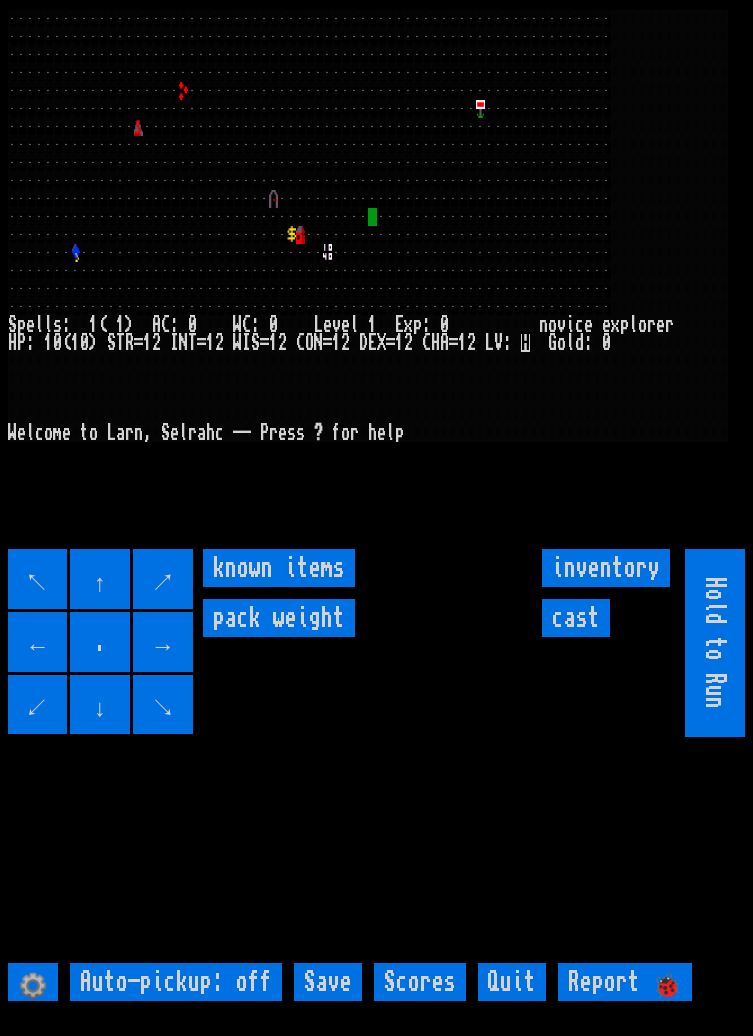 scroll, scrollTop: 0, scrollLeft: 0, axis: both 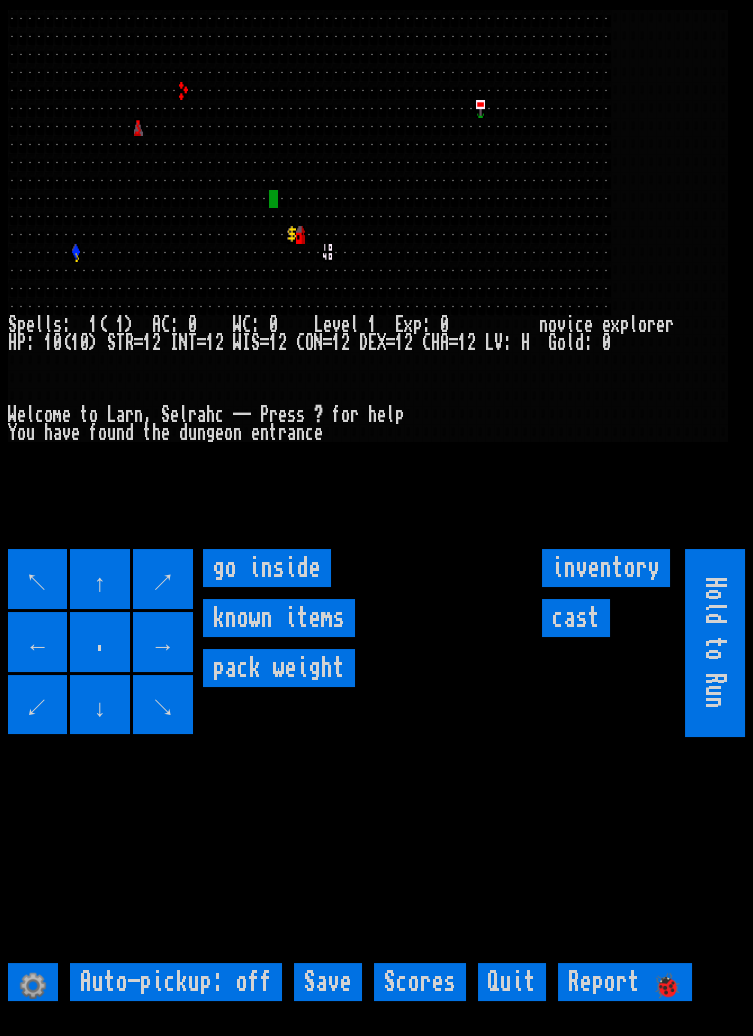 click on "go inside" at bounding box center [267, 568] 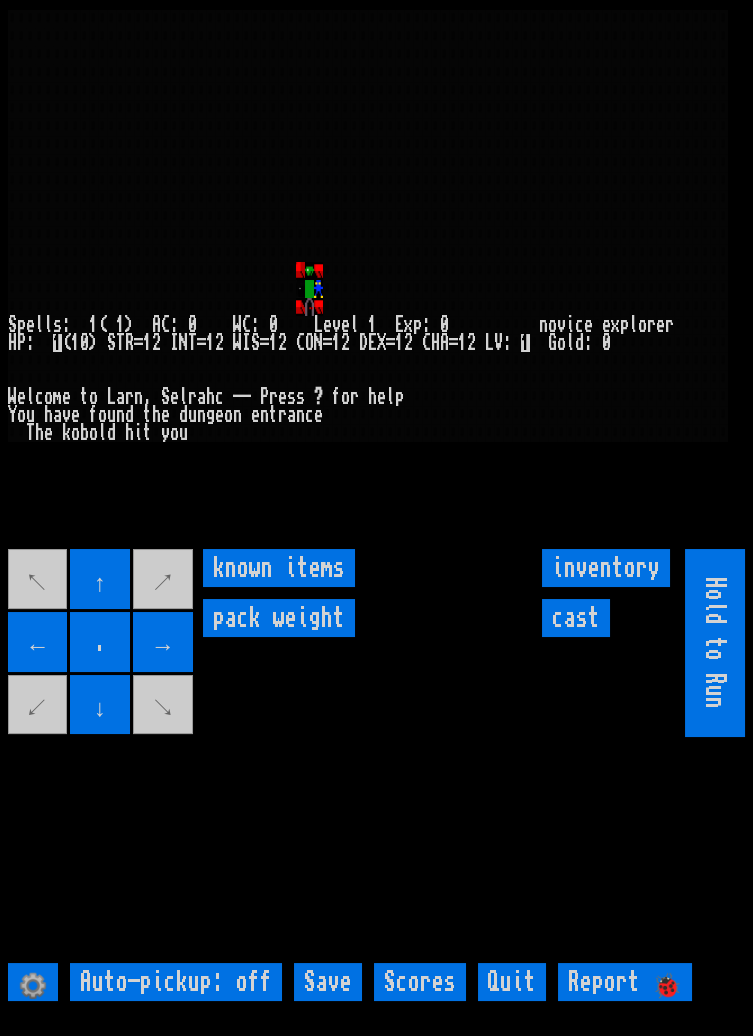 click on "cast" at bounding box center [576, 618] 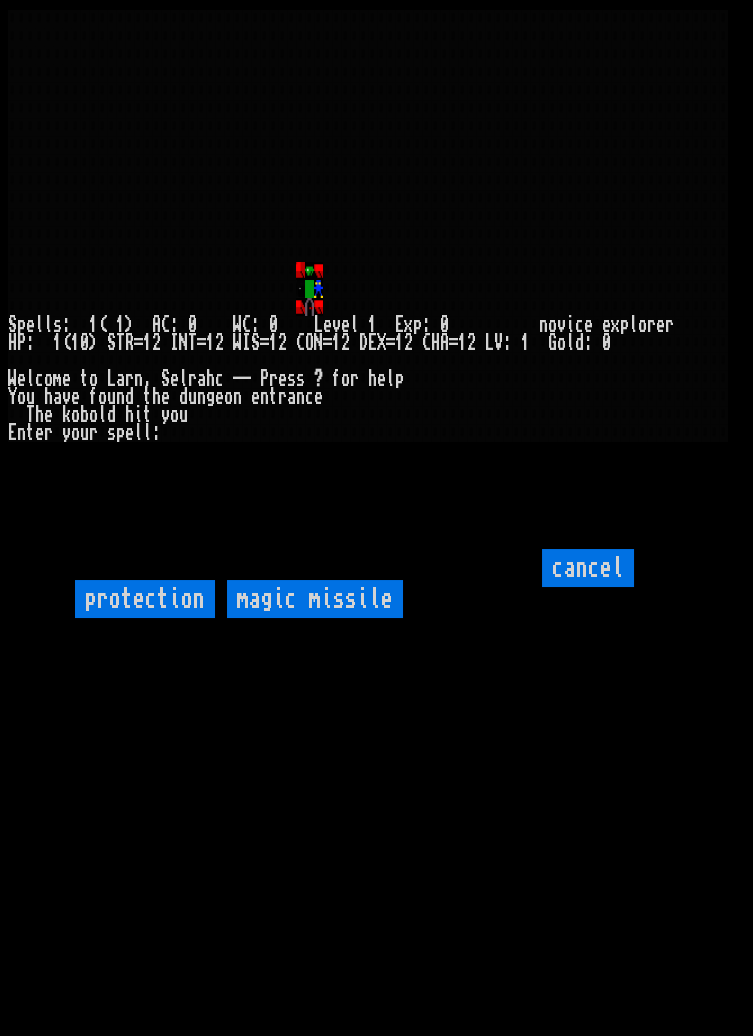 click on "magic missile" at bounding box center (315, 599) 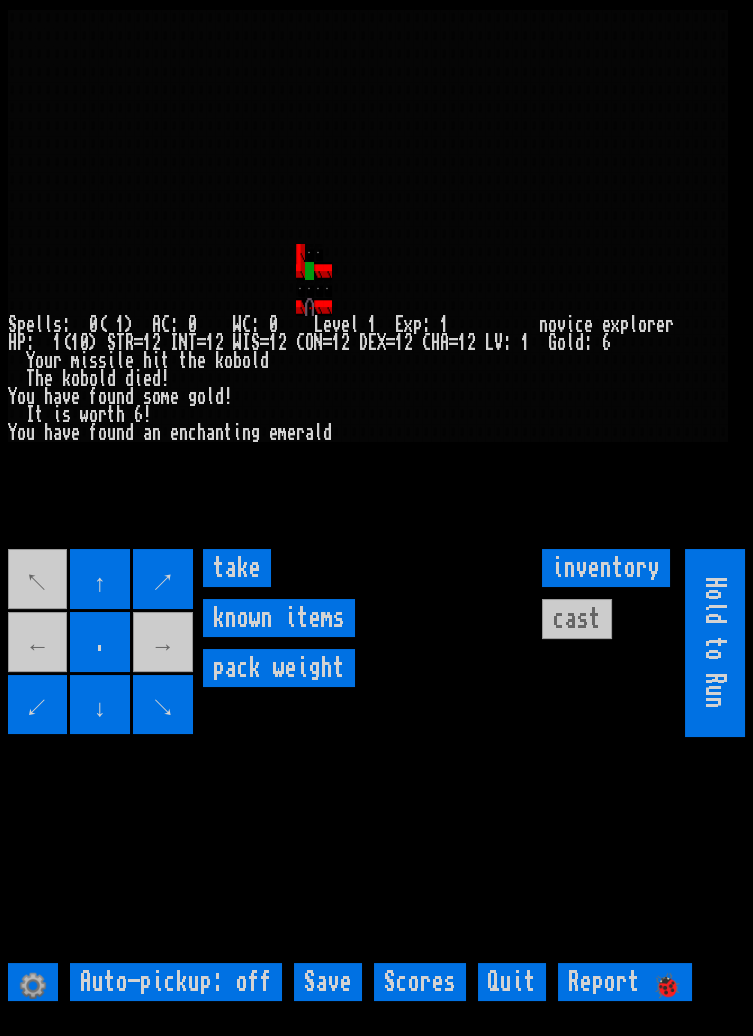 click on "take" at bounding box center [237, 568] 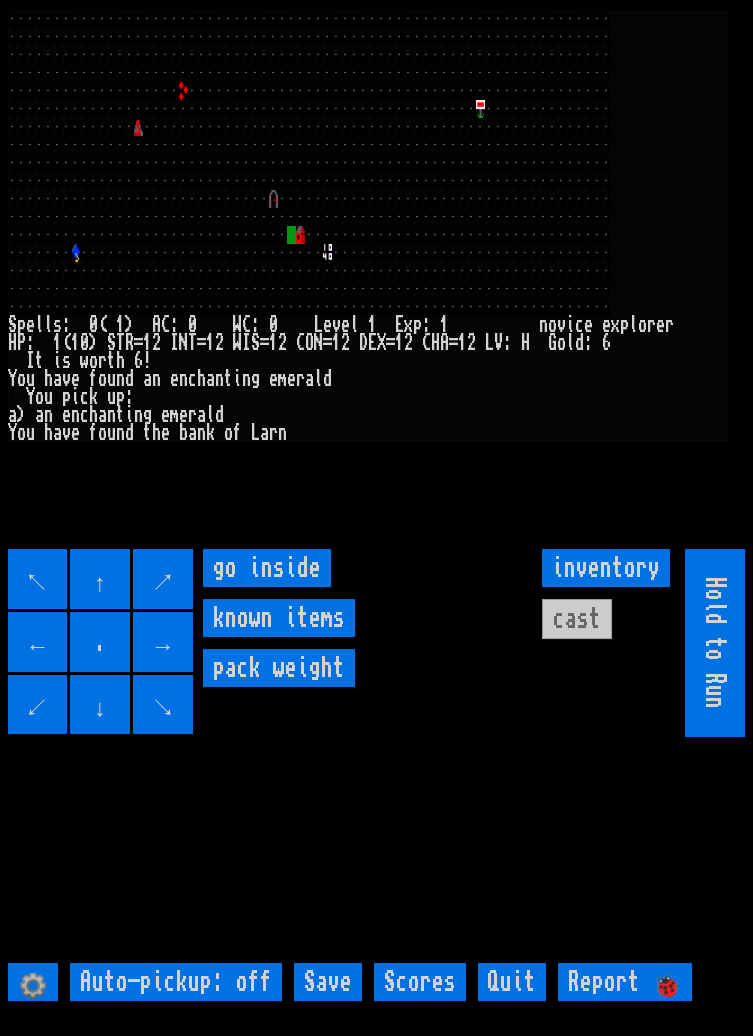 click on "go inside" at bounding box center [267, 568] 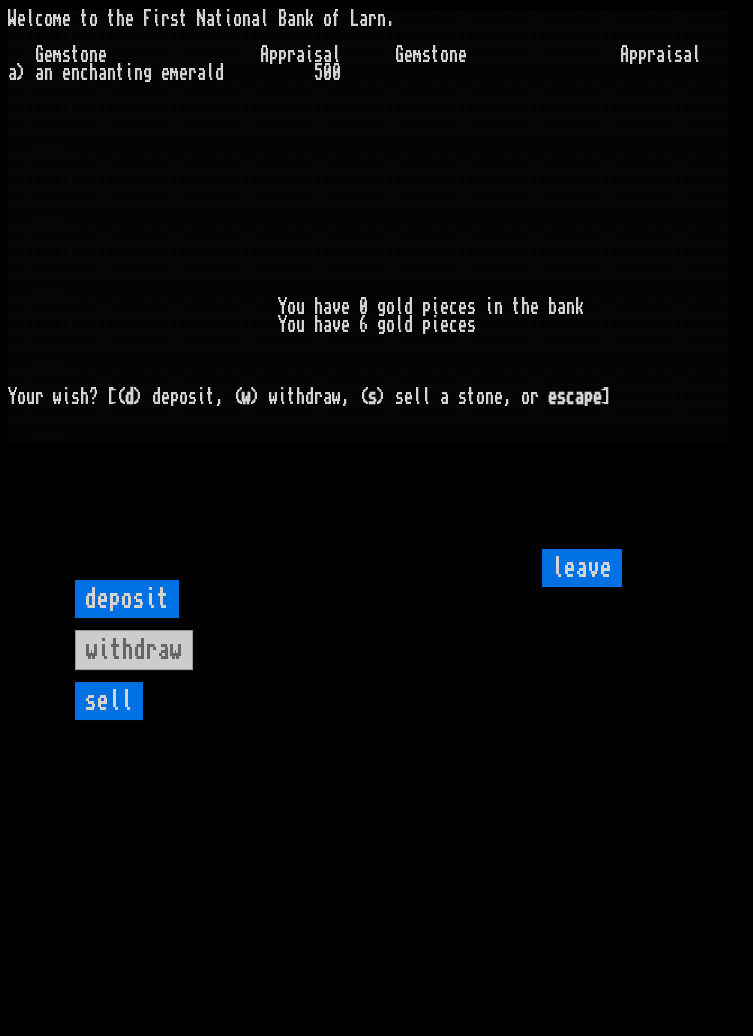 click on "sell" at bounding box center (109, 701) 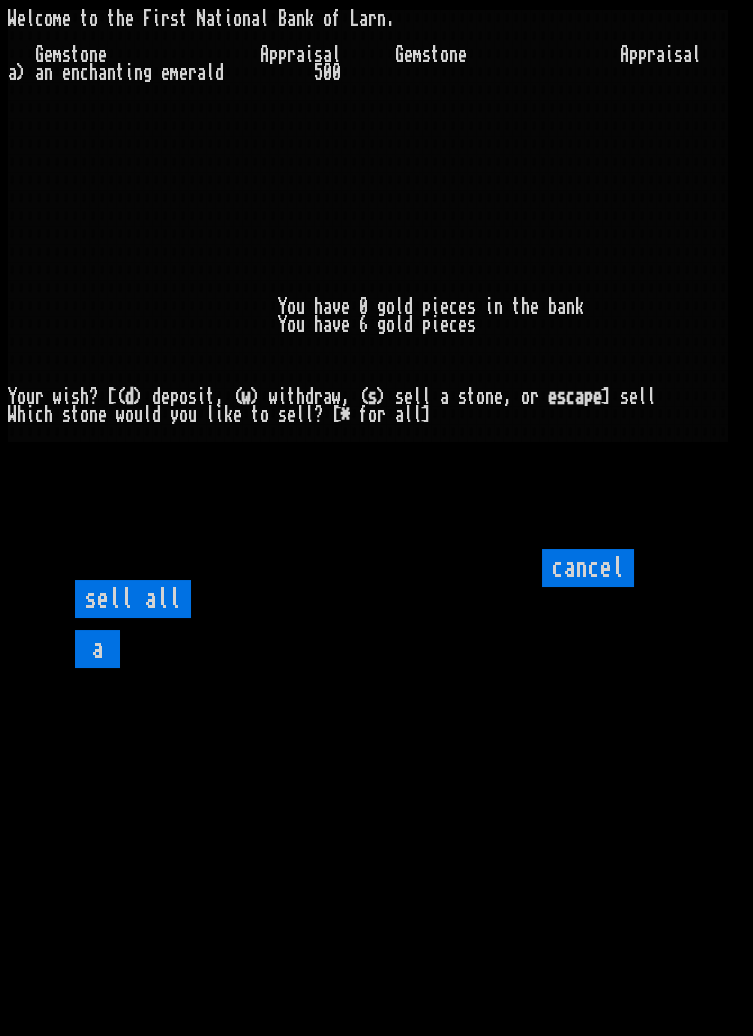 click on "sell all" at bounding box center [133, 599] 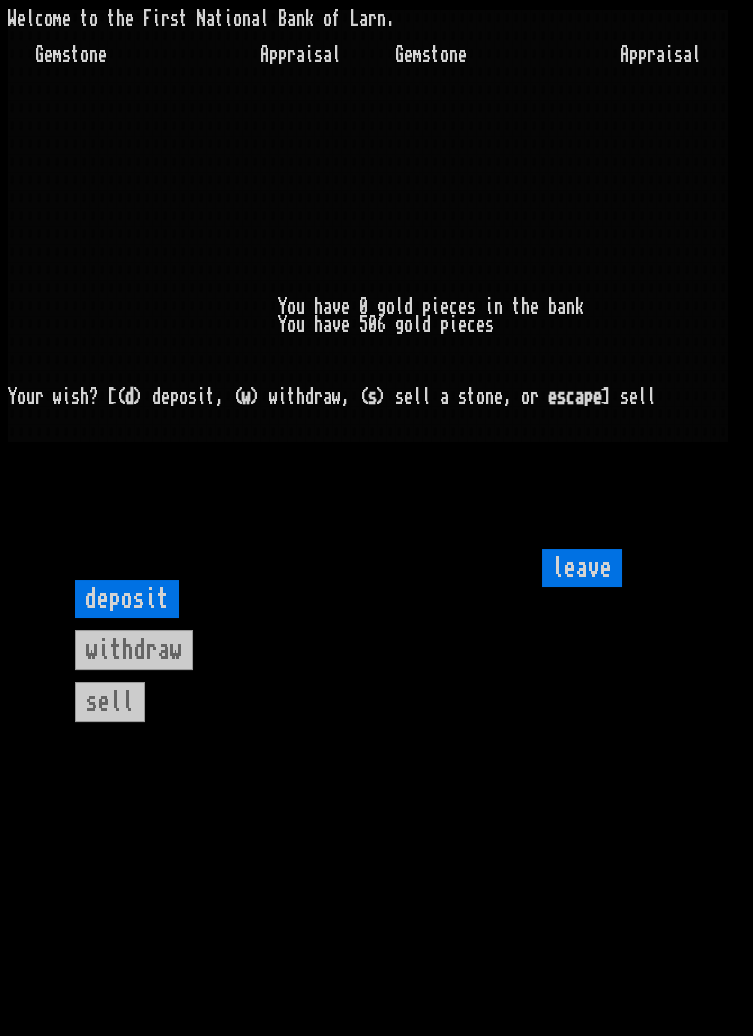 click on "leave" at bounding box center (582, 568) 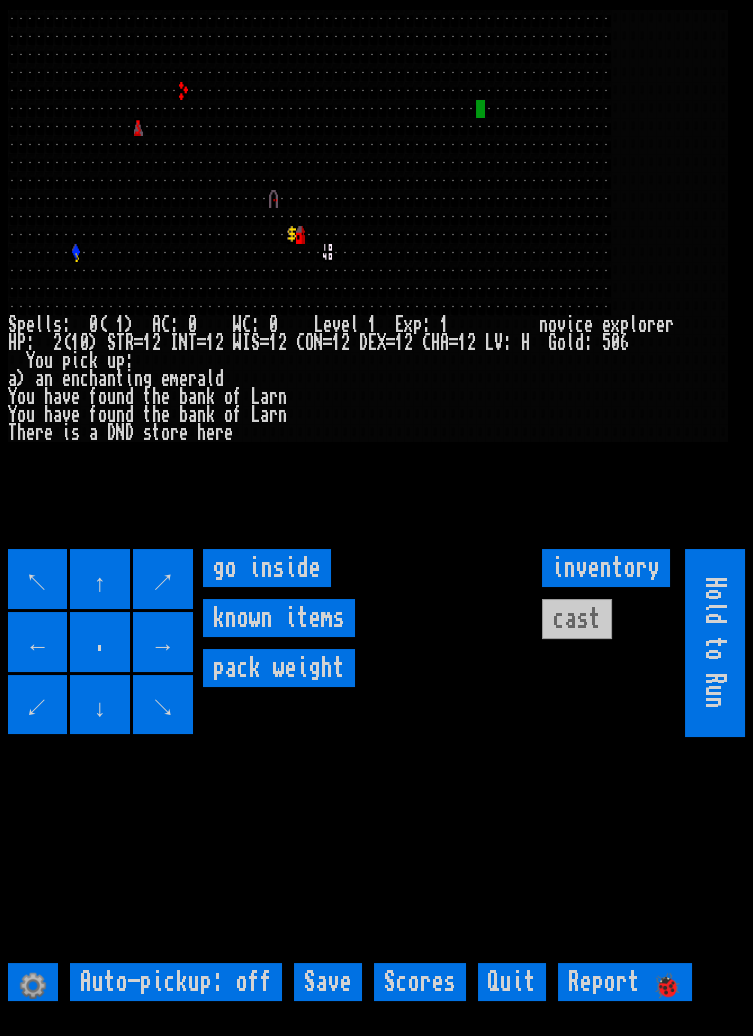 click on "go inside" at bounding box center (267, 568) 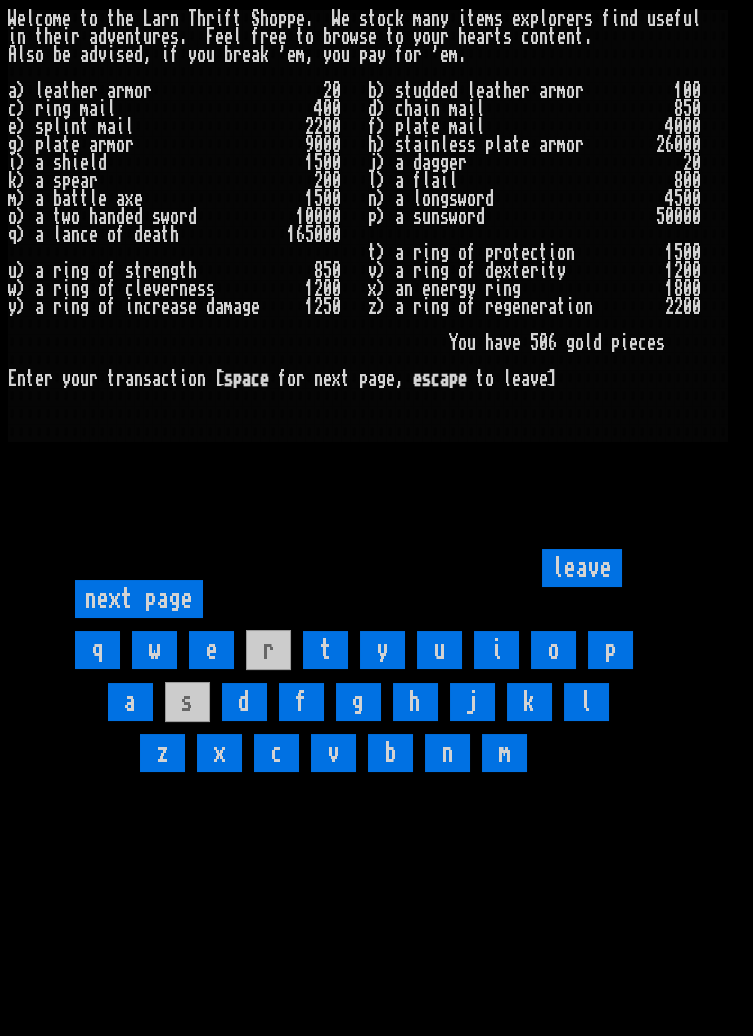 click on "a" at bounding box center [130, 702] 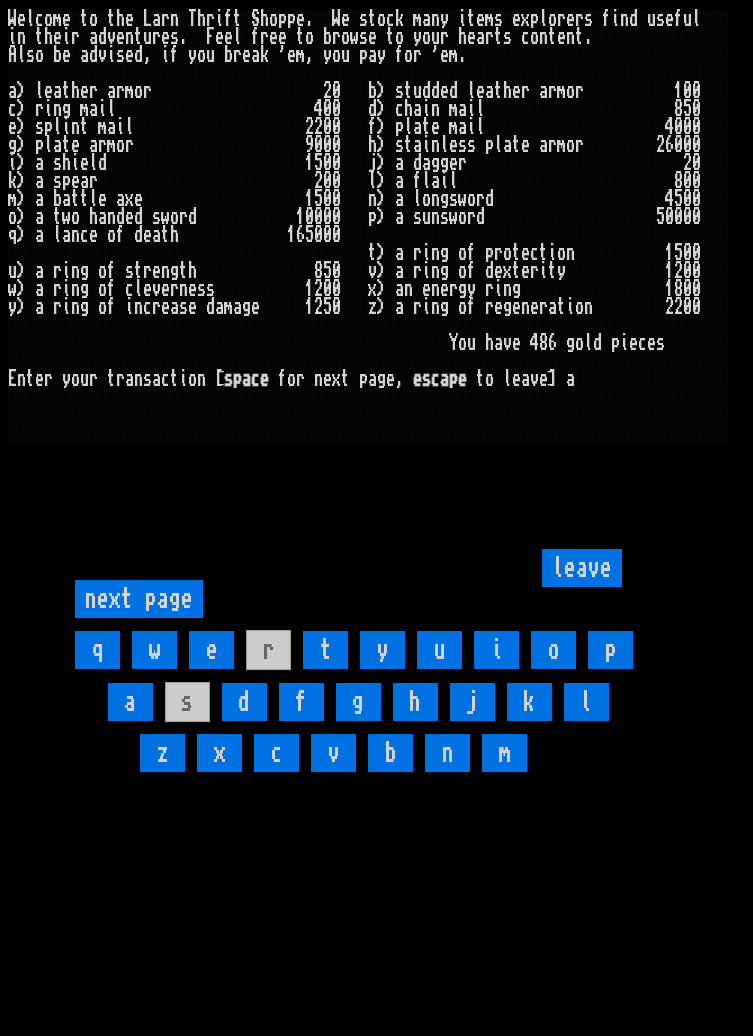 click on "leave" at bounding box center (582, 568) 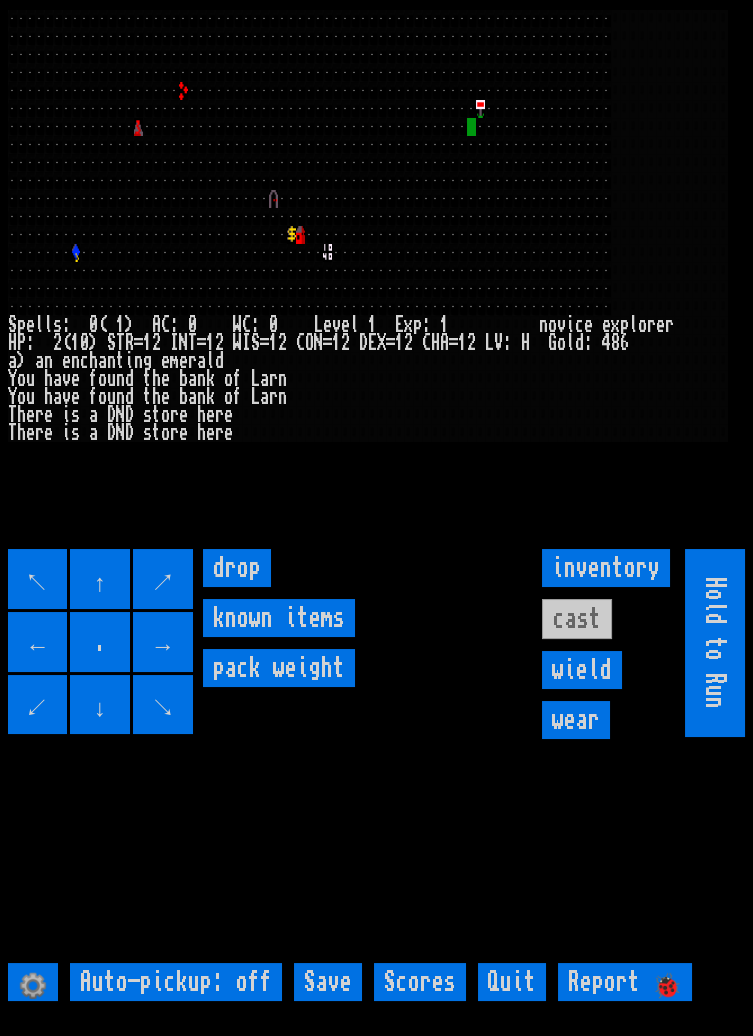 click on "wear" at bounding box center (576, 720) 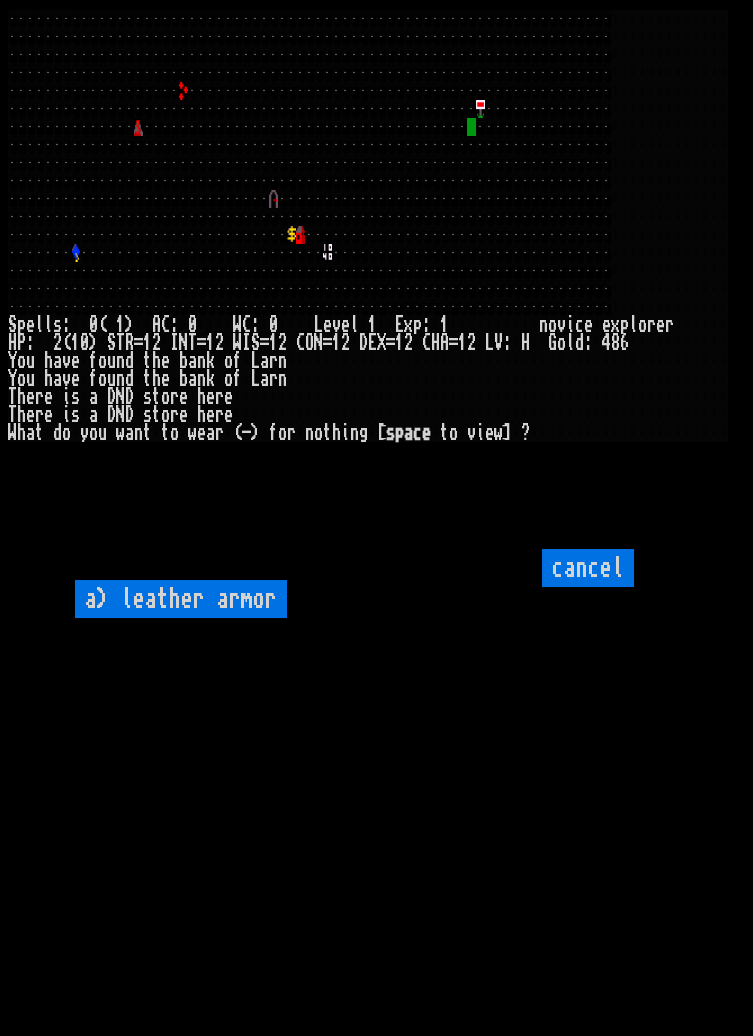 click on "a) leather armor" at bounding box center (181, 599) 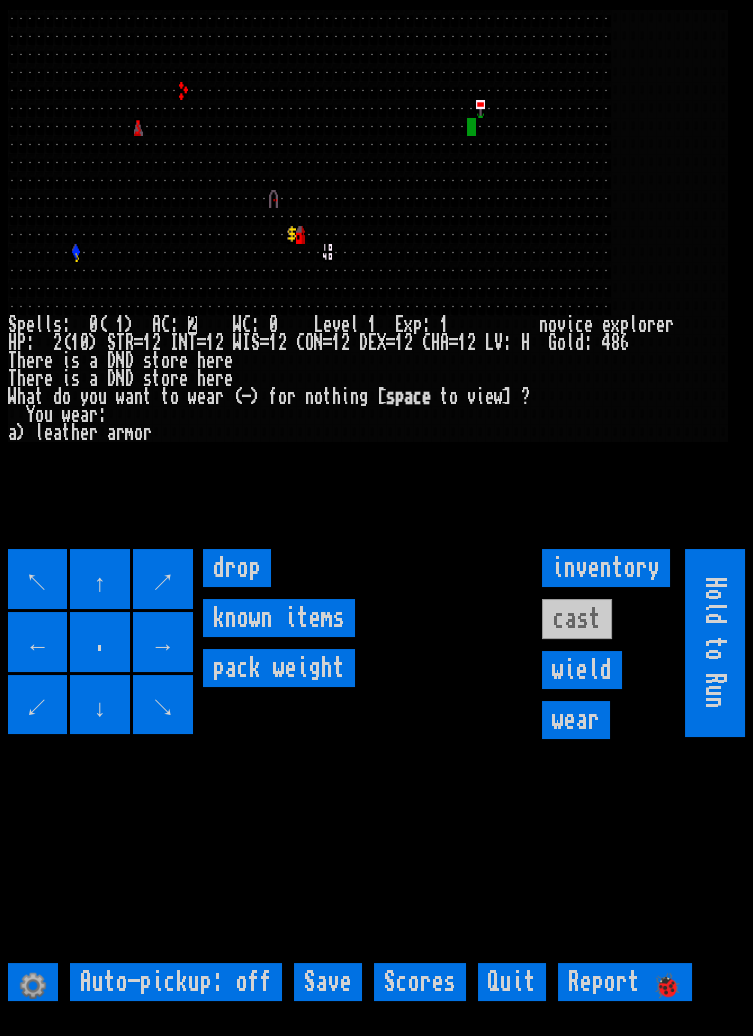 click on "wield" at bounding box center (582, 670) 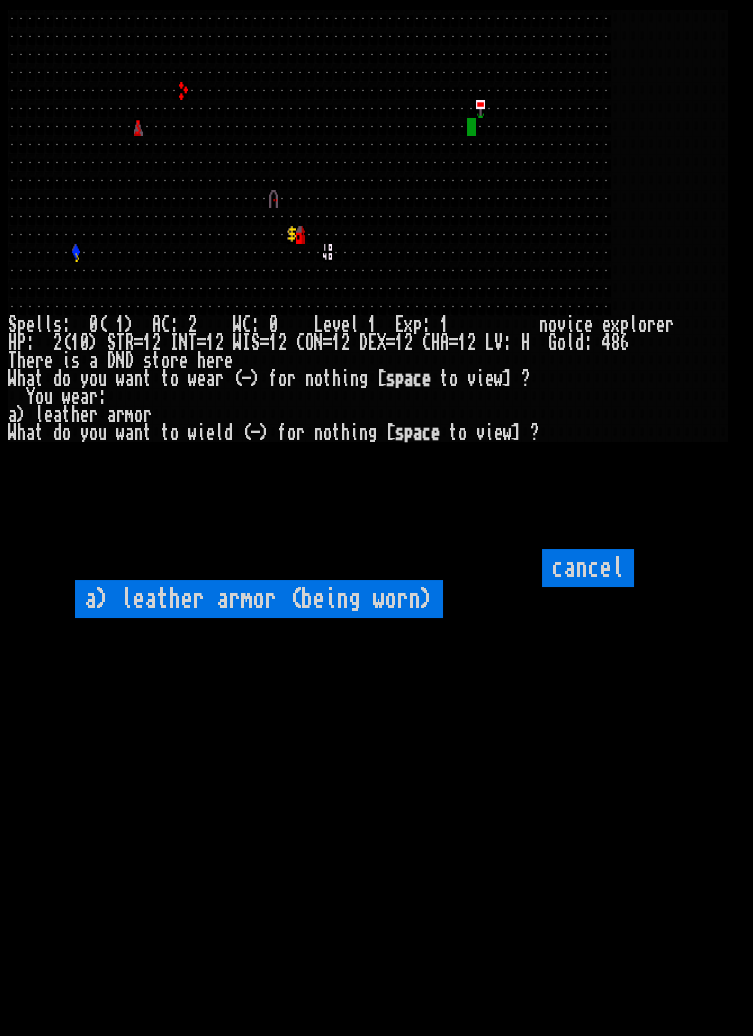 click on "a) leather armor (being worn)" at bounding box center [259, 599] 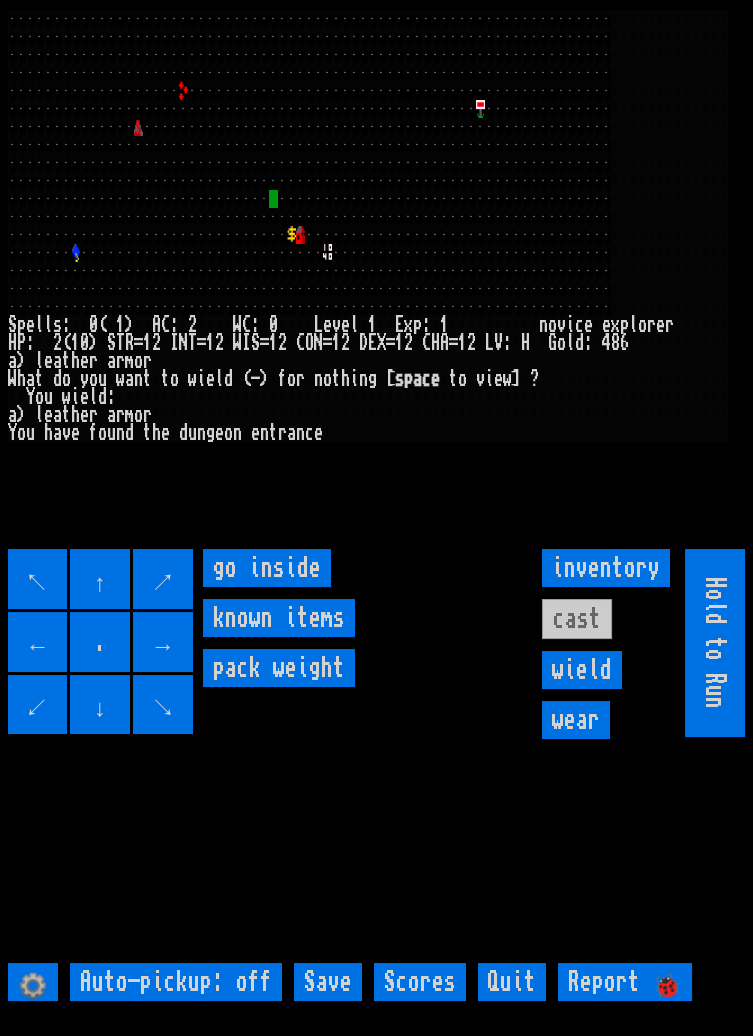click on "go inside" at bounding box center [267, 568] 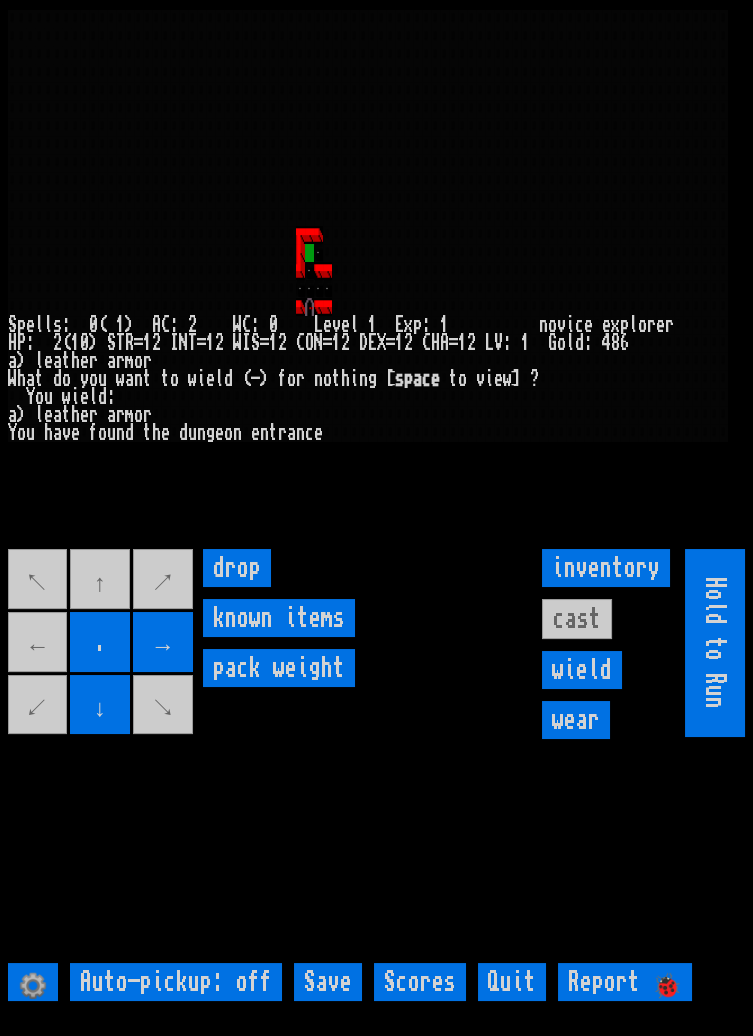 click on "↖ ↑ ↗ ← . → ↙ ↓ ↘" at bounding box center (102, 643) 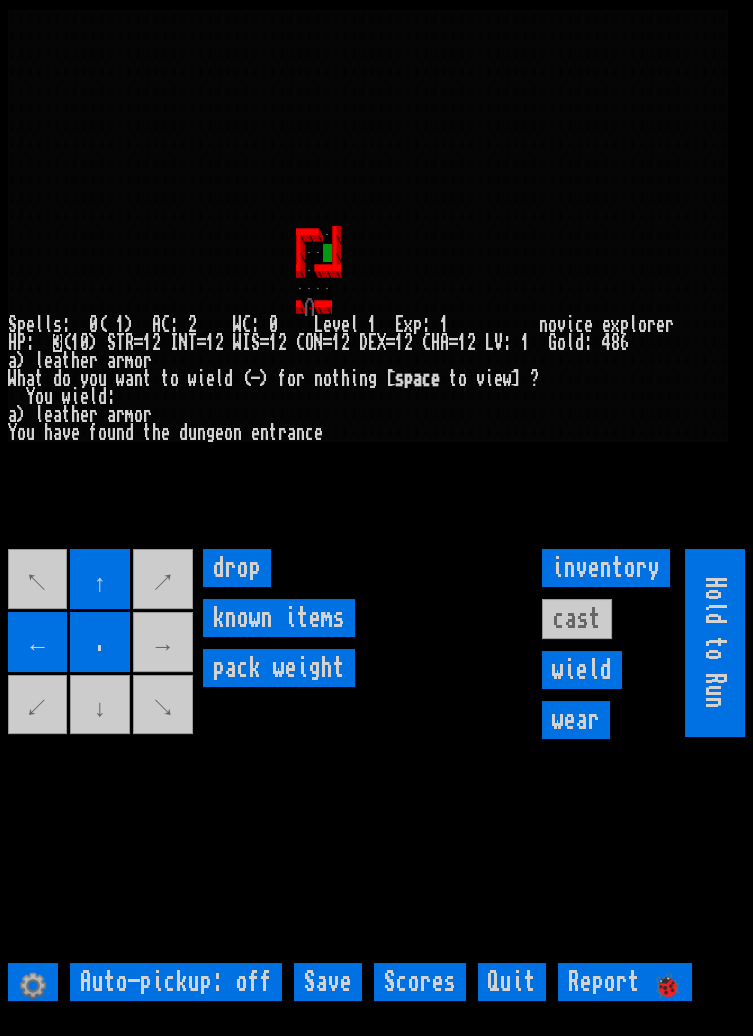 click on "↖ ↑ ↗ ← . → ↙ ↓ ↘" at bounding box center (102, 643) 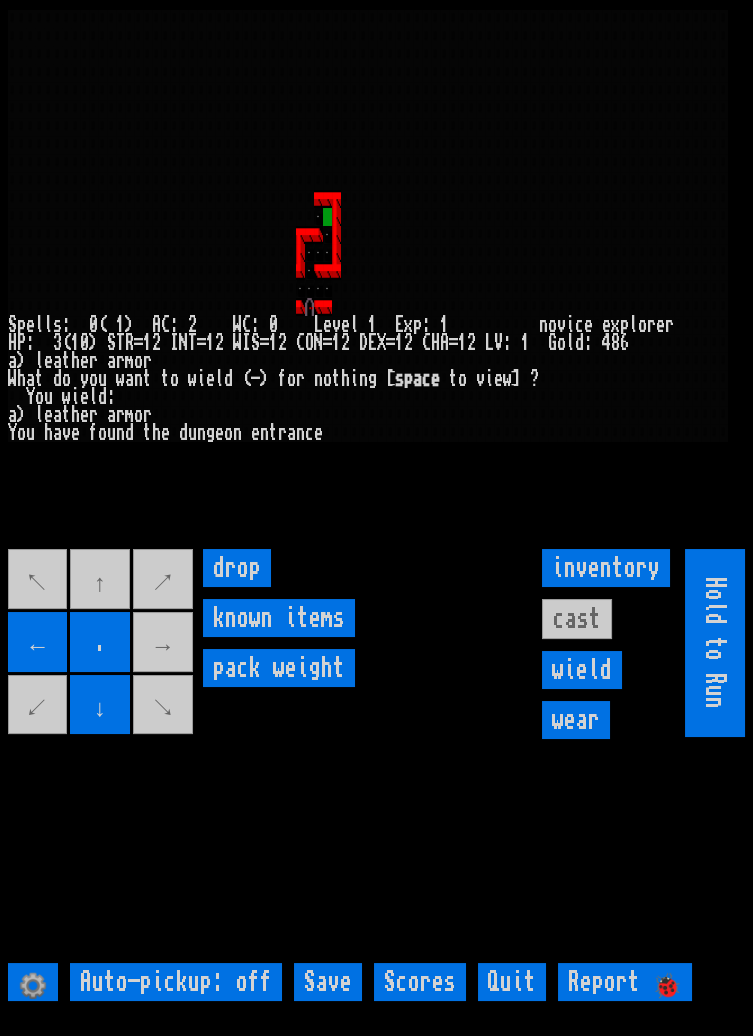 click on "↖ ↑ ↗ ← . → ↙ ↓ ↘" at bounding box center [102, 643] 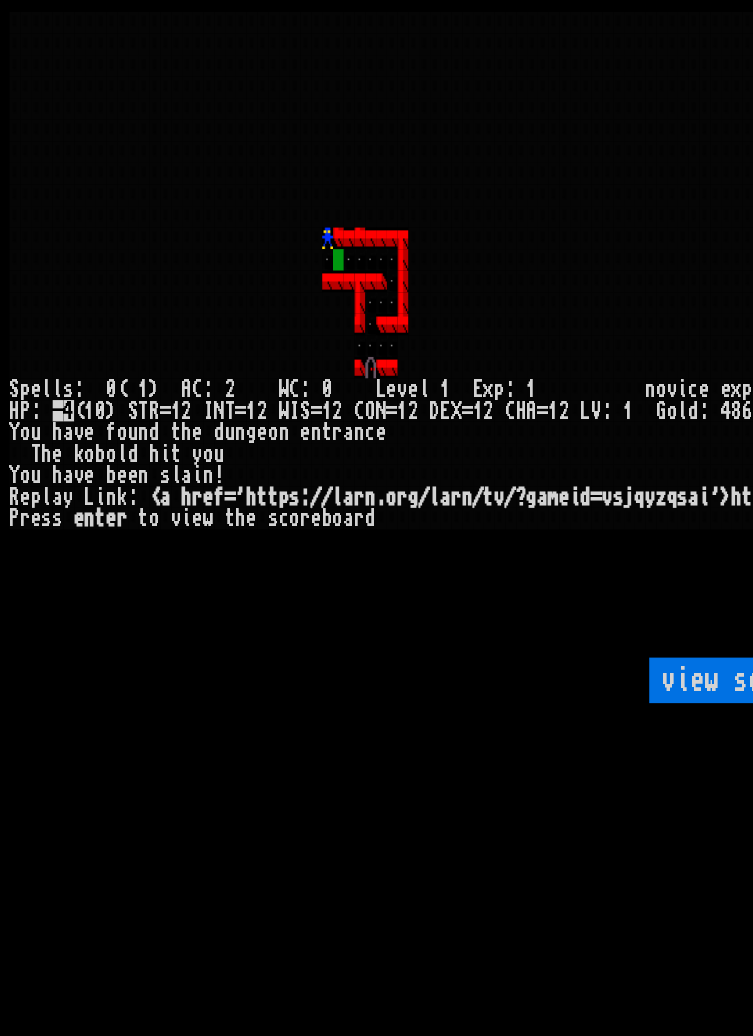 click on "view scoreboard" at bounding box center [642, 568] 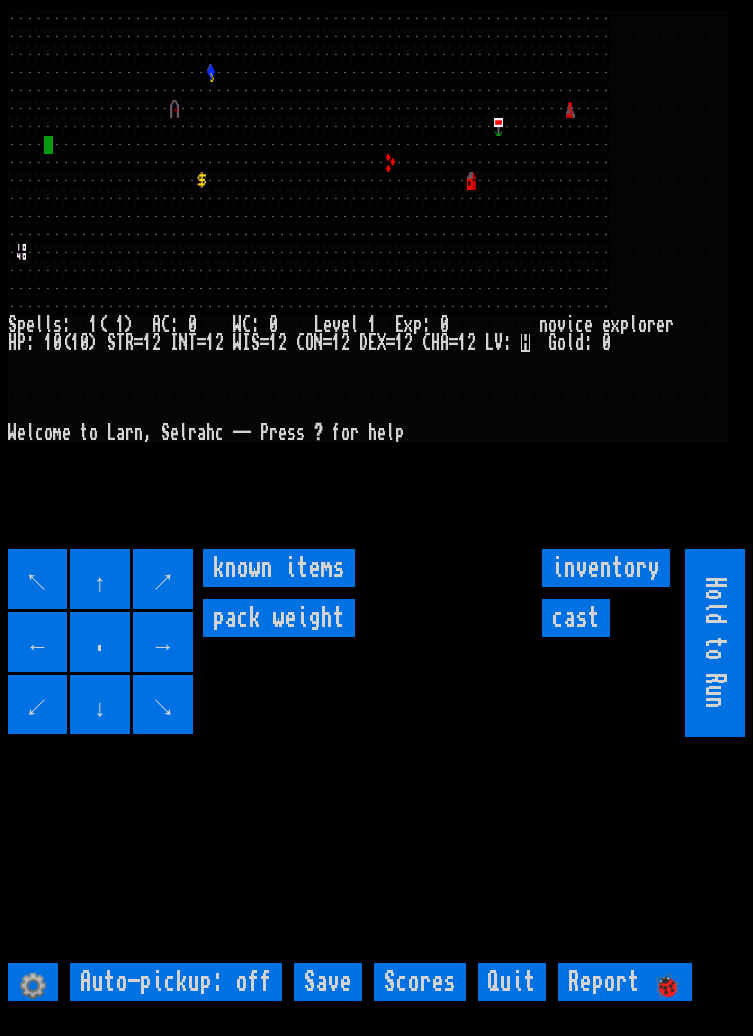 scroll, scrollTop: 0, scrollLeft: 0, axis: both 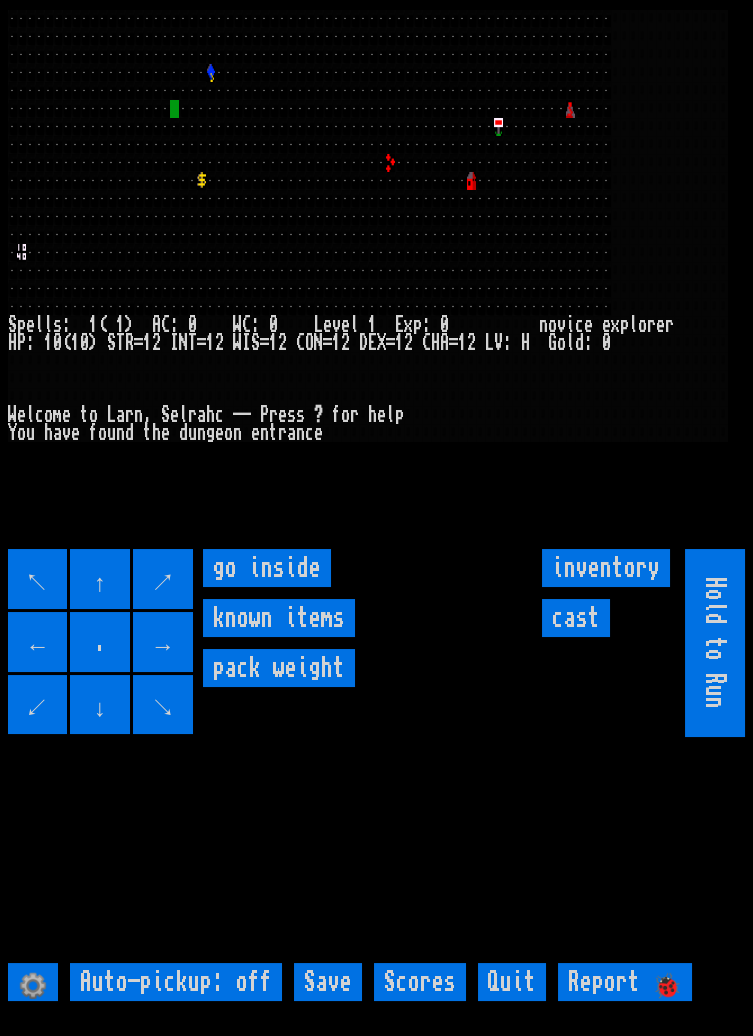 click on "go inside" at bounding box center (267, 568) 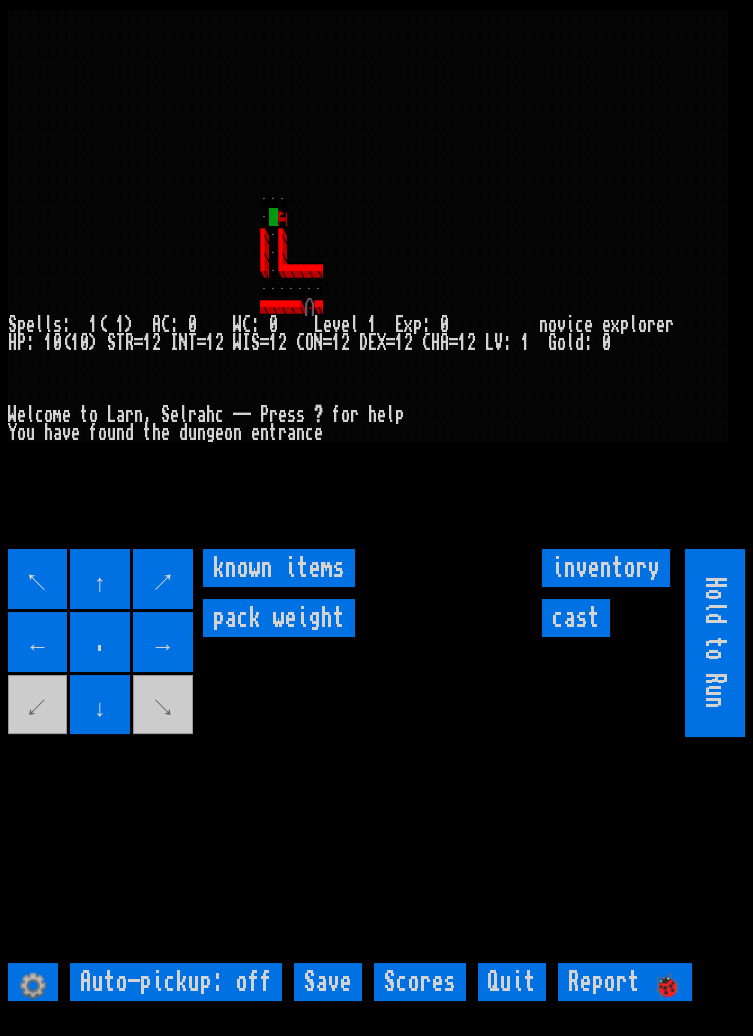 click on "cast" at bounding box center [576, 618] 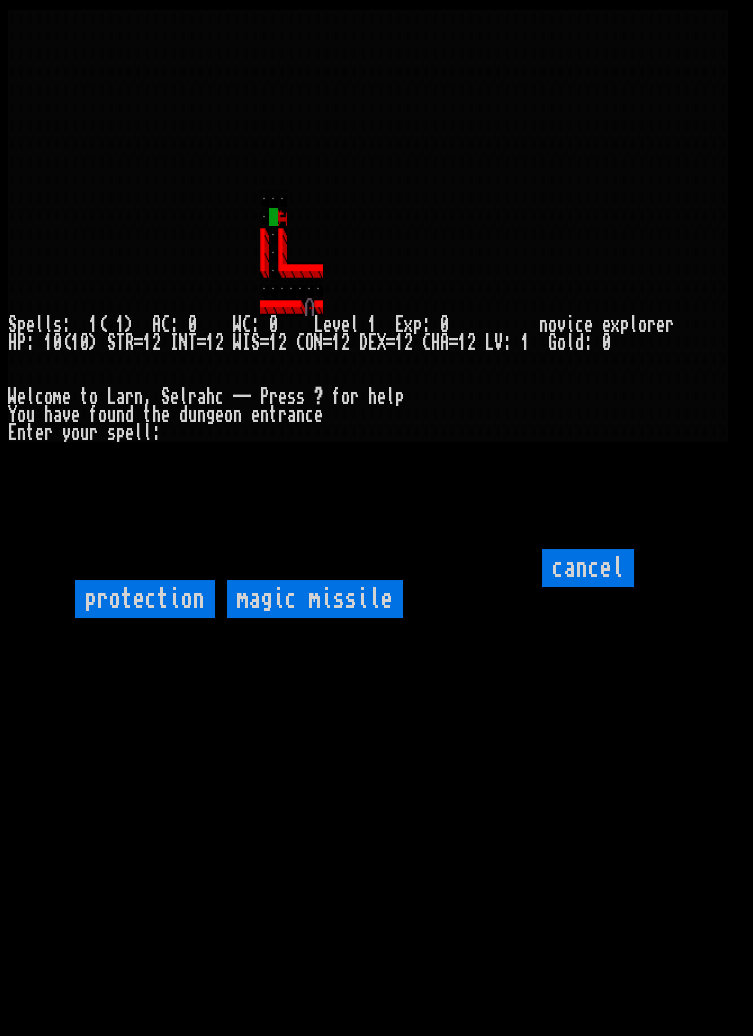 click on "magic missile" at bounding box center [315, 599] 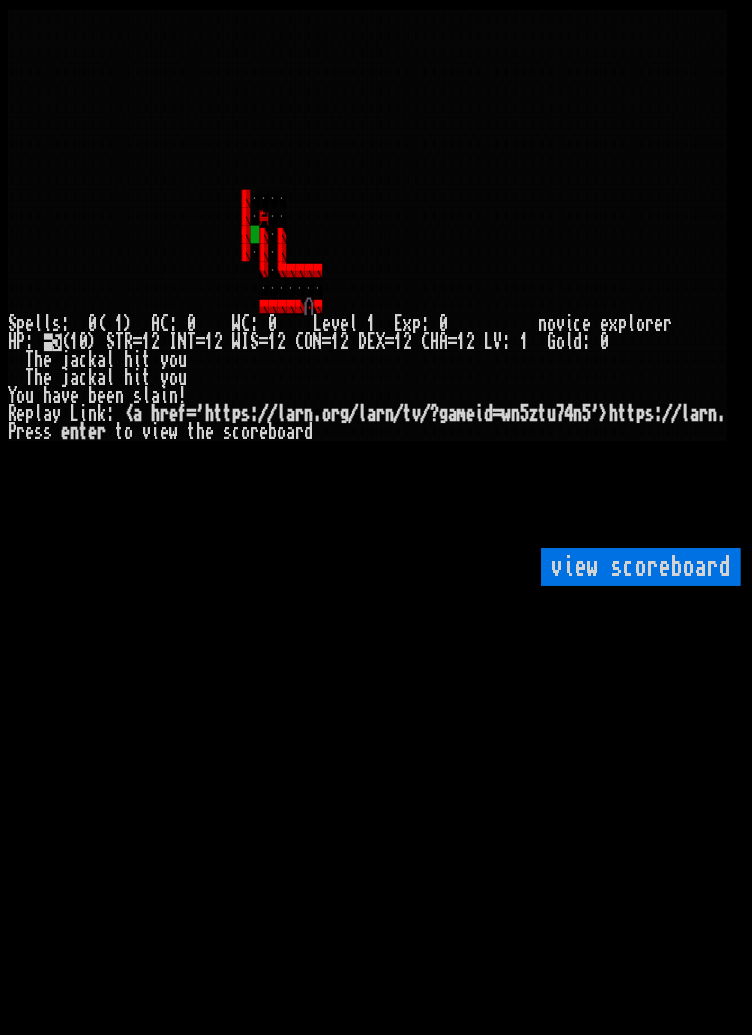 click on "view scoreboard" at bounding box center (642, 568) 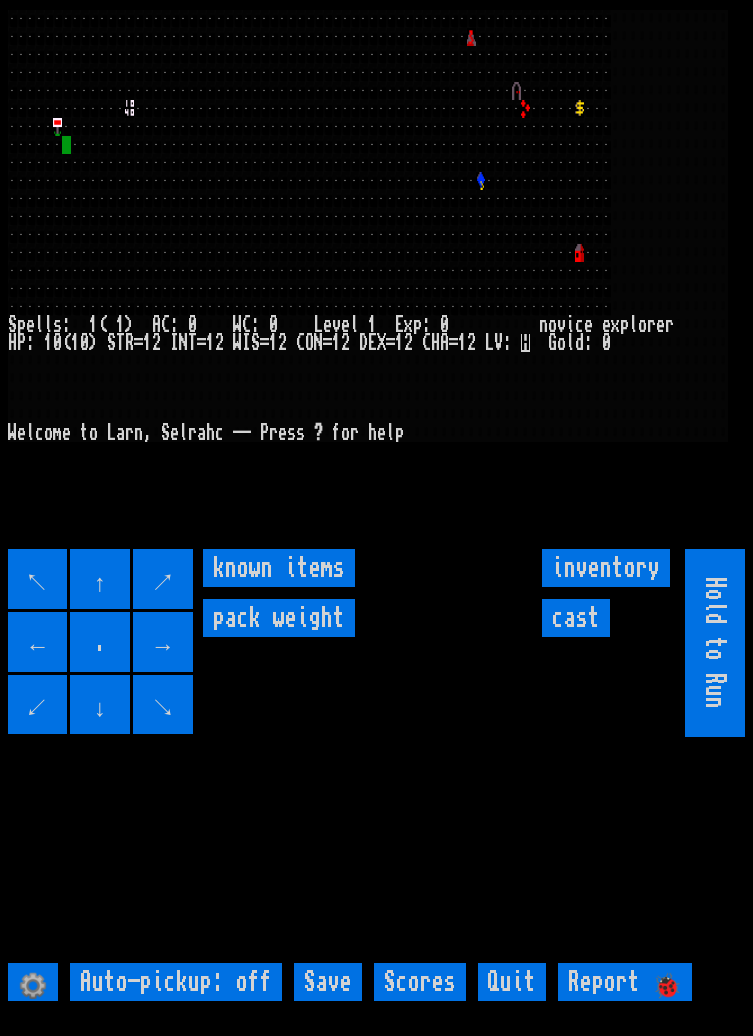 scroll, scrollTop: 0, scrollLeft: 0, axis: both 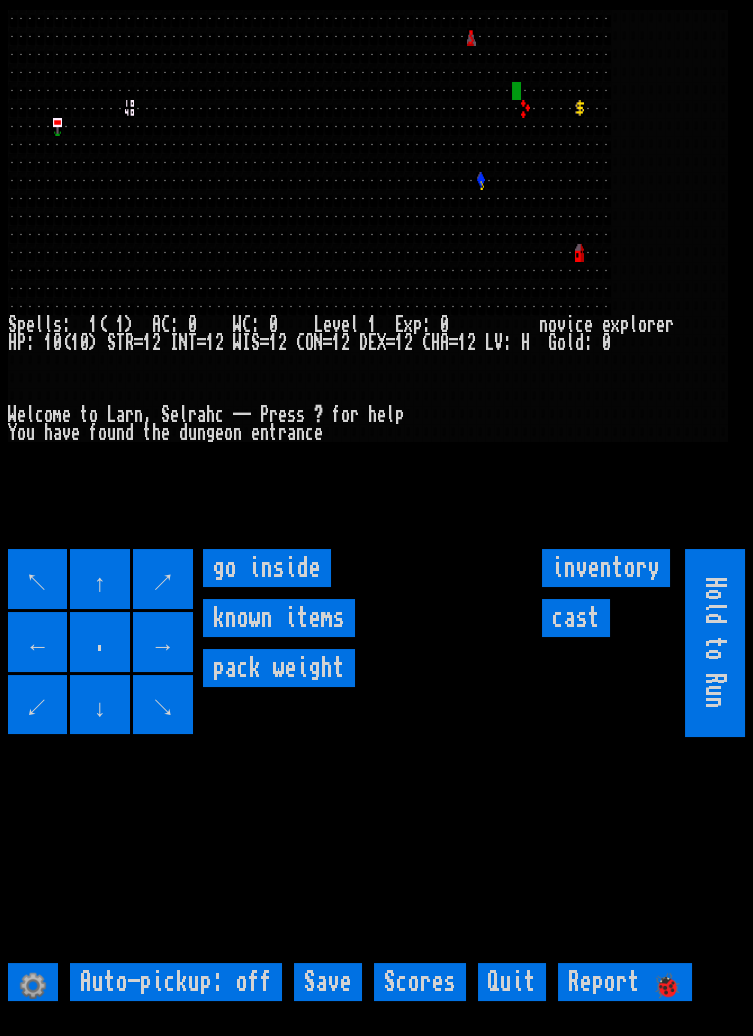 click on "go inside" at bounding box center [267, 568] 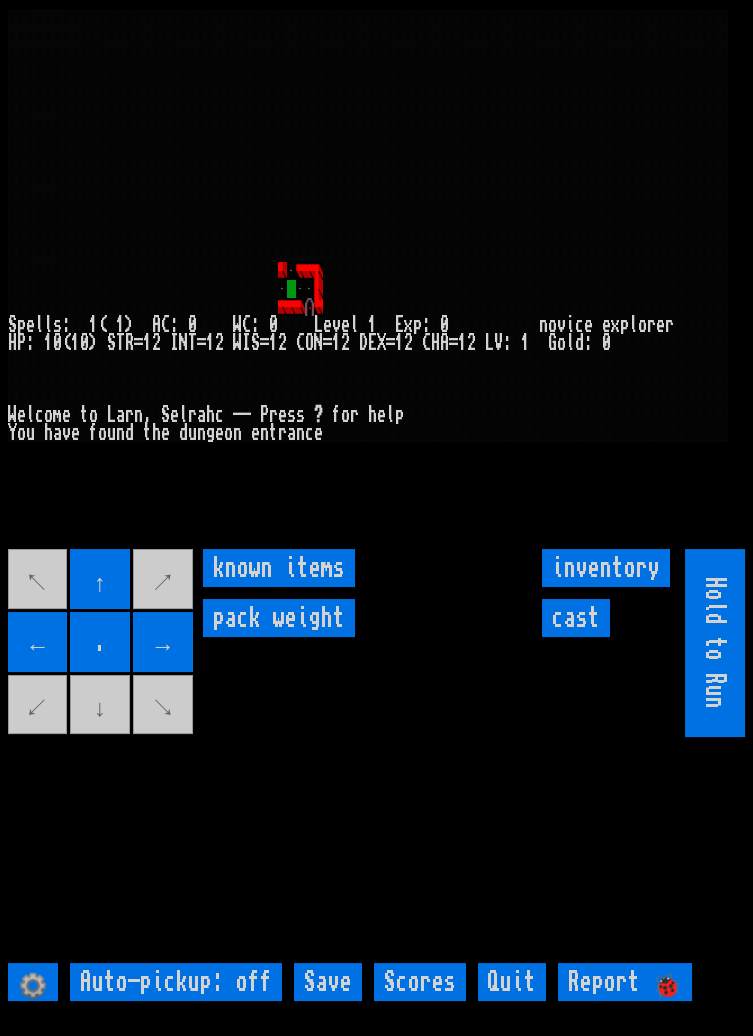 click on "←" at bounding box center (38, 642) 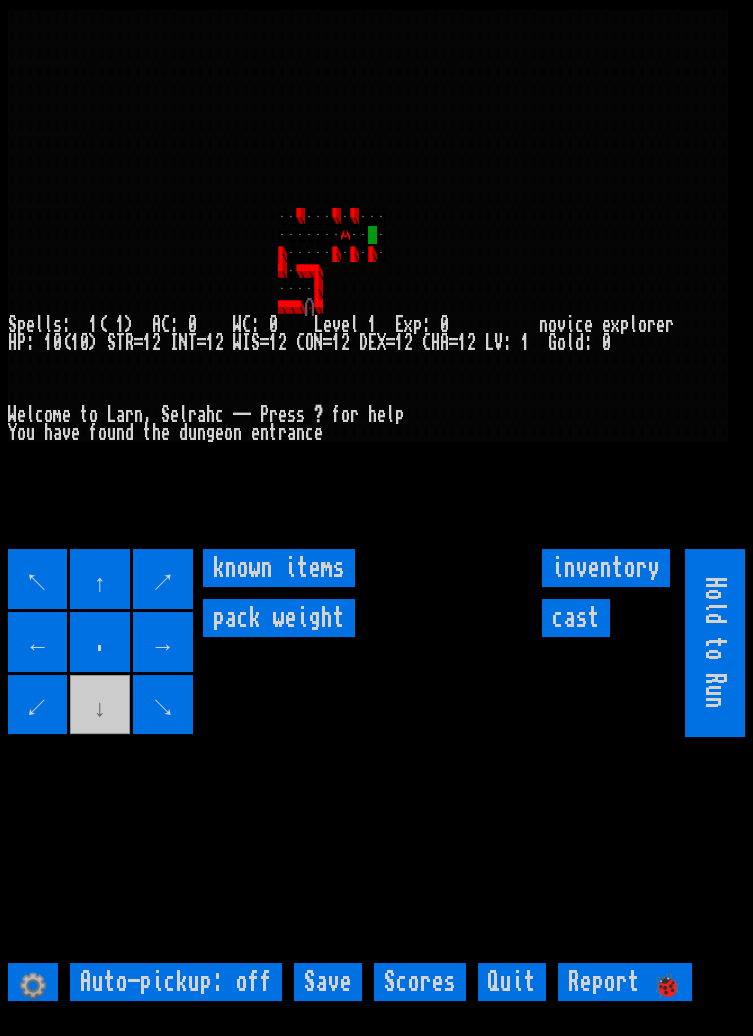 click on "→" at bounding box center (163, 642) 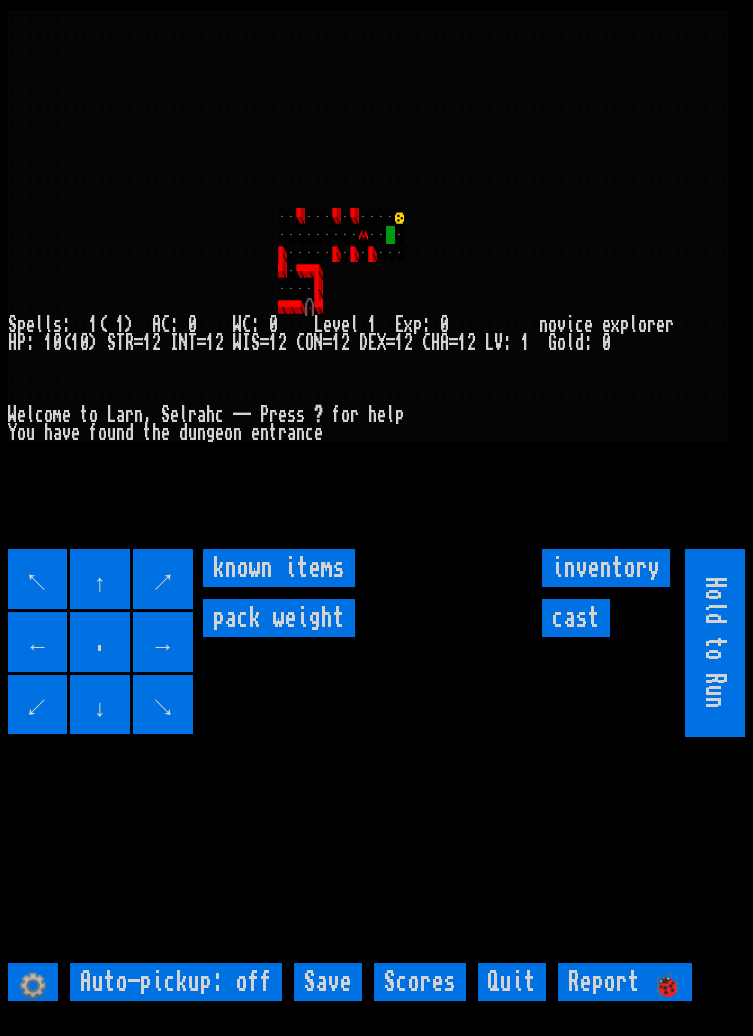 click on "→" at bounding box center [163, 642] 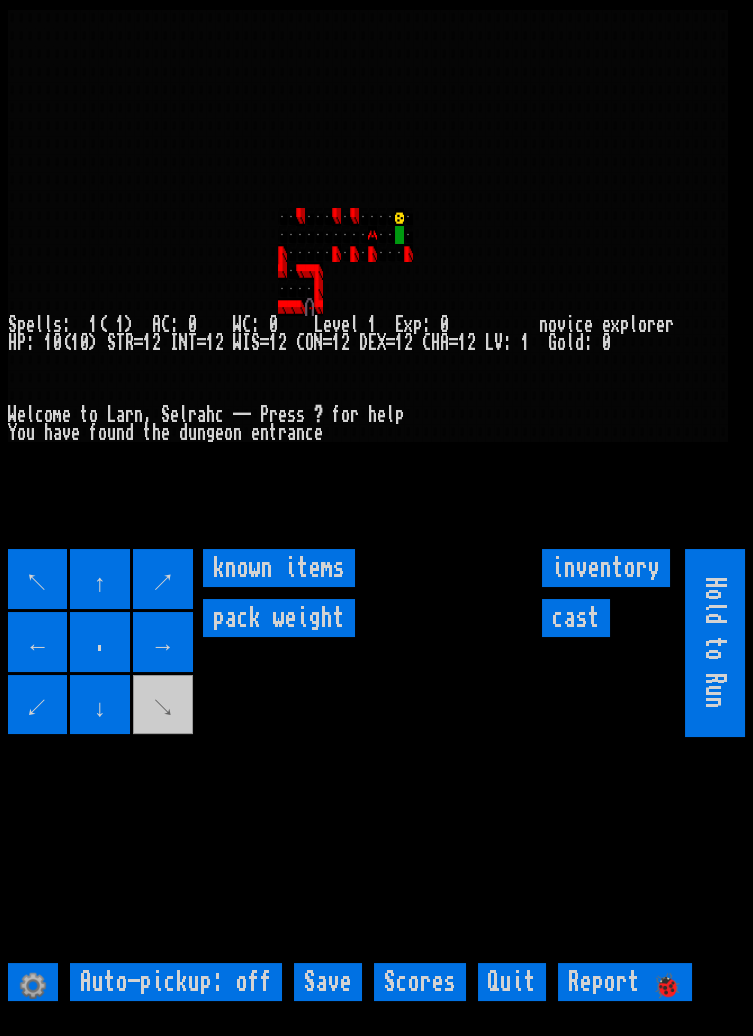 click on "→" at bounding box center [163, 642] 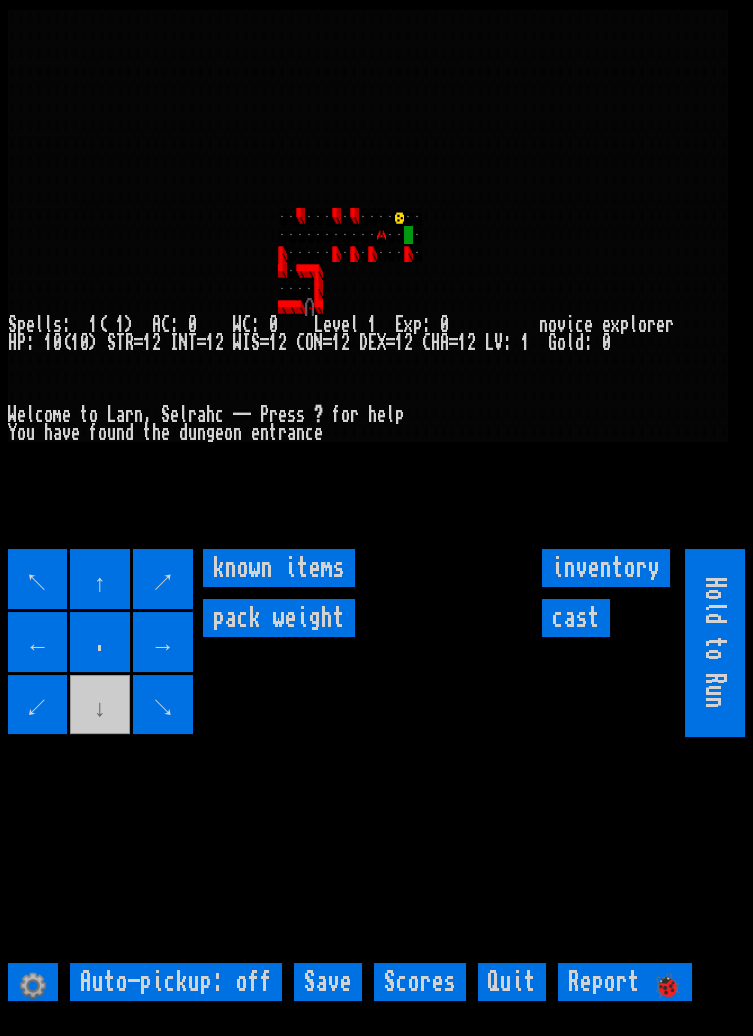 click on "pack weight" at bounding box center (279, 618) 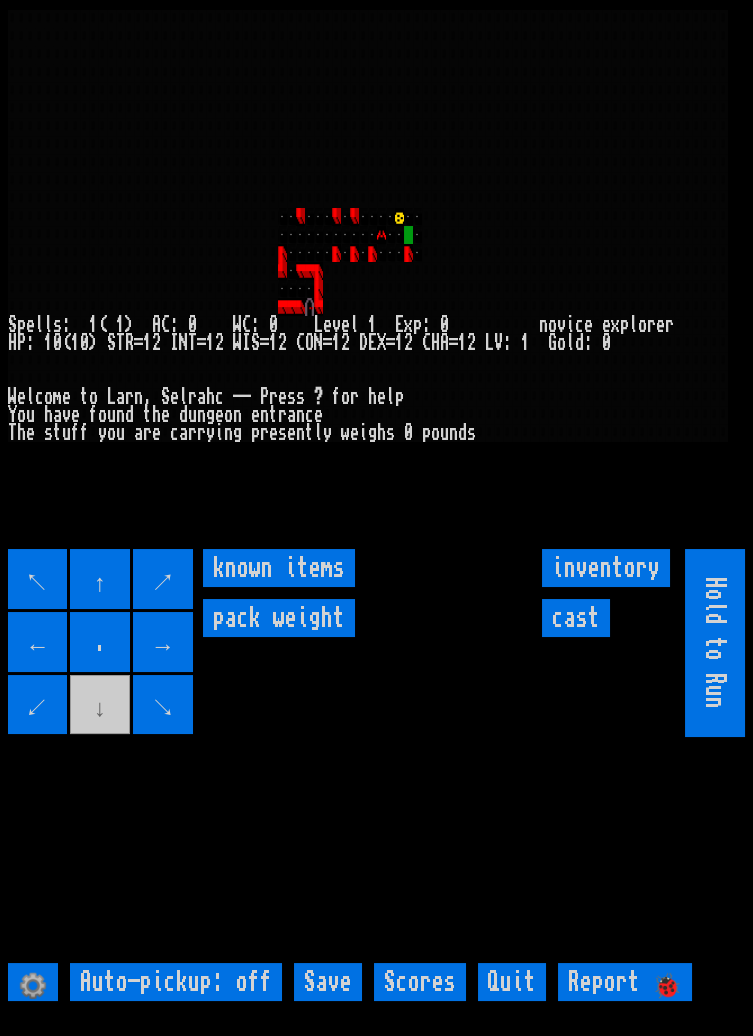 click on "pack weight" at bounding box center [279, 618] 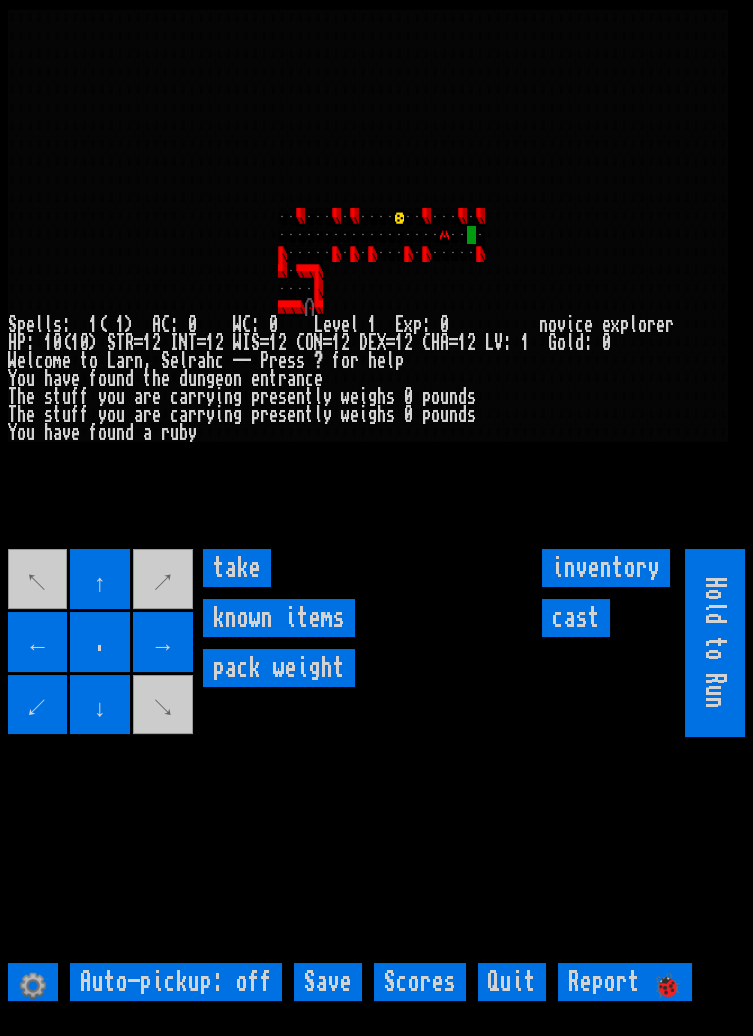 click on "take" at bounding box center (237, 568) 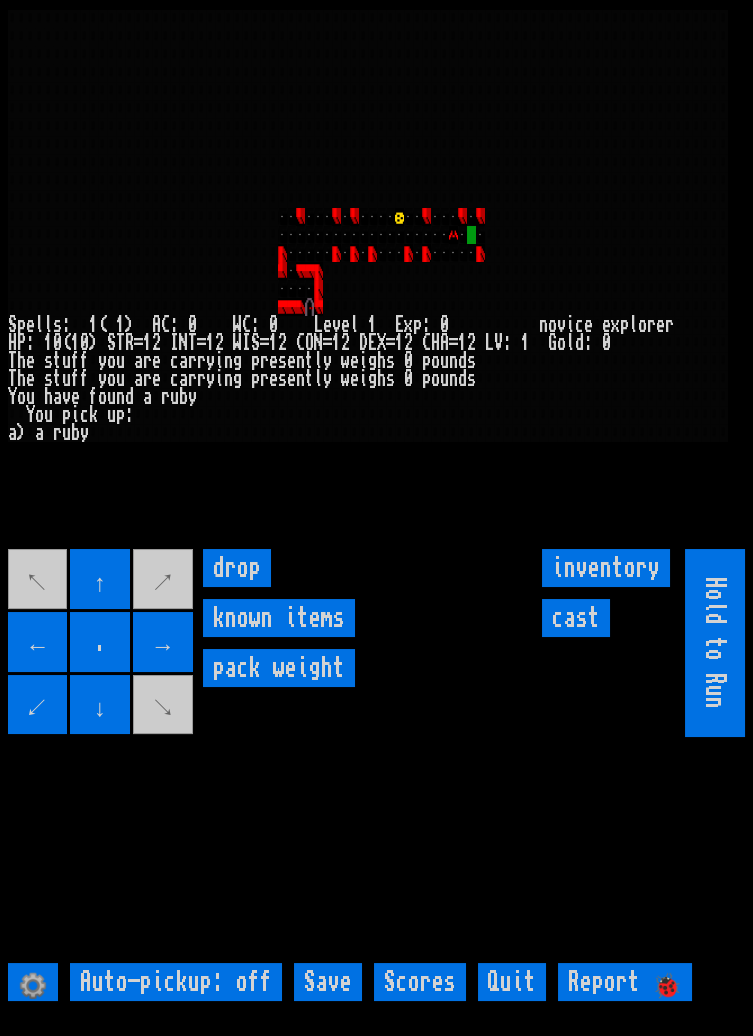 click on "cast" at bounding box center [576, 618] 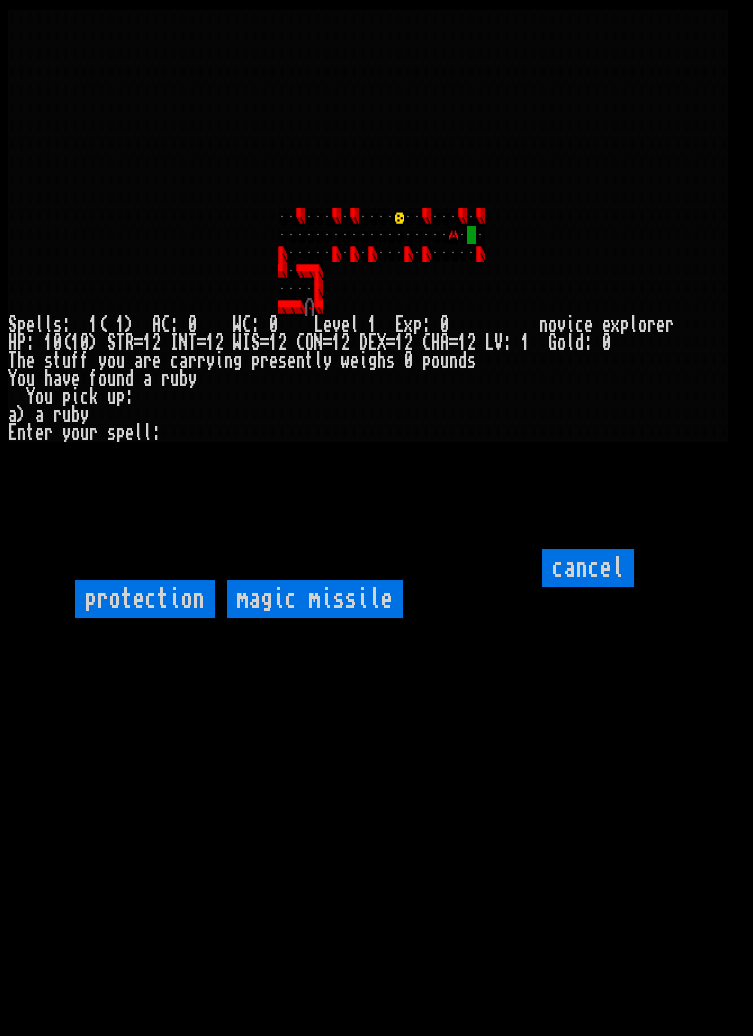 click on "protection" at bounding box center (145, 599) 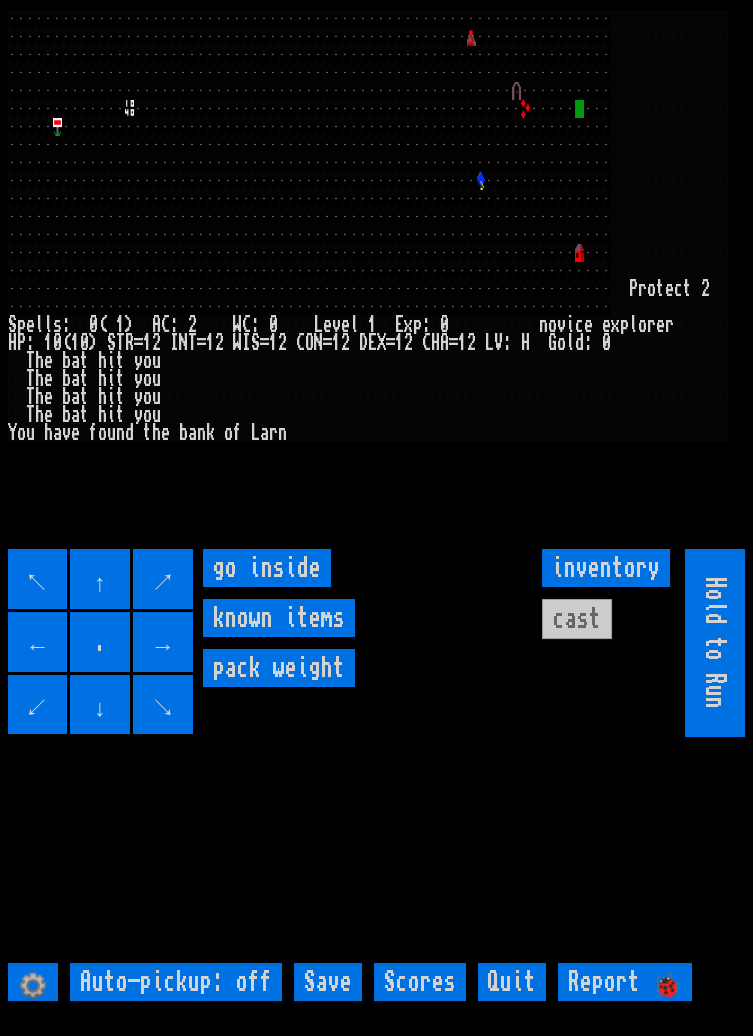 click on "go inside" at bounding box center [267, 568] 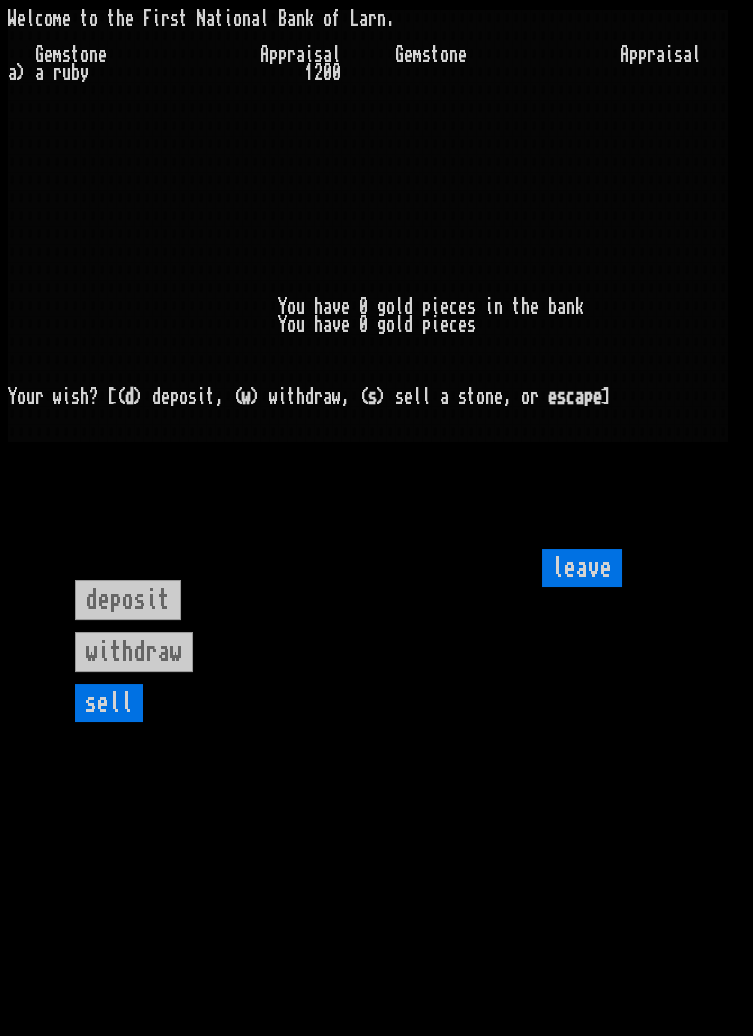 click on "sell" at bounding box center (109, 703) 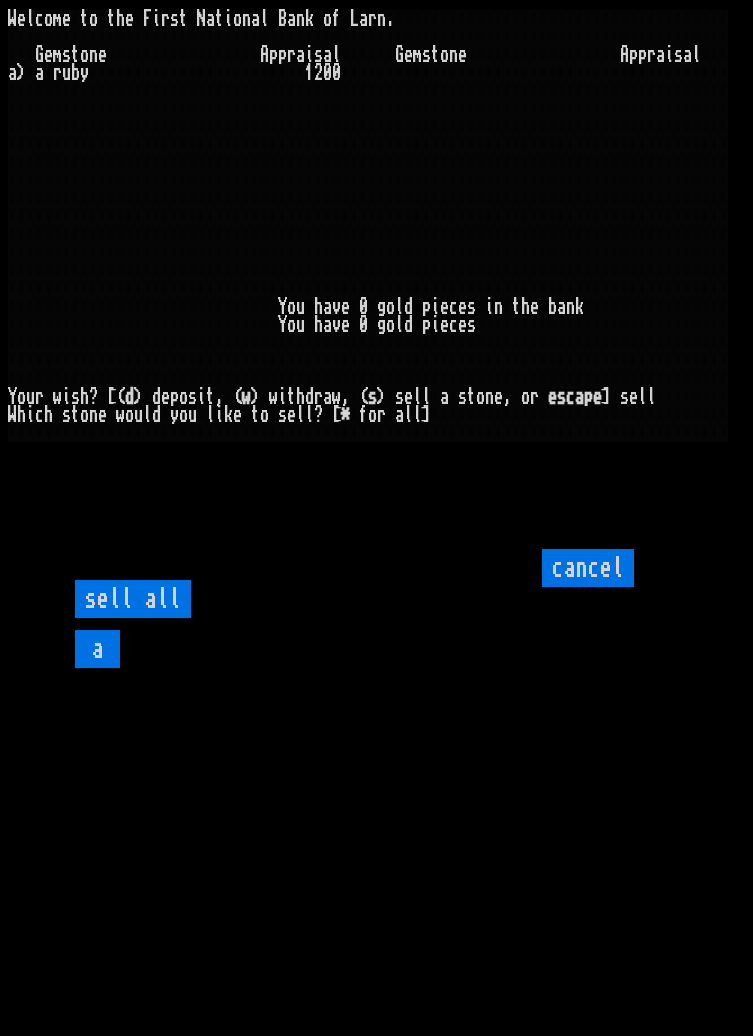 click on "sell all" at bounding box center (133, 599) 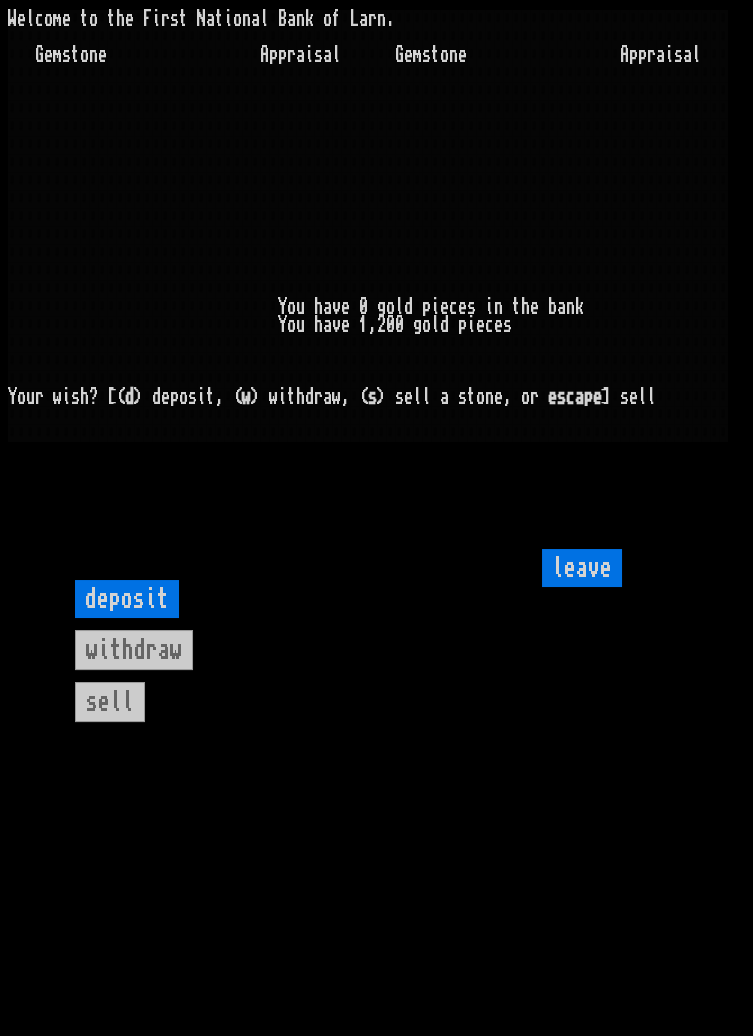 click on "leave" at bounding box center [582, 568] 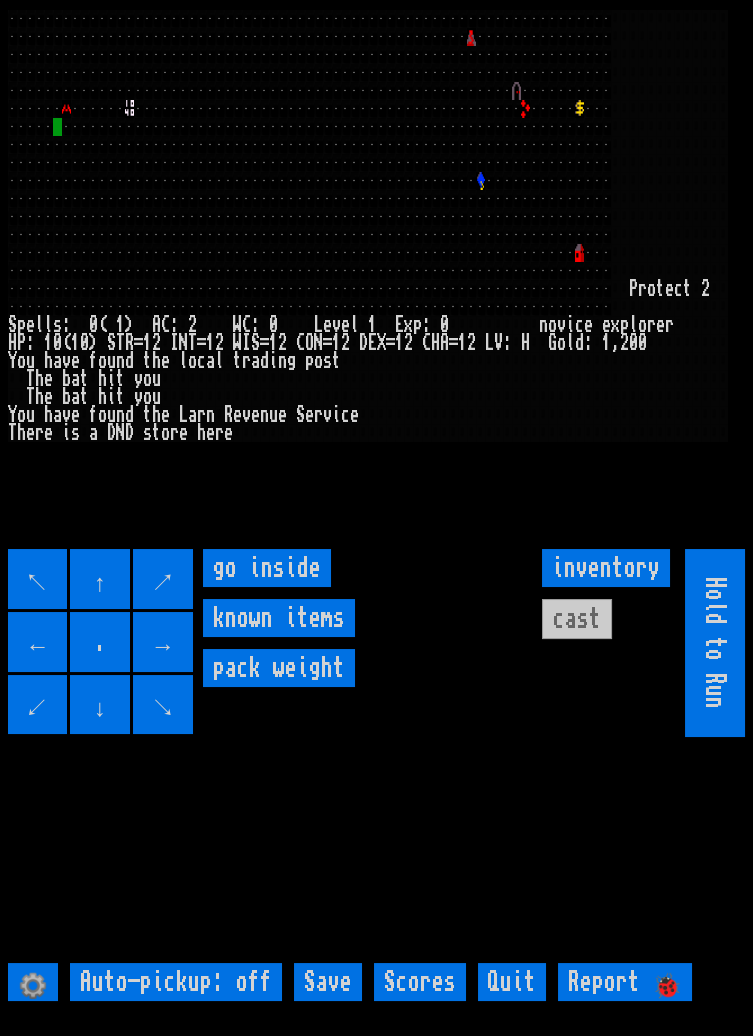 click on "go inside" at bounding box center (267, 568) 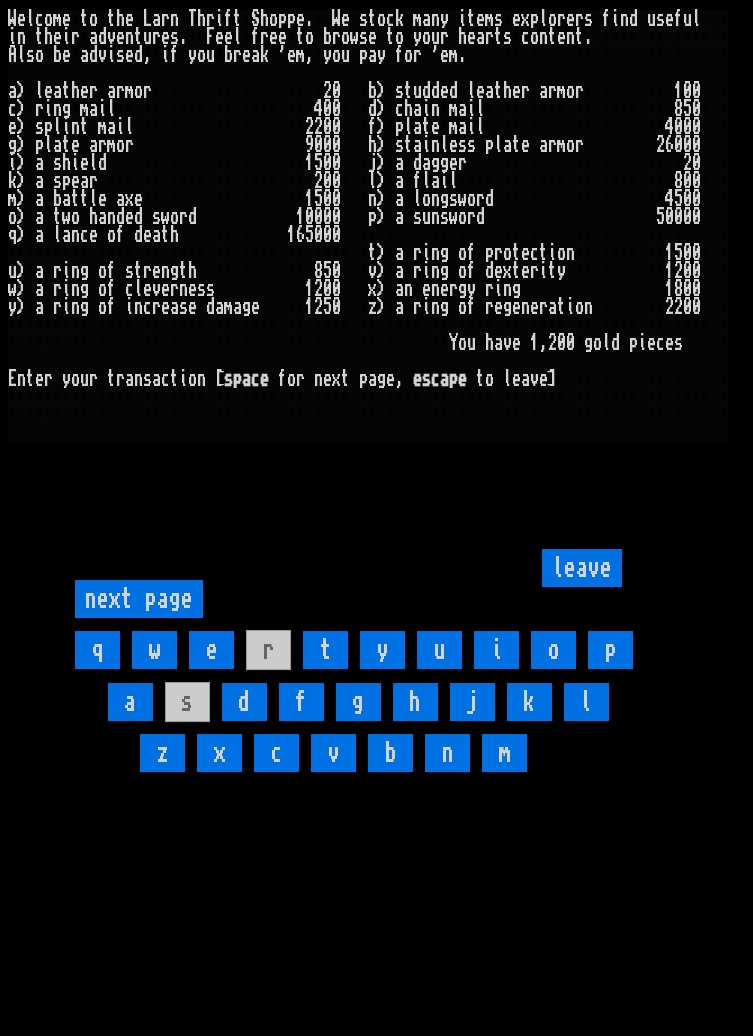 click on "d" at bounding box center (244, 702) 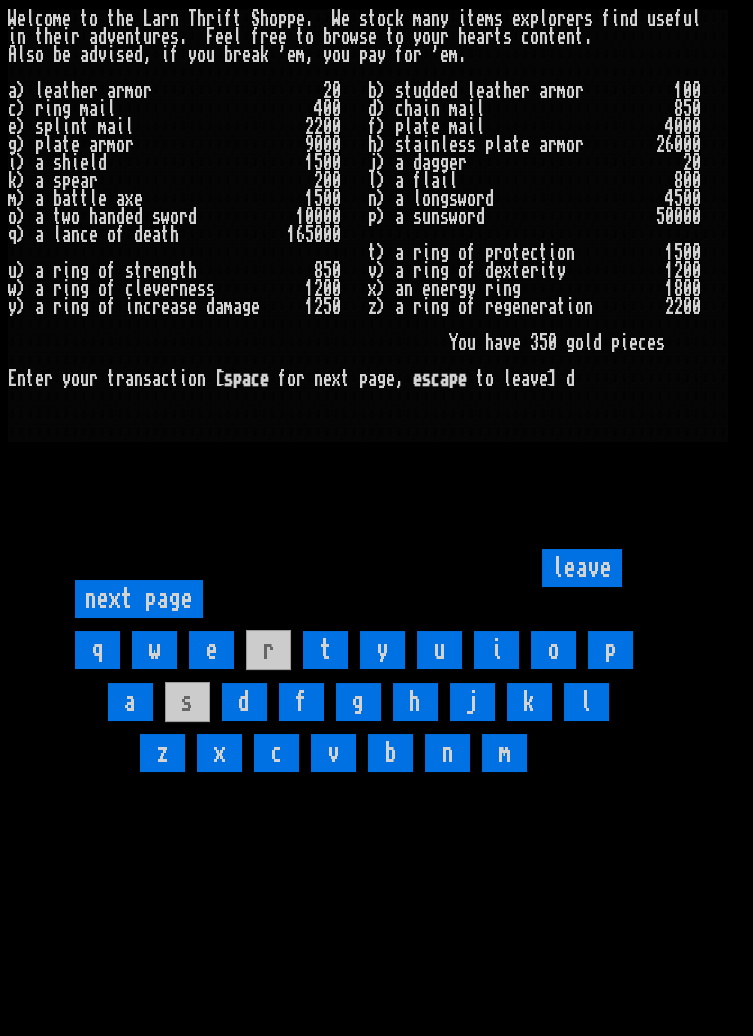 click on "leave" at bounding box center [582, 568] 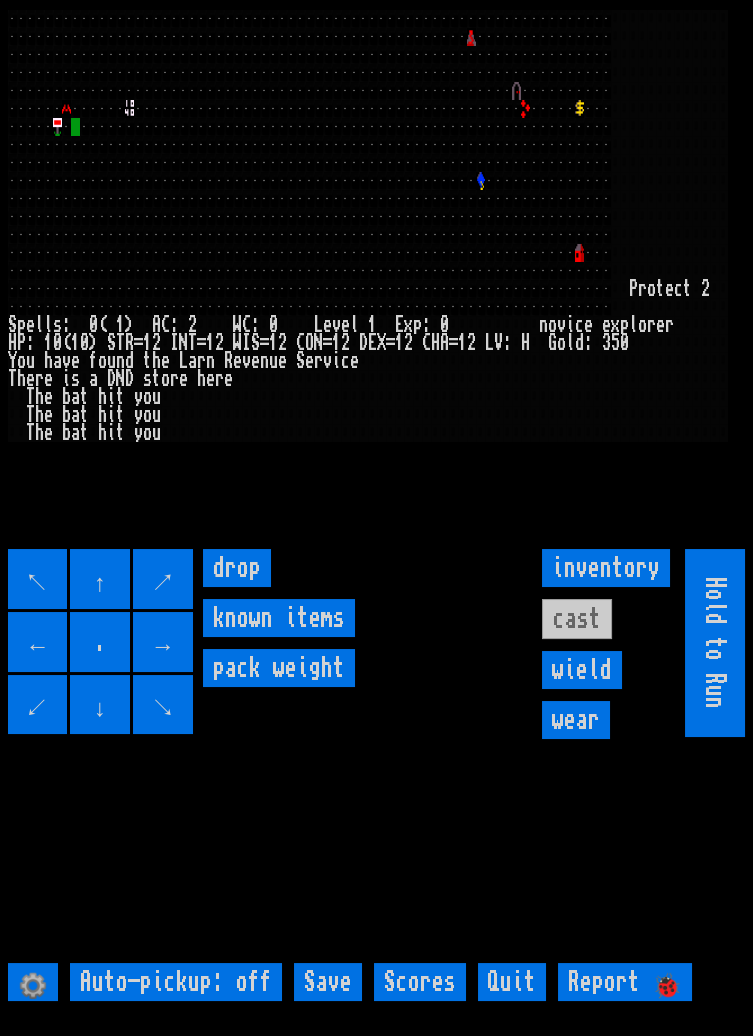 click on "wear" at bounding box center [576, 720] 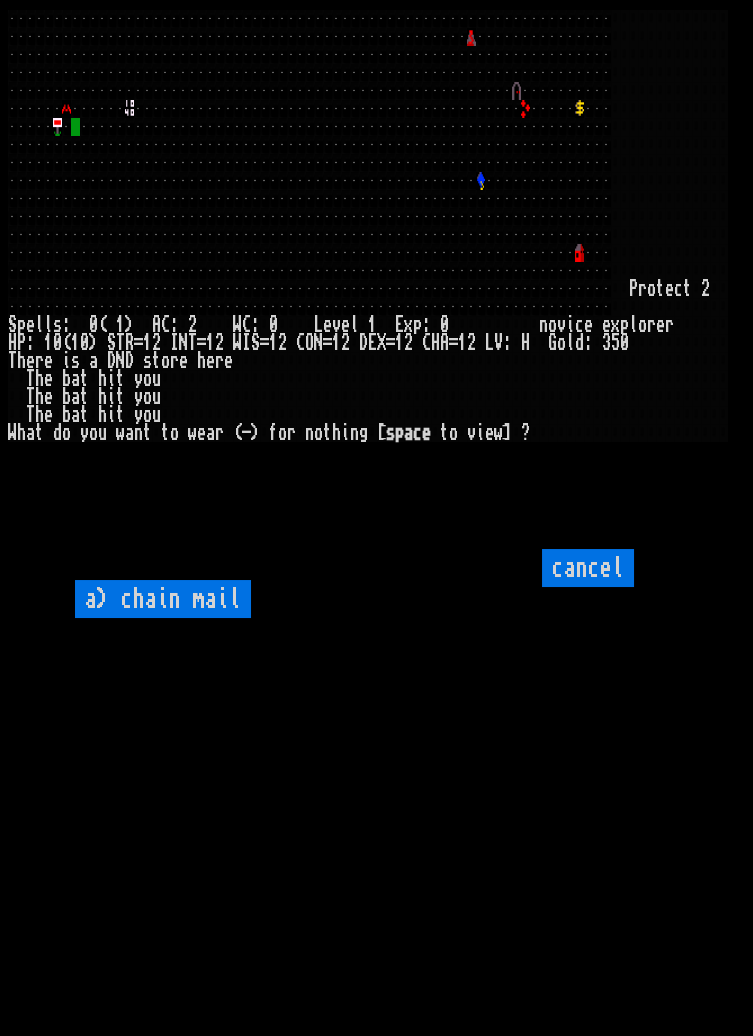 click on "a) chain mail" at bounding box center [163, 599] 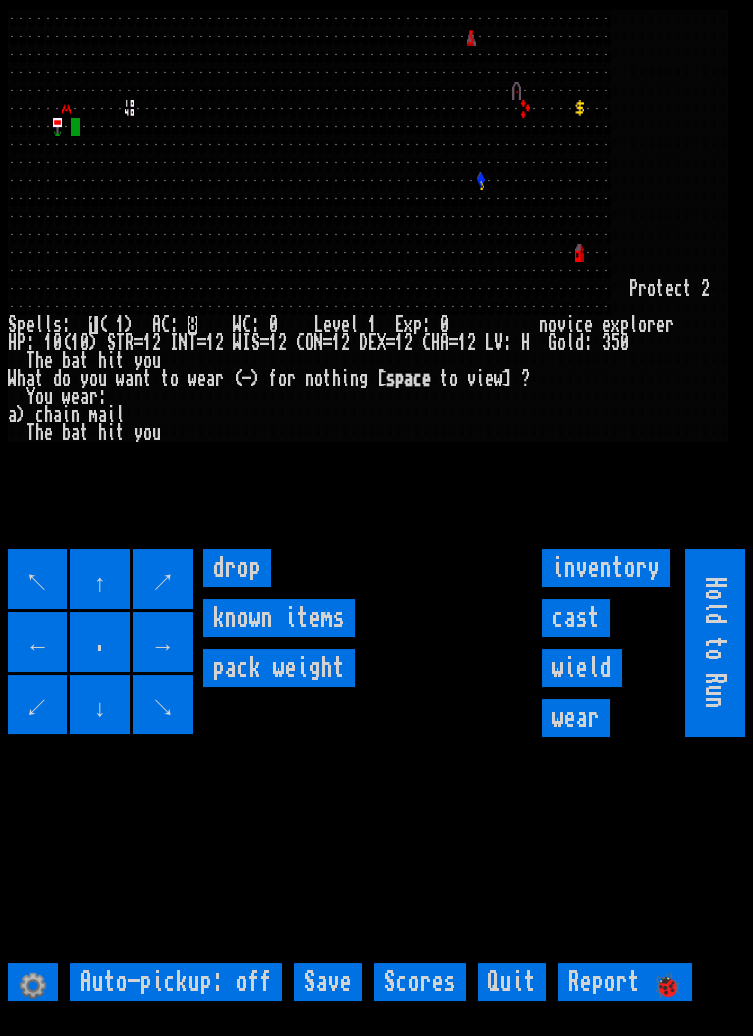 click on "wield" at bounding box center (582, 668) 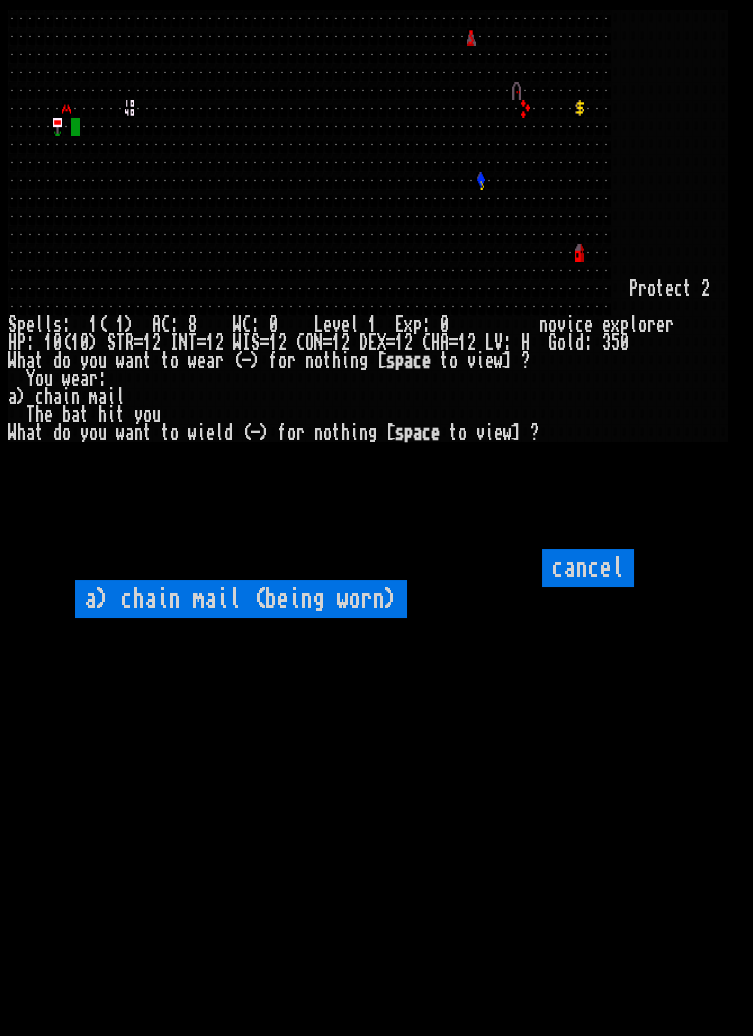 click on "a) chain mail (being worn)" at bounding box center (241, 599) 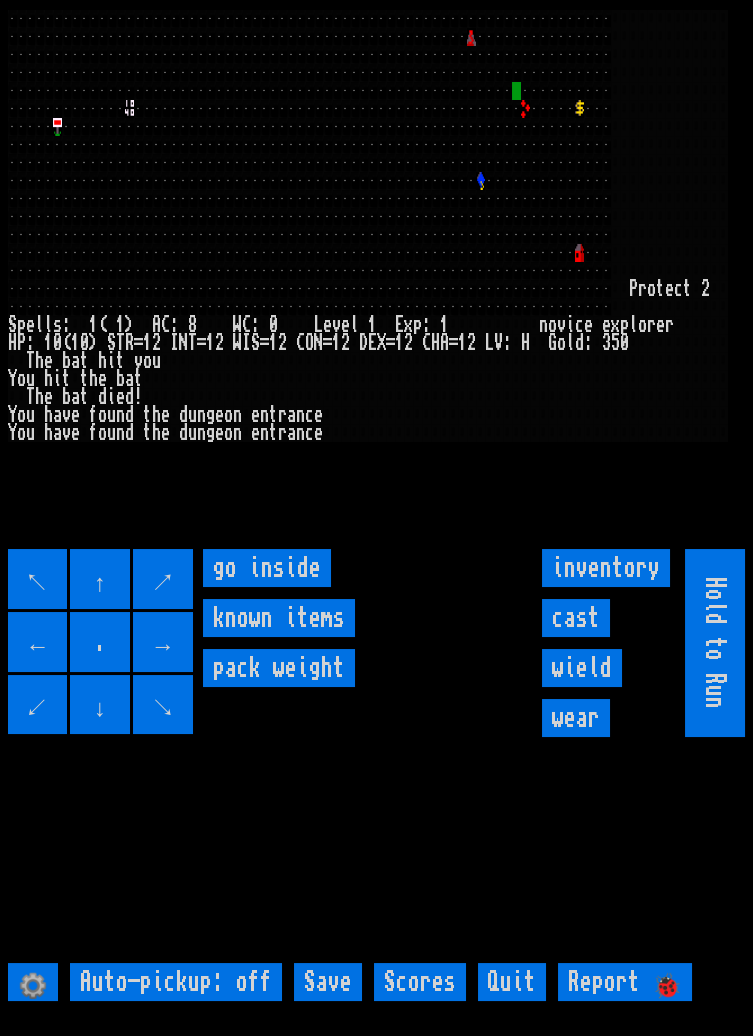 click on "go inside" at bounding box center (267, 568) 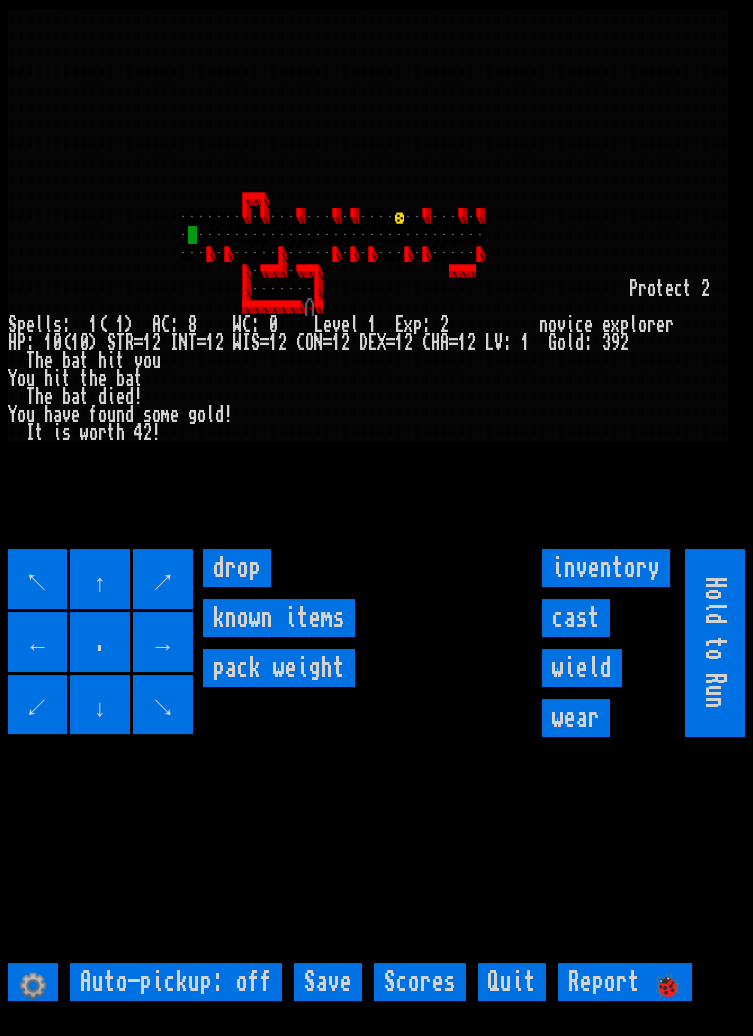 click on "Auto-pickup: off" at bounding box center [176, 982] 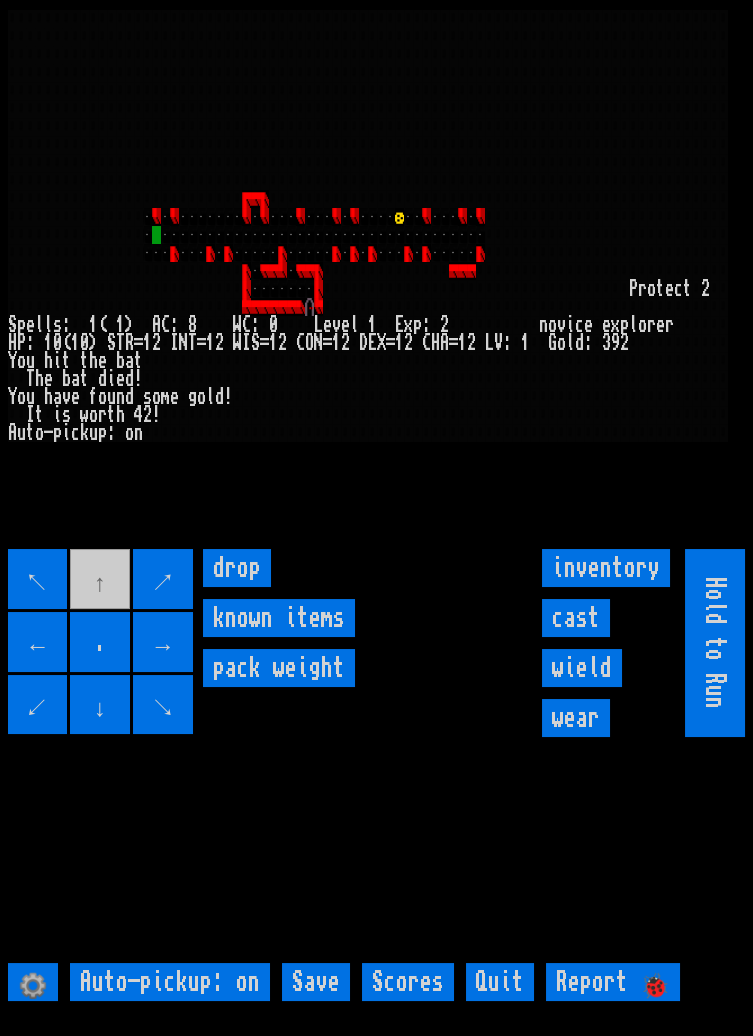 scroll, scrollTop: 48, scrollLeft: 0, axis: vertical 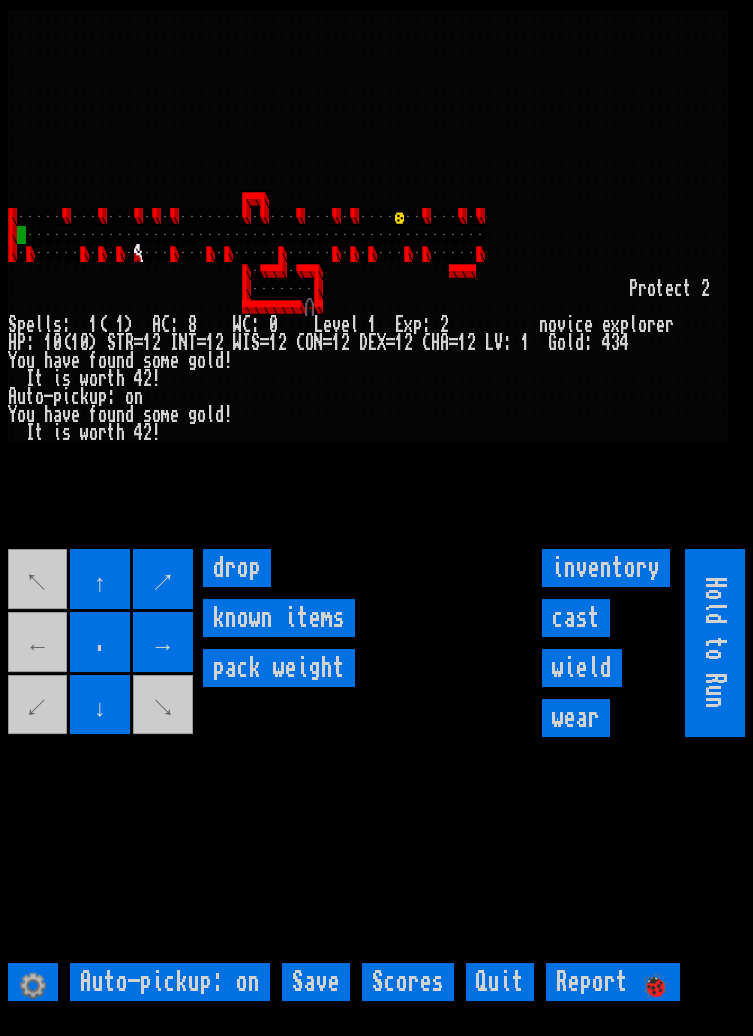 click on "↖ ↑ ↗ ← . → ↙ ↓ ↘" at bounding box center (102, 643) 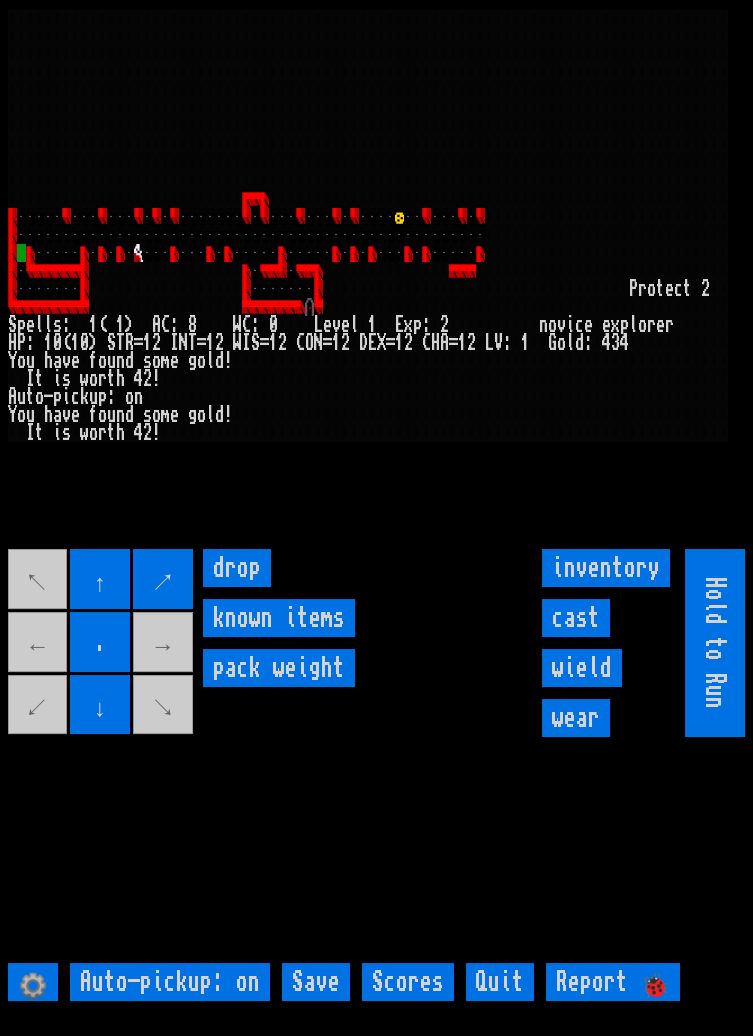 click on "↗" at bounding box center [163, 579] 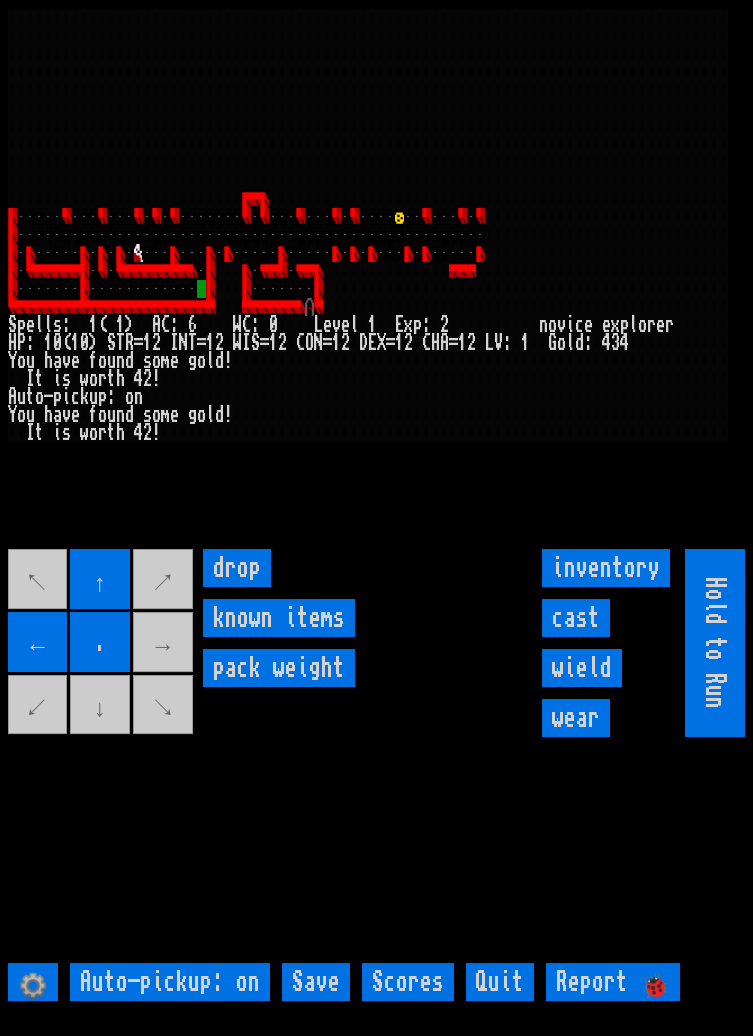 click on "↖ ↑ ↗ ← . → ↙ ↓ ↘" at bounding box center [102, 643] 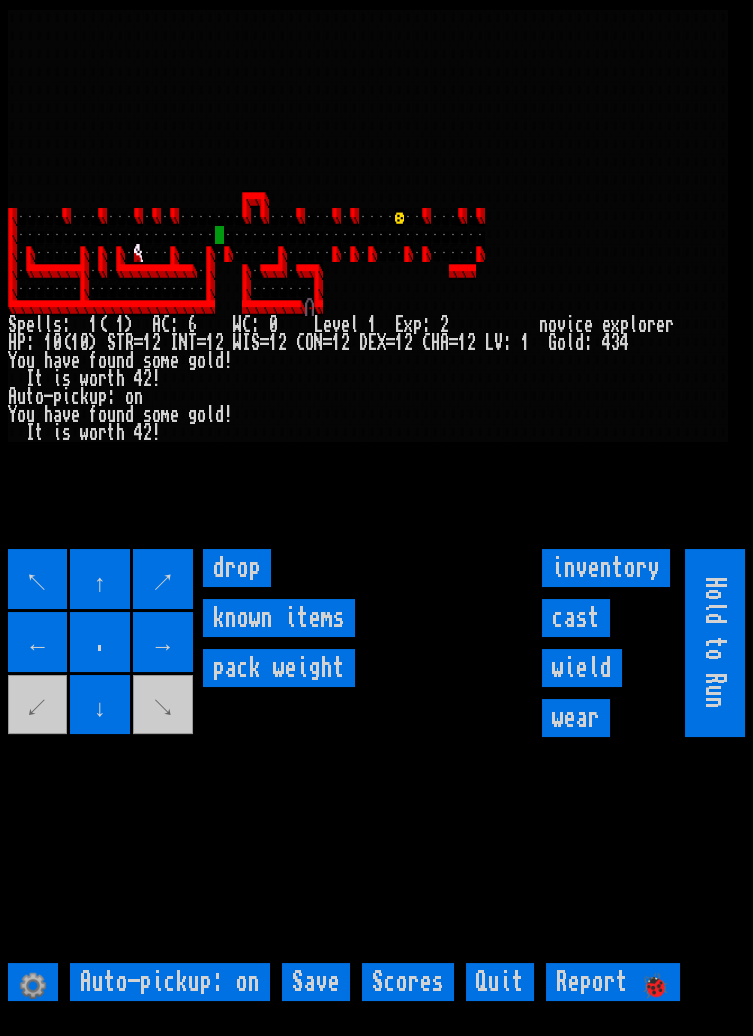 click on "↖ ↑ ↗ ← . → ↙ ↓ ↘" at bounding box center [102, 643] 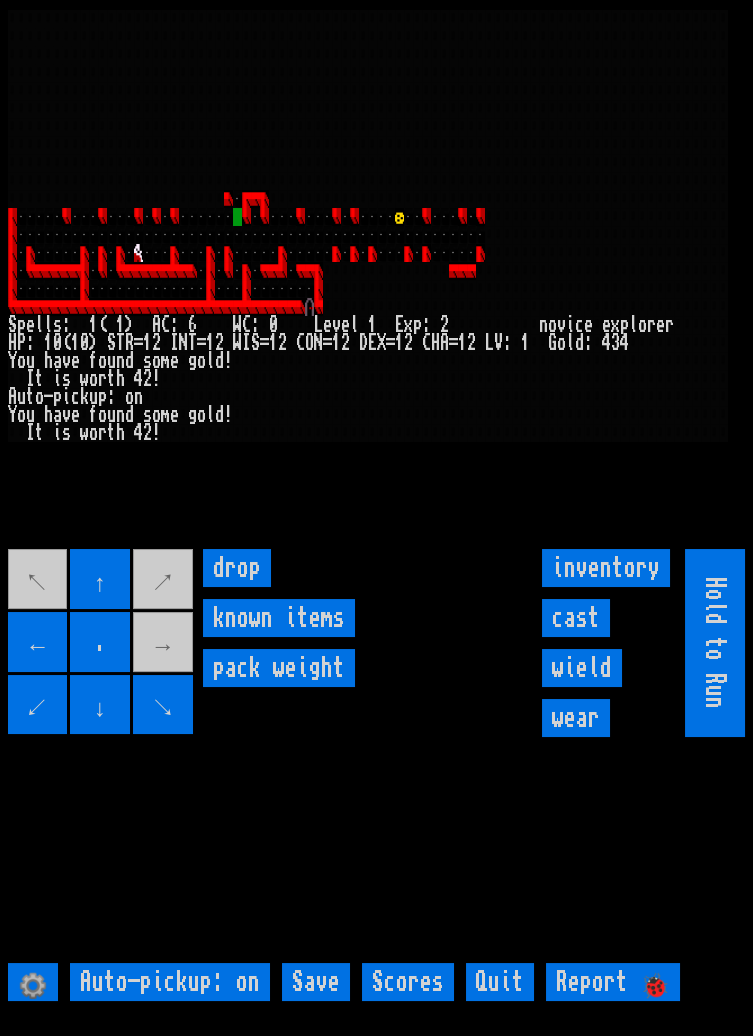 click on "↖ ↑ ↗ ← . → ↙ ↓ ↘" at bounding box center [102, 643] 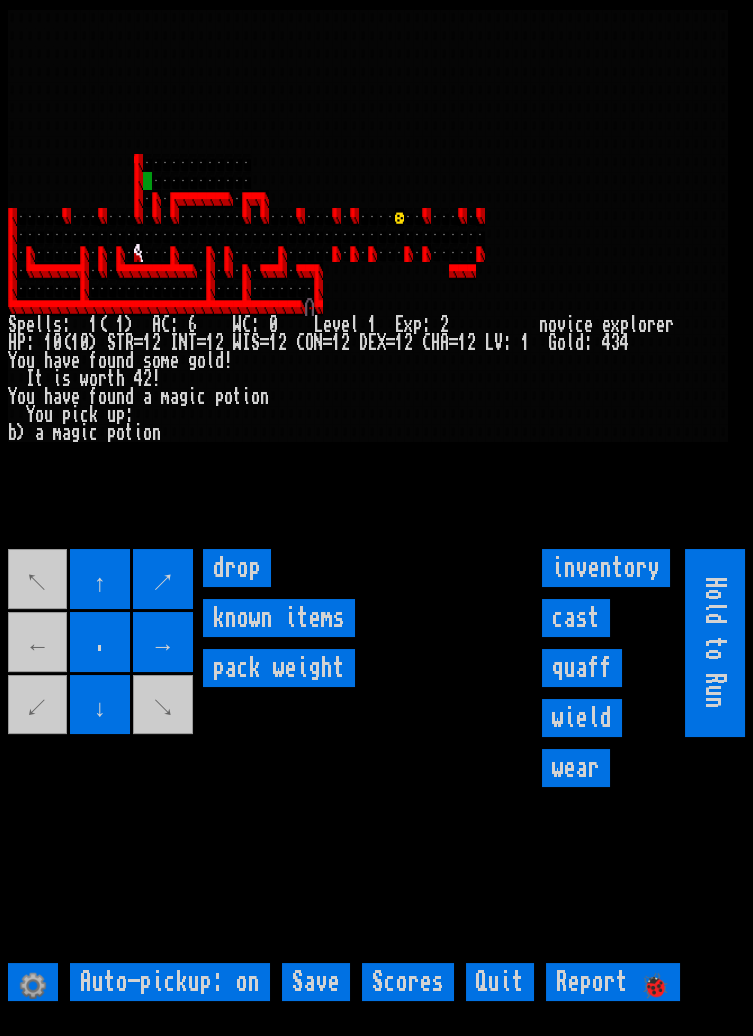 click on "↖ ↑ ↗ ← . → ↙ ↓ ↘" at bounding box center (102, 643) 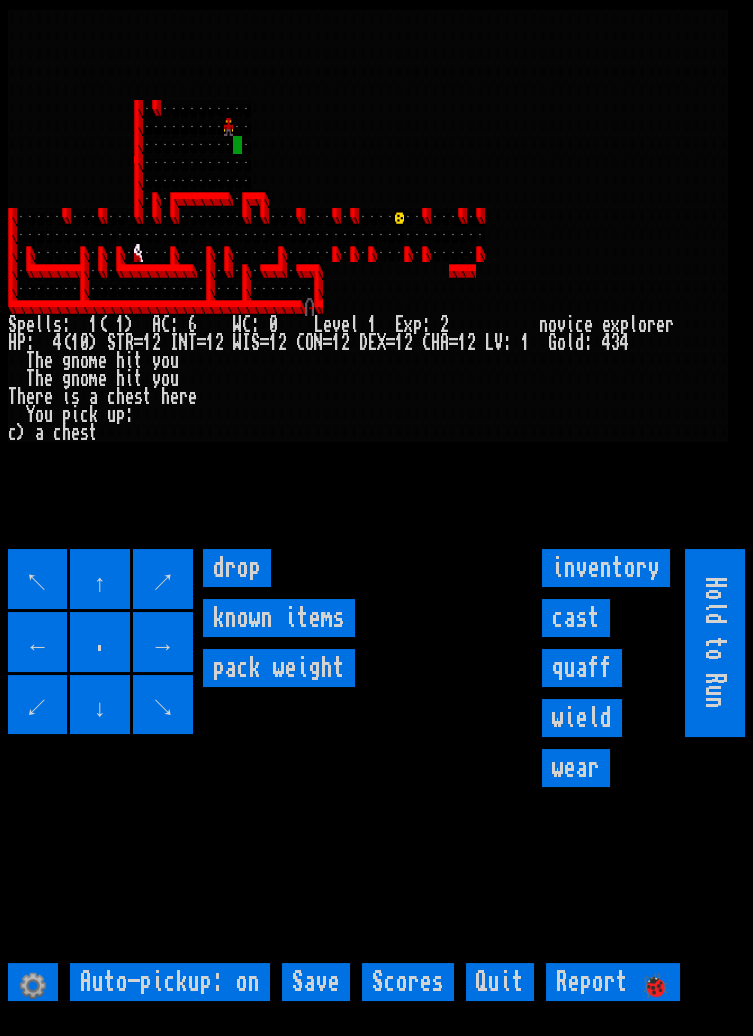 click on "cast" at bounding box center [576, 618] 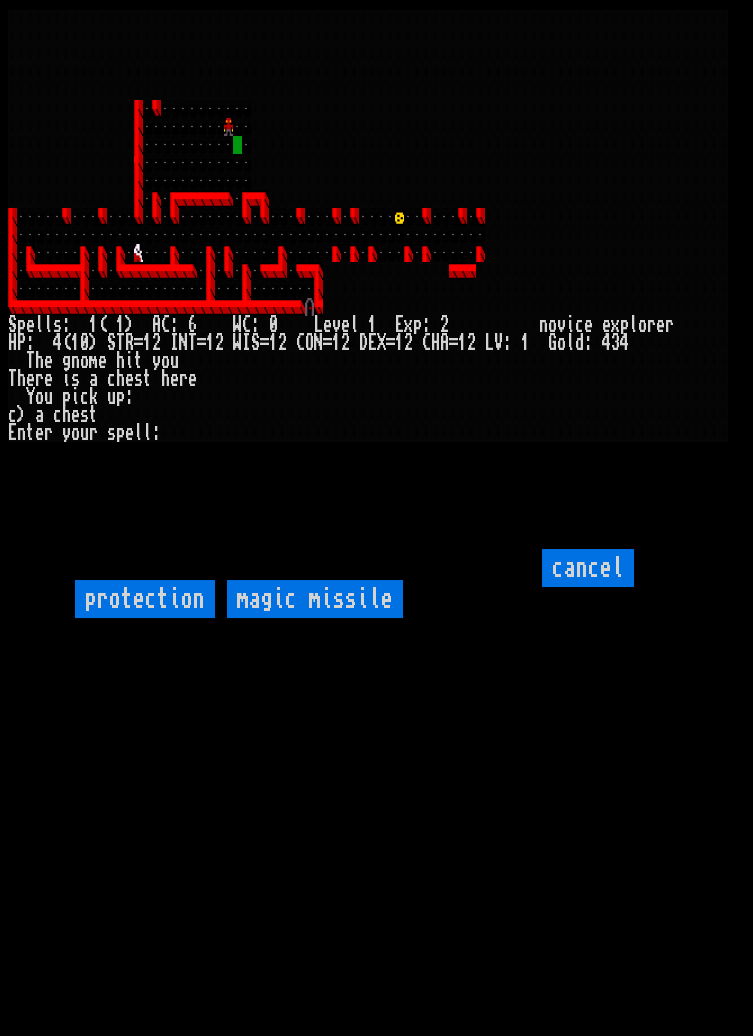 click on "protection" at bounding box center [145, 599] 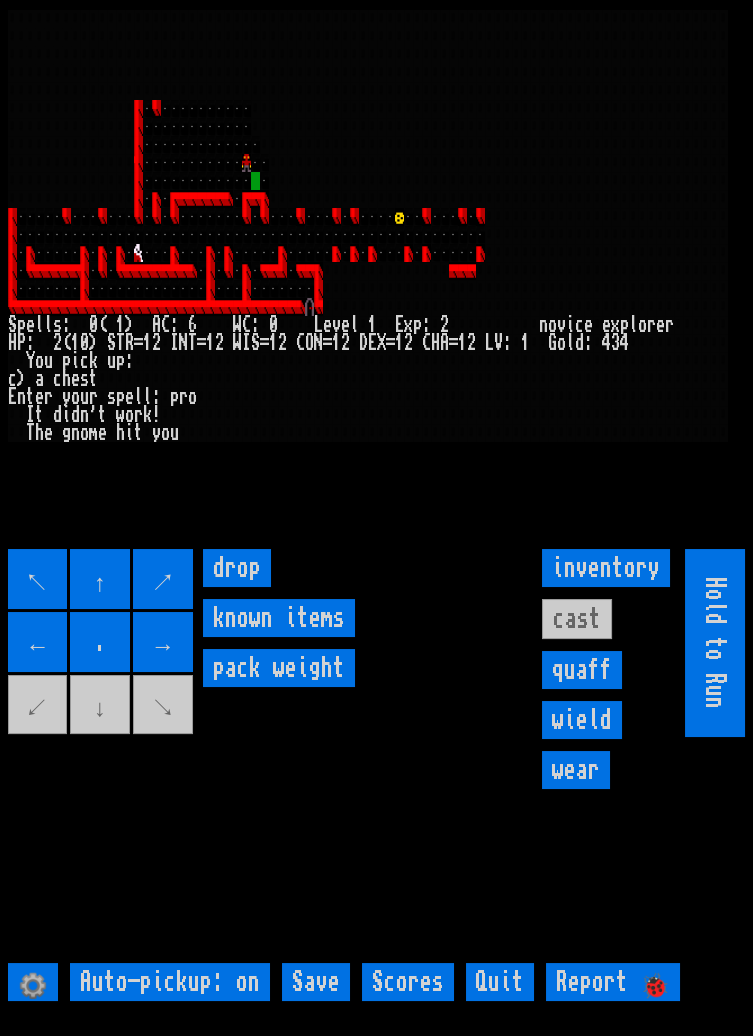 scroll, scrollTop: 61, scrollLeft: 0, axis: vertical 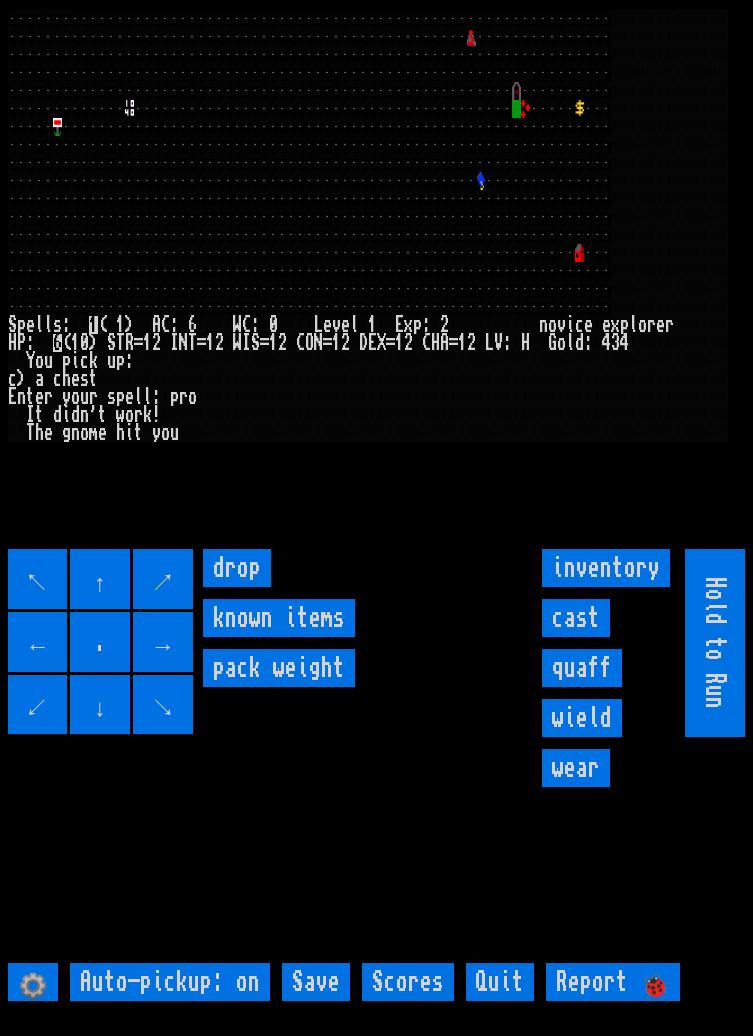 click on "cast" at bounding box center [576, 618] 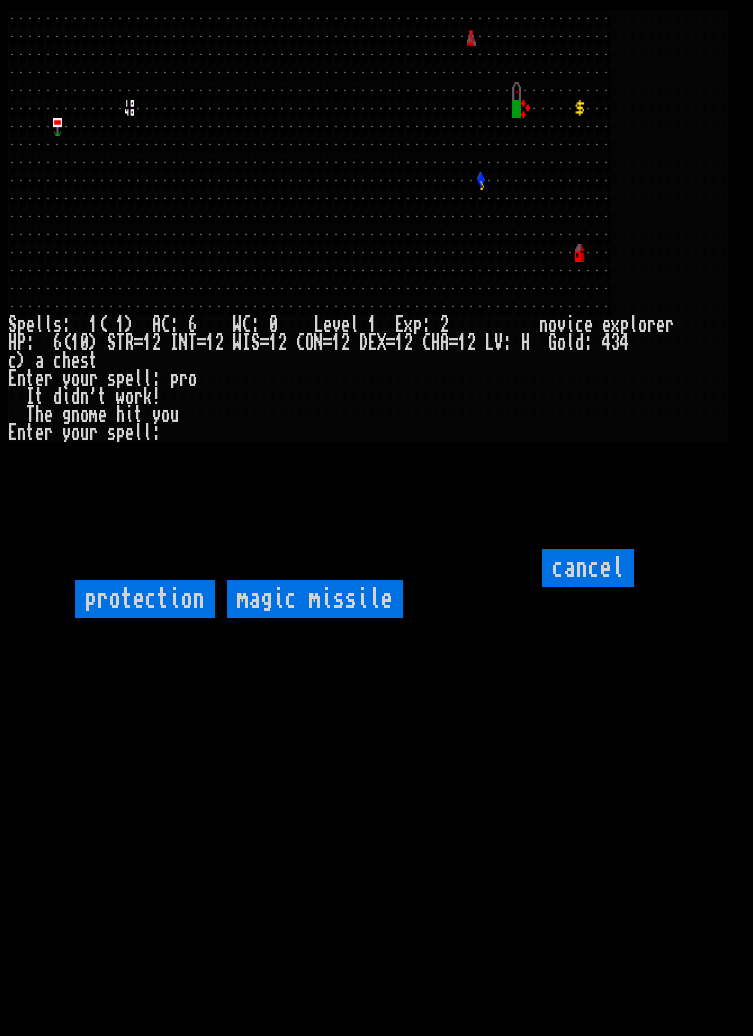 click on "protection" at bounding box center (145, 599) 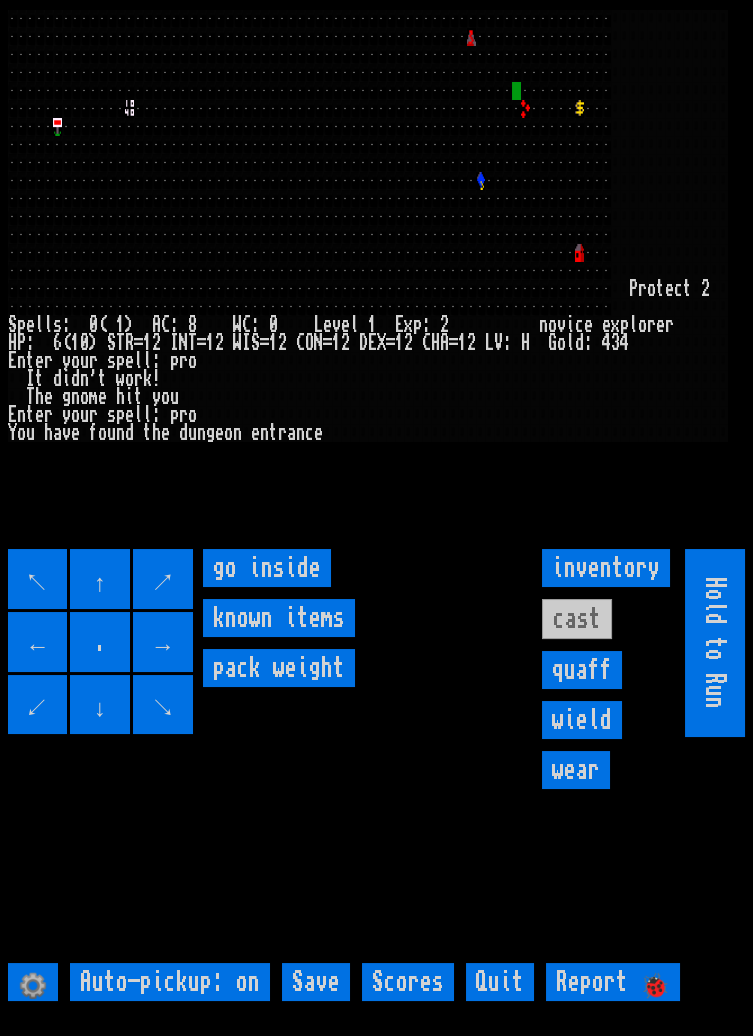 click on "go inside" at bounding box center (267, 568) 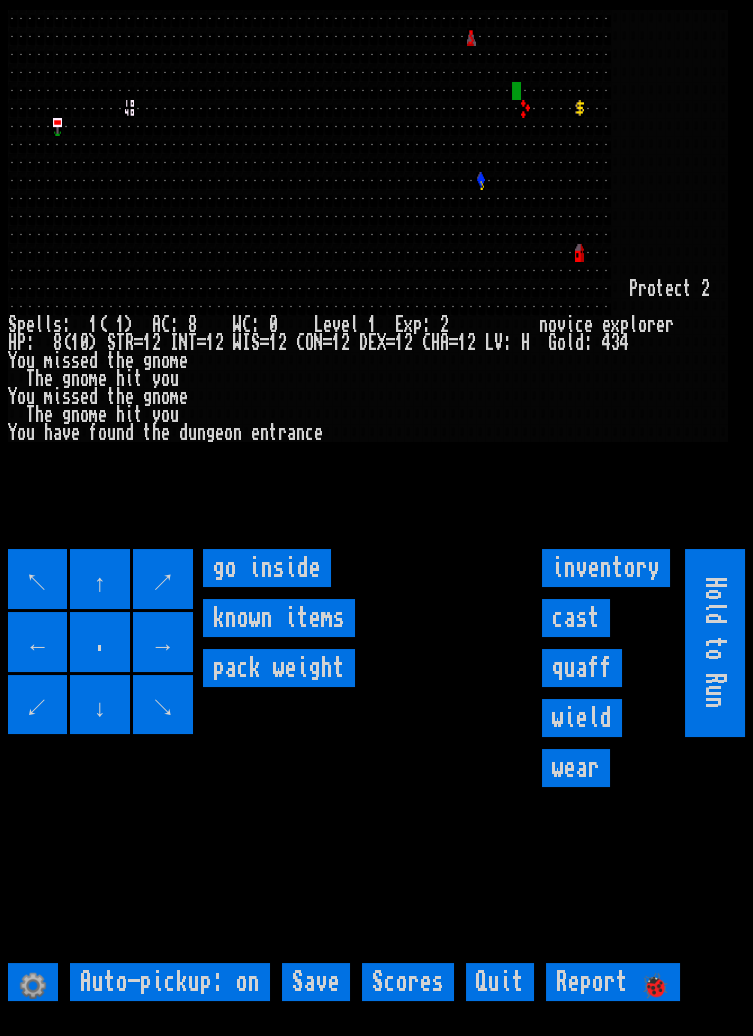 click on "go inside" at bounding box center [267, 568] 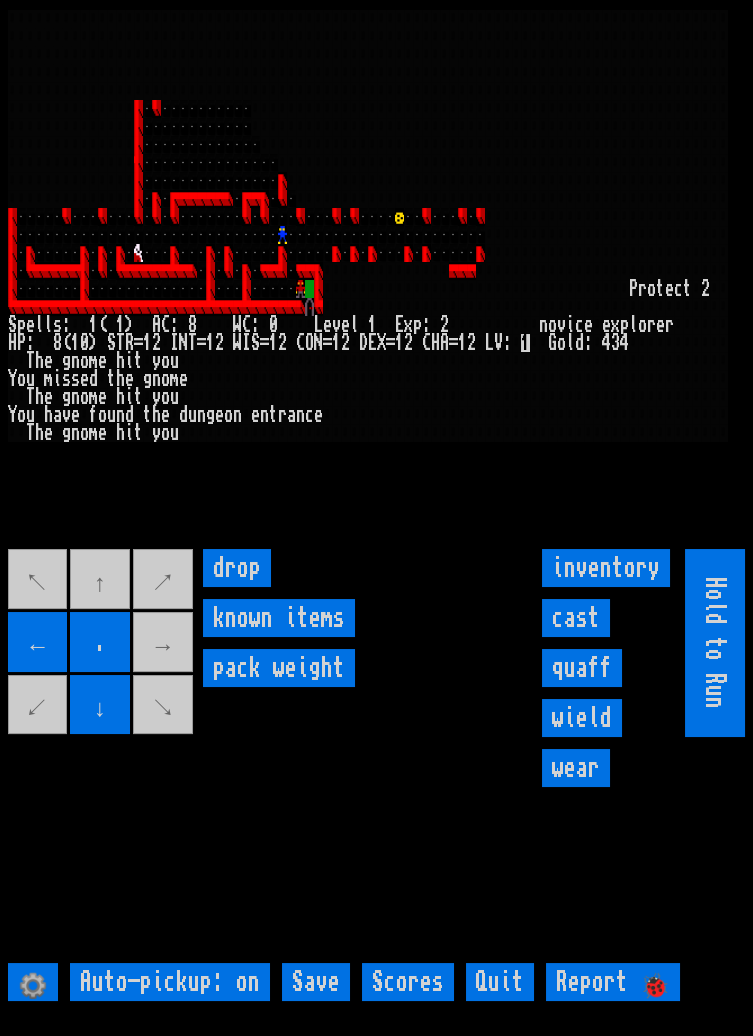 click on "cast" at bounding box center (576, 618) 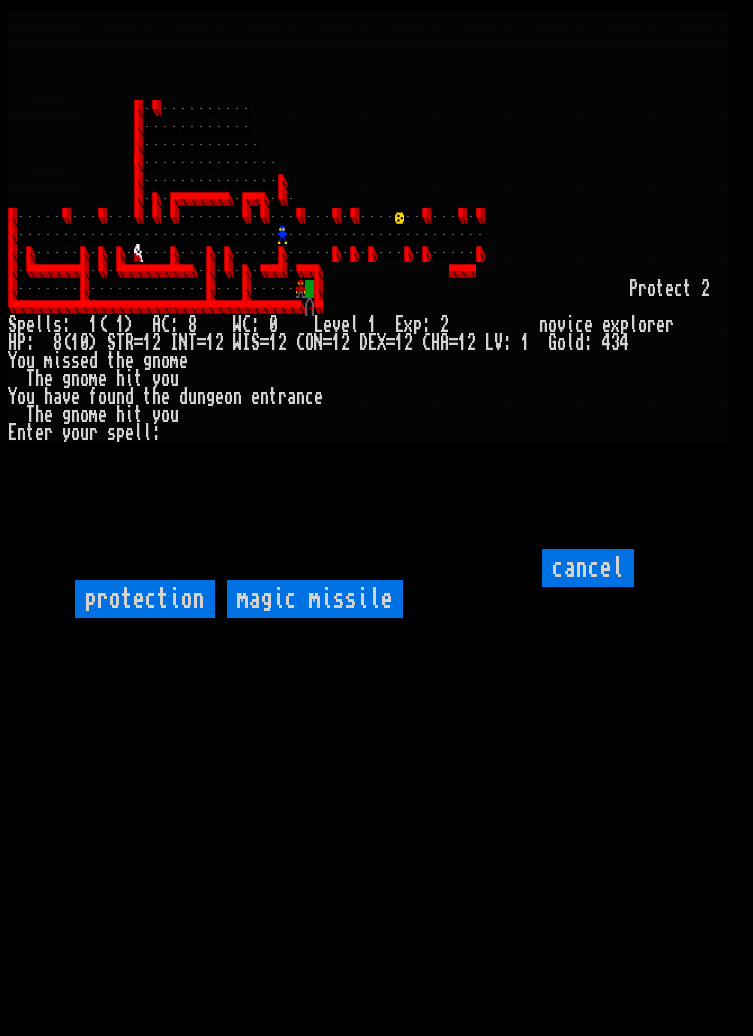 click on "magic missile" at bounding box center [315, 599] 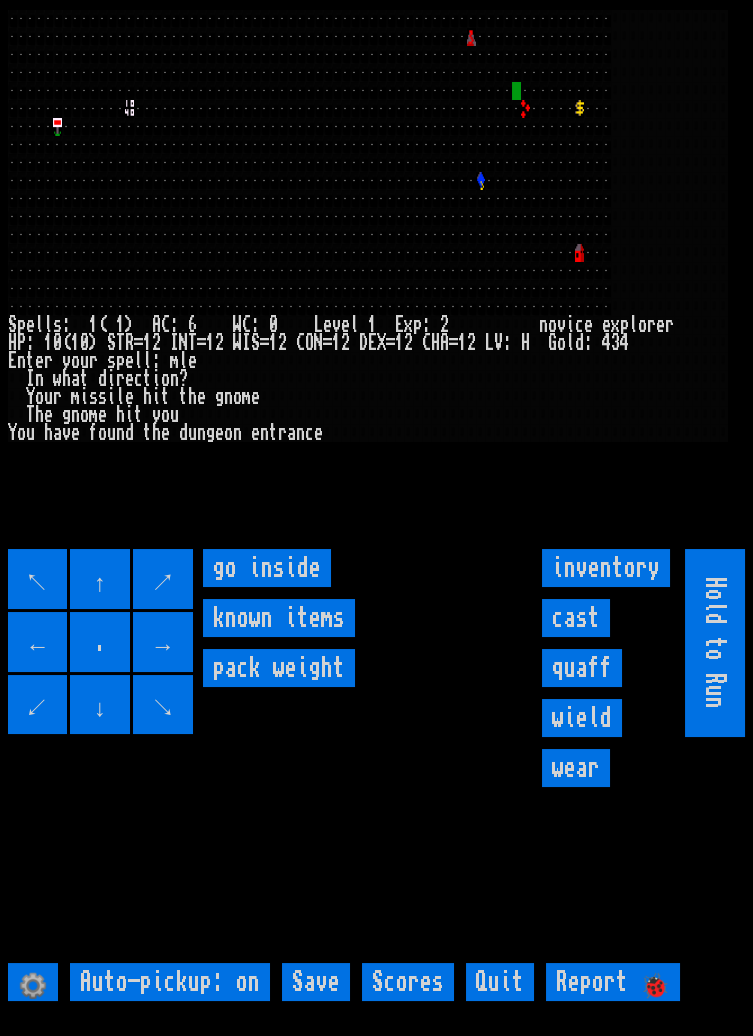 click on "go inside" at bounding box center (267, 568) 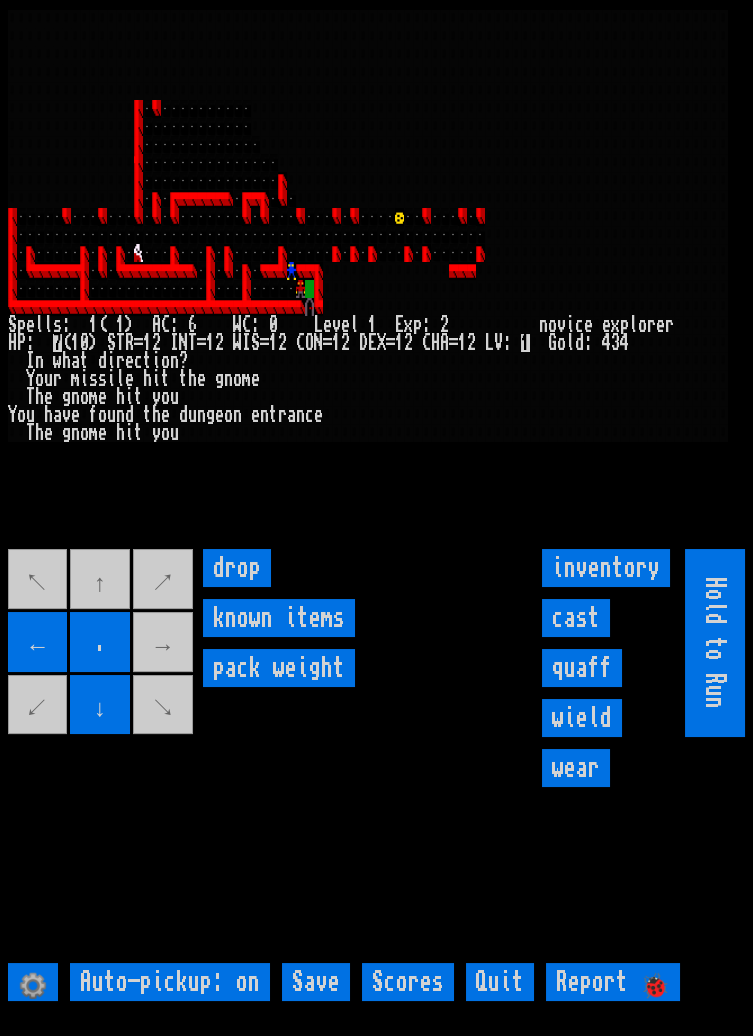 click on "cast" at bounding box center [576, 618] 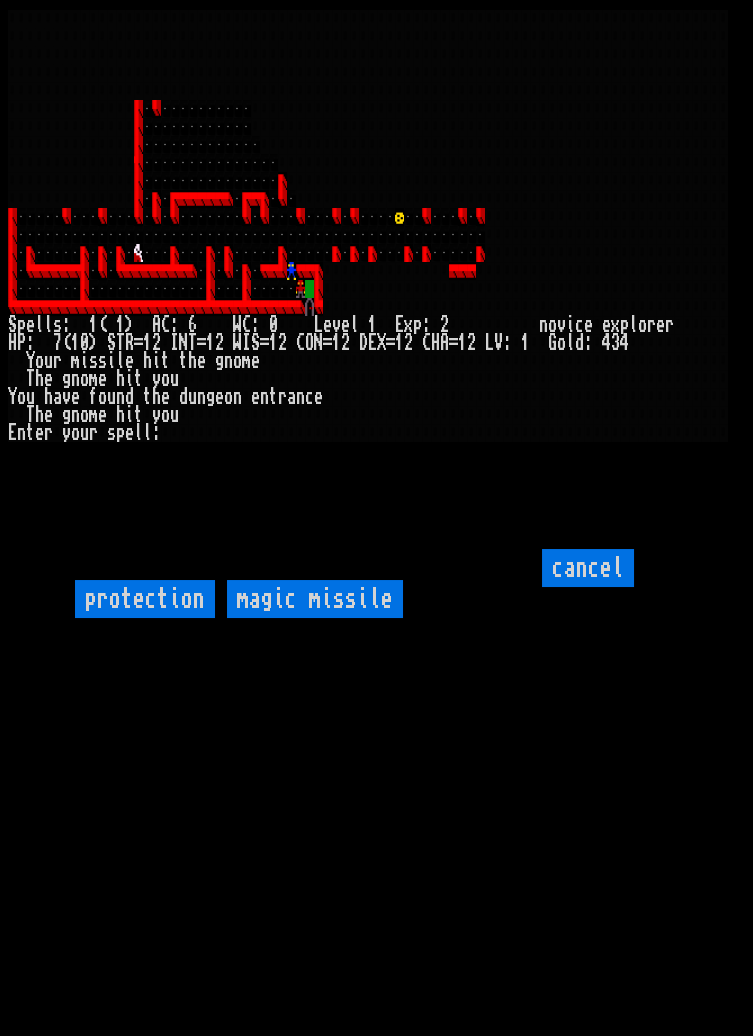 click on "magic missile" at bounding box center [315, 599] 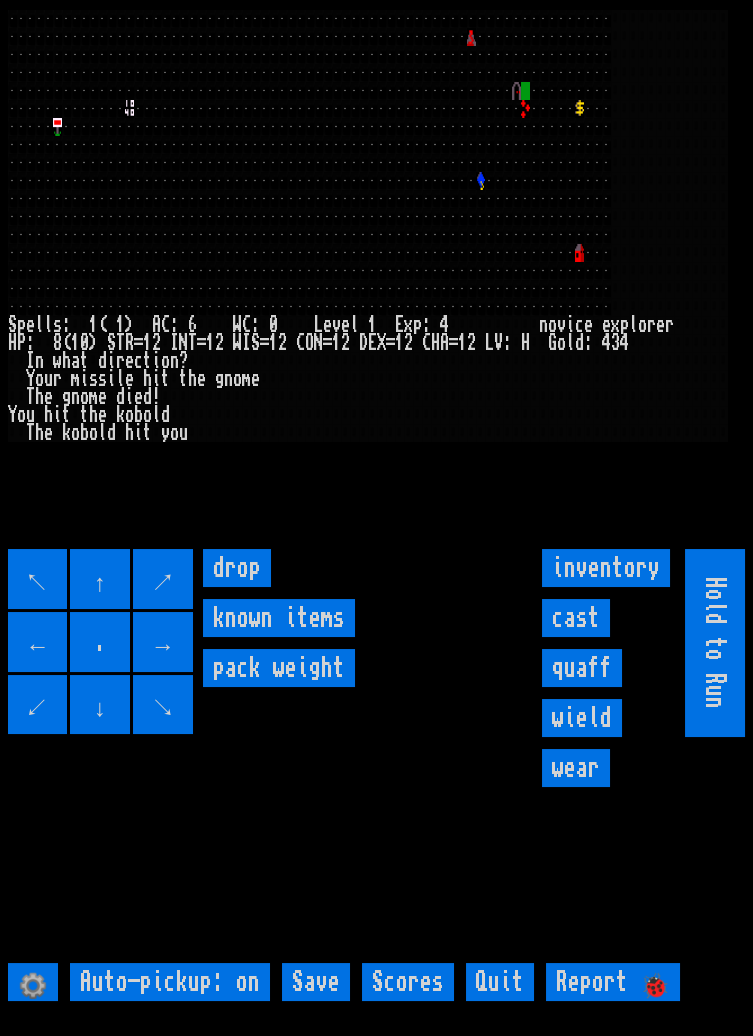 click on "cast" at bounding box center [576, 618] 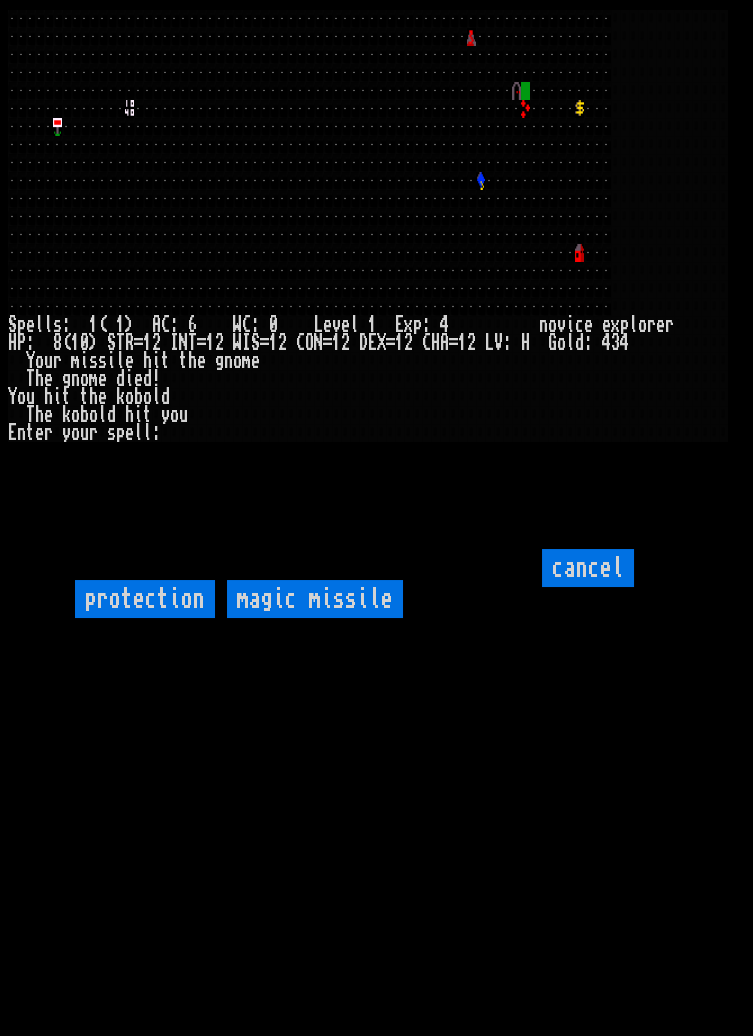 click on "protection" at bounding box center (145, 599) 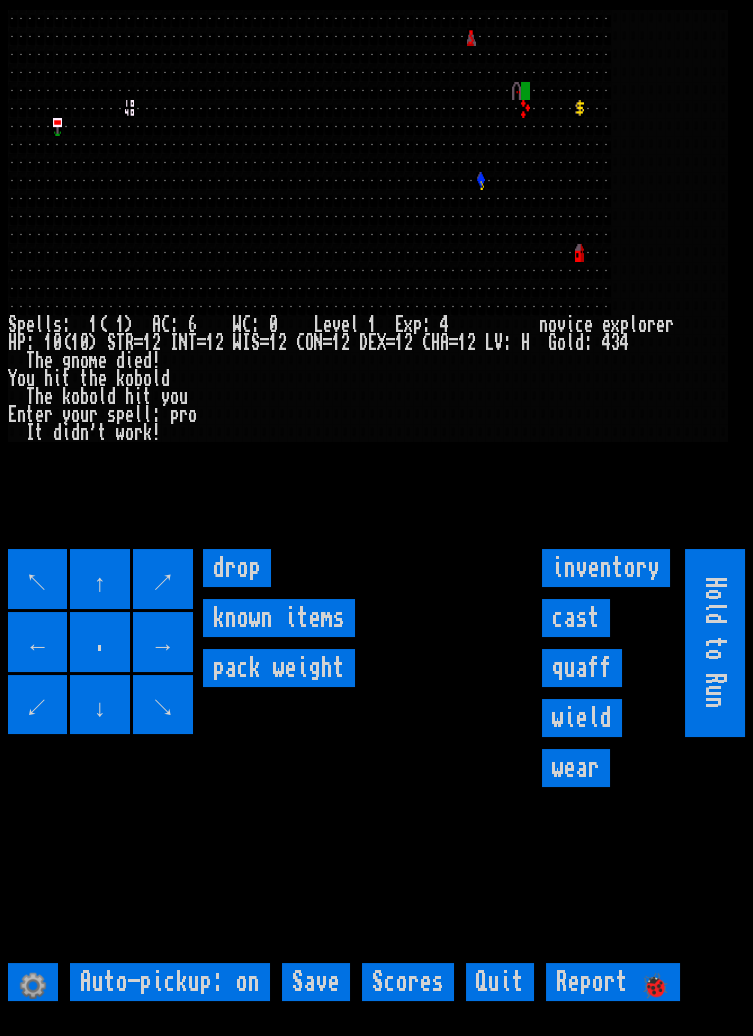 click on "cast" at bounding box center [576, 618] 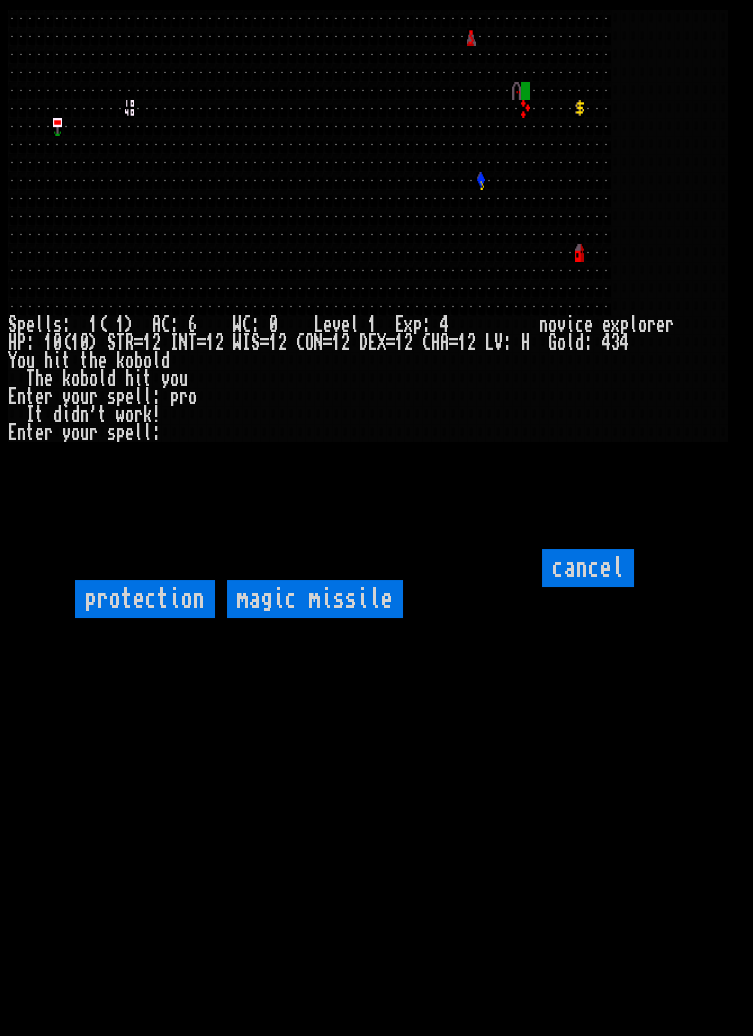 click on "protection" at bounding box center (145, 599) 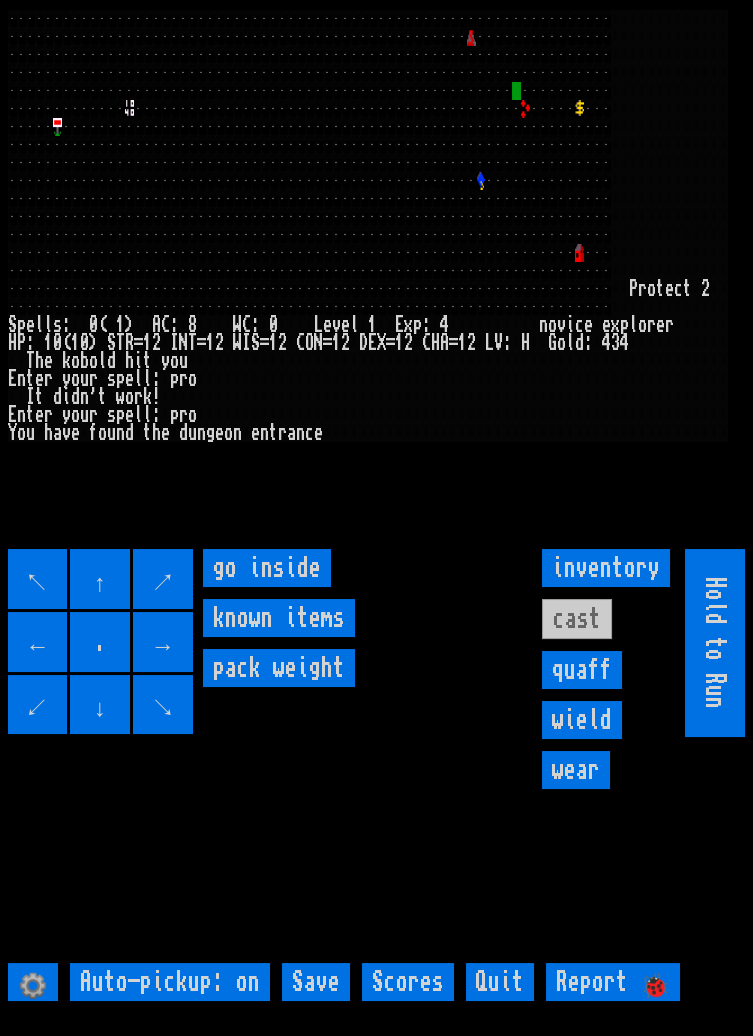 click on "go inside" at bounding box center (267, 568) 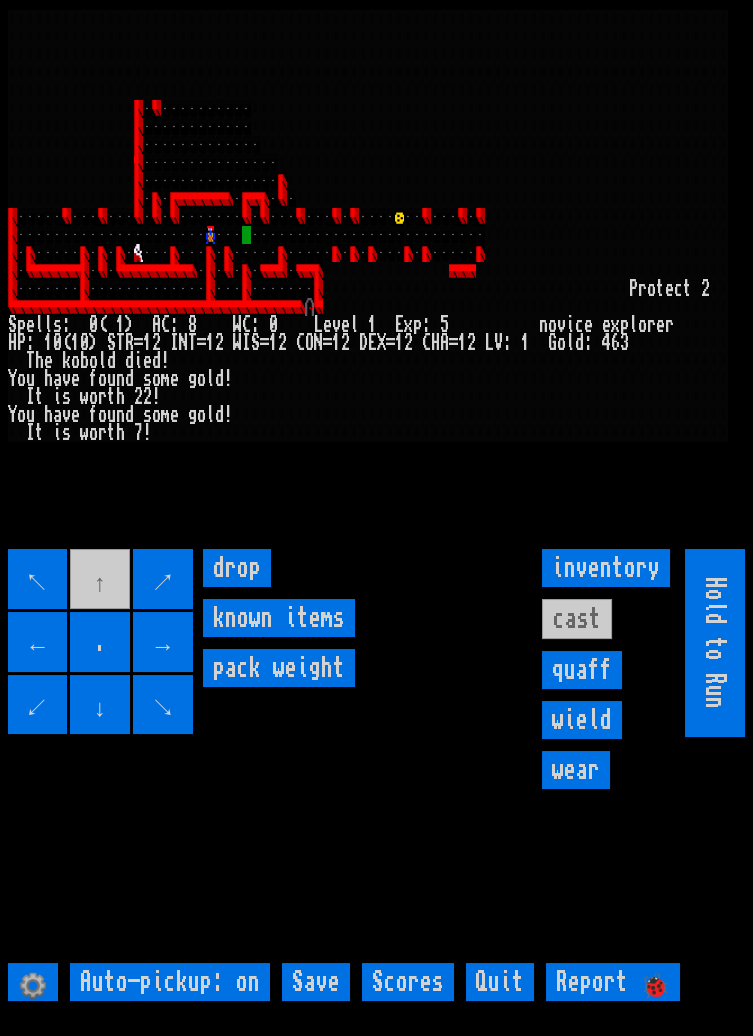 click on "→" at bounding box center [163, 642] 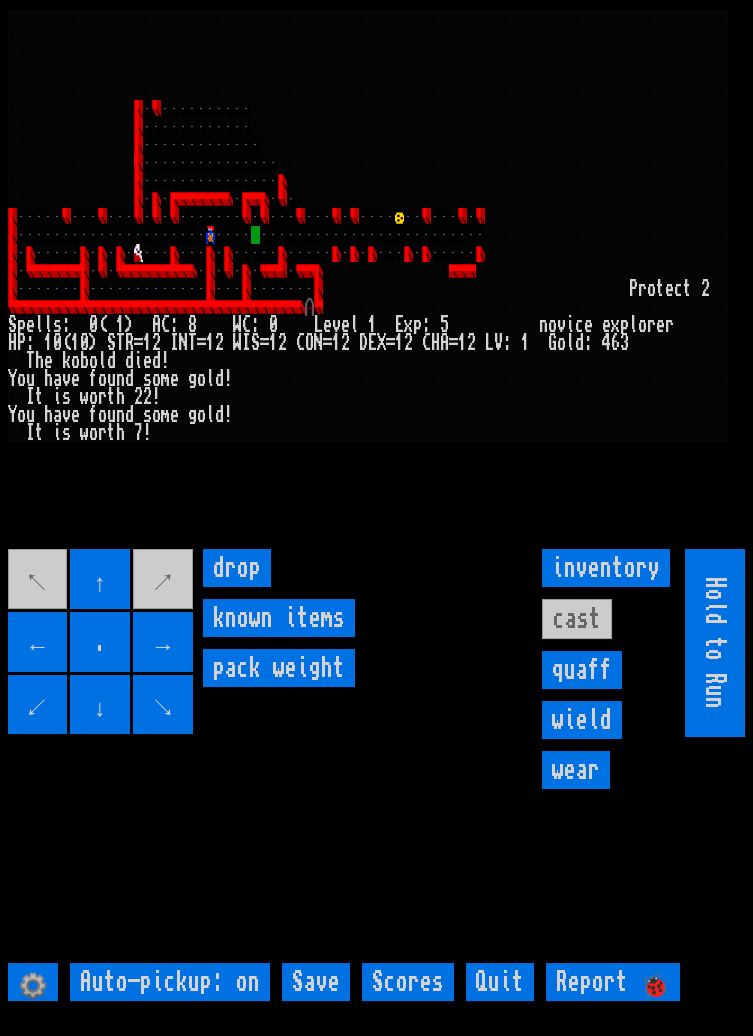 click on "→" at bounding box center [163, 642] 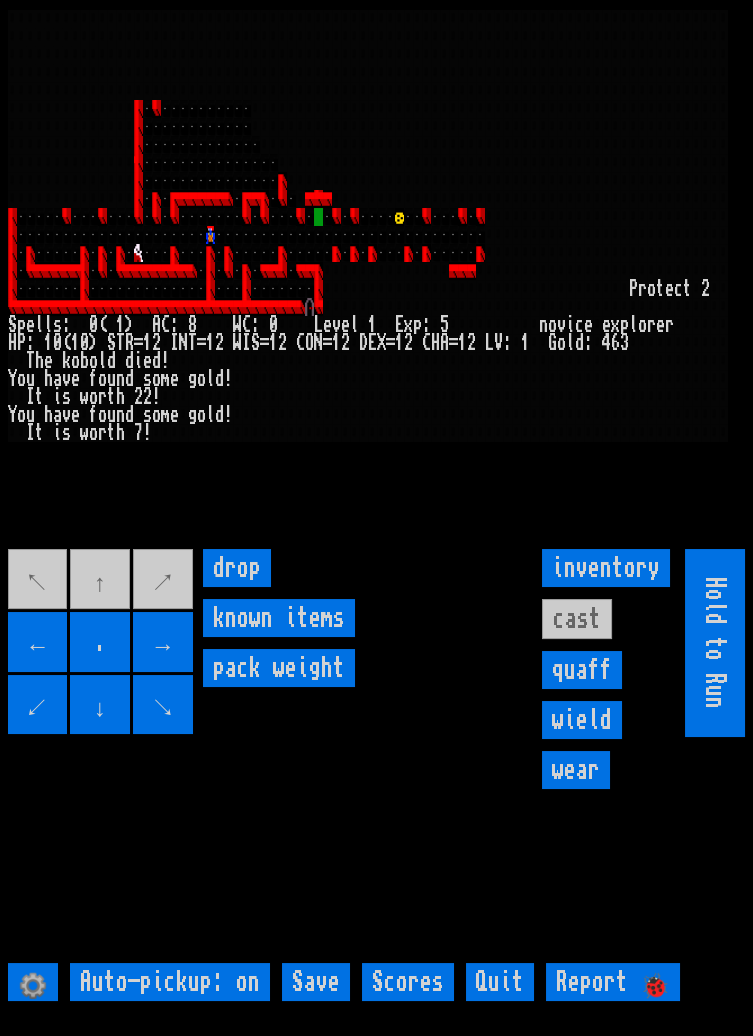click on "↖ ↑ ↗ ← . → ↙ ↓ ↘" at bounding box center [102, 643] 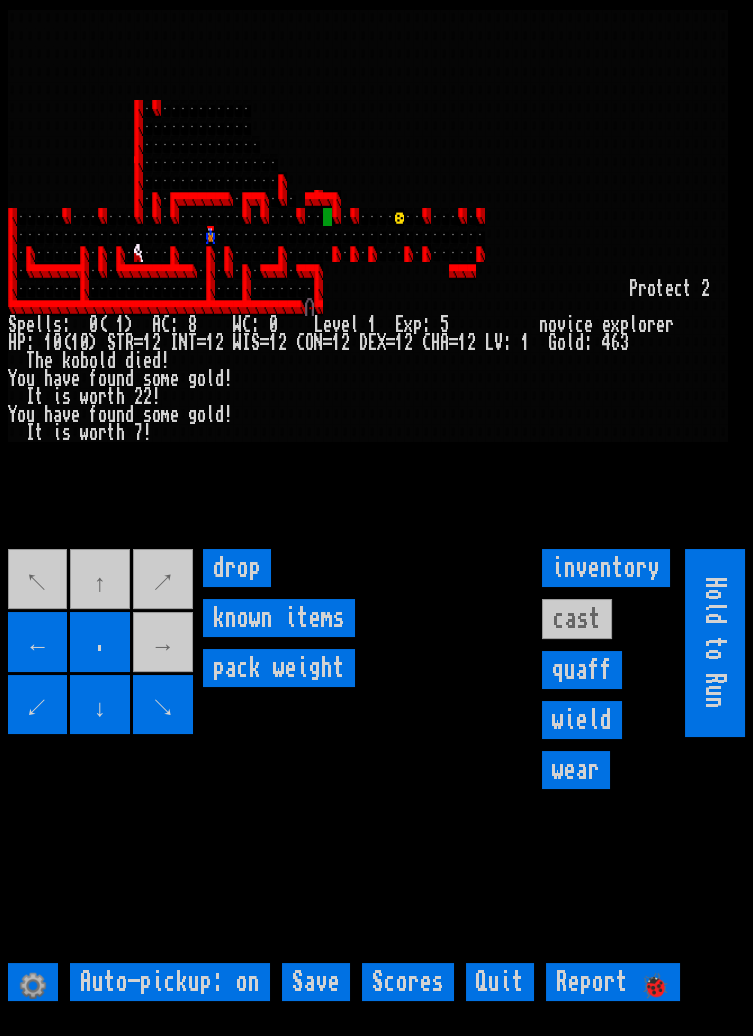 click on "↖ ↑ ↗ ← . → ↙ ↓ ↘" at bounding box center (102, 643) 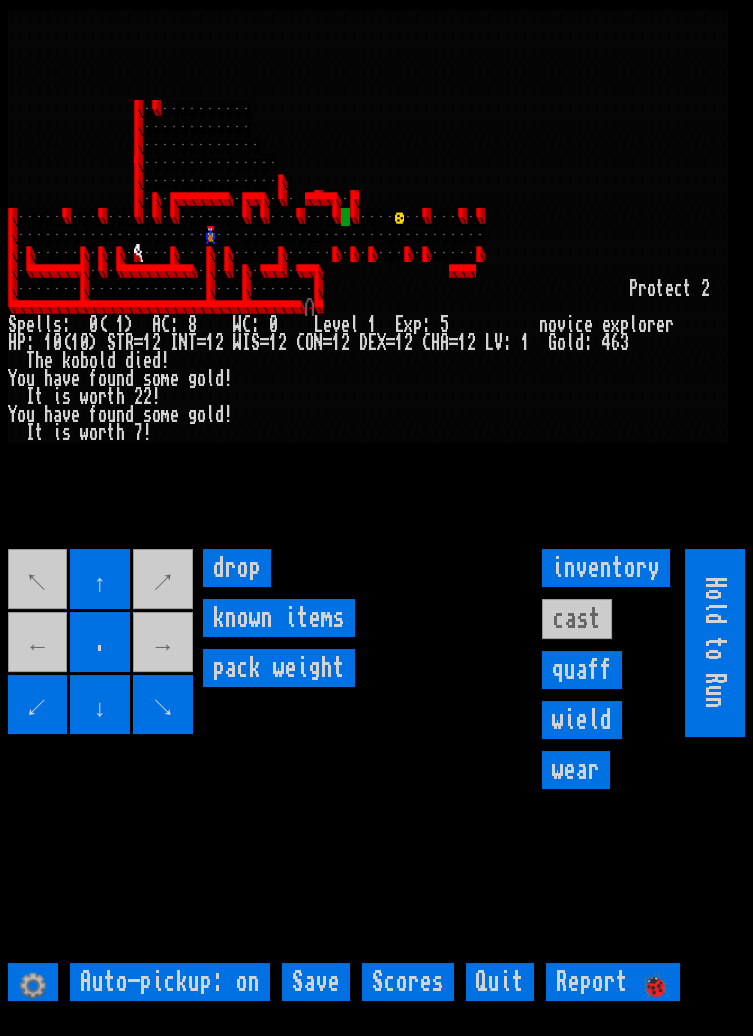 click on "↖ ↑ ↗ ← . → ↙ ↓ ↘" at bounding box center (102, 643) 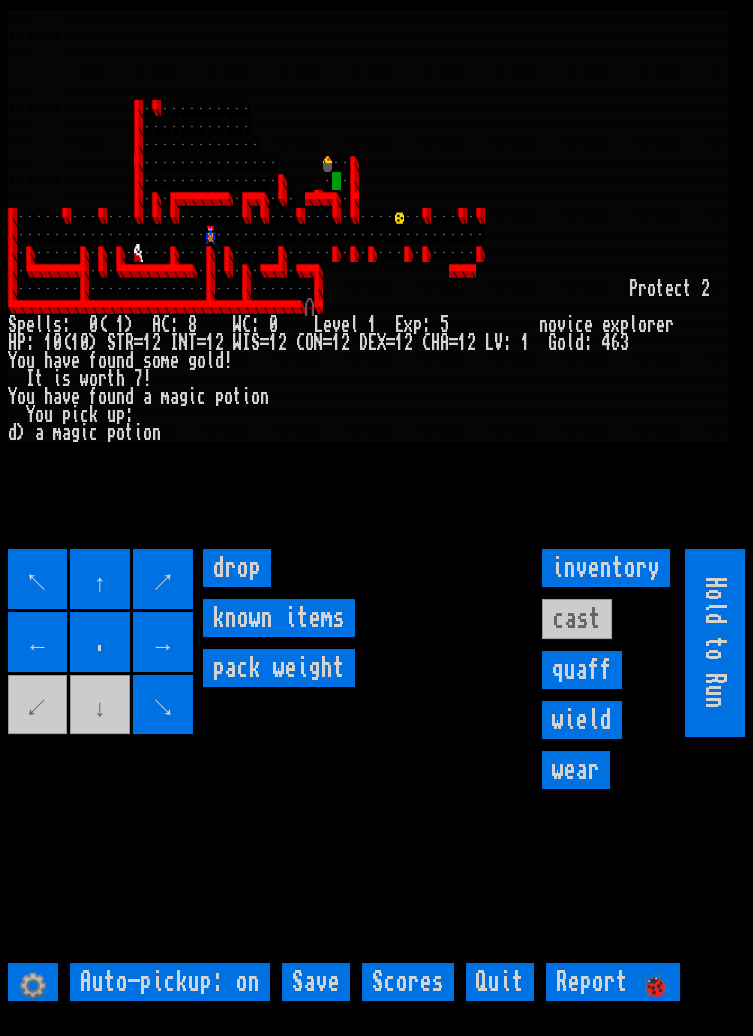 click on "quaff" at bounding box center [582, 670] 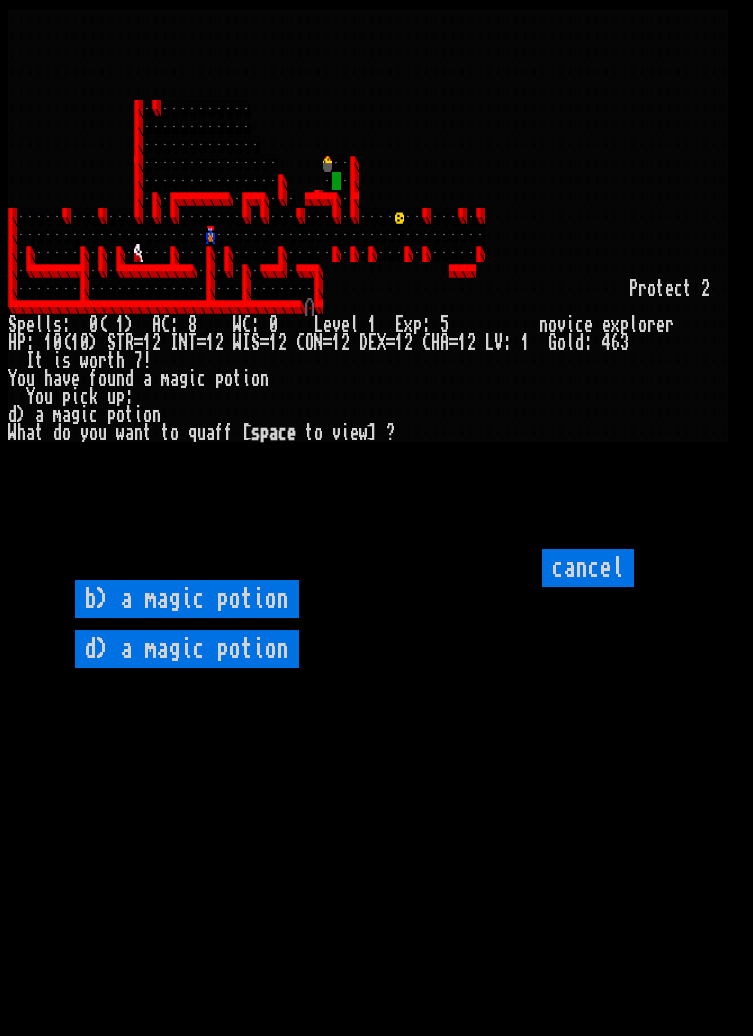click on "b) a magic potion" at bounding box center [187, 599] 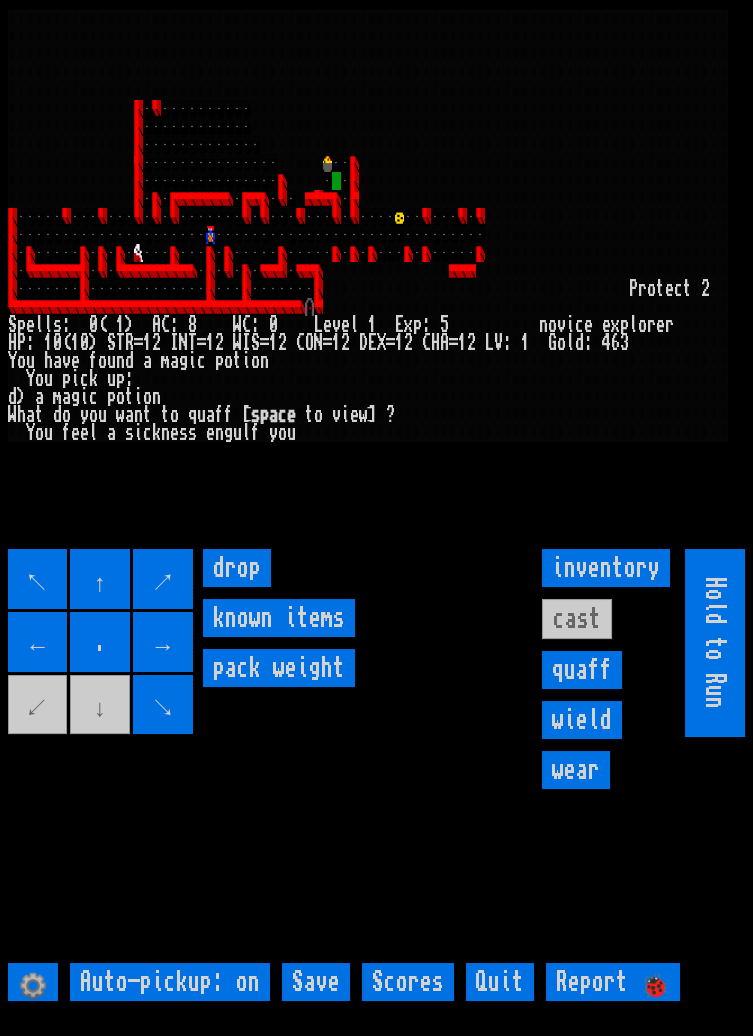 click on "quaff" at bounding box center (582, 670) 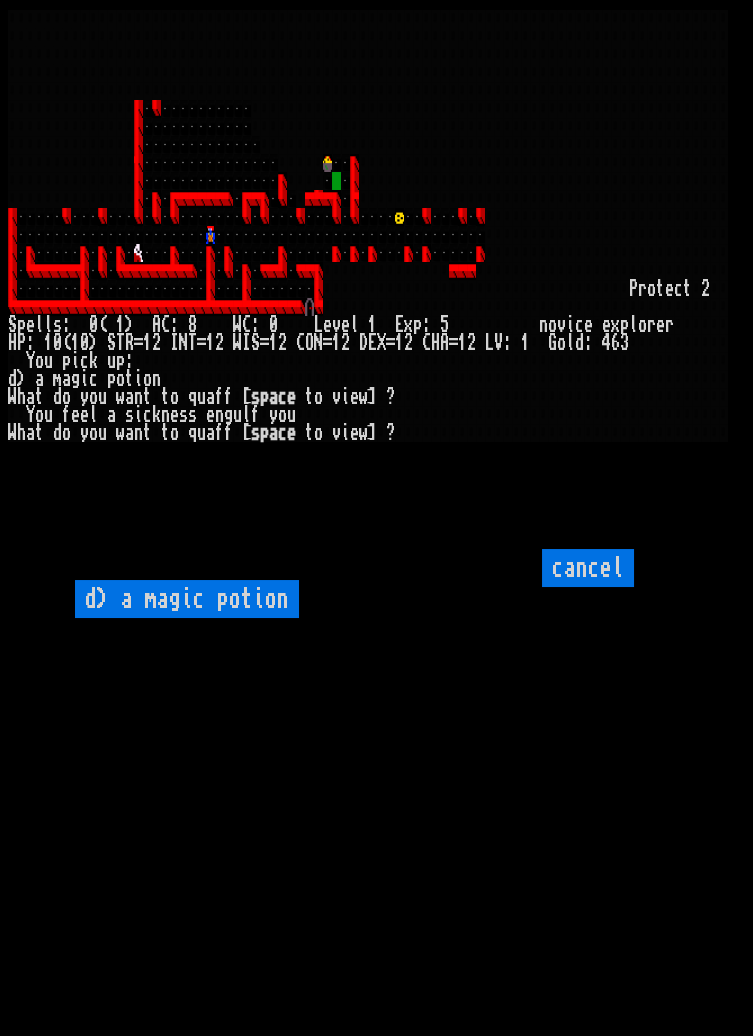 click on "d) a magic potion" at bounding box center [187, 599] 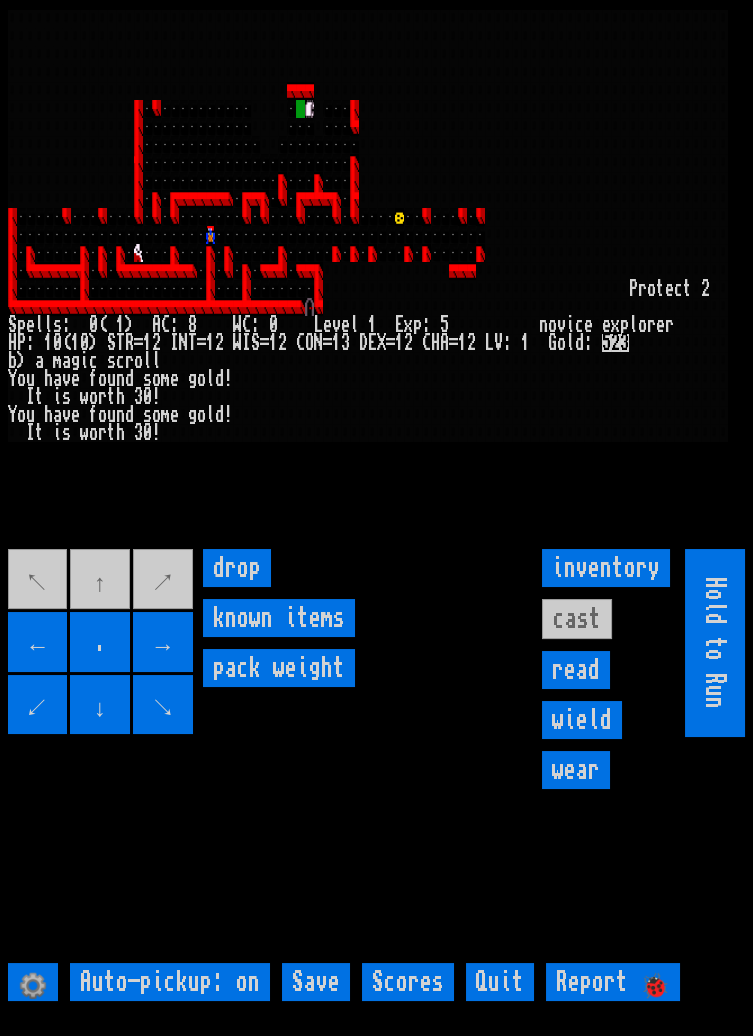 click on "↖ ↑ ↗ ← . → ↙ ↓ ↘" at bounding box center [102, 643] 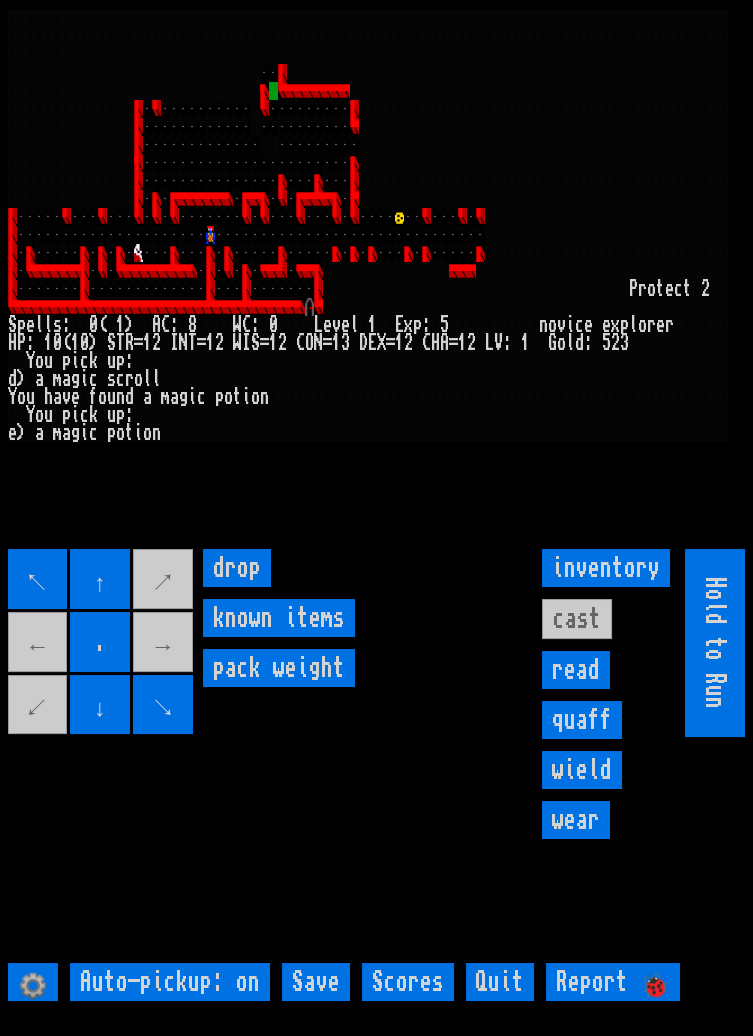 click on "quaff" at bounding box center (582, 720) 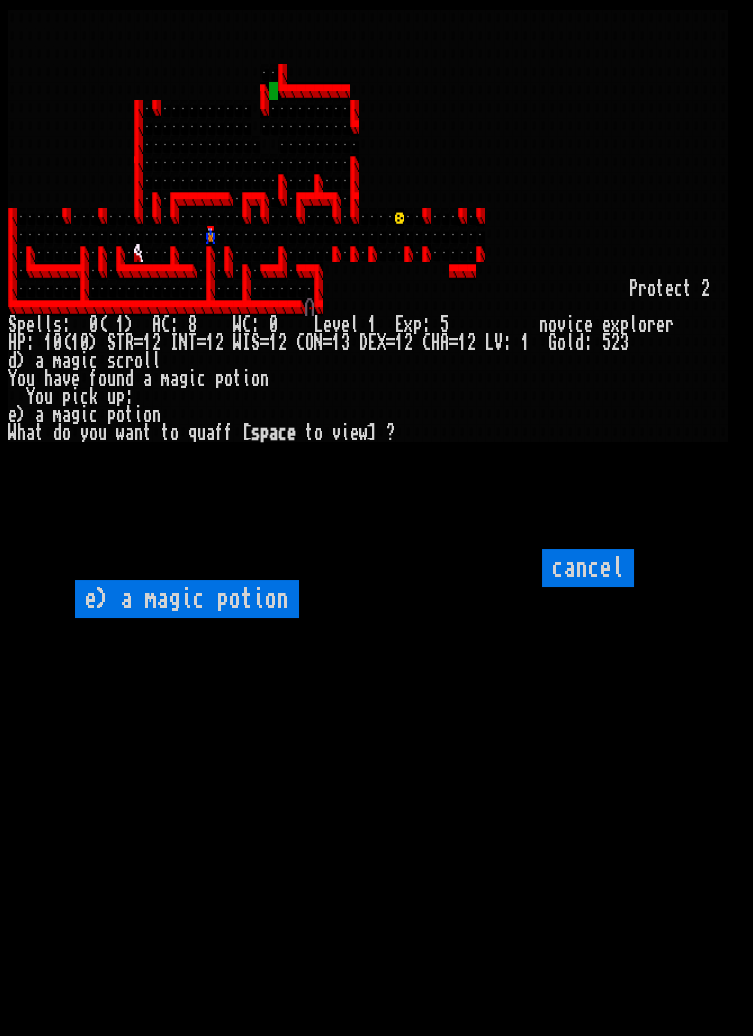 click on "e) a magic potion" at bounding box center [187, 599] 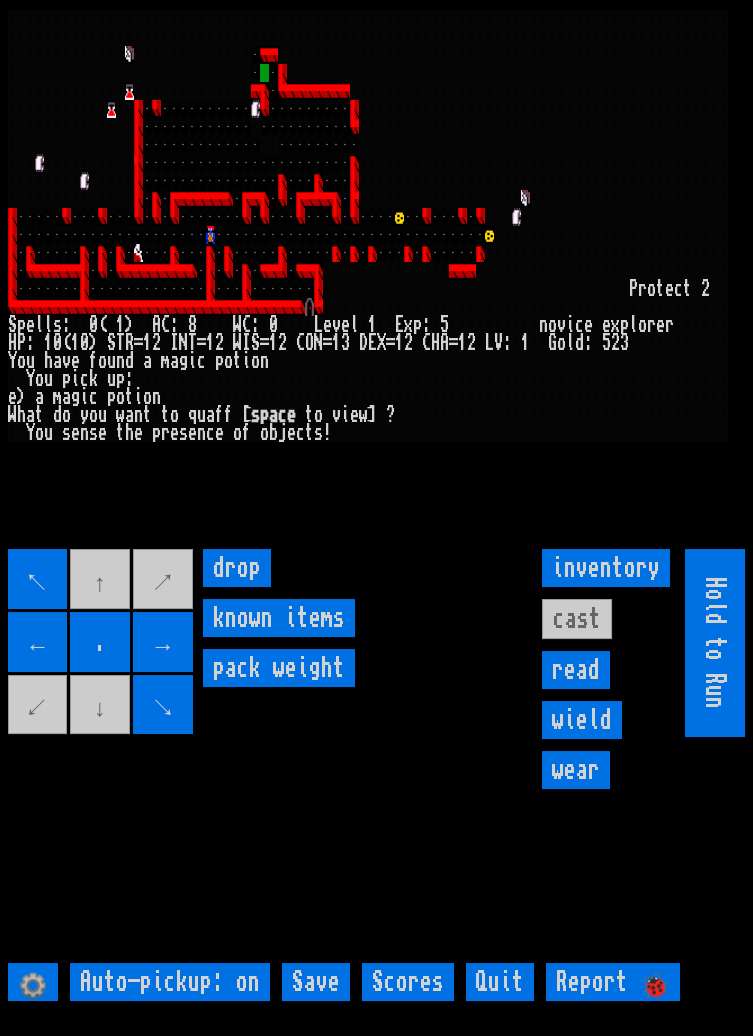 click on "↖ ↑ ↗ ← . → ↙ ↓ ↘" at bounding box center (102, 643) 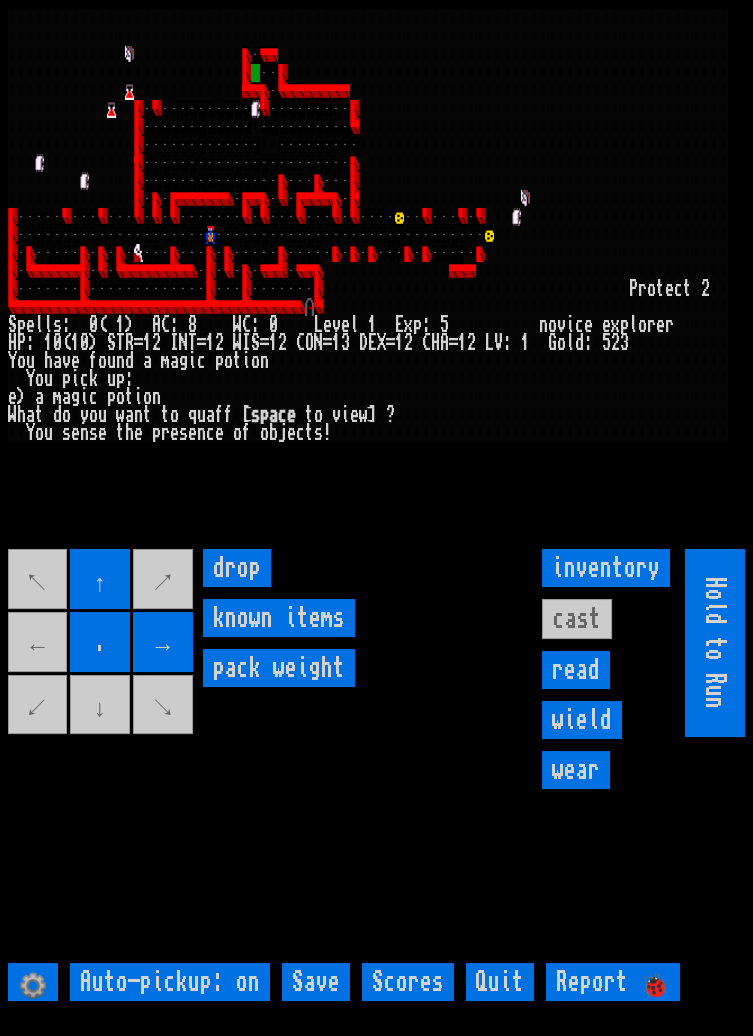 click on "↖ ↑ ↗ ← . → ↙ ↓ ↘" at bounding box center (102, 643) 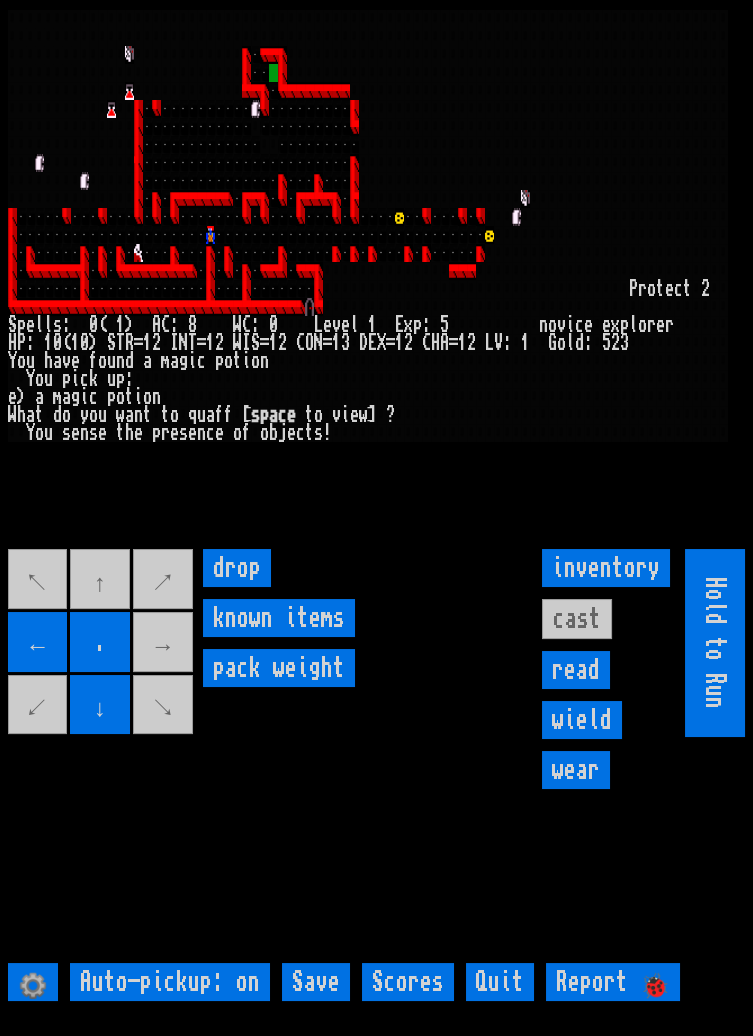 scroll, scrollTop: 10, scrollLeft: 0, axis: vertical 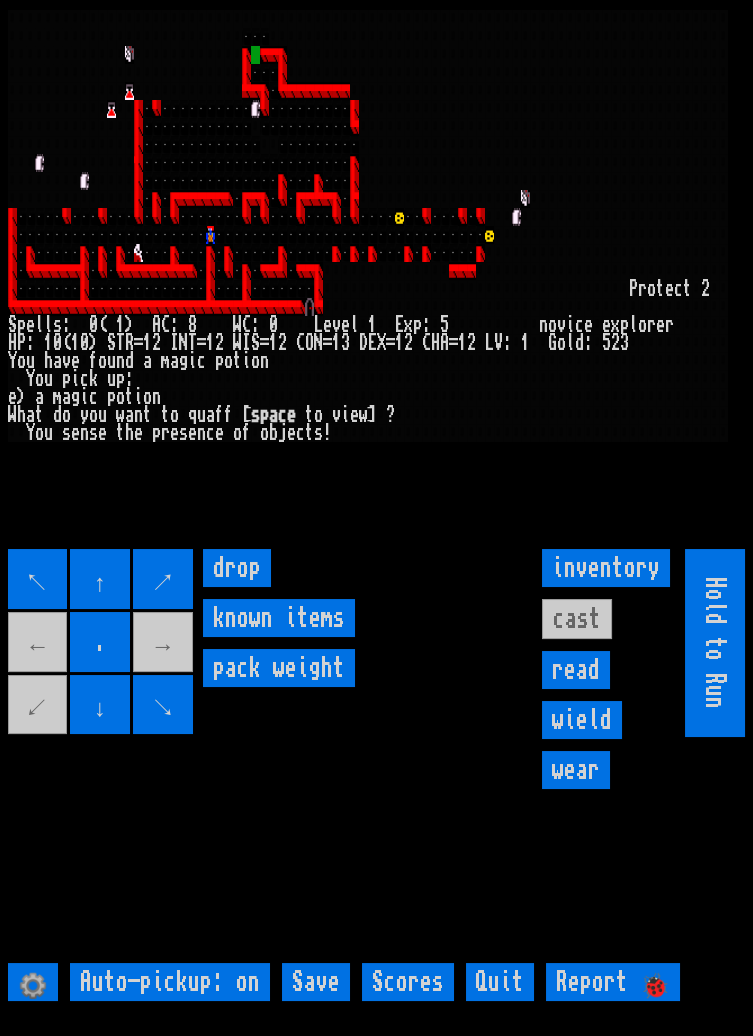 click on "↖ ↑ ↗ ← . → ↙ ↓ ↘" at bounding box center [102, 643] 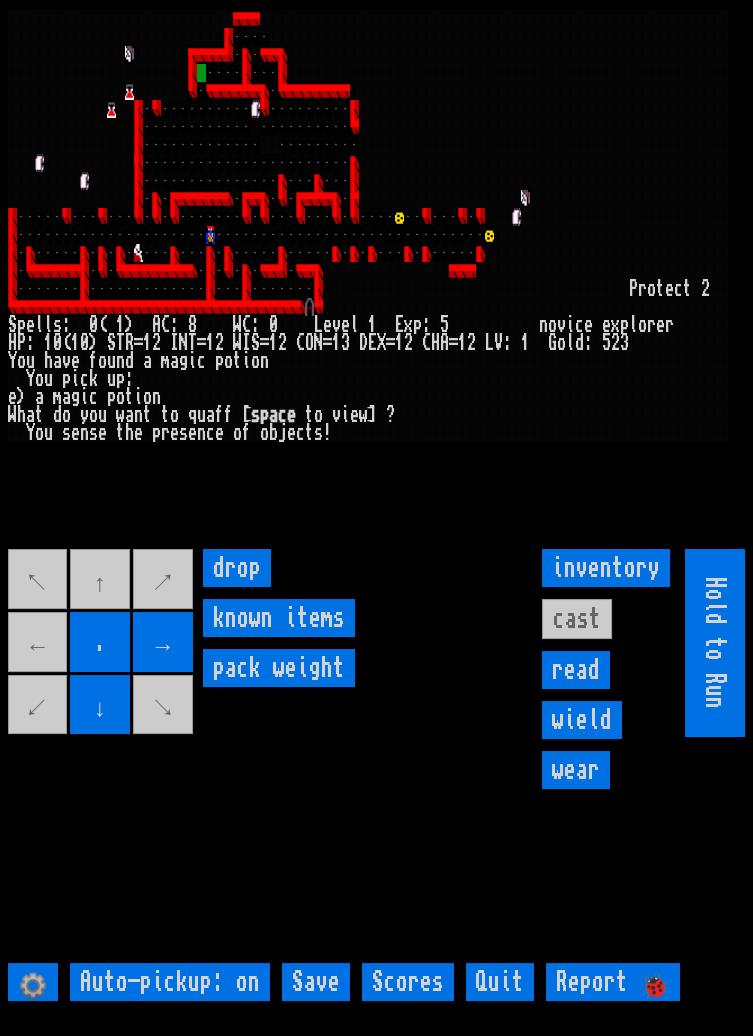 click on "↖ ↑ ↗ ← . → ↙ ↓ ↘" at bounding box center [102, 643] 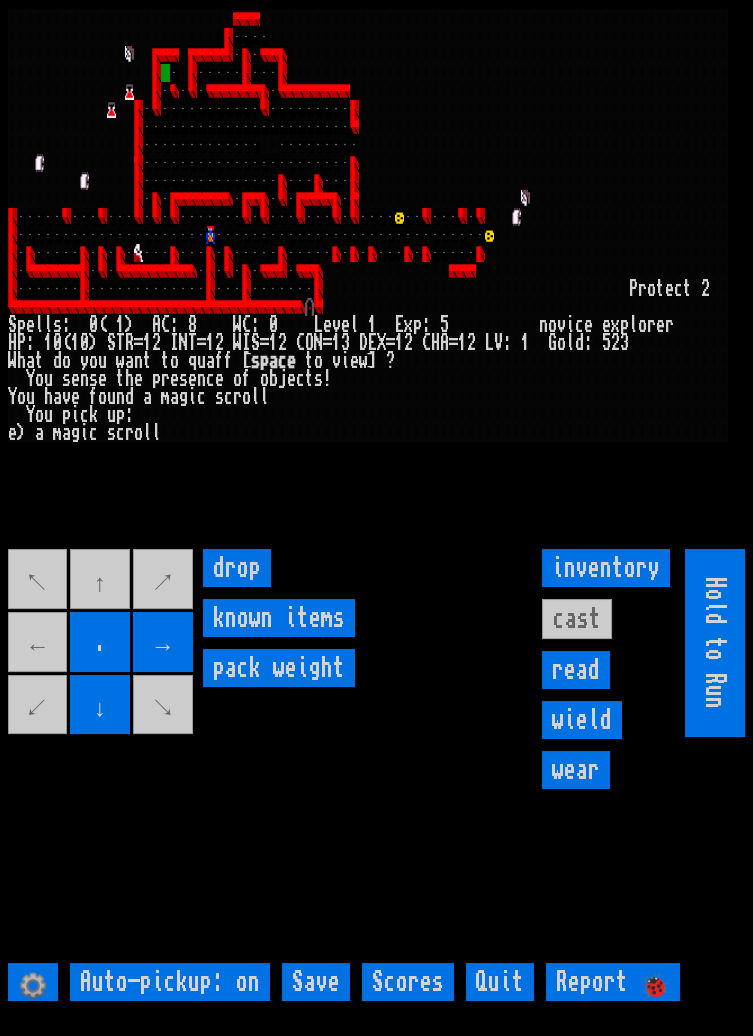 click on "↖ ↑ ↗ ← . → ↙ ↓ ↘" at bounding box center [102, 643] 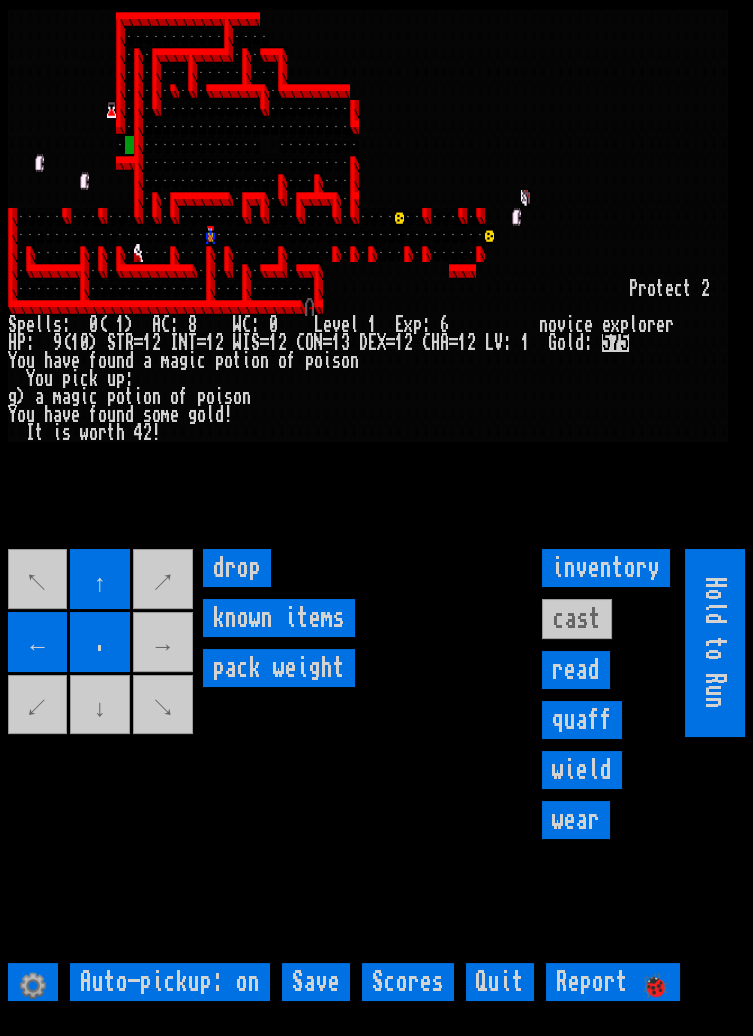 click on "↖ ↑ ↗ ← . → ↙ ↓ ↘" at bounding box center (102, 643) 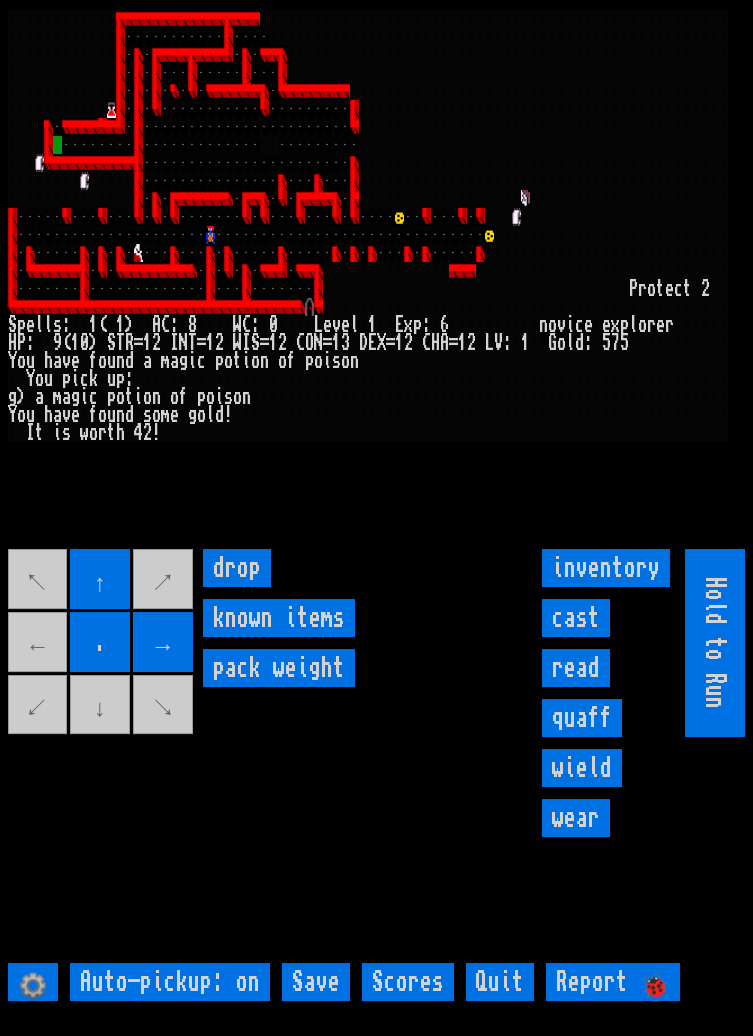 click on "↖ ↑ ↗ ← . → ↙ ↓ ↘" at bounding box center [102, 643] 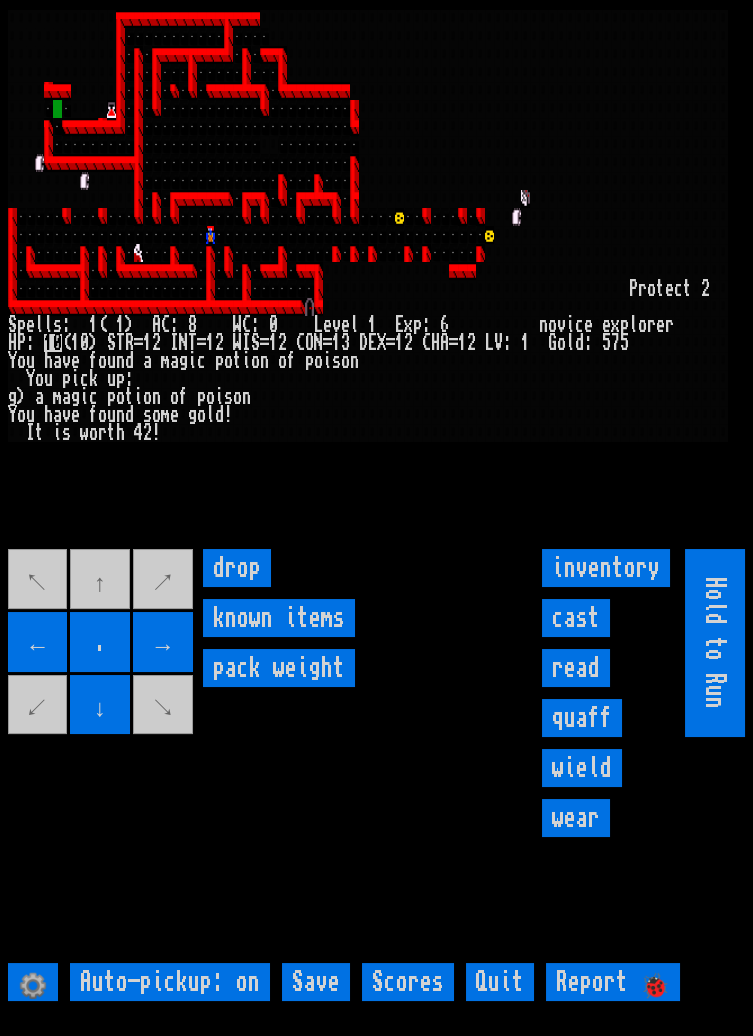 click on "↖ ↑ ↗ ← . → ↙ ↓ ↘" at bounding box center (102, 643) 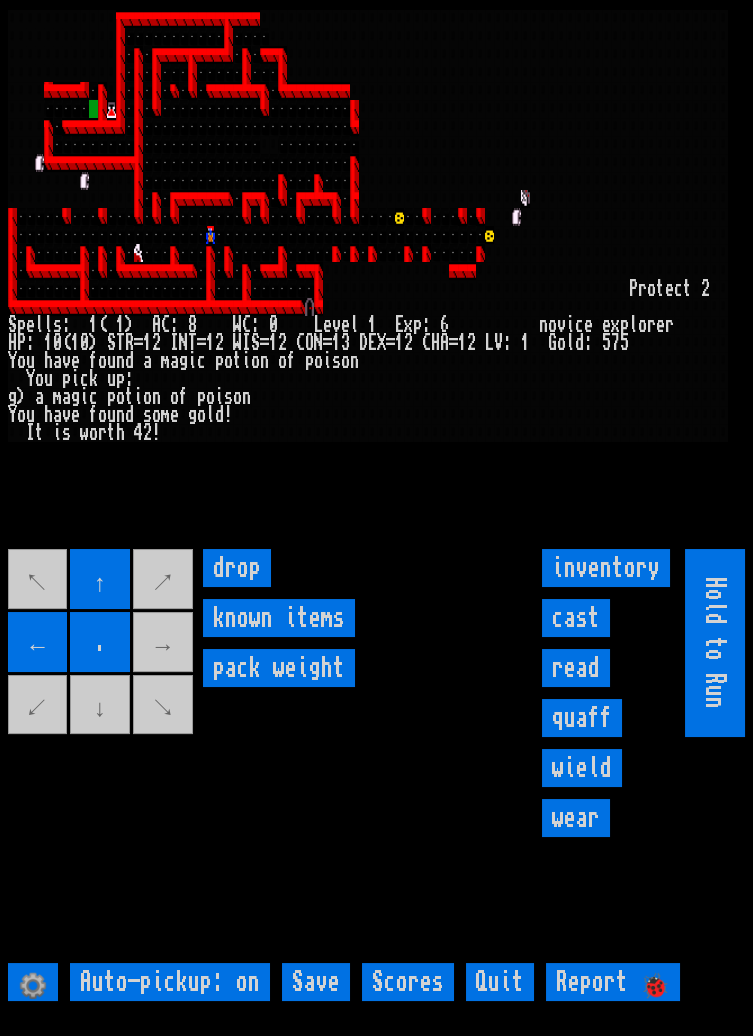 click on "↖ ↑ ↗ ← . → ↙ ↓ ↘" at bounding box center [102, 643] 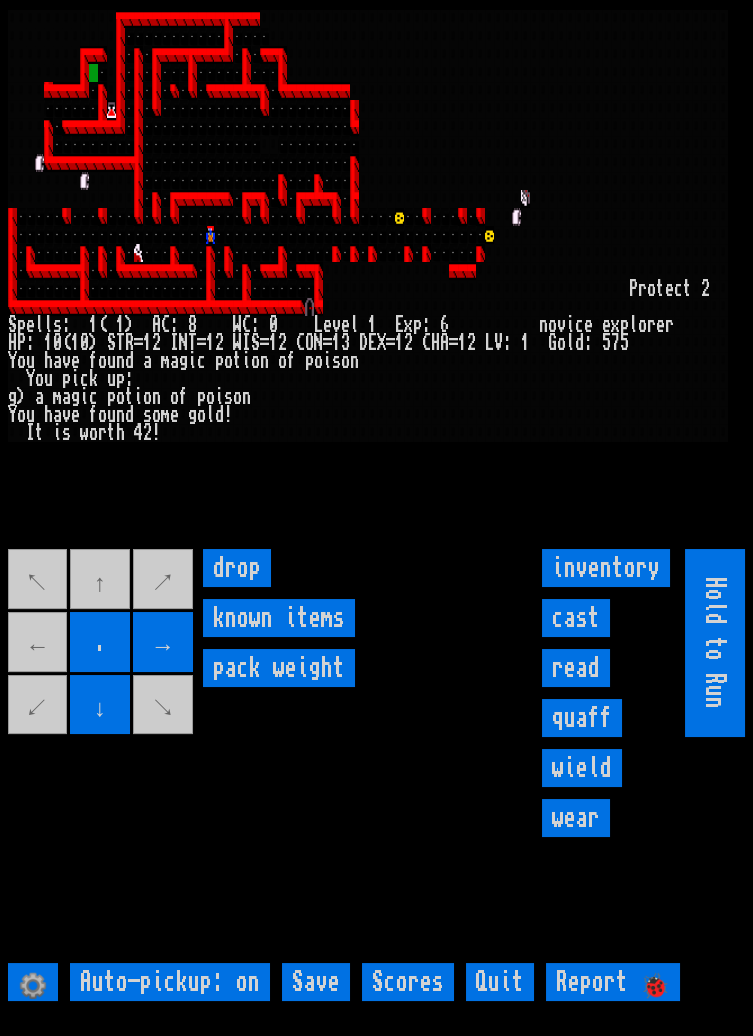 click on "↖ ↑ ↗ ← . → ↙ ↓ ↘" at bounding box center (102, 643) 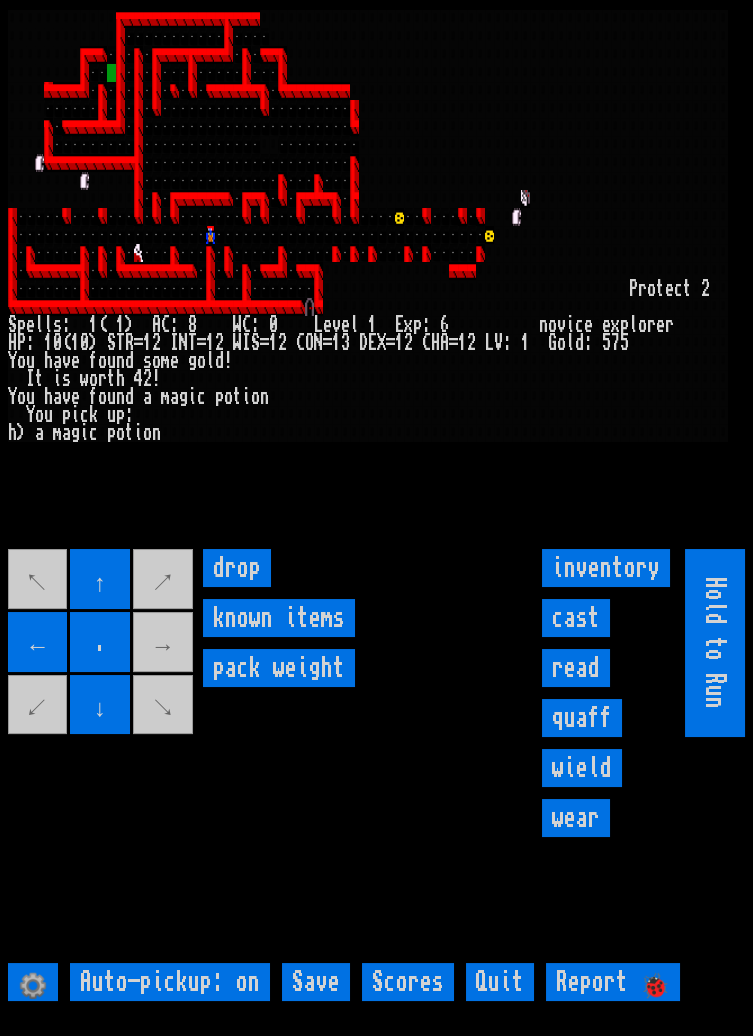 click on "↑" at bounding box center [100, 579] 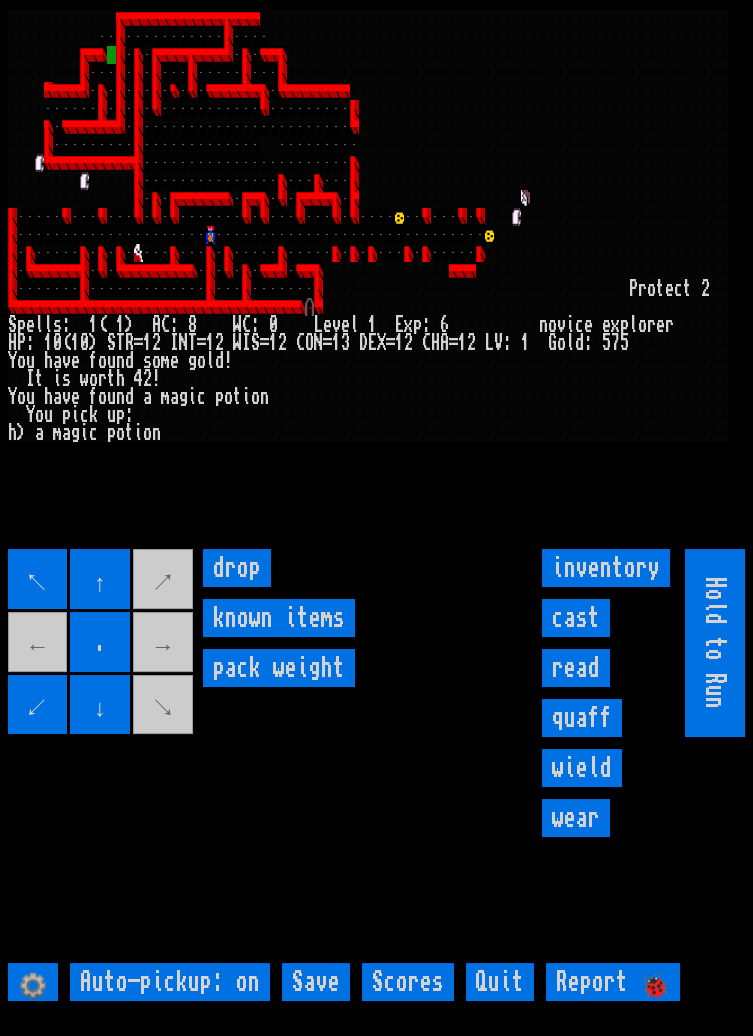 click on "↑" at bounding box center (100, 579) 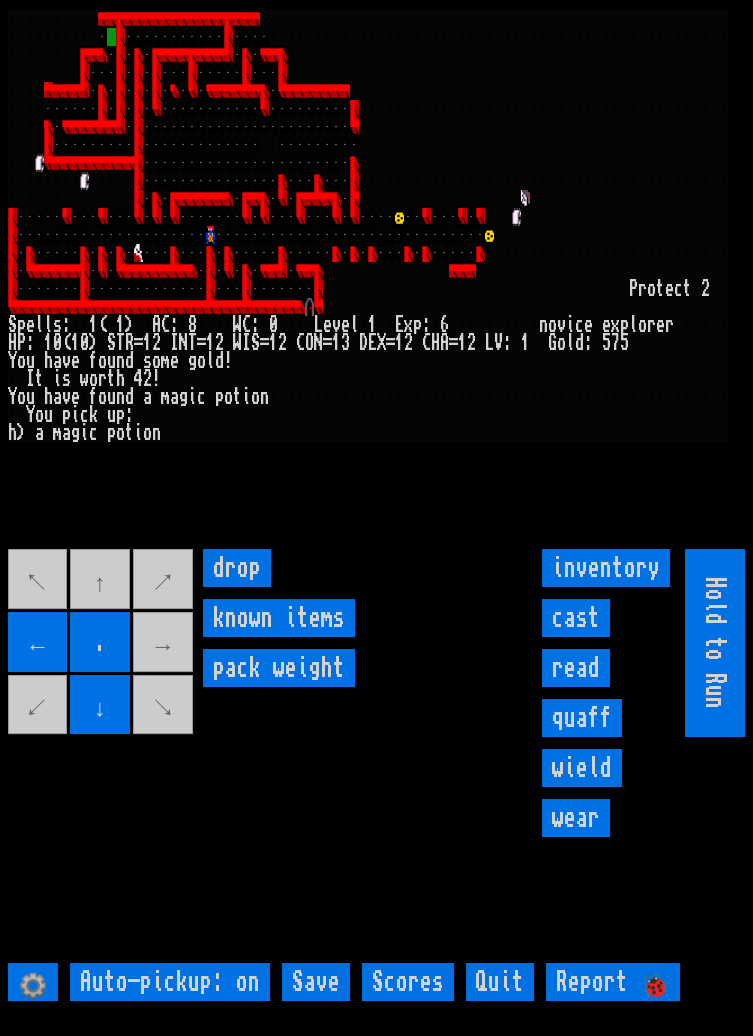 click on "↖ ↑ ↗ ← . → ↙ ↓ ↘" at bounding box center (102, 643) 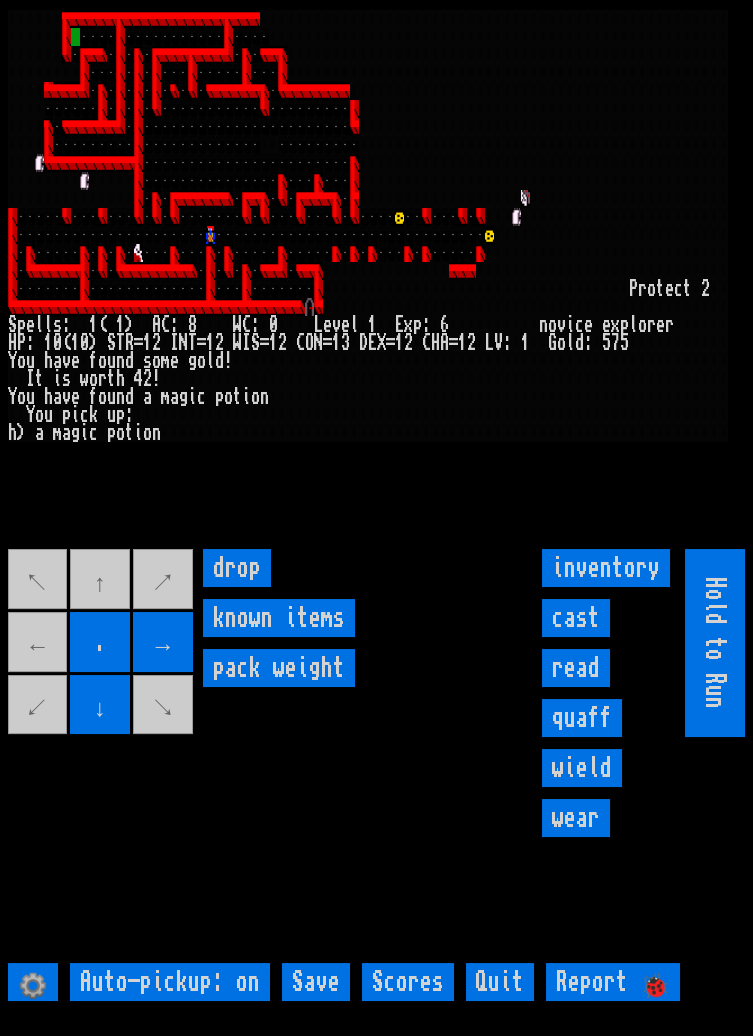 click on "↖ ↑ ↗ ← . → ↙ ↓ ↘" at bounding box center (102, 643) 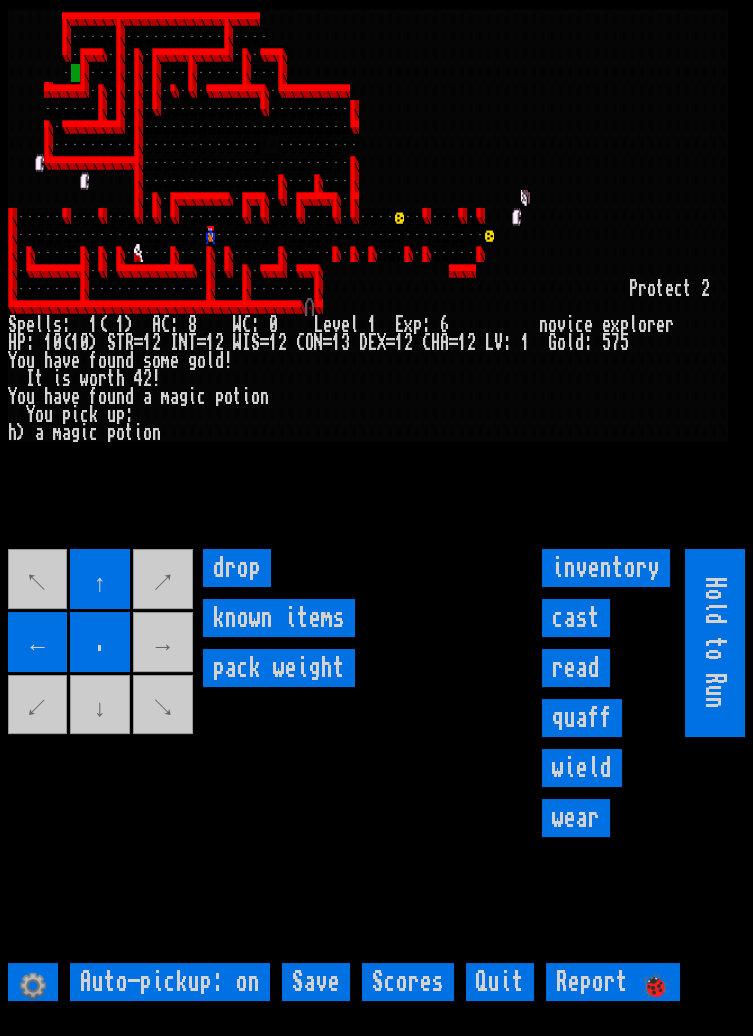 click on "←" at bounding box center (38, 642) 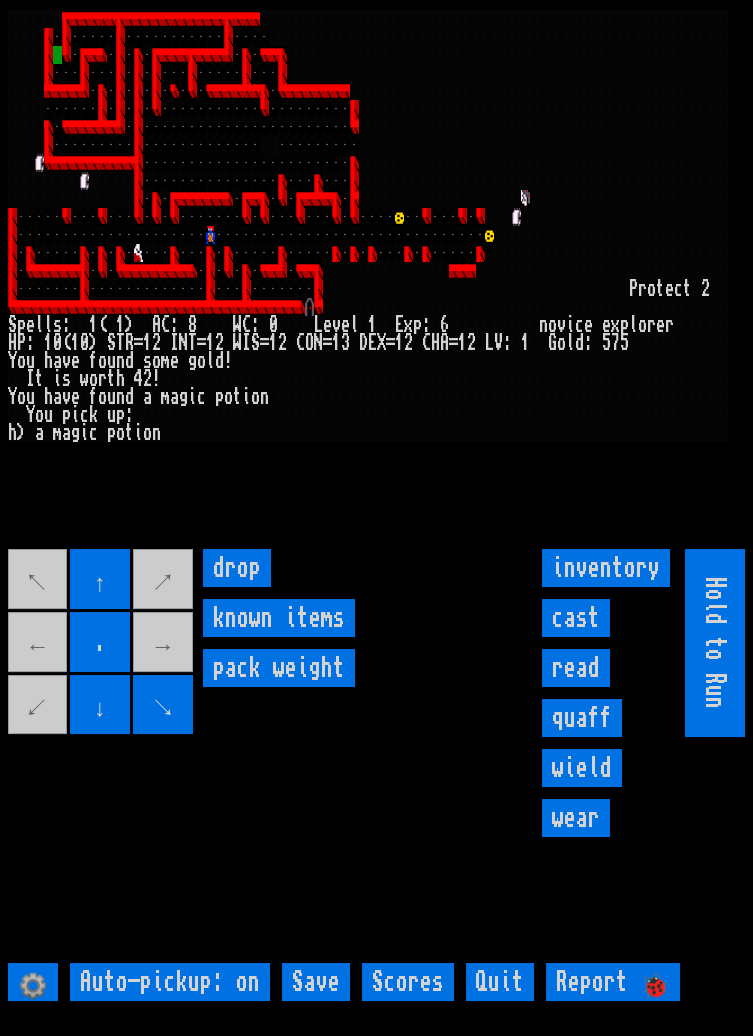 click on "↖ ↑ ↗ ← . → ↙ ↓ ↘" at bounding box center (102, 643) 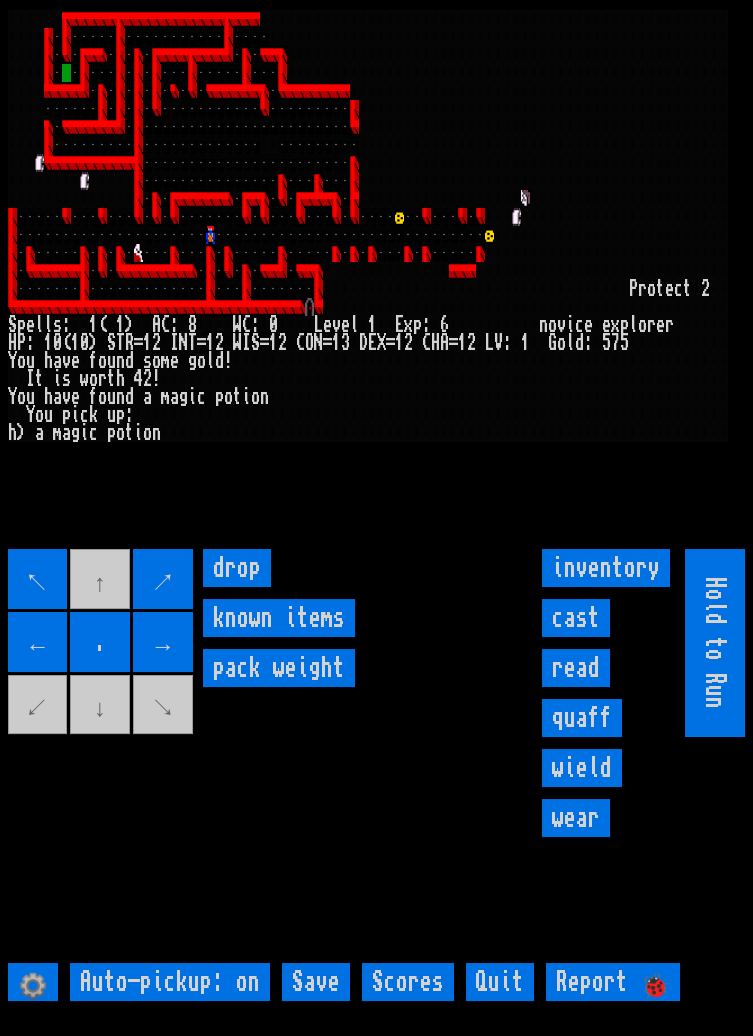 click on "↖ ↑ ↗ ← . → ↙ ↓ ↘" at bounding box center (102, 643) 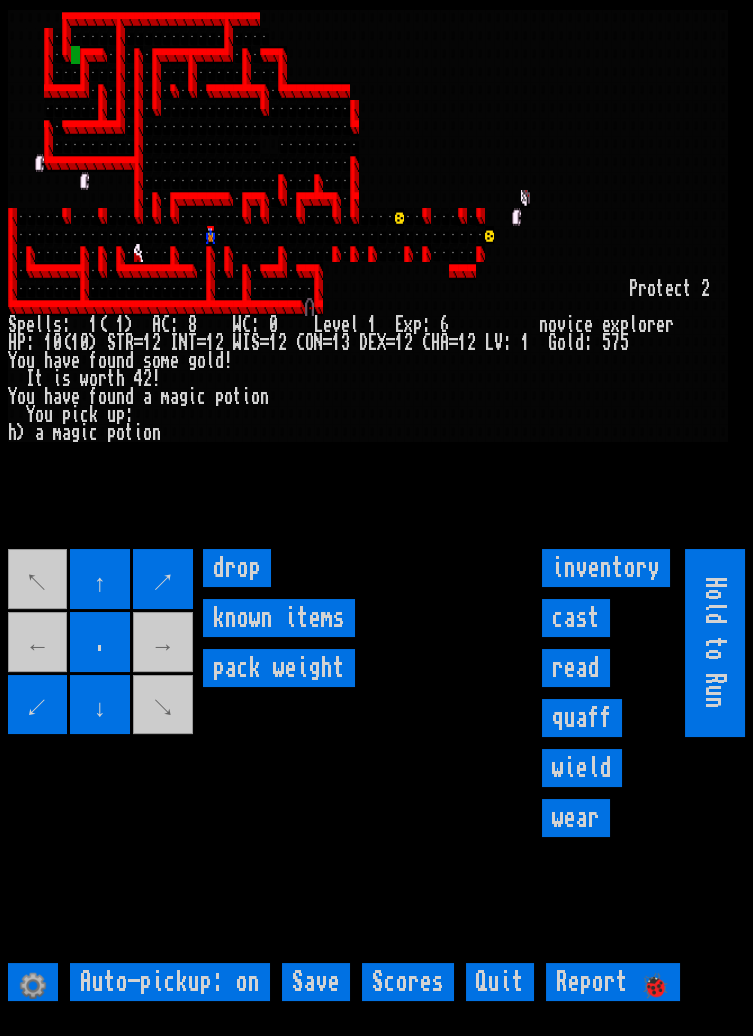 click on "↖ ↑ ↗ ← . → ↙ ↓ ↘" at bounding box center (102, 643) 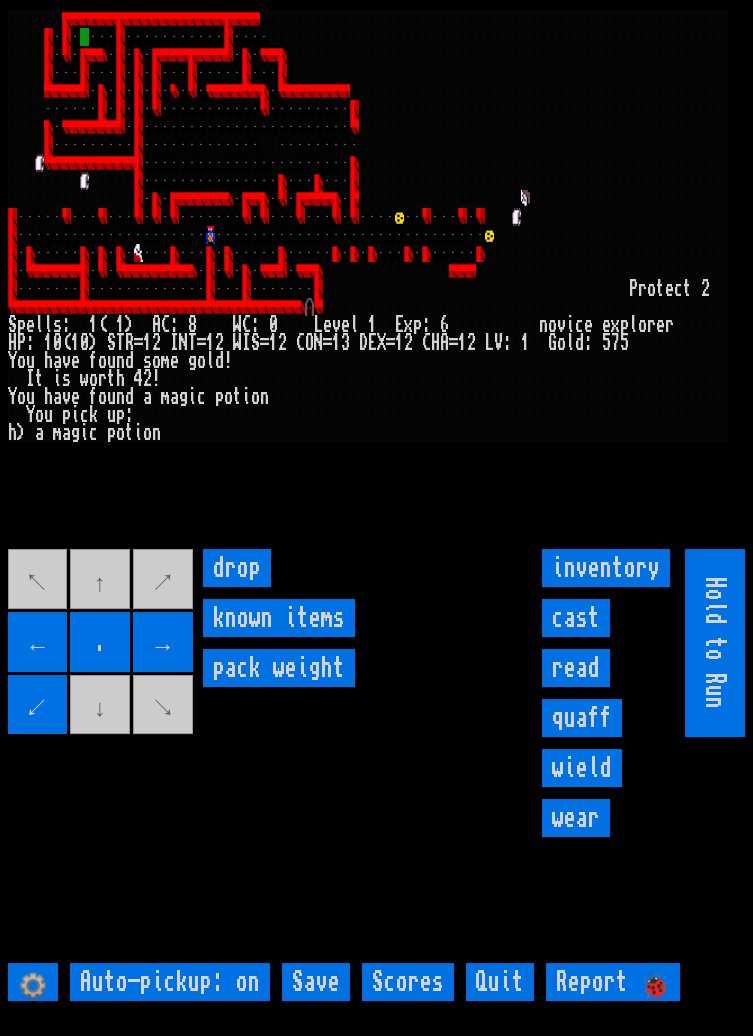 click at bounding box center [376, 518] 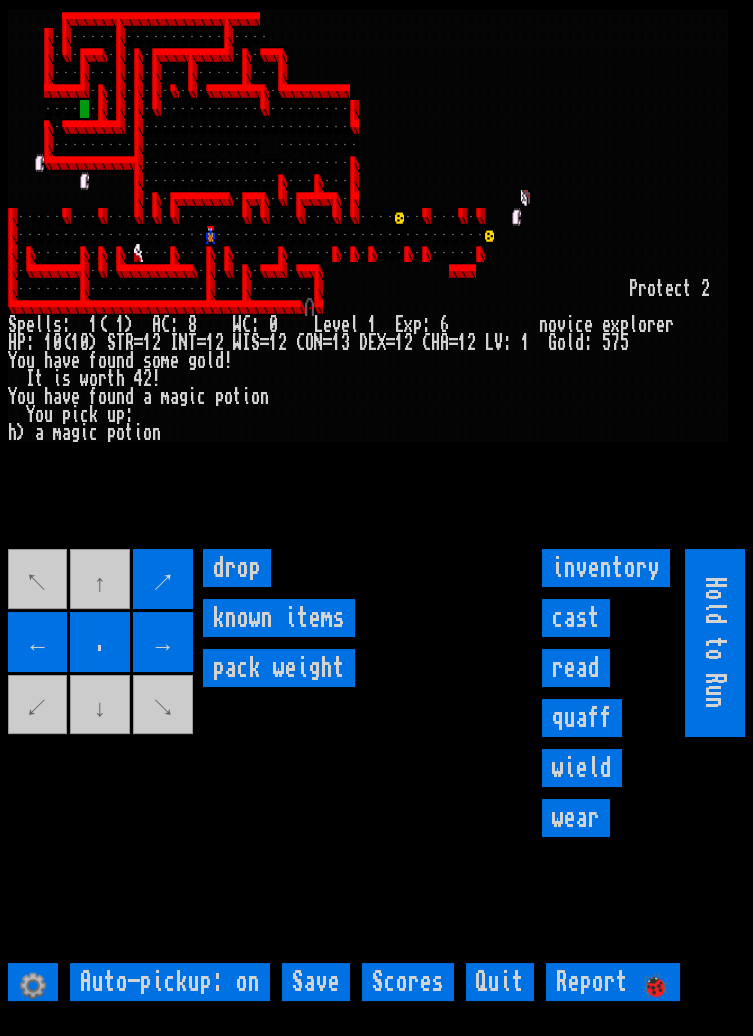click on "↖ ↑ ↗ ← . → ↙ ↓ ↘" at bounding box center [102, 643] 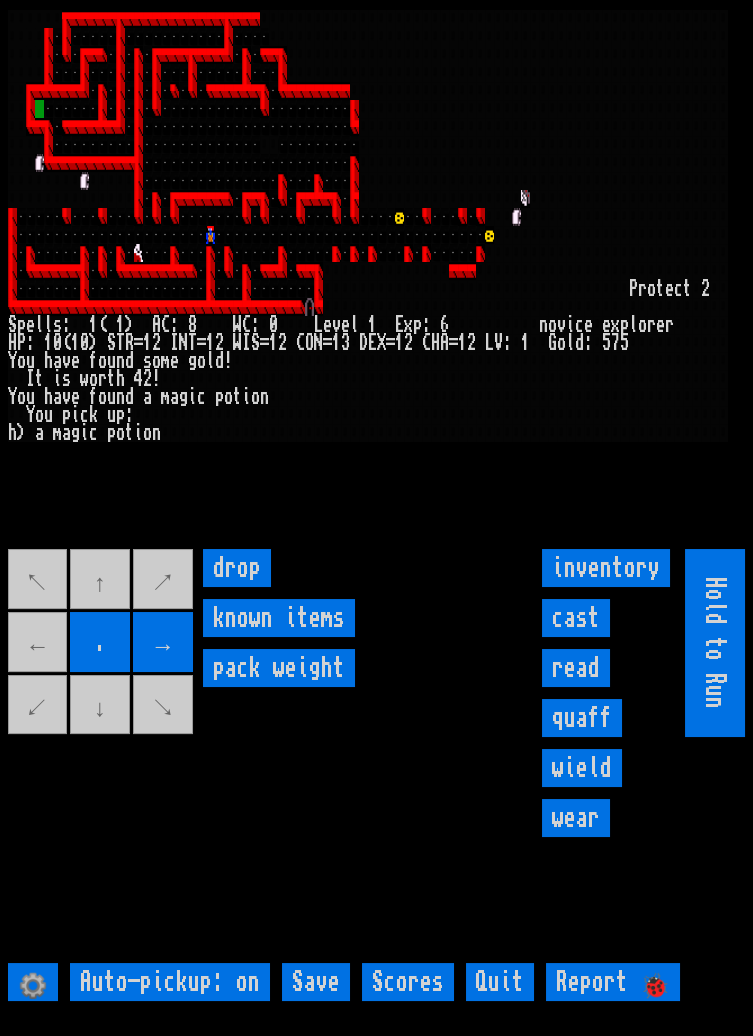 click on "↖ ↑ ↗ ← . → ↙ ↓ ↘" at bounding box center [102, 643] 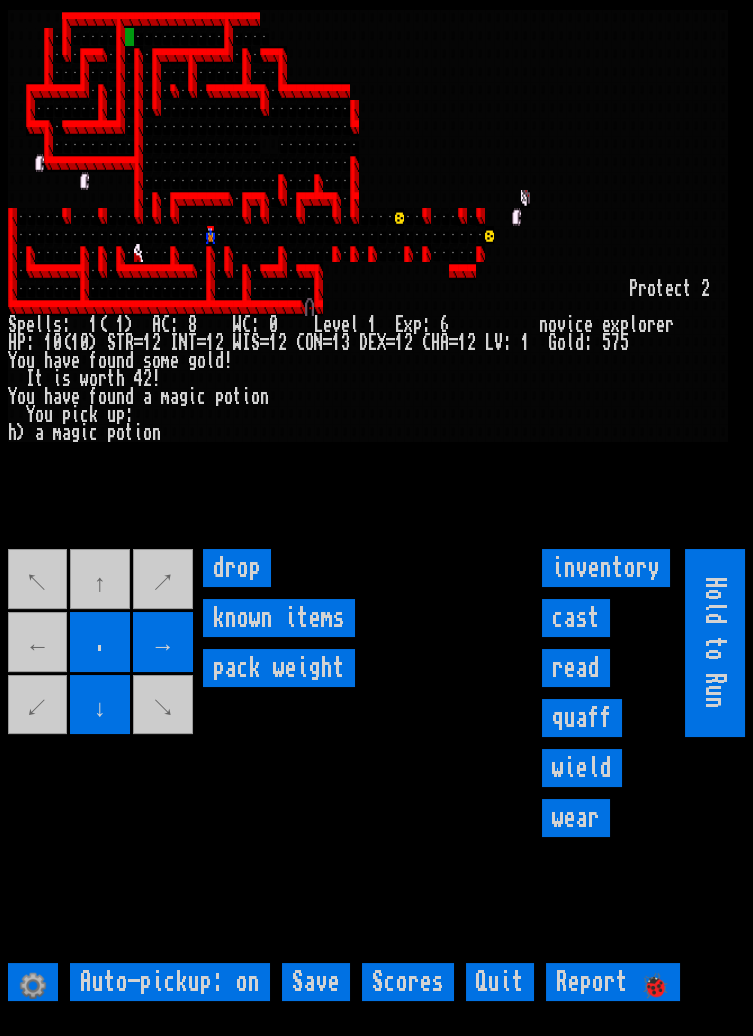 click on "↖ ↑ ↗ ← . → ↙ ↓ ↘" at bounding box center (102, 643) 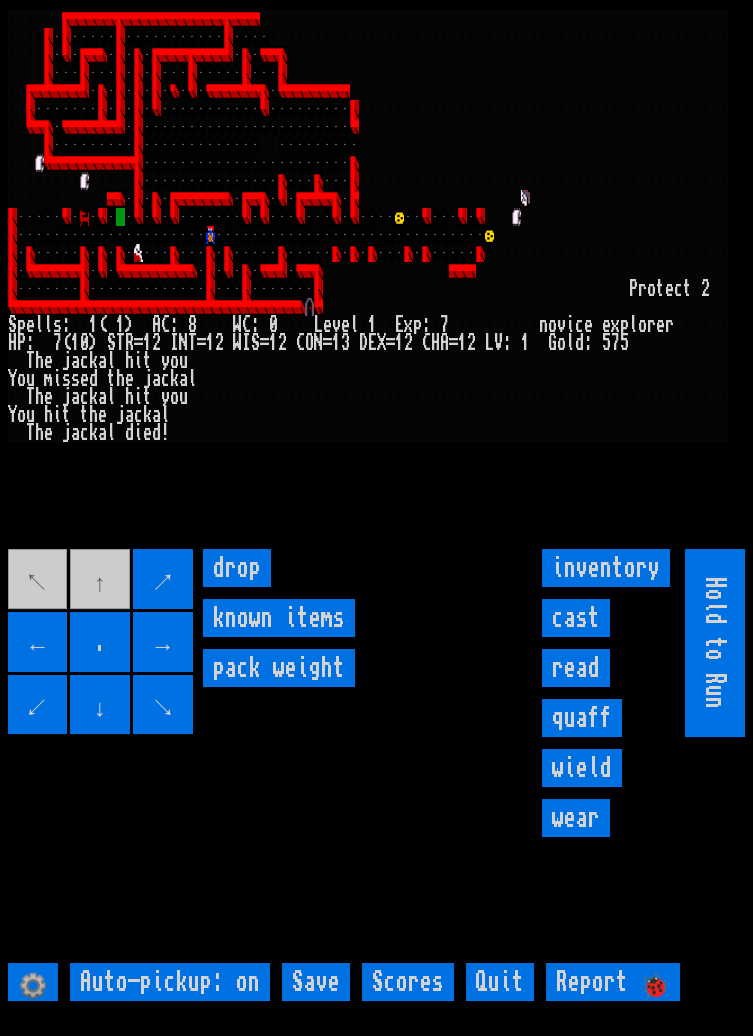 click on "↖ ↑ ↗ ← . → ↙ ↓ ↘" at bounding box center [102, 643] 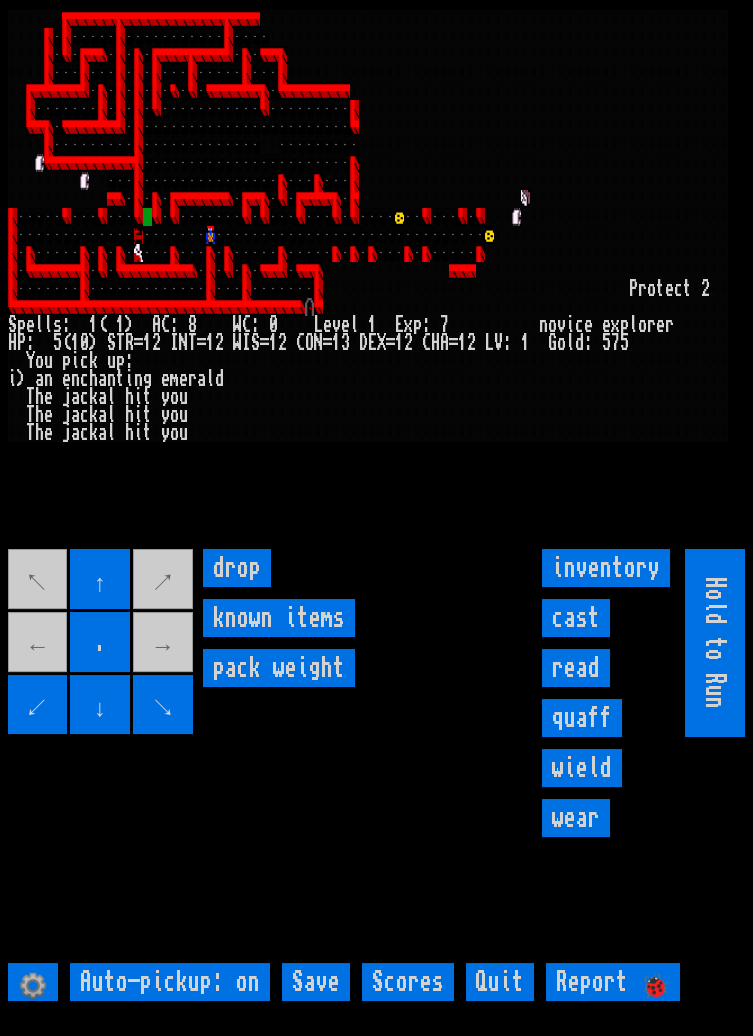 click on "↑" at bounding box center (100, 579) 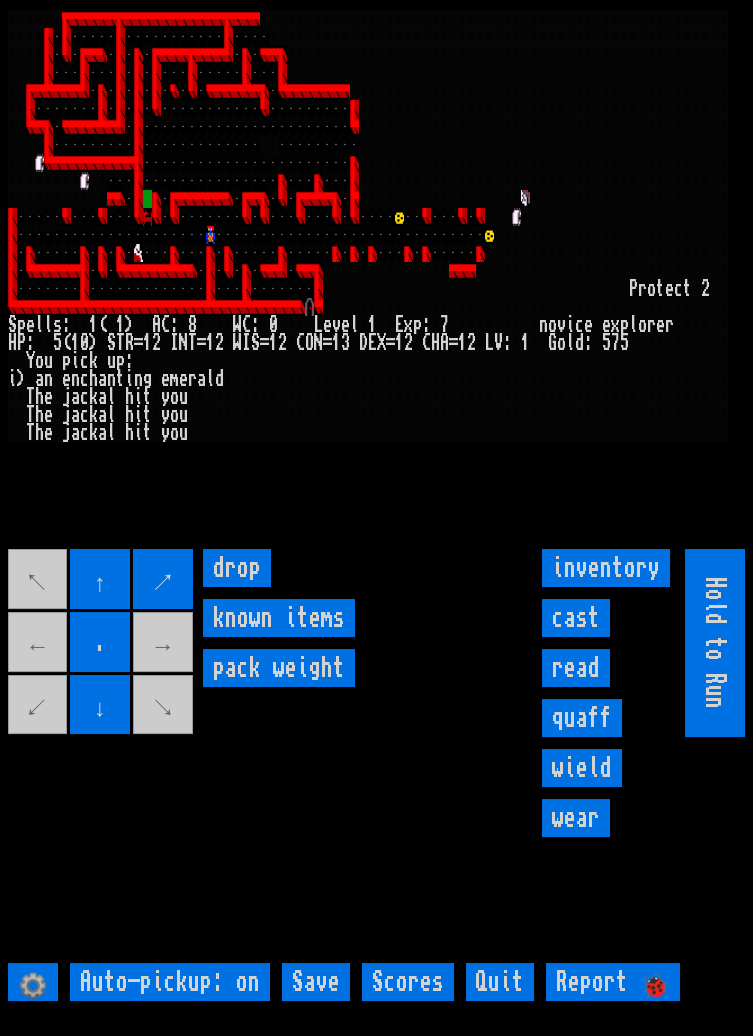 click on "↑" at bounding box center (100, 579) 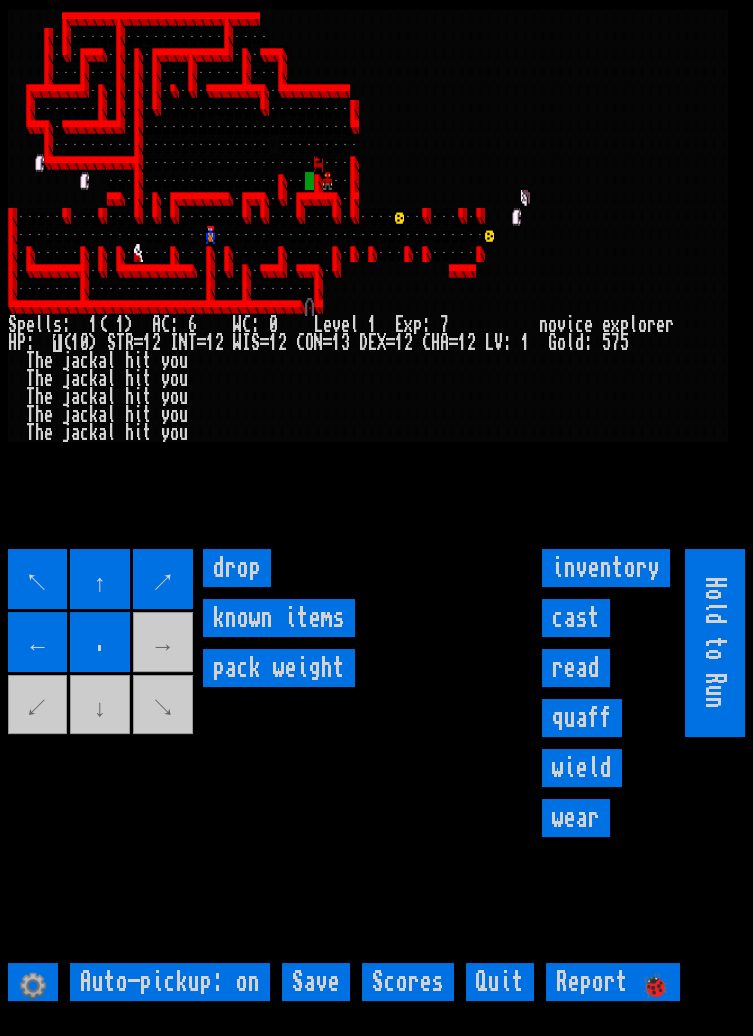 click on "↖ ↑ ↗ ← . → ↙ ↓ ↘" at bounding box center [102, 643] 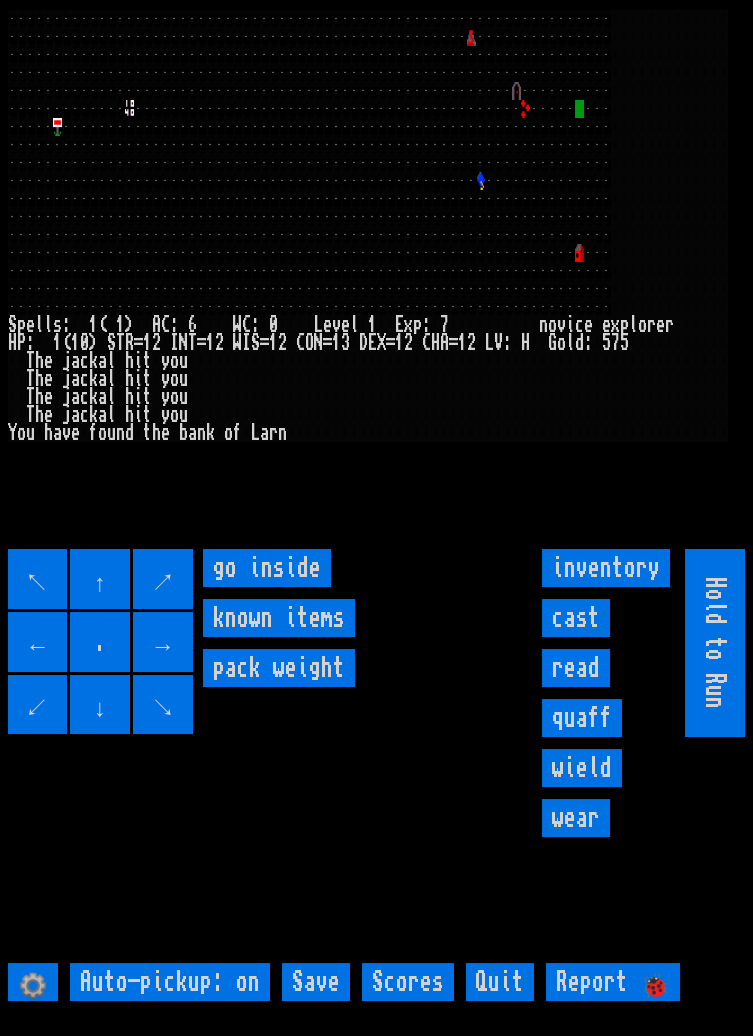 click on "go inside" at bounding box center (267, 568) 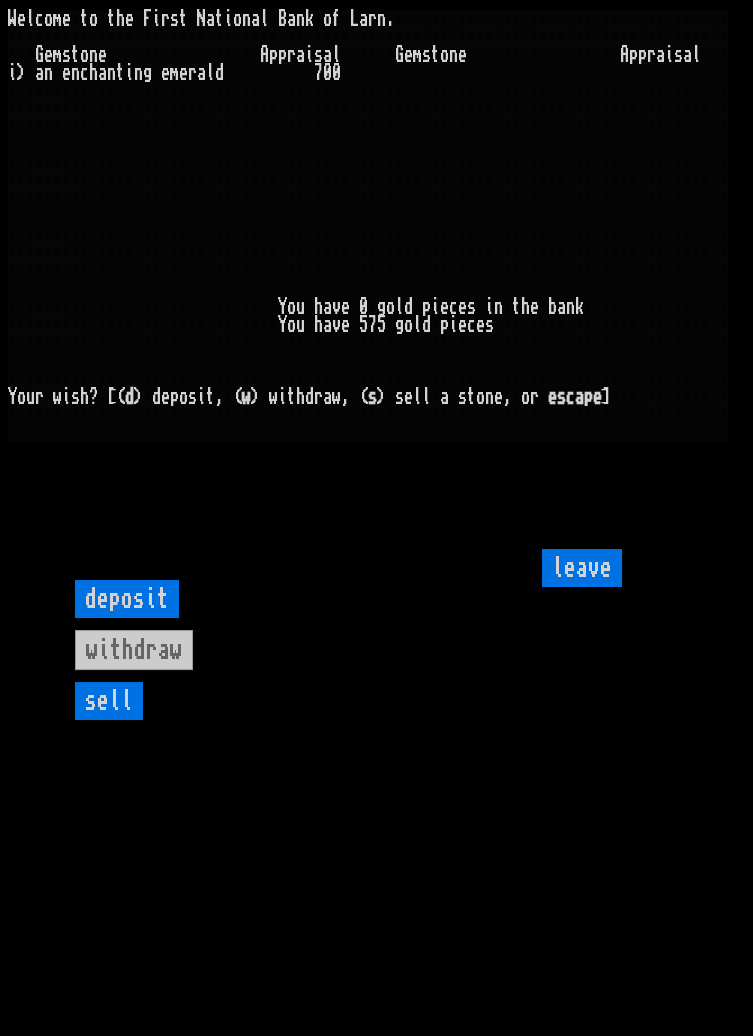 click on "sell" at bounding box center (109, 701) 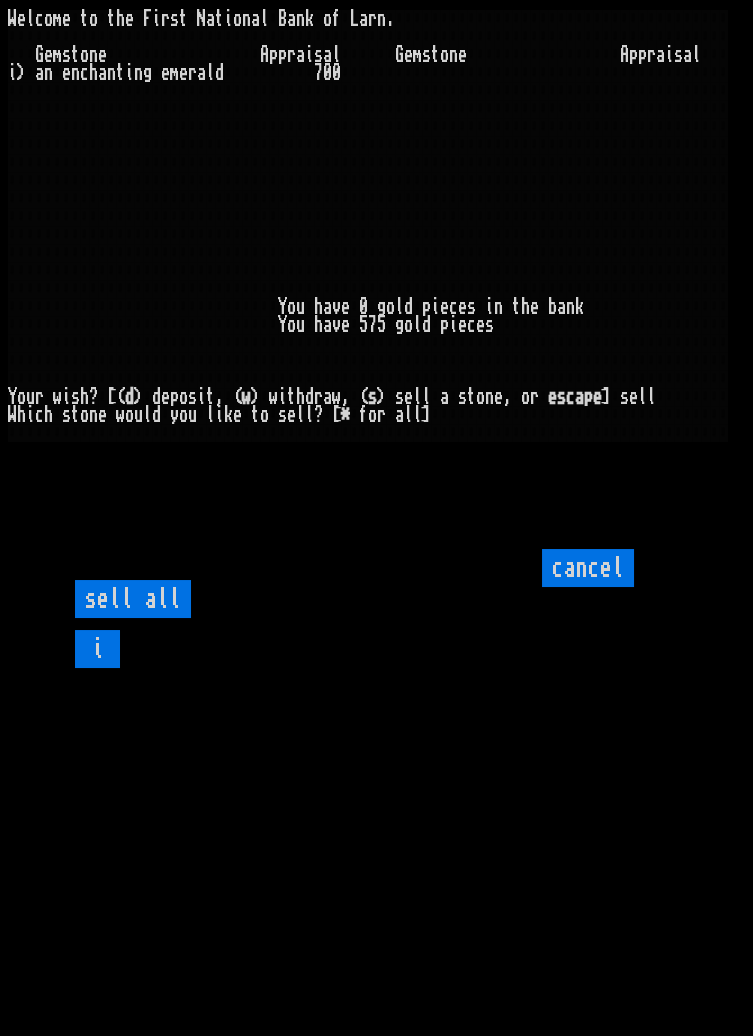 click on "sell all" at bounding box center (133, 599) 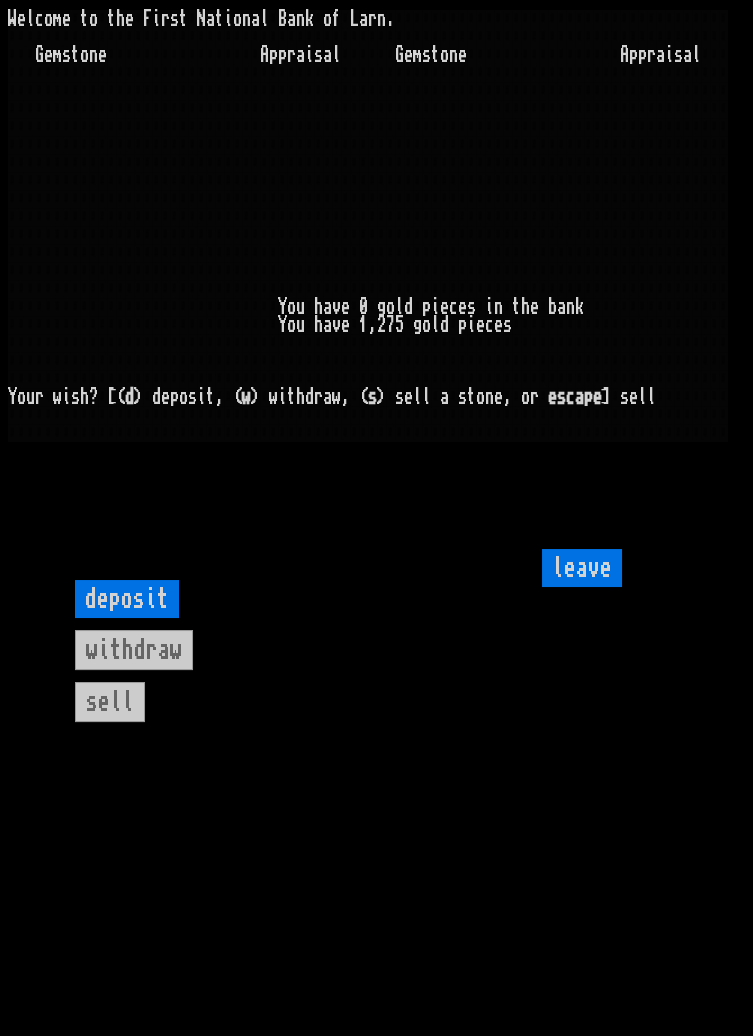 click on "leave" at bounding box center (582, 568) 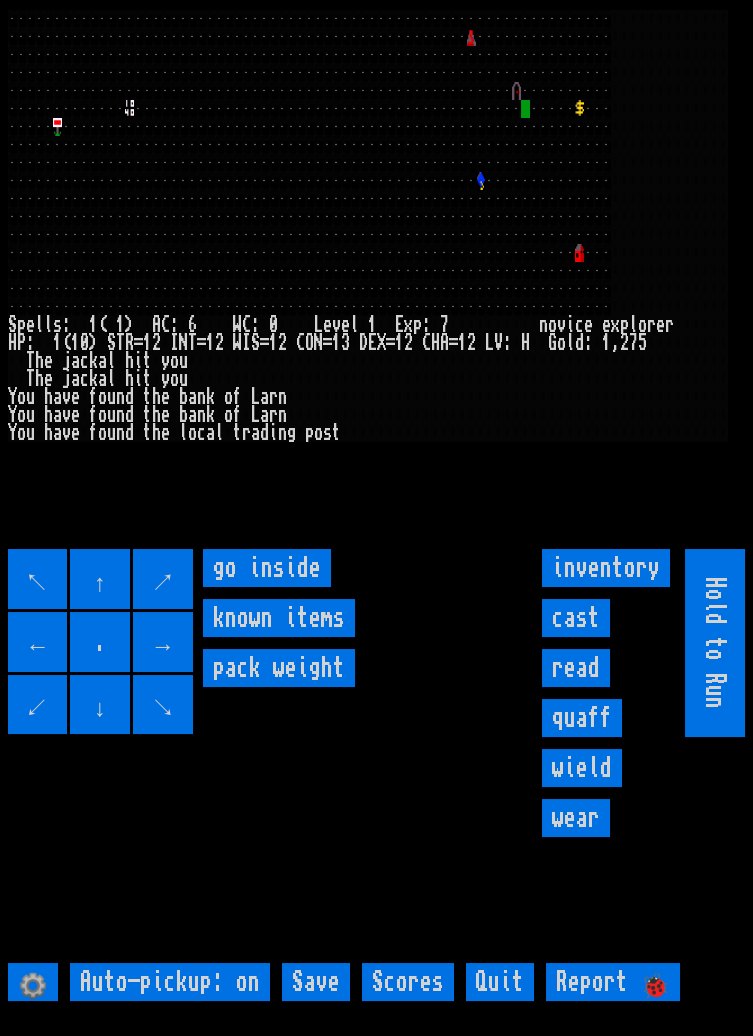 click on "go inside" at bounding box center (267, 568) 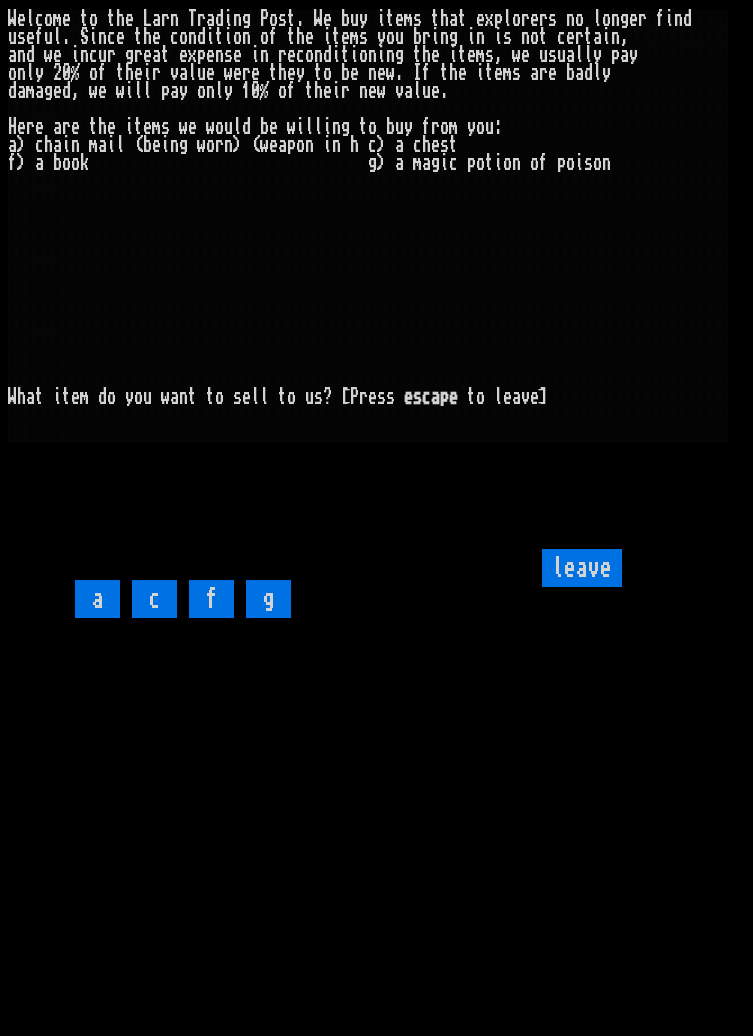 click on "g" at bounding box center [268, 599] 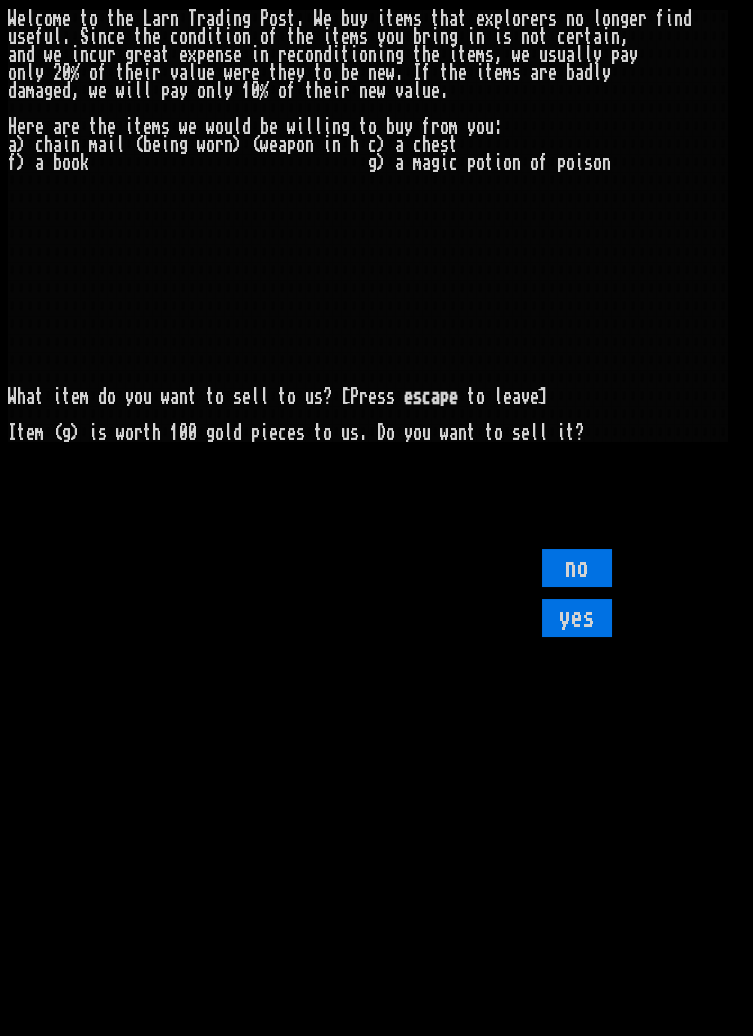 click on "yes" at bounding box center [577, 618] 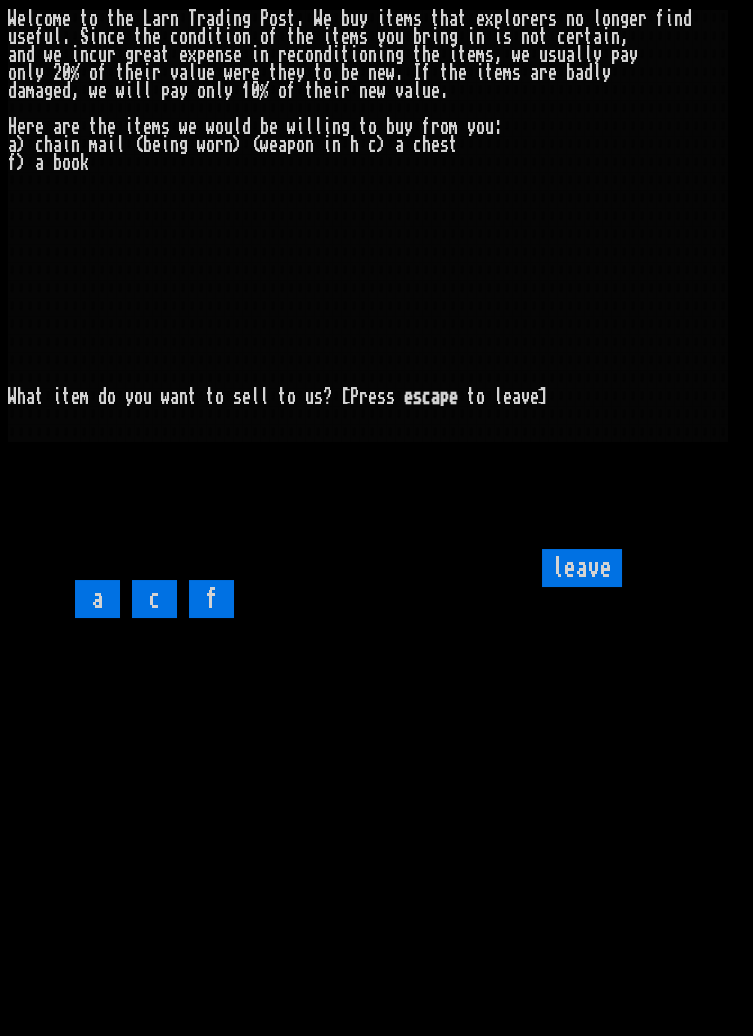 click on "f" at bounding box center [211, 599] 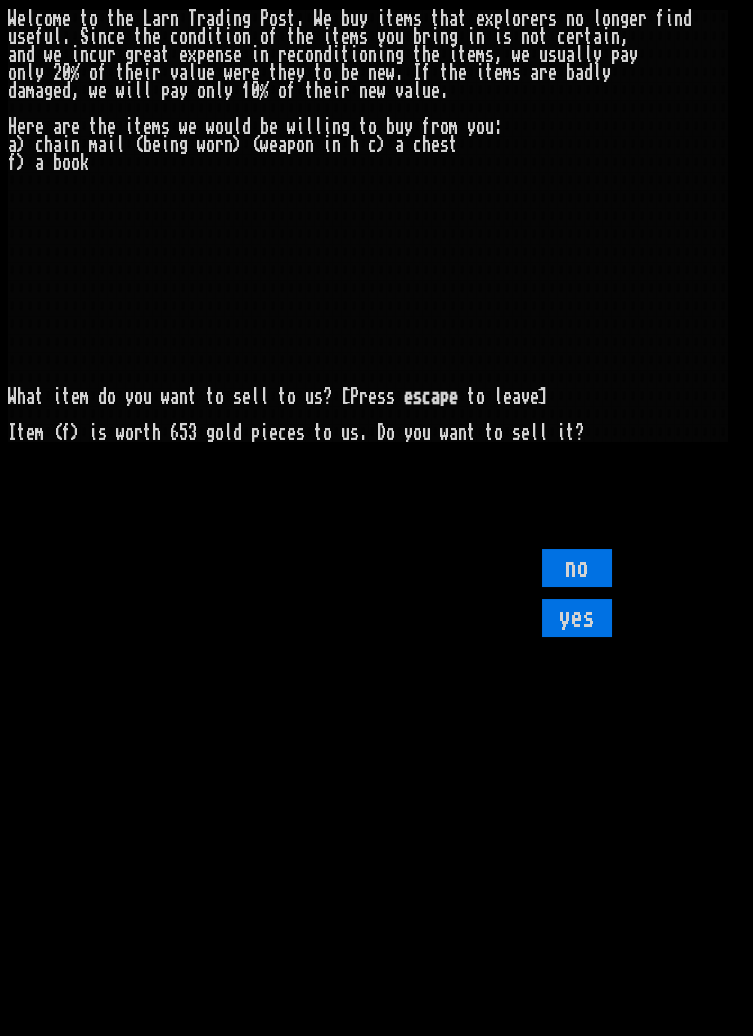 click on "yes" at bounding box center (577, 618) 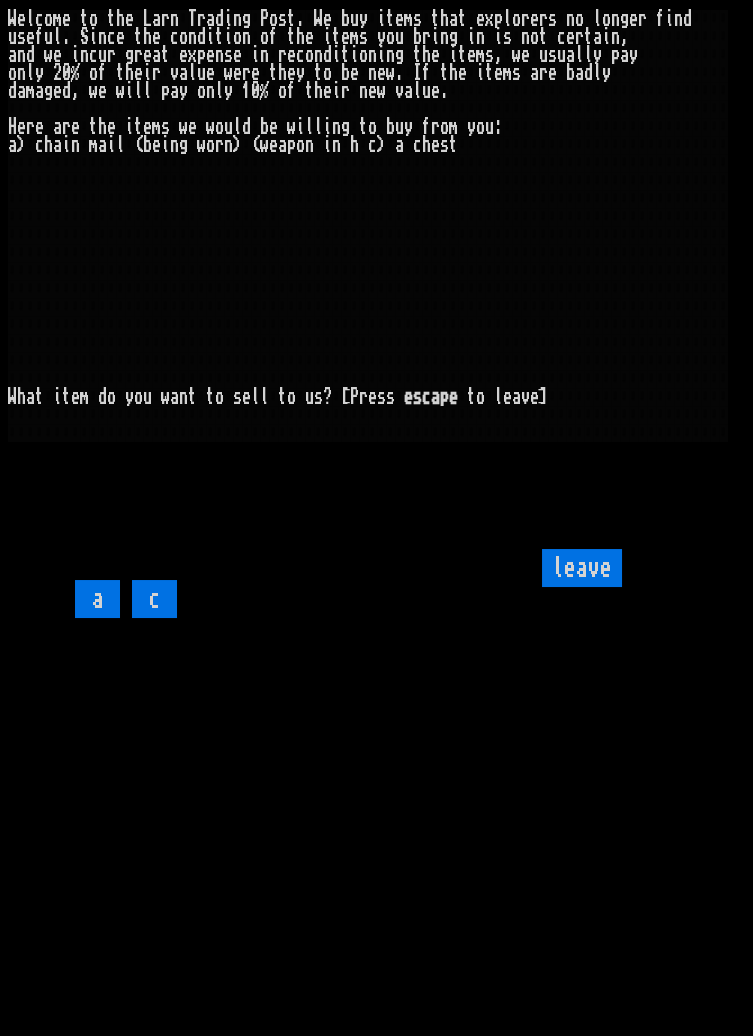 click on "c" at bounding box center [154, 599] 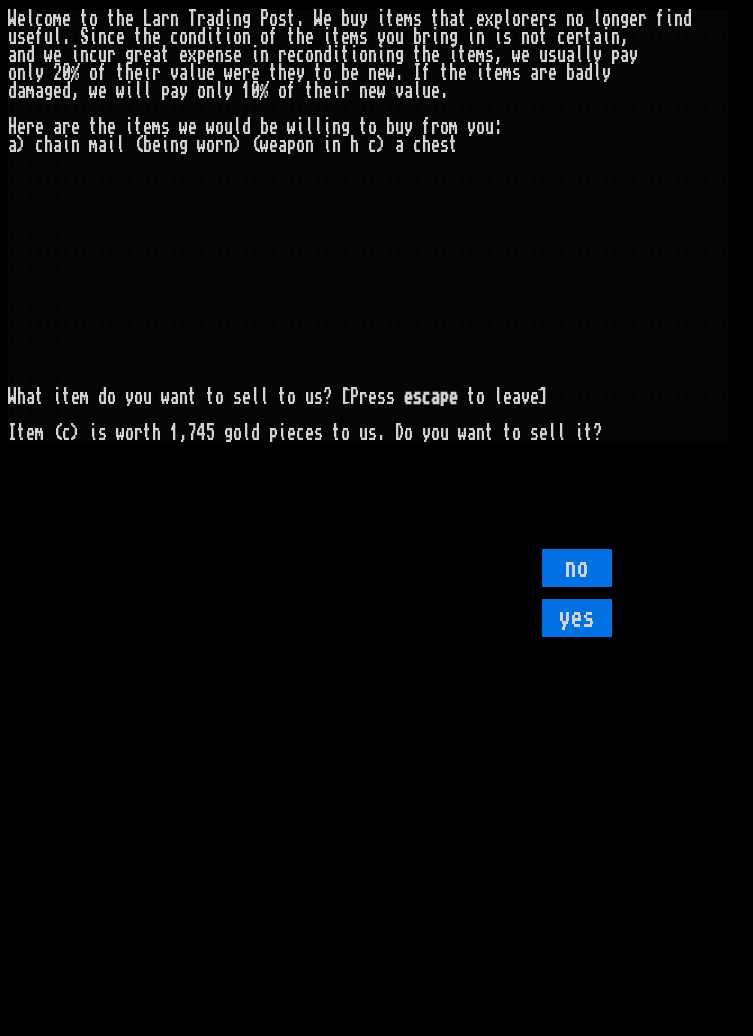 click on "yes" at bounding box center [577, 618] 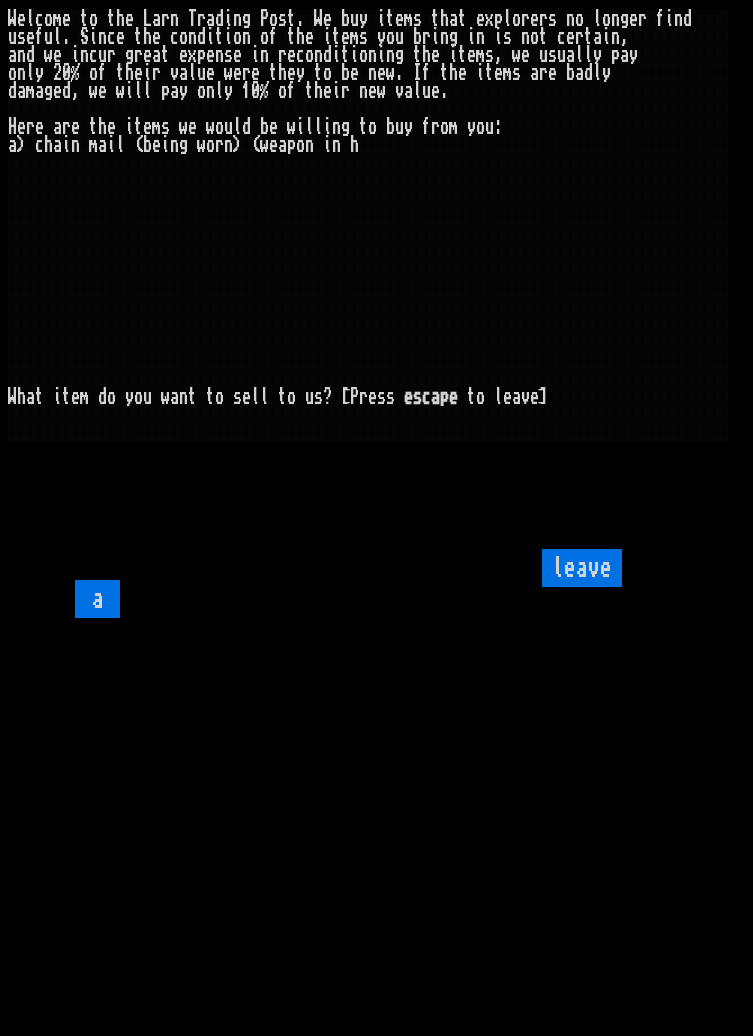 click on "leave" at bounding box center [582, 568] 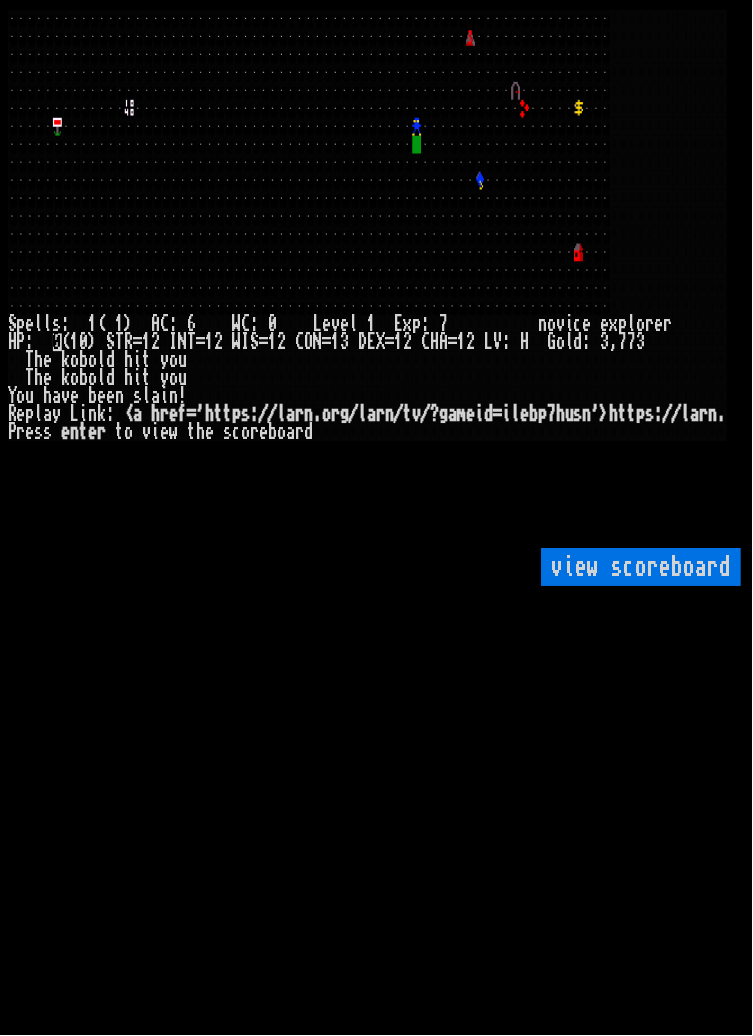 click on "view scoreboard" at bounding box center (642, 568) 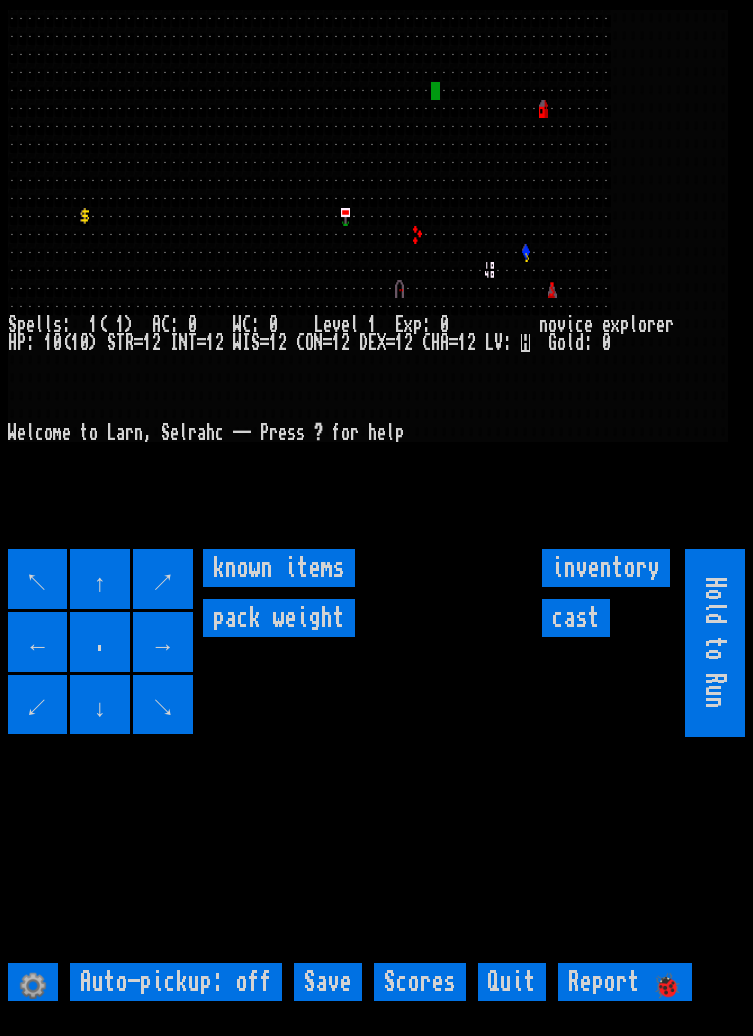 scroll, scrollTop: 10, scrollLeft: 0, axis: vertical 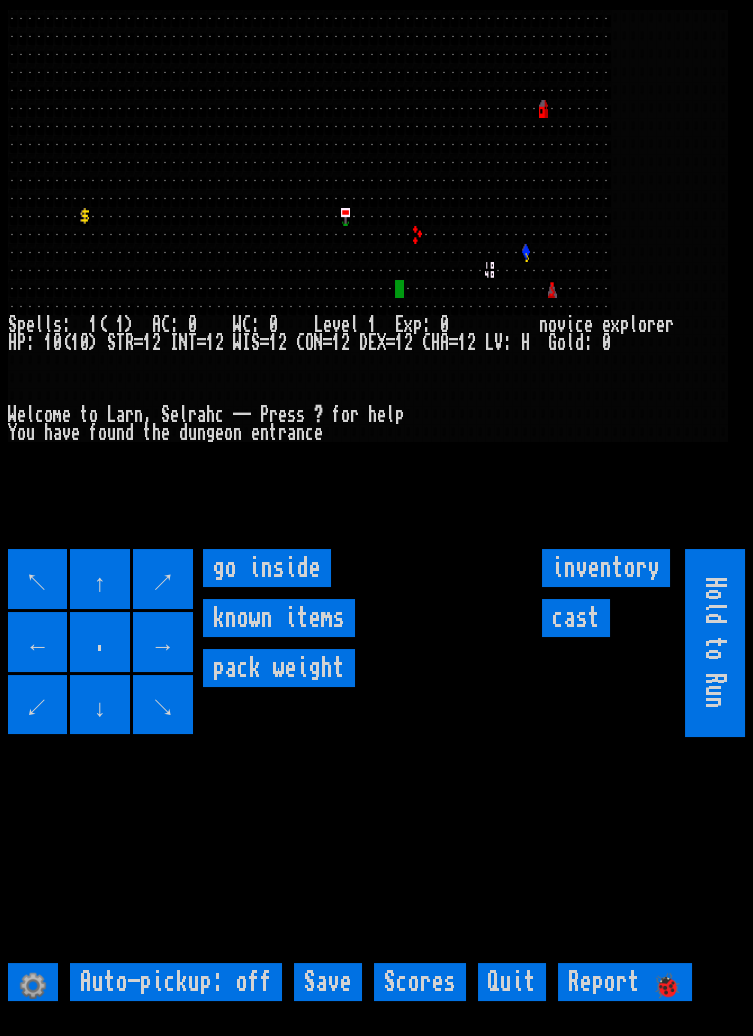 click on "go inside" at bounding box center (267, 568) 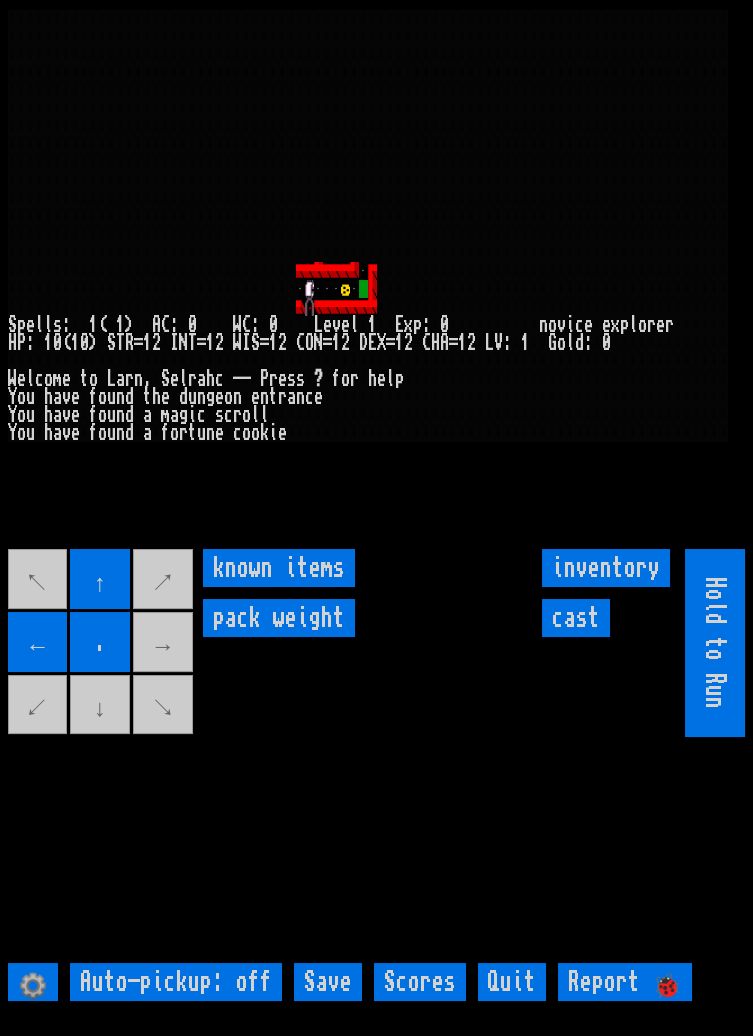 click on "↖ ↑ ↗ ← . → ↙ ↓ ↘" at bounding box center (102, 643) 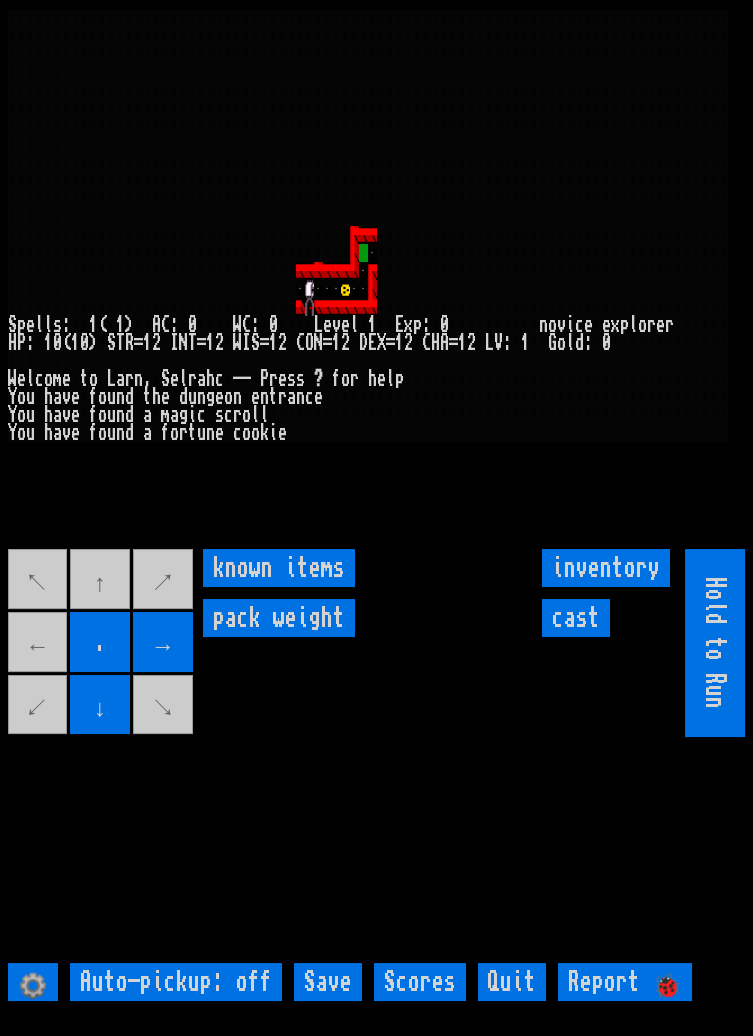 click on "↖ ↑ ↗ ← . → ↙ ↓ ↘" at bounding box center [102, 643] 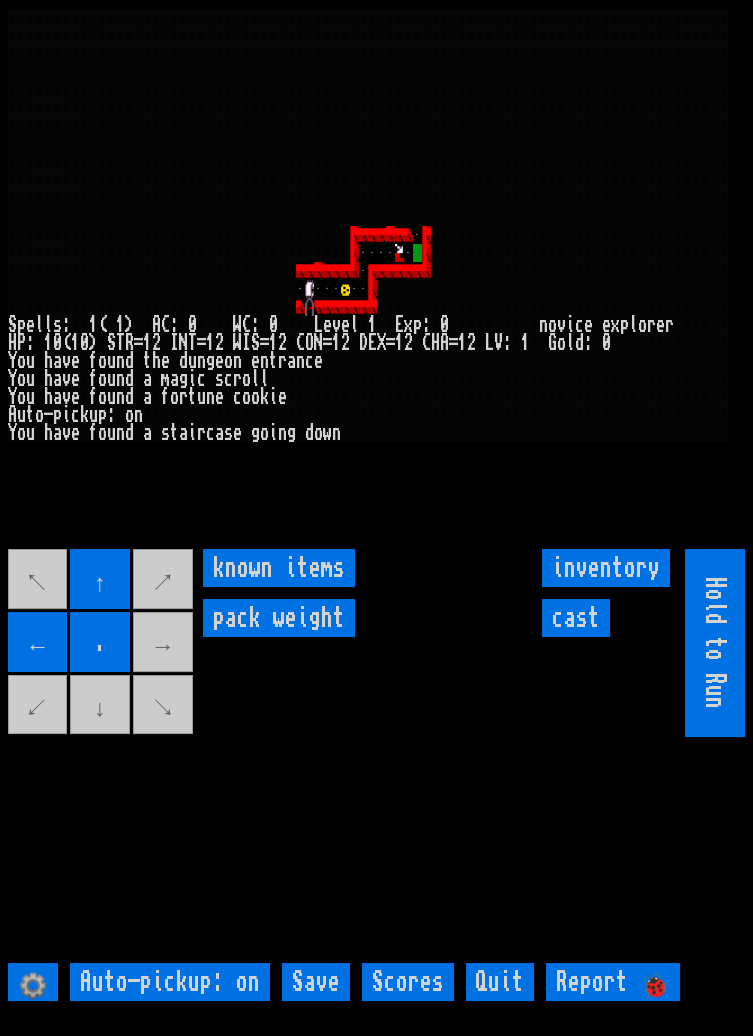 click on "↖ ↑ ↗ ← . → ↙ ↓ ↘" at bounding box center [102, 643] 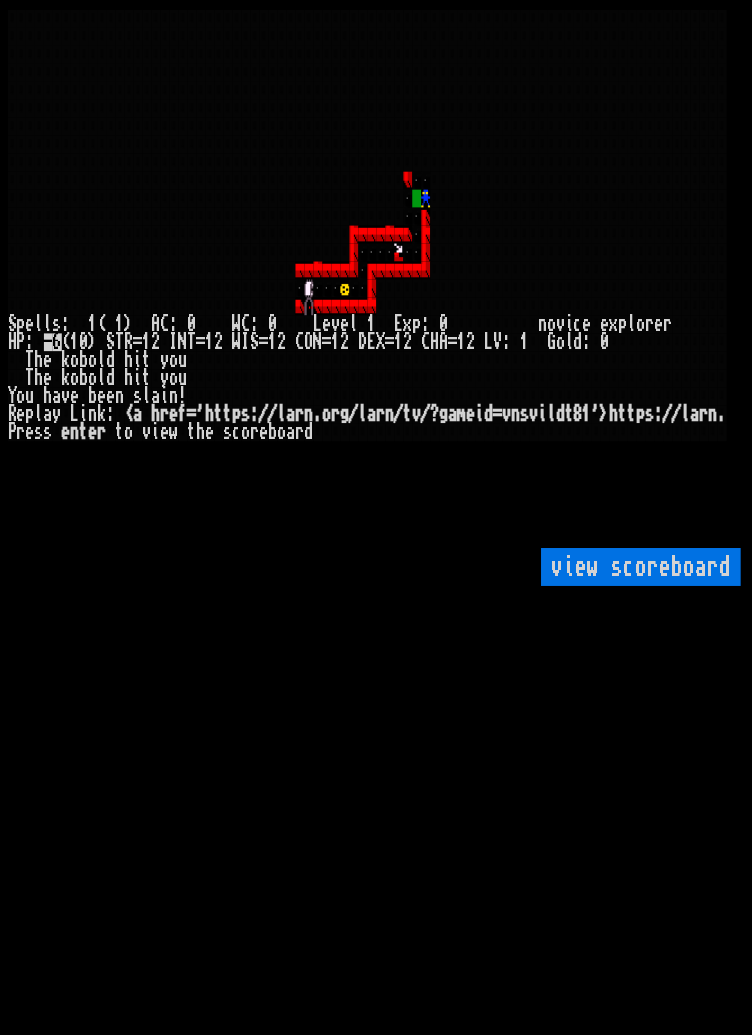 click on "view scoreboard" at bounding box center [642, 568] 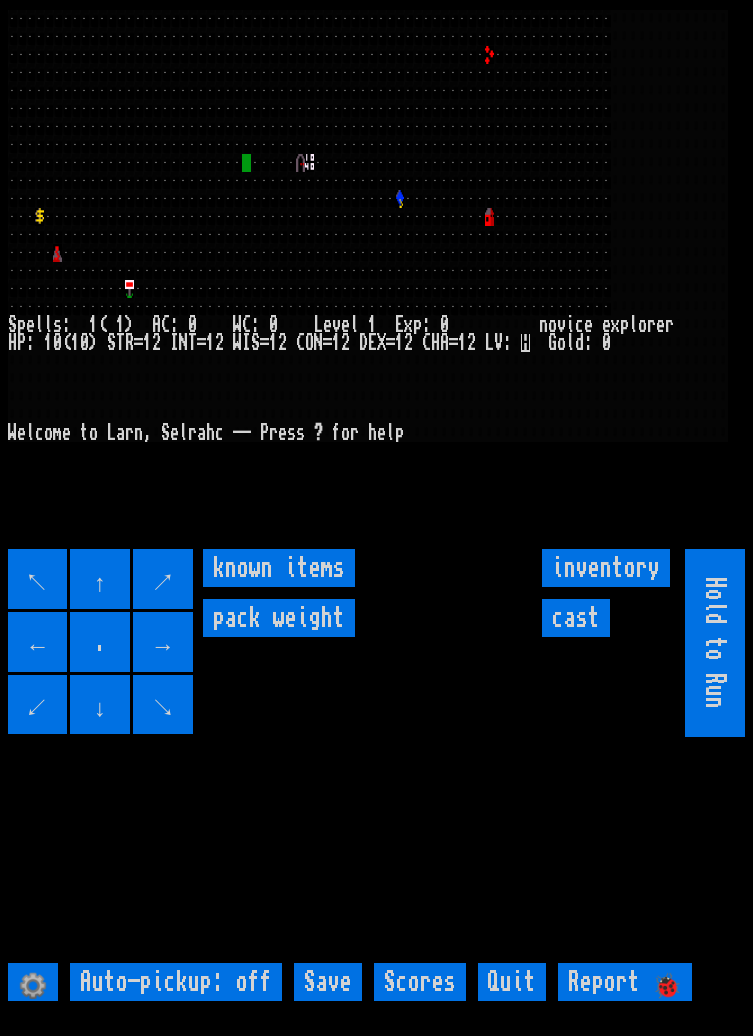 scroll, scrollTop: 0, scrollLeft: 0, axis: both 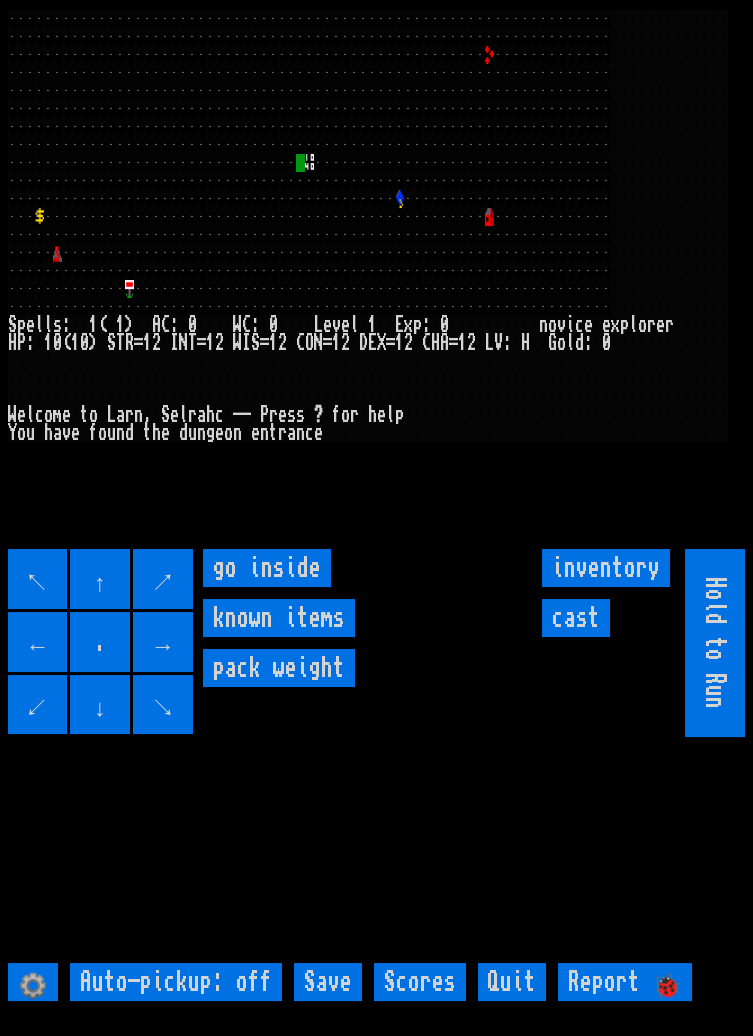 click on "go inside" at bounding box center [267, 568] 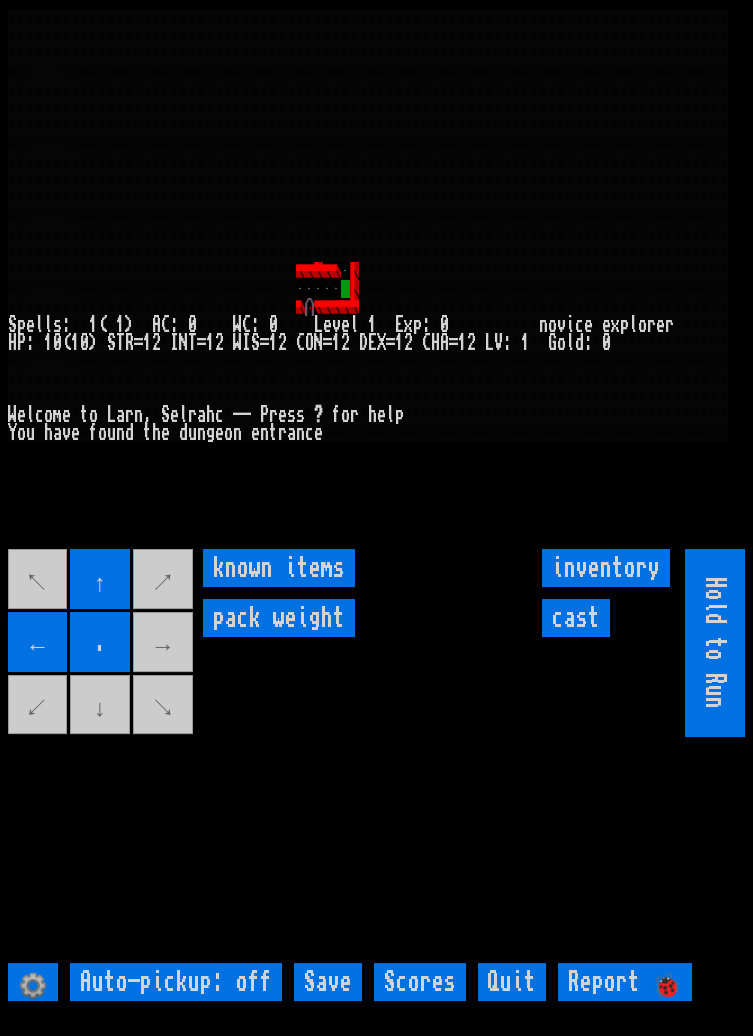 click on "↖ ↑ ↗ ← . → ↙ ↓ ↘" at bounding box center (102, 643) 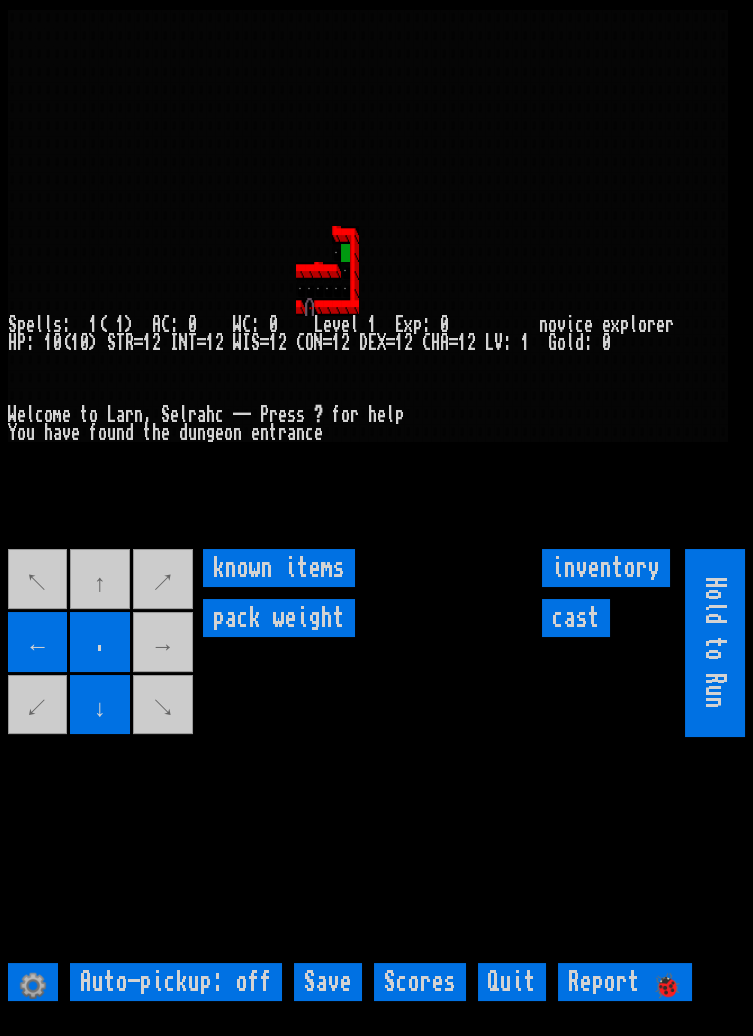 click on "↖ ↑ ↗ ← . → ↙ ↓ ↘" at bounding box center (102, 643) 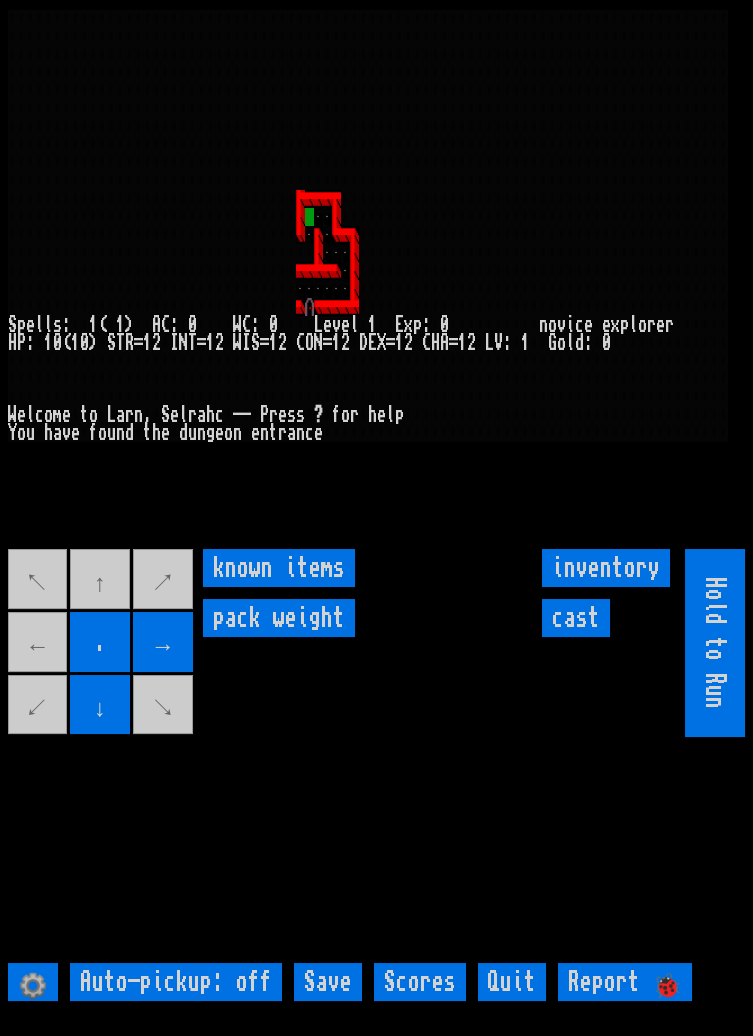 click on "↖ ↑ ↗ ← . → ↙ ↓ ↘" at bounding box center [102, 643] 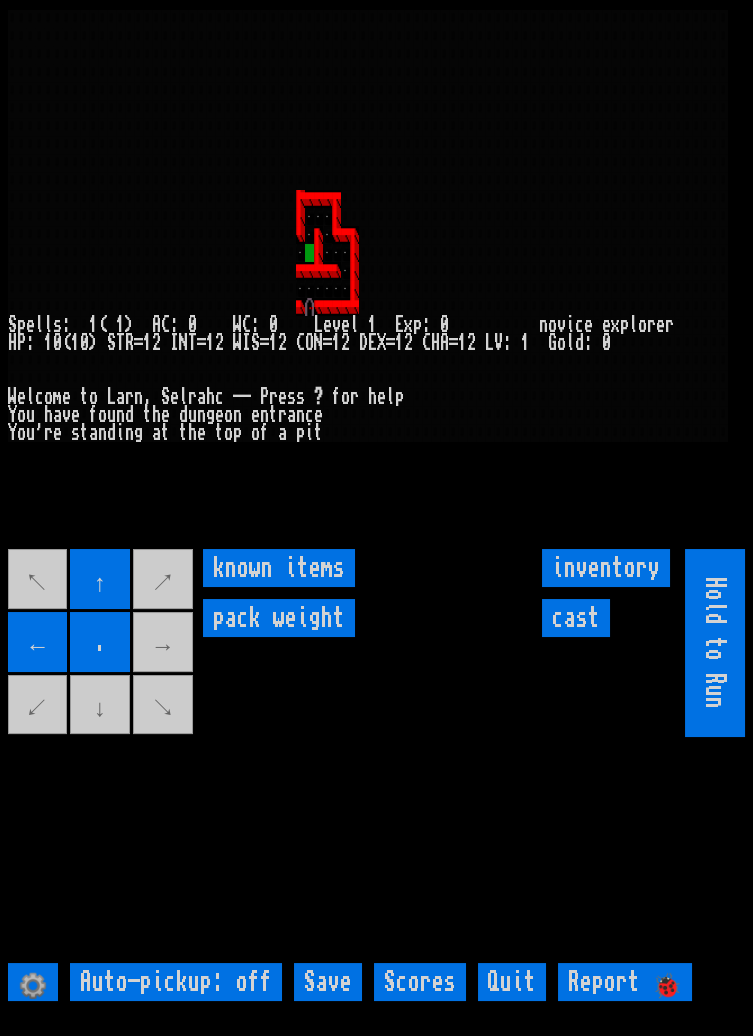 click on "↖ ↑ ↗ ← . → ↙ ↓ ↘" at bounding box center [102, 643] 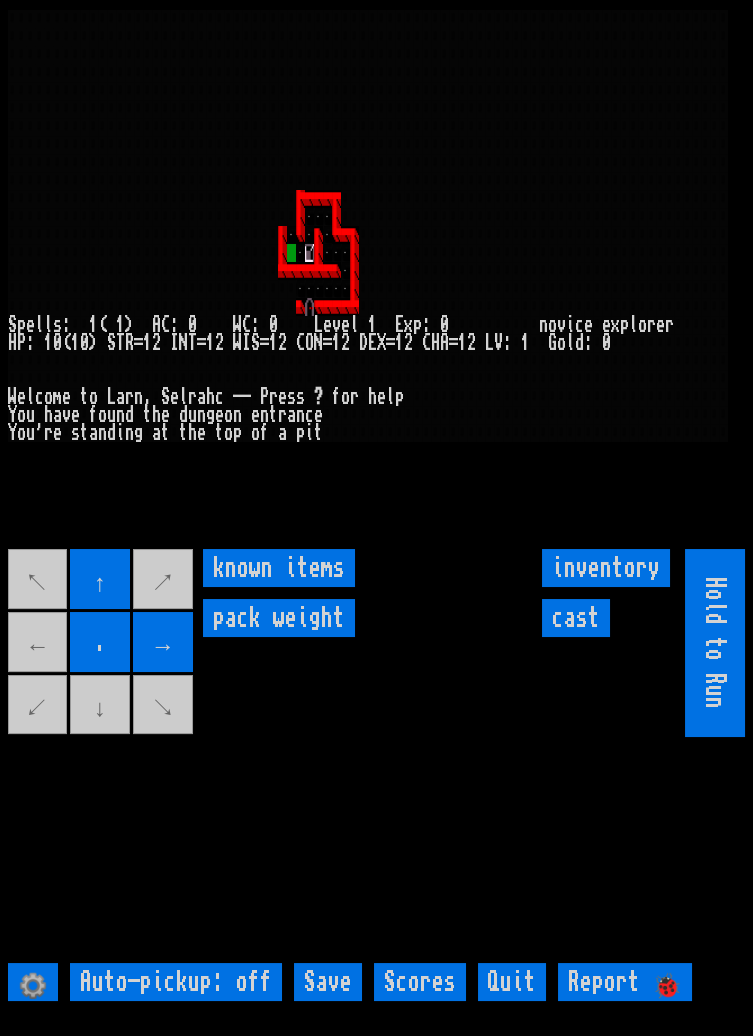 click on "↖ ↑ ↗ ← . → ↙ ↓ ↘" at bounding box center (102, 643) 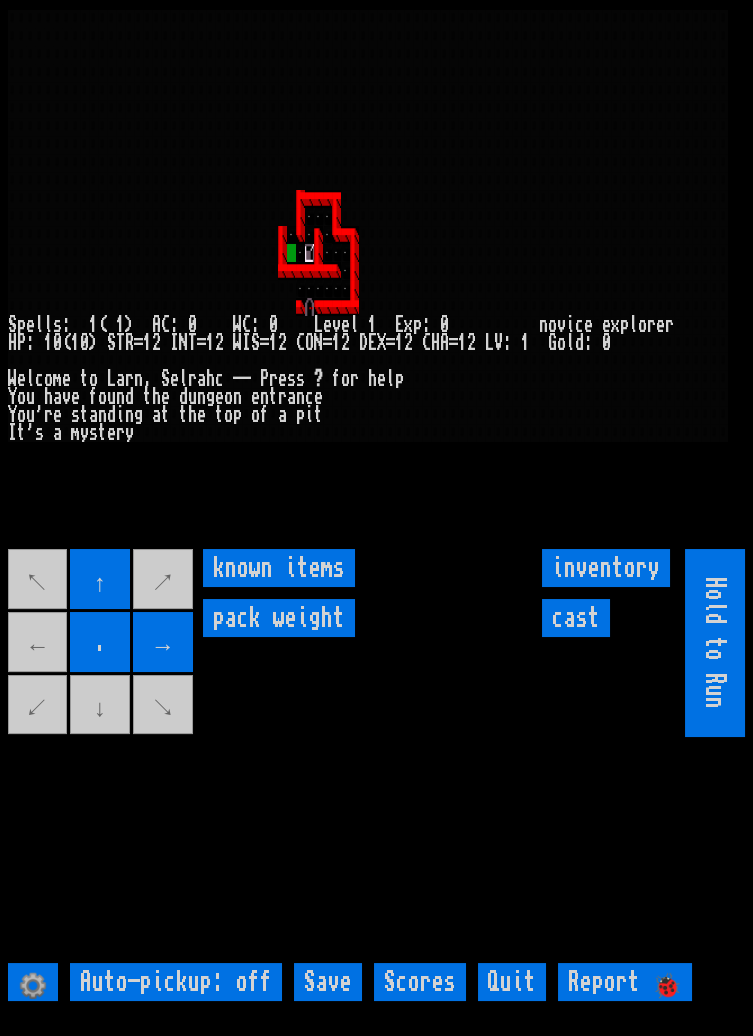 click at bounding box center (21, 253) 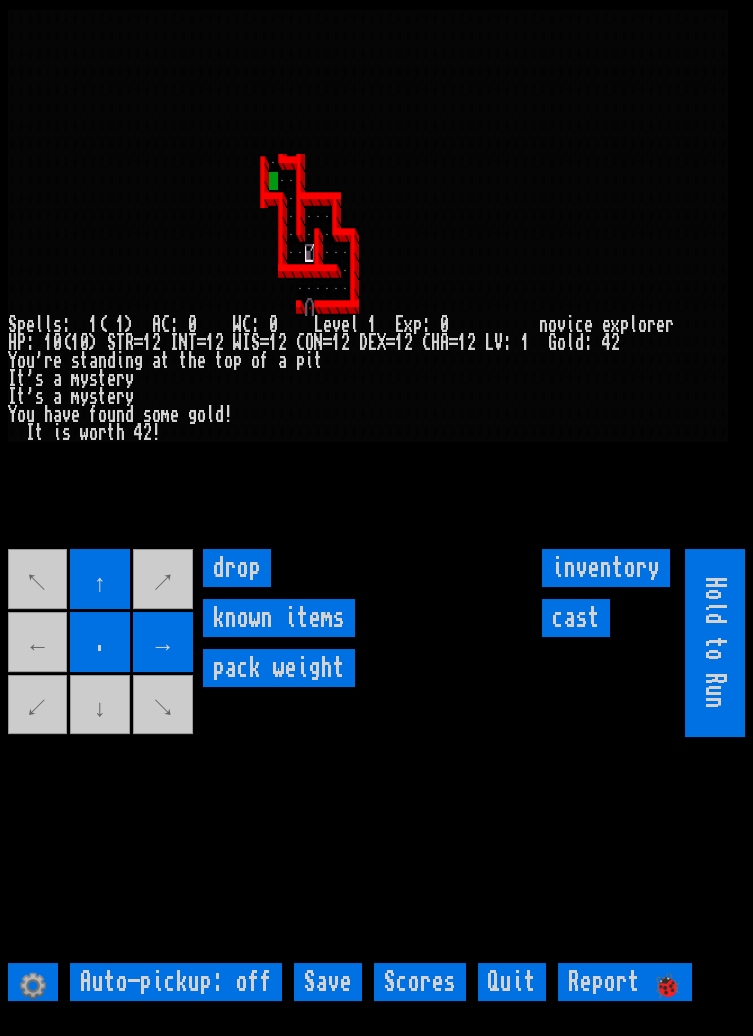 click on "↖ ↑ ↗ ← . → ↙ ↓ ↘" at bounding box center (102, 643) 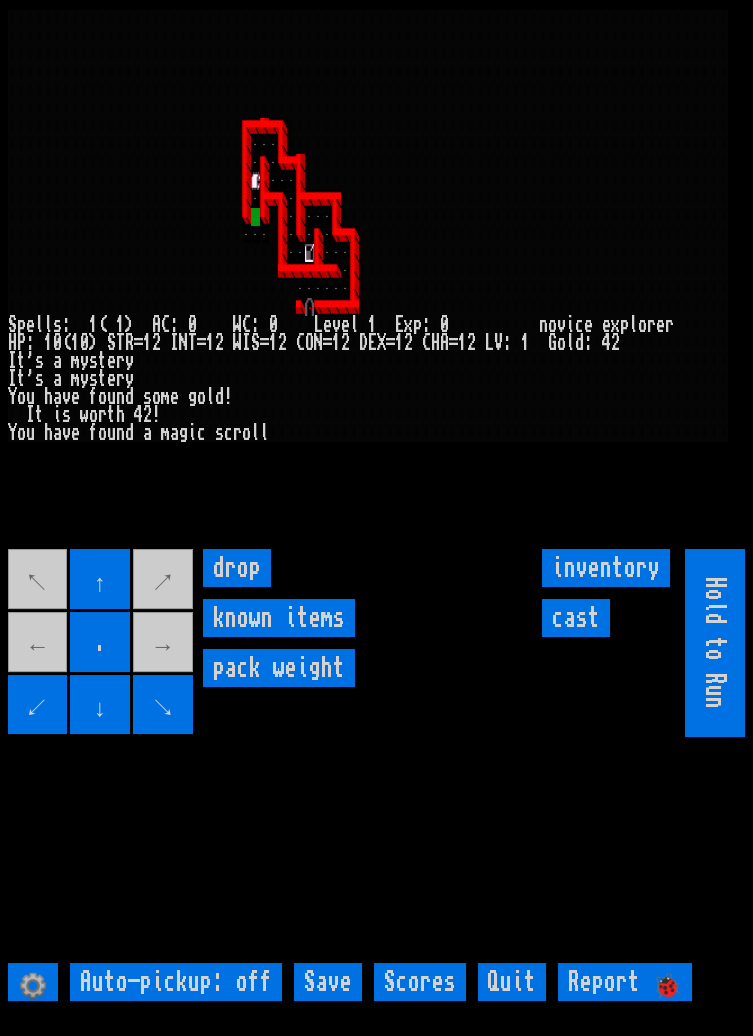 click on "Auto-pickup: off" at bounding box center [176, 982] 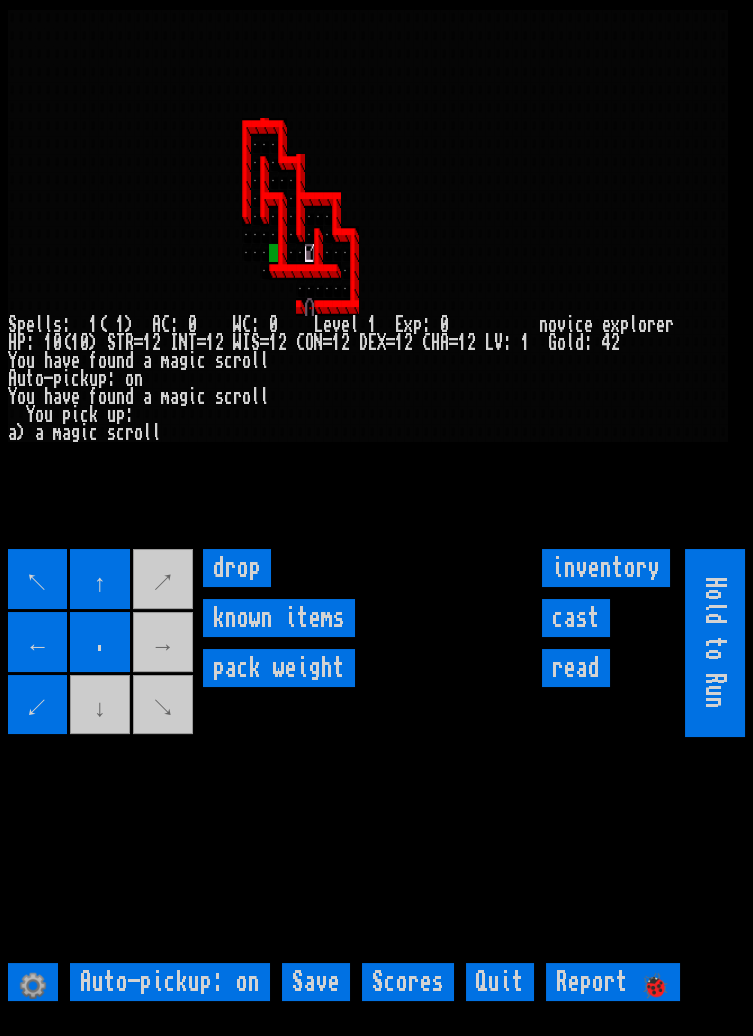 click on "↖ ↑ ↗ ← . → ↙ ↓ ↘" at bounding box center [102, 643] 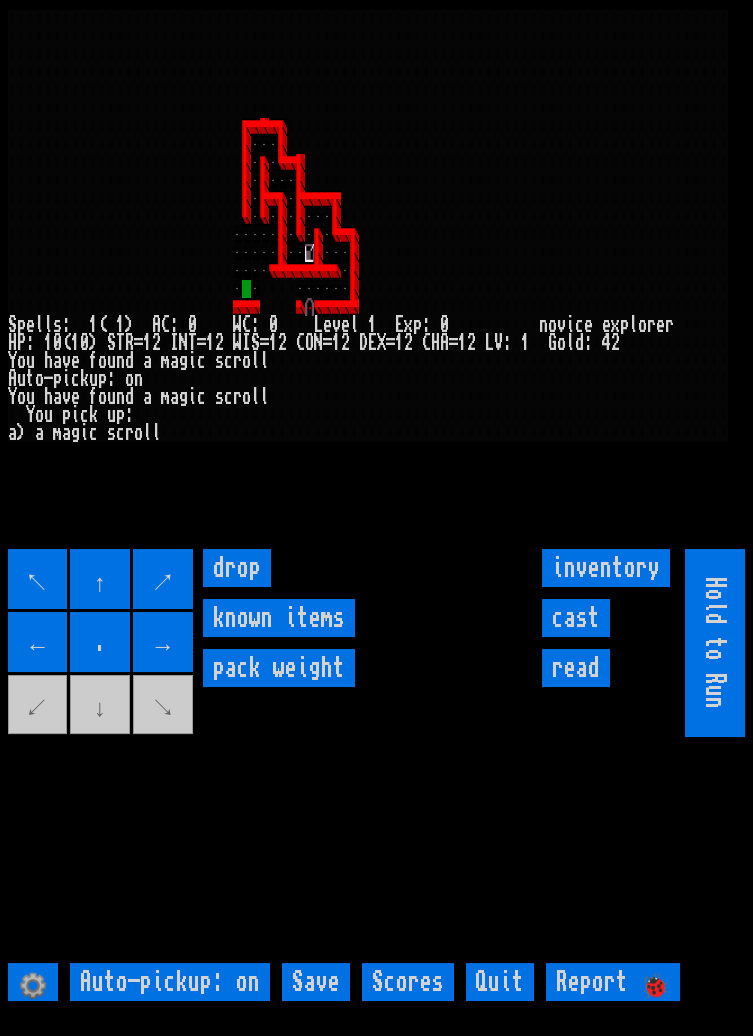 click on "↖ ↑ ↗ ← . → ↙ ↓ ↘" at bounding box center [102, 643] 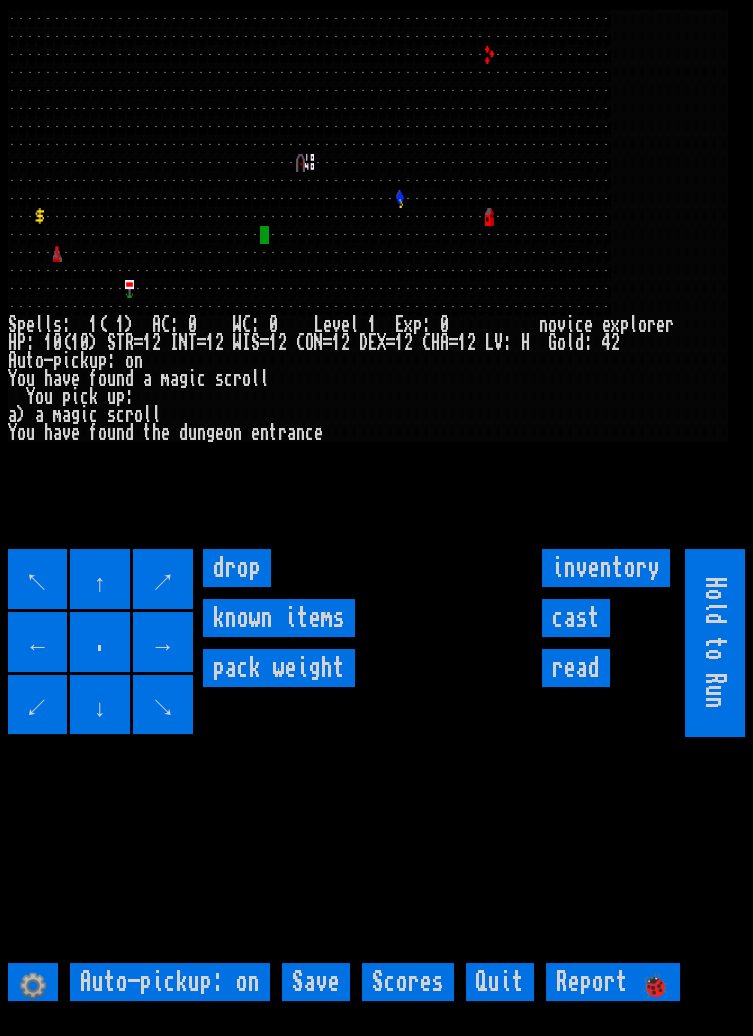 click on "↙" at bounding box center (38, 705) 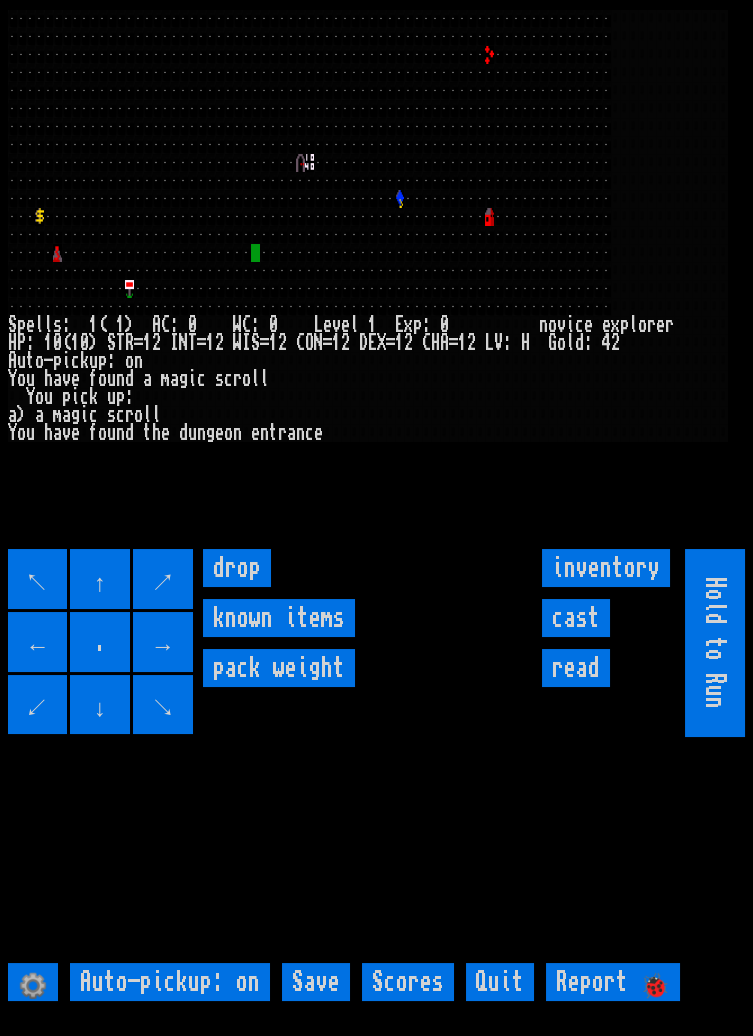 click on "↙" at bounding box center [38, 705] 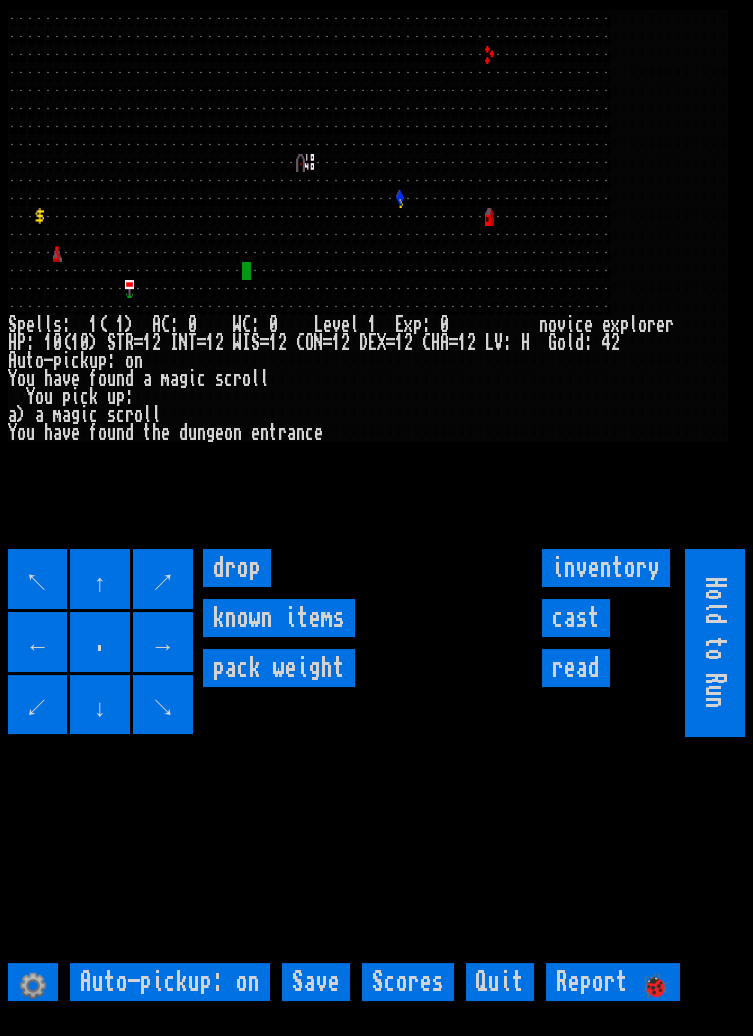 click on "↙" at bounding box center (38, 705) 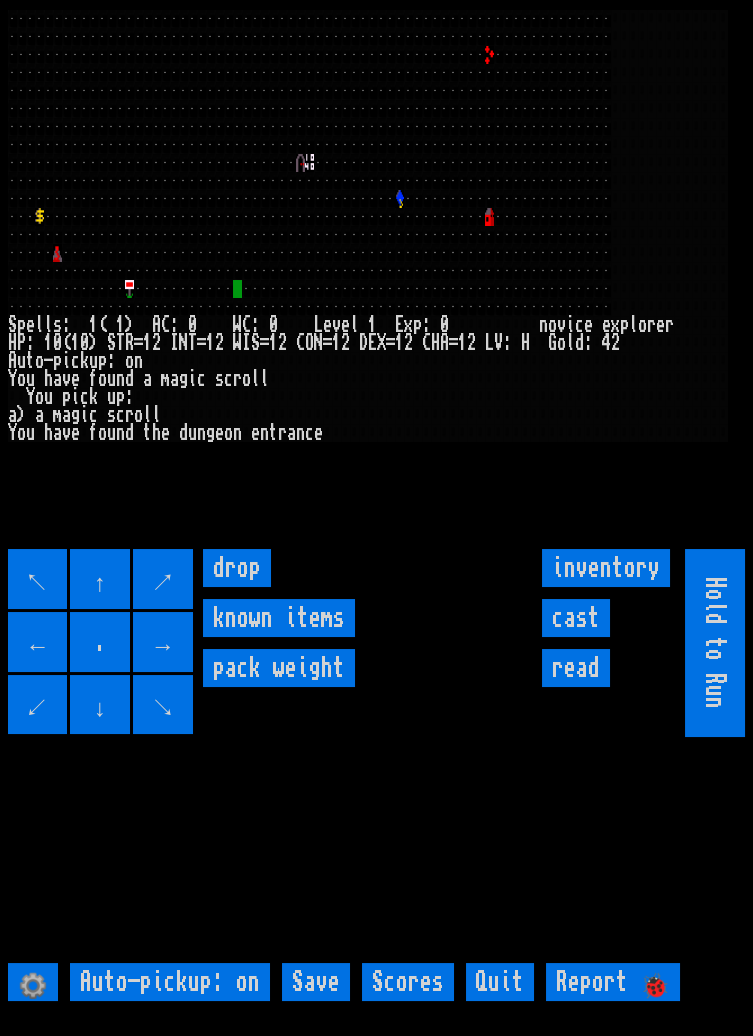 click on "↙" at bounding box center [38, 705] 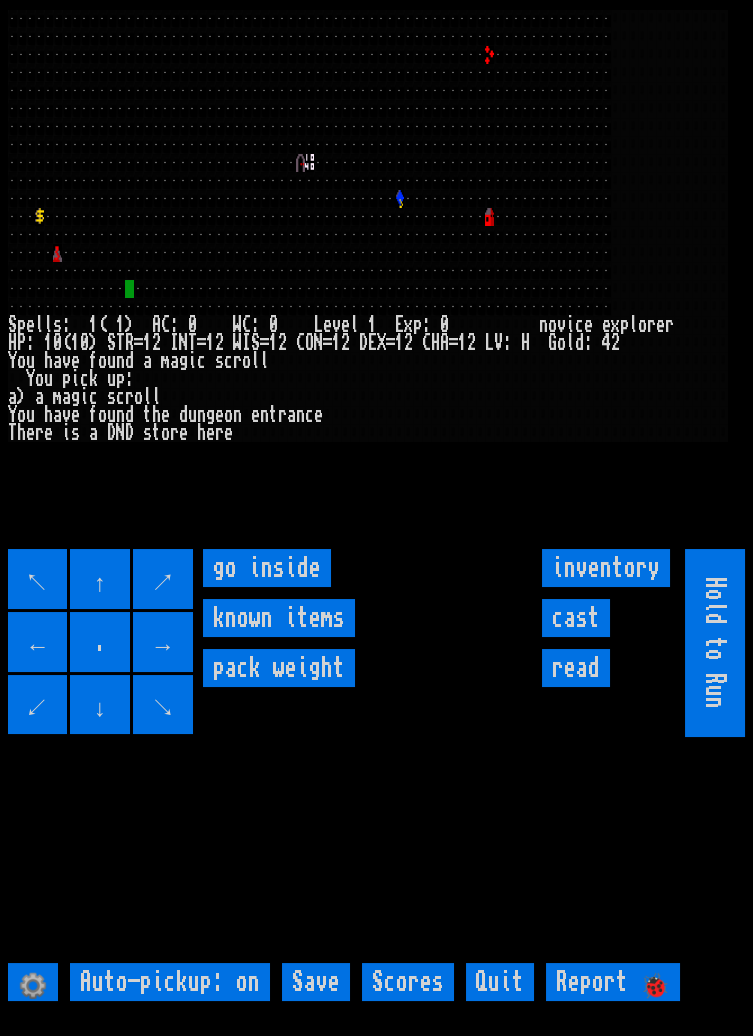 click on "go inside" at bounding box center [267, 568] 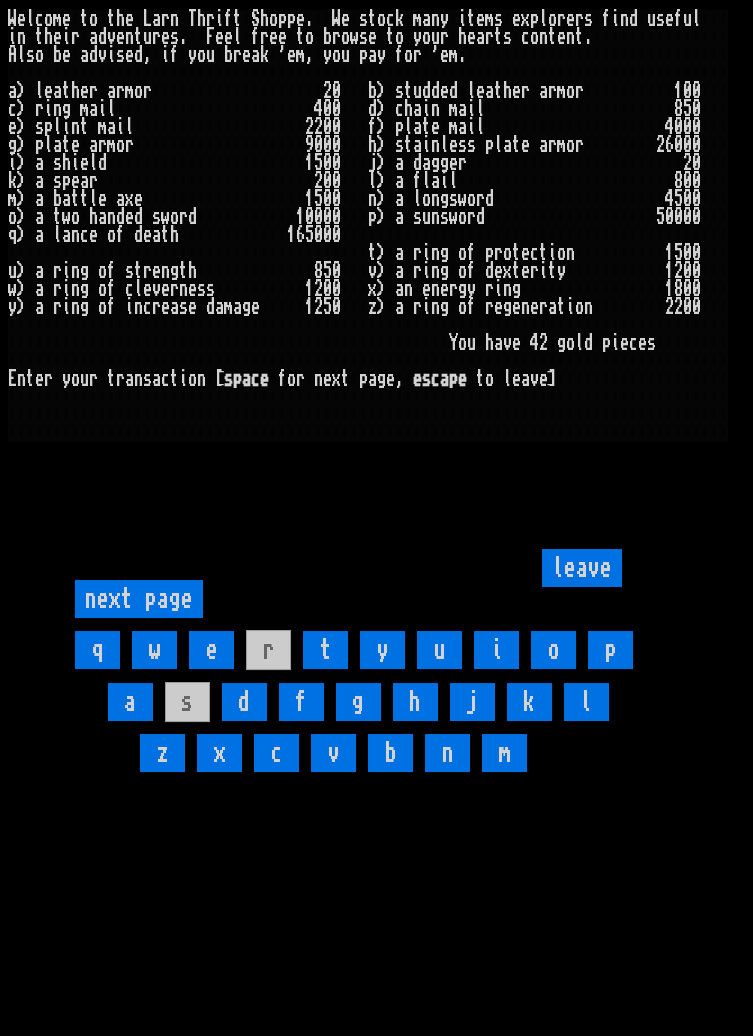 click on "a" at bounding box center [130, 702] 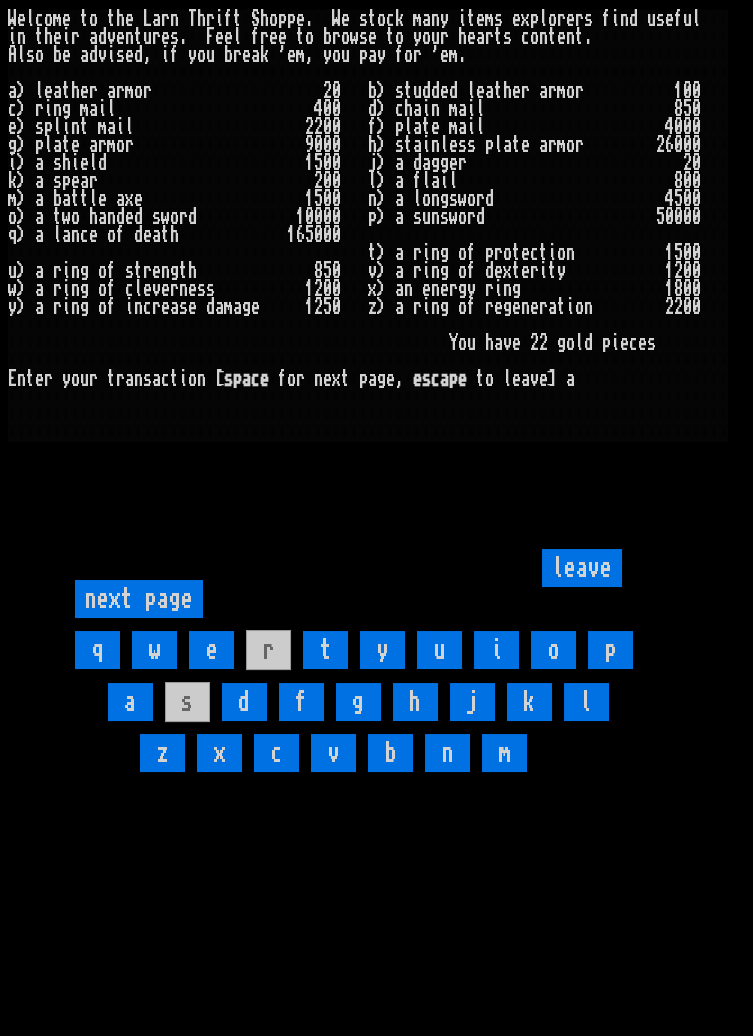 click on "leave" at bounding box center (582, 568) 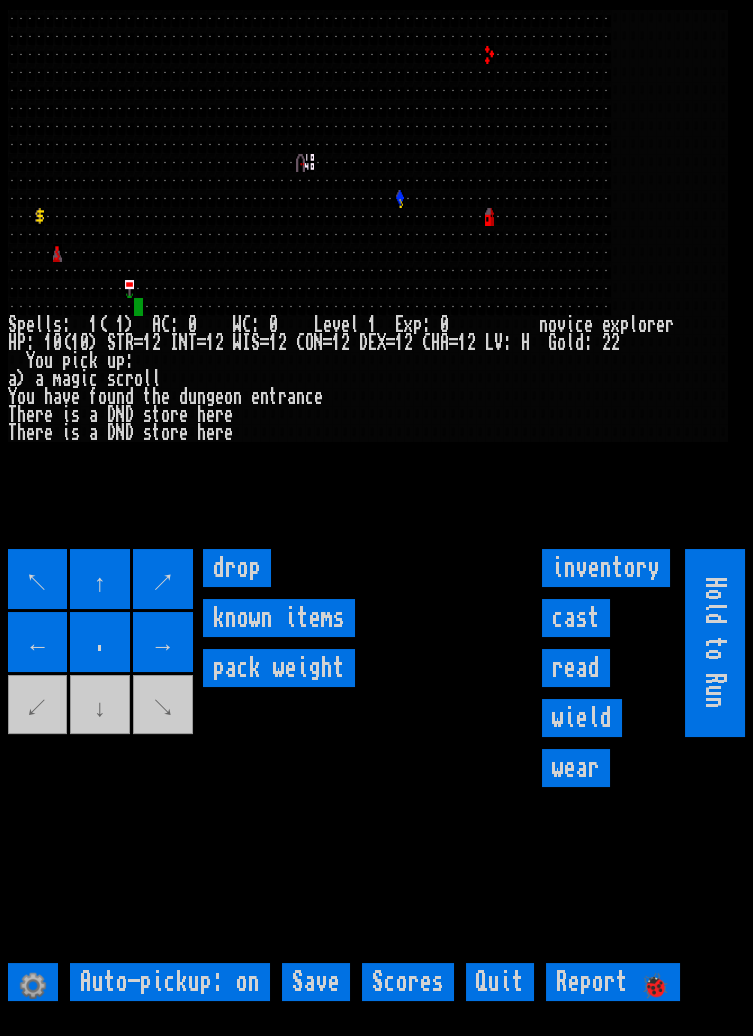 click on "wield" at bounding box center (582, 718) 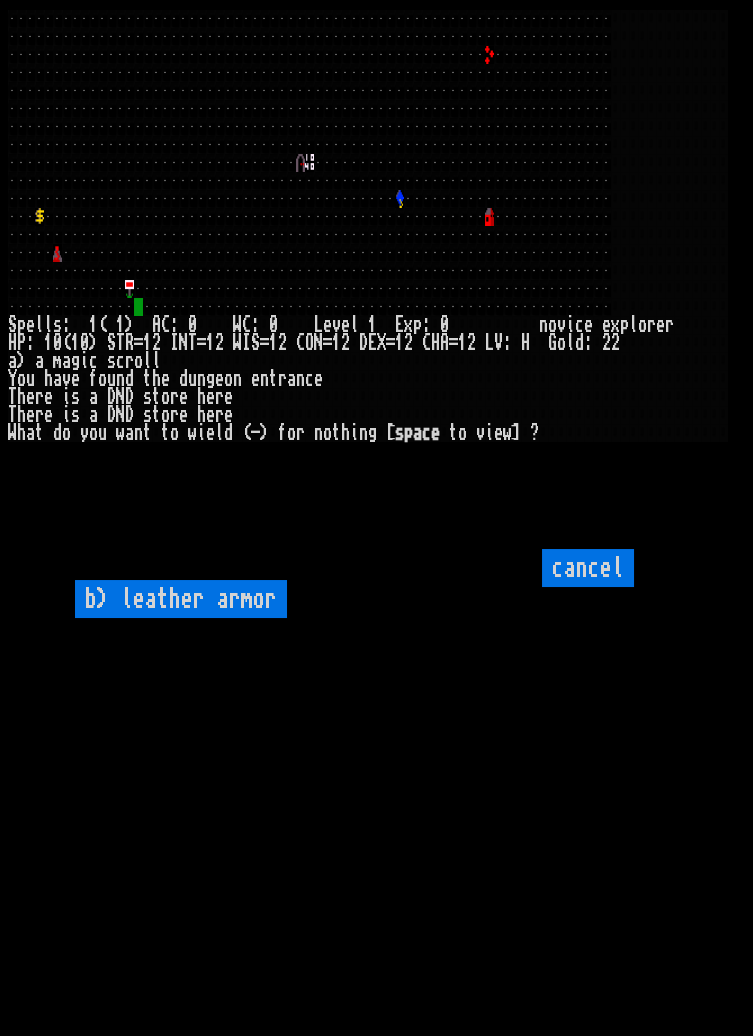 click on "b) leather armor" at bounding box center (181, 599) 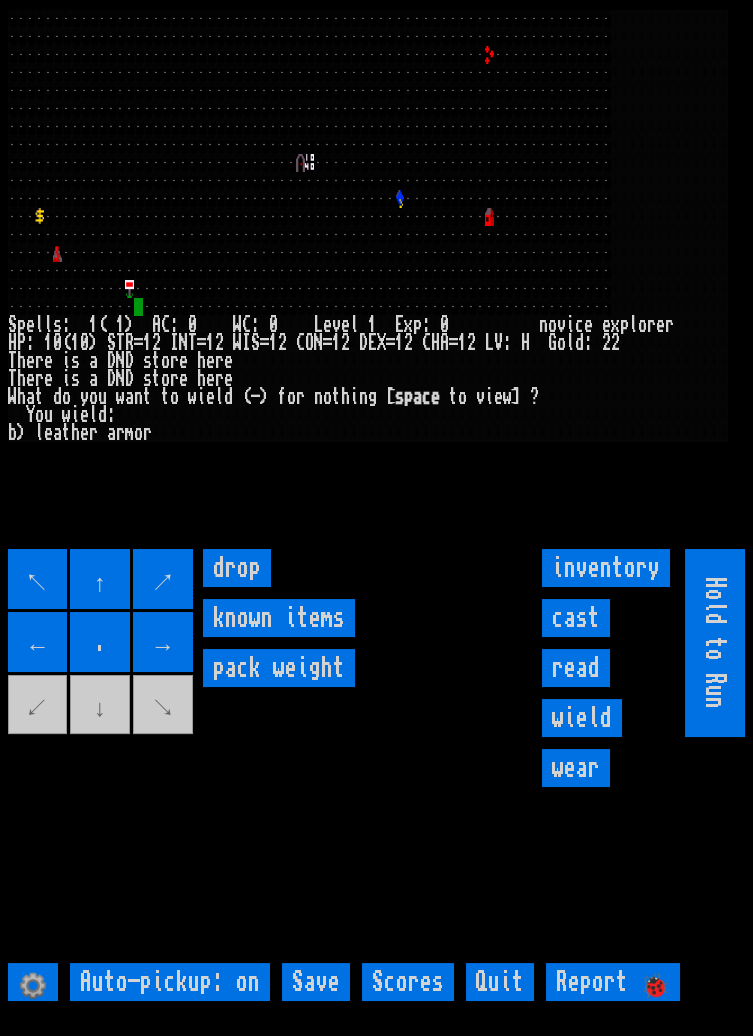 click on "wear" at bounding box center (576, 768) 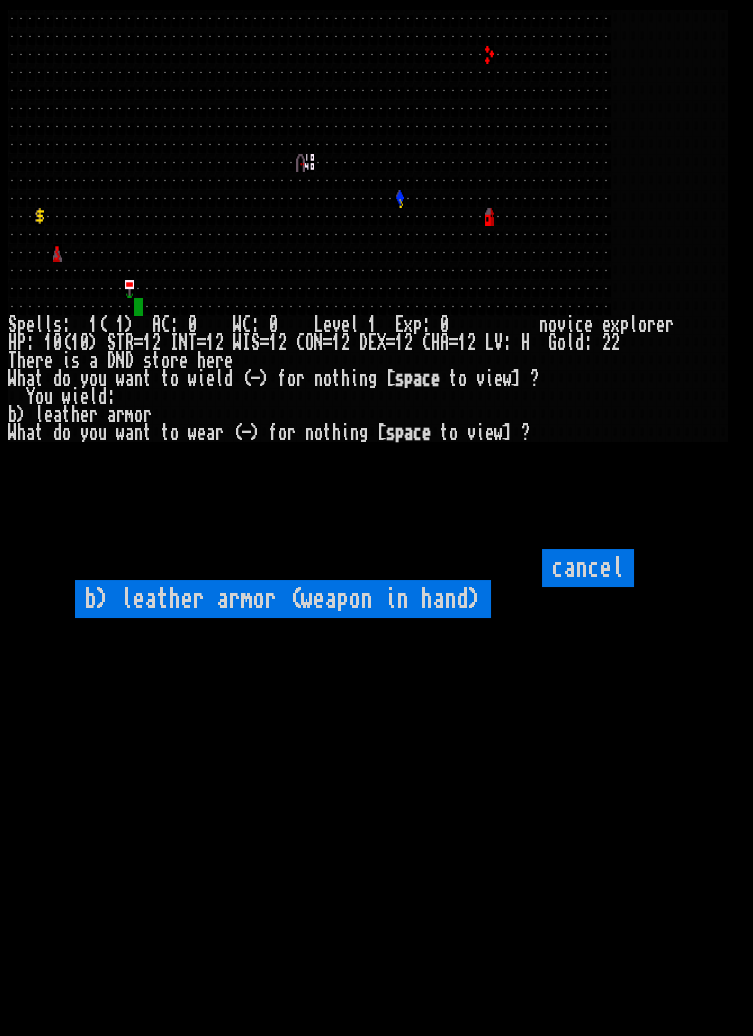 click on "b) leather armor (weapon in hand)" at bounding box center (283, 599) 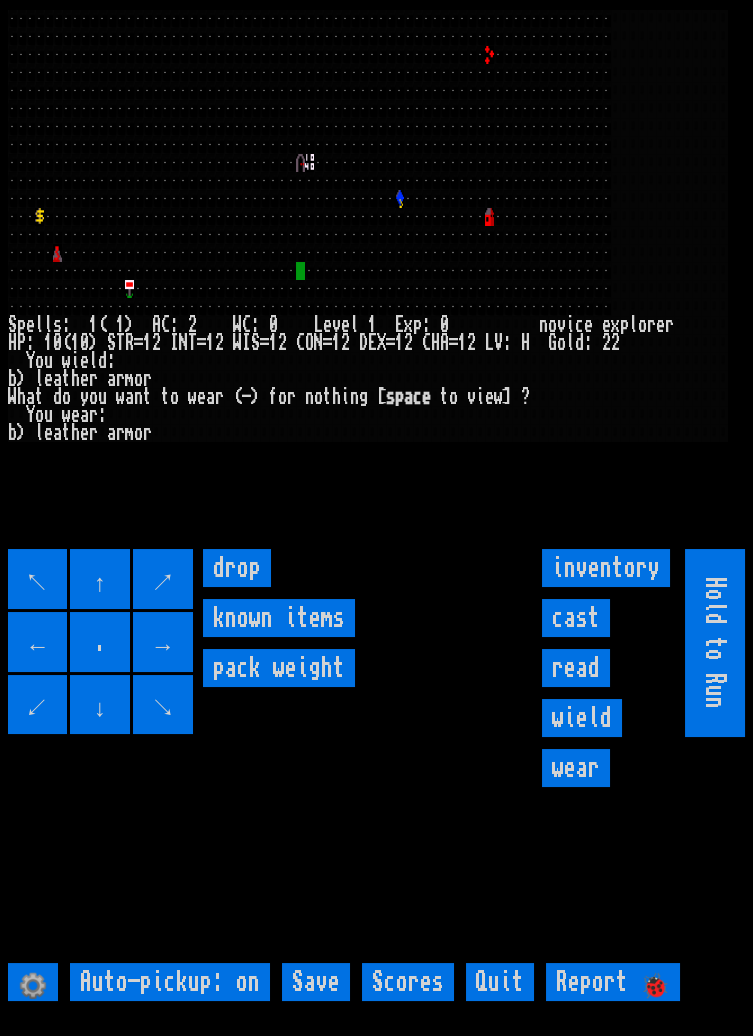 click on "↖" at bounding box center (38, 579) 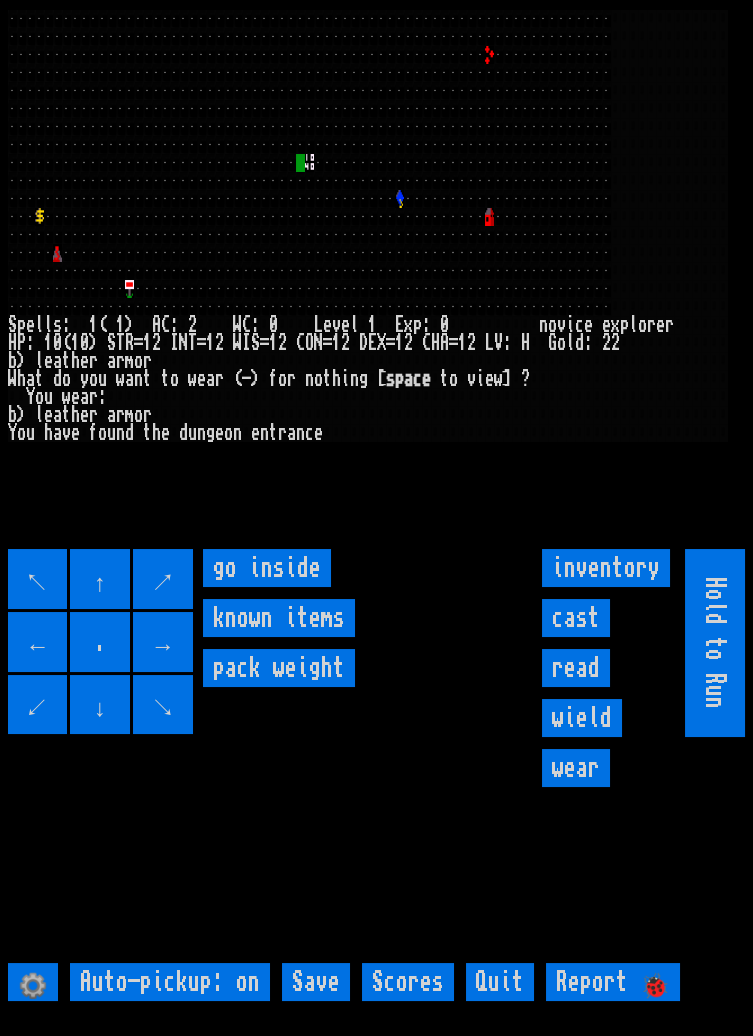 click on "go inside" at bounding box center (267, 568) 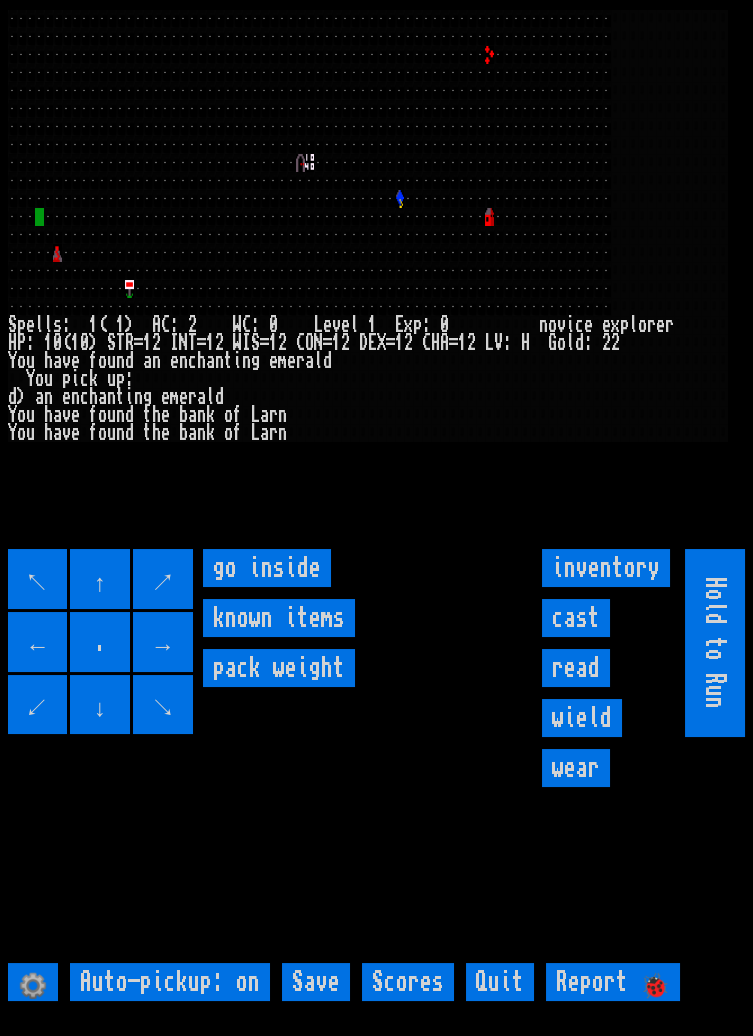 click on "go inside" at bounding box center (267, 568) 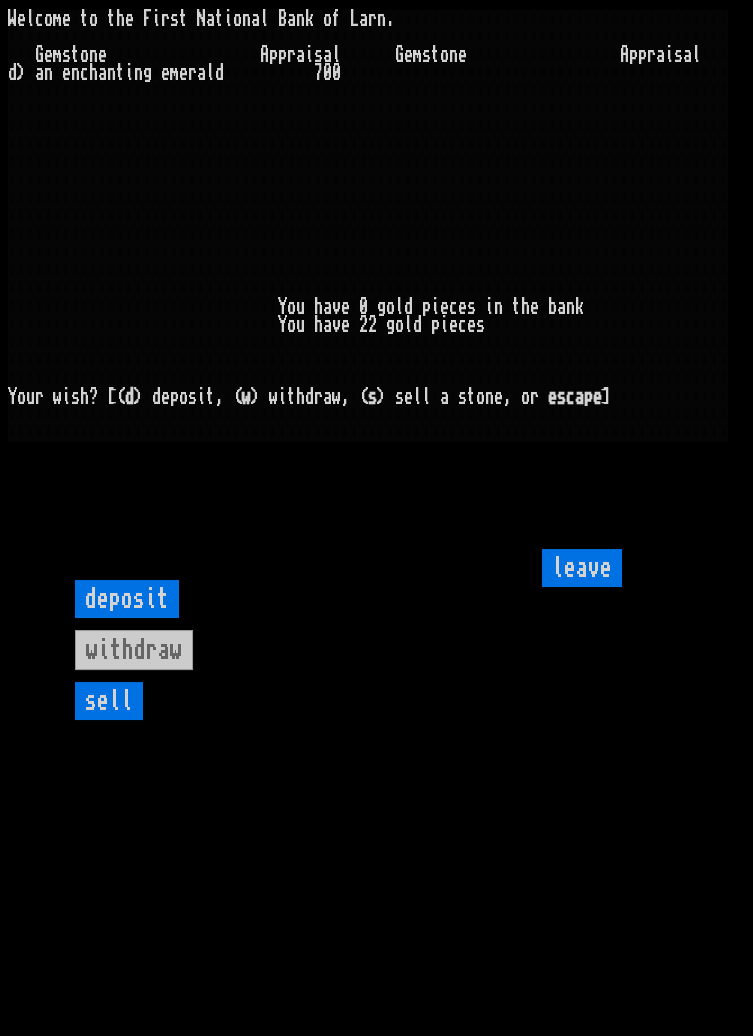 click on "sell" at bounding box center [109, 701] 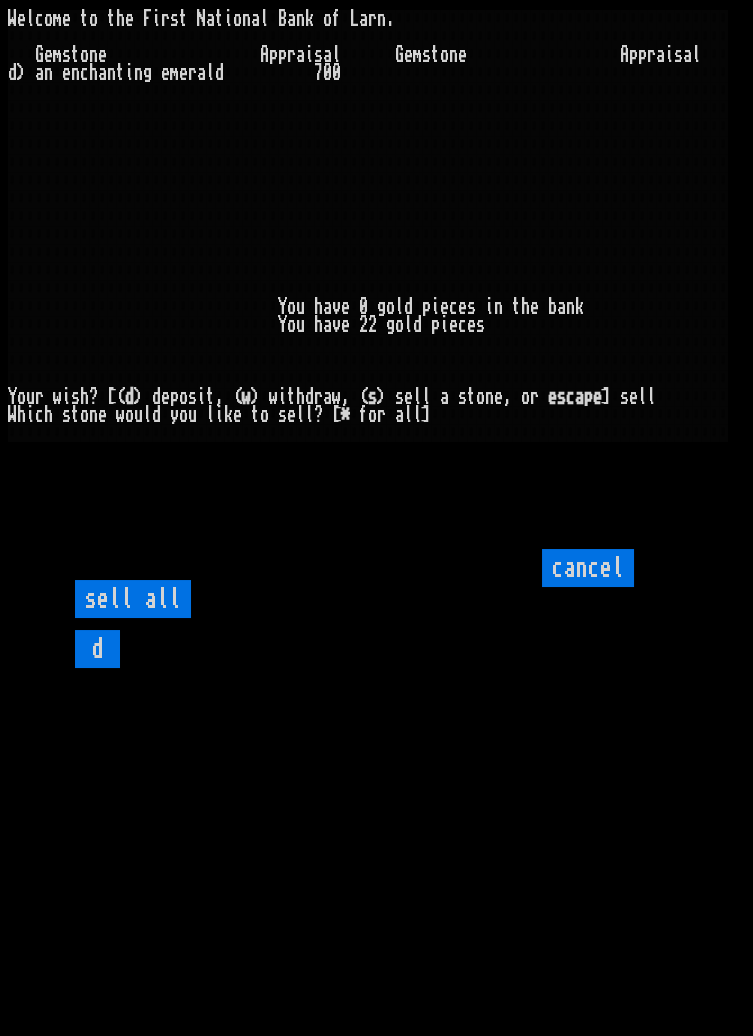 click on "sell all" at bounding box center [133, 599] 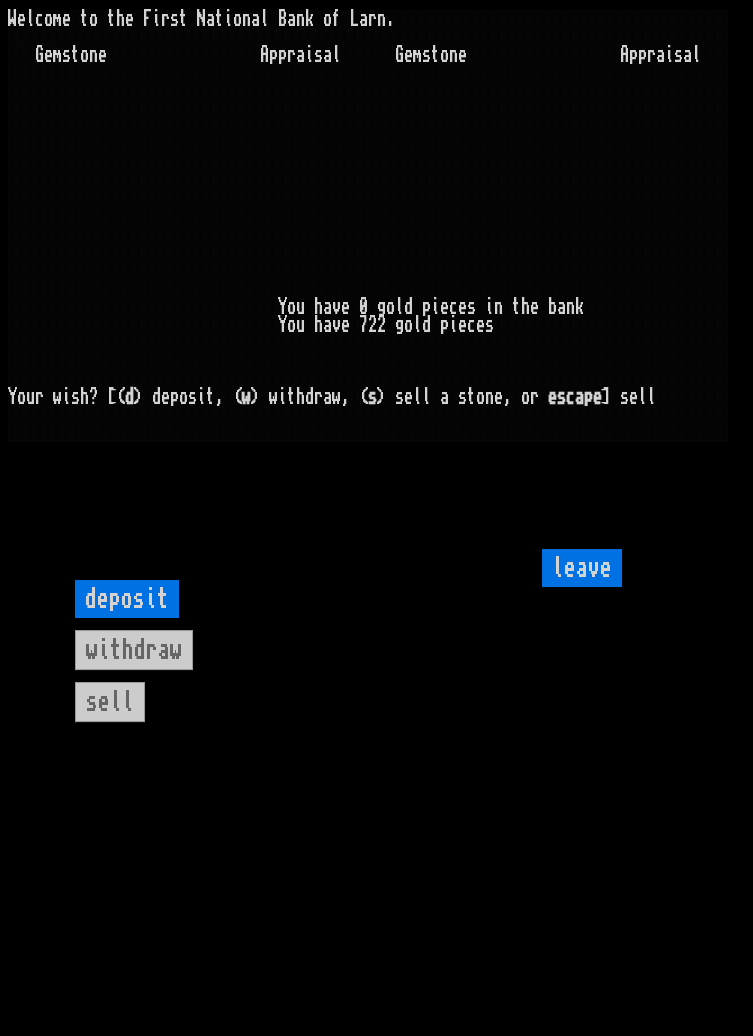 click on "leave" at bounding box center (582, 568) 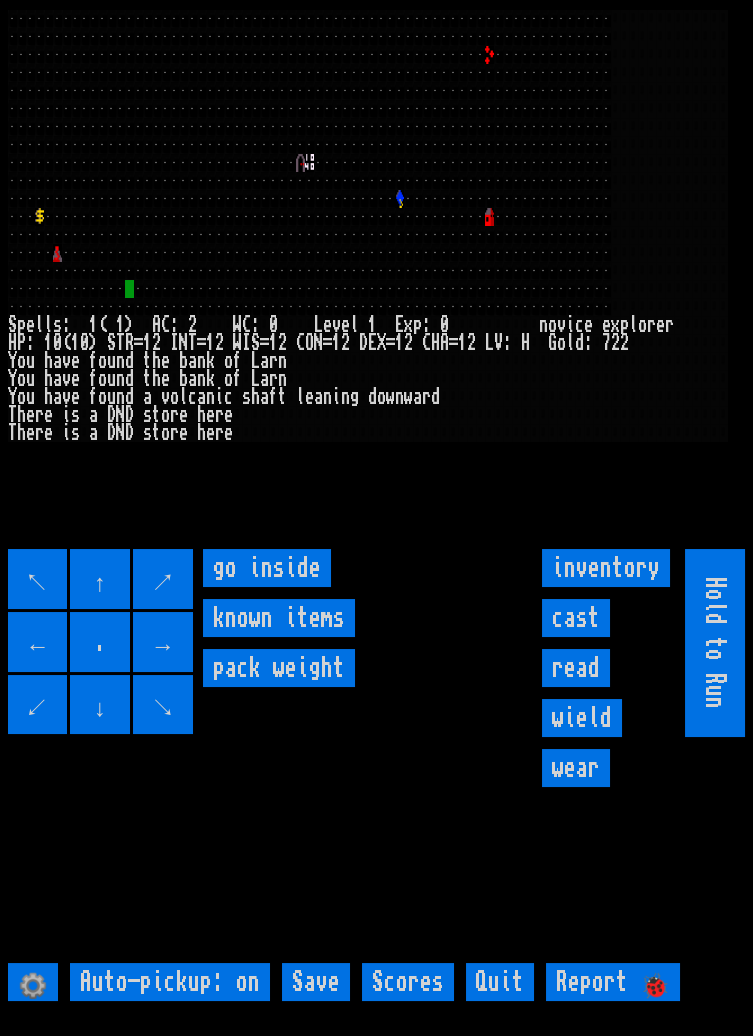 click on "go inside" at bounding box center [267, 568] 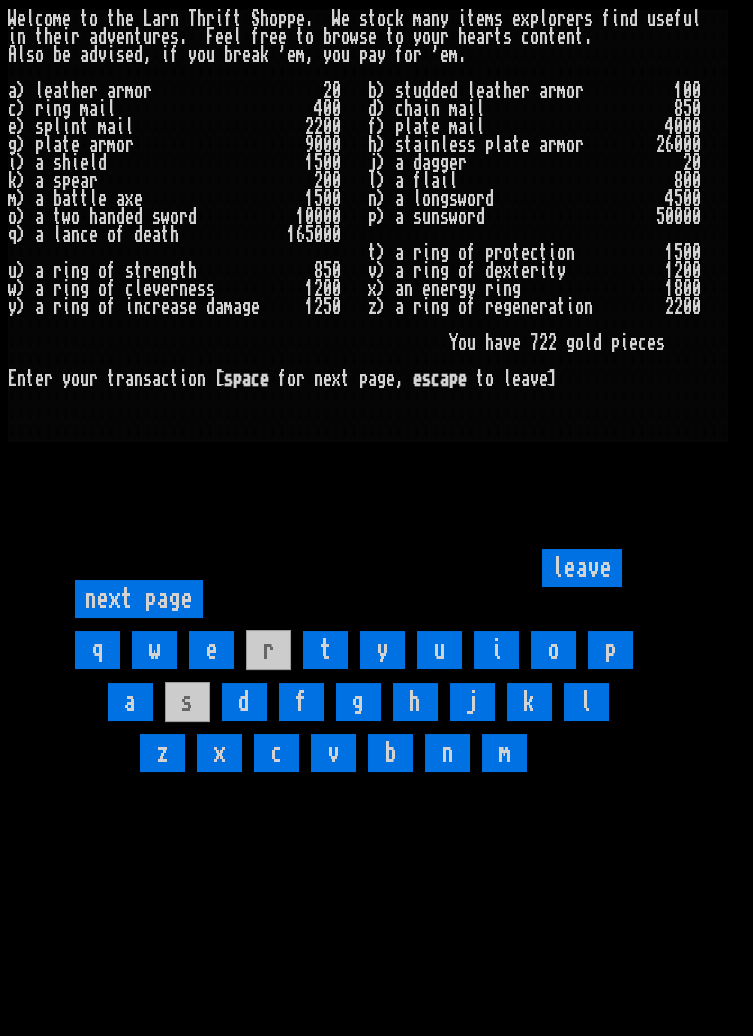 click on "next page" at bounding box center [139, 599] 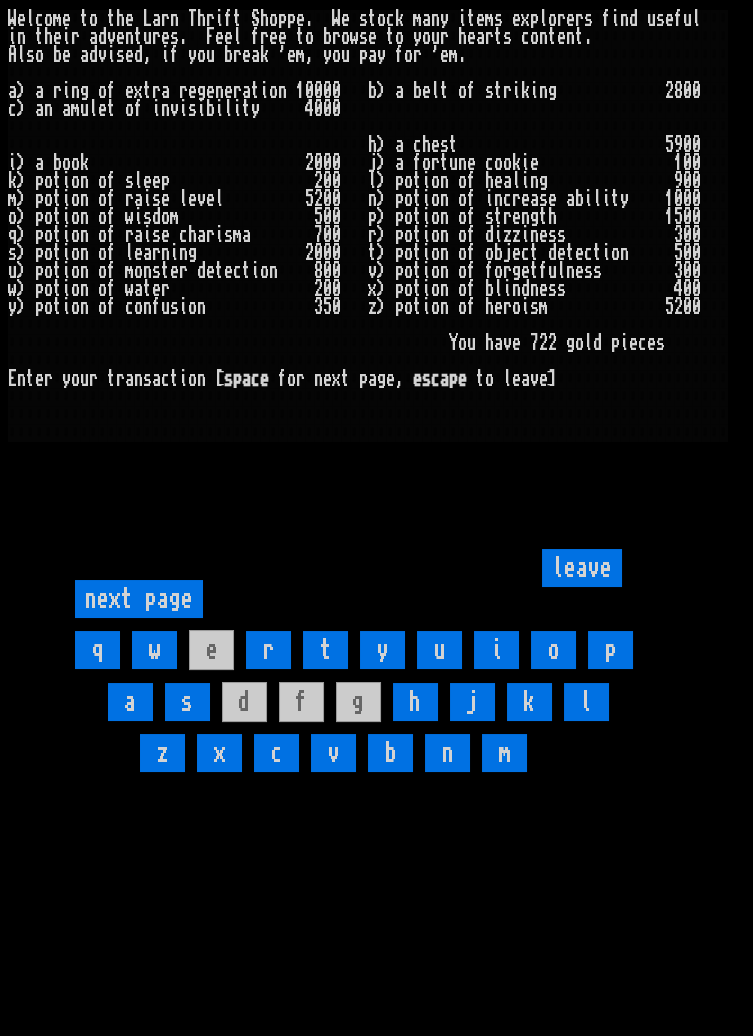 click on "next page" at bounding box center (139, 599) 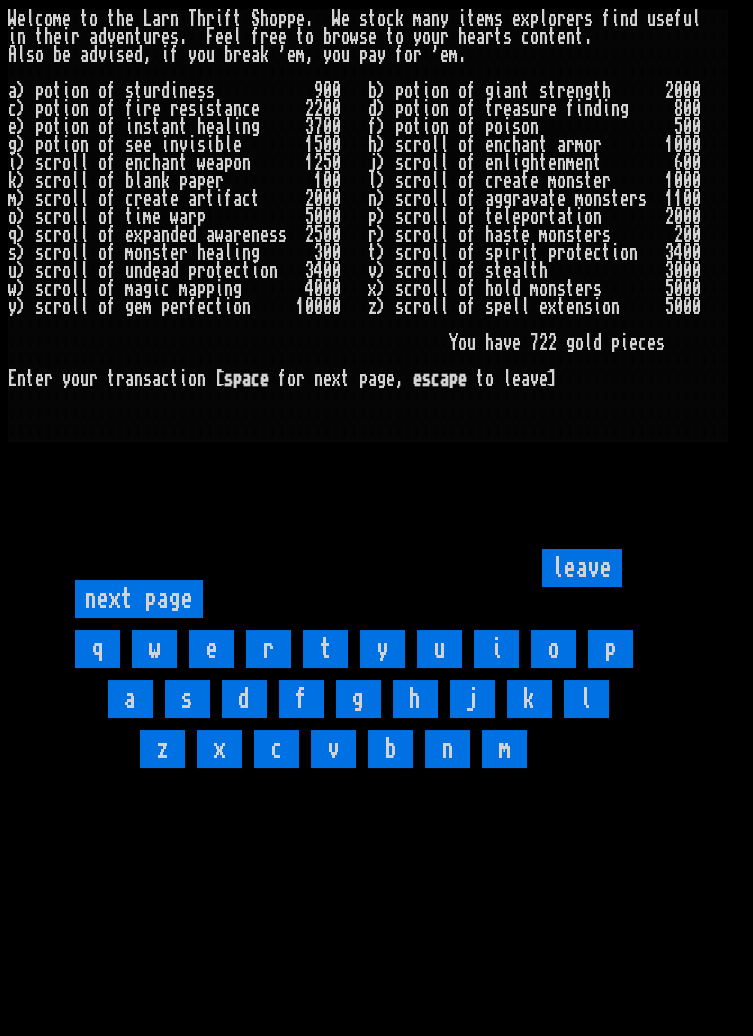 click on "j" at bounding box center (472, 699) 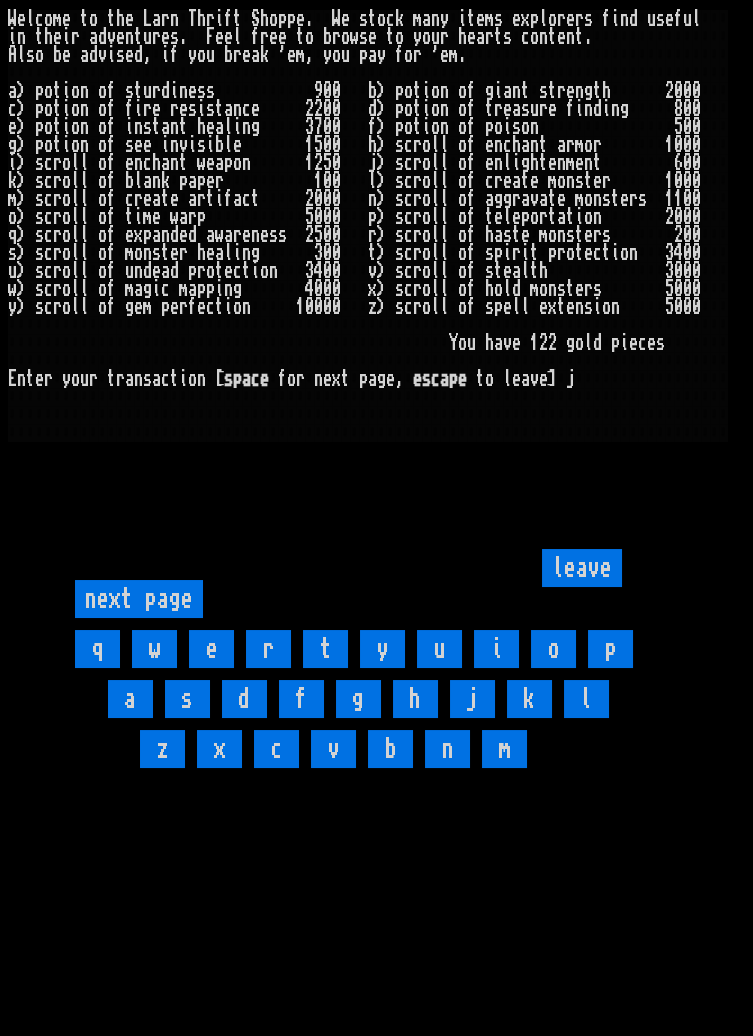 click on "leave" at bounding box center (582, 568) 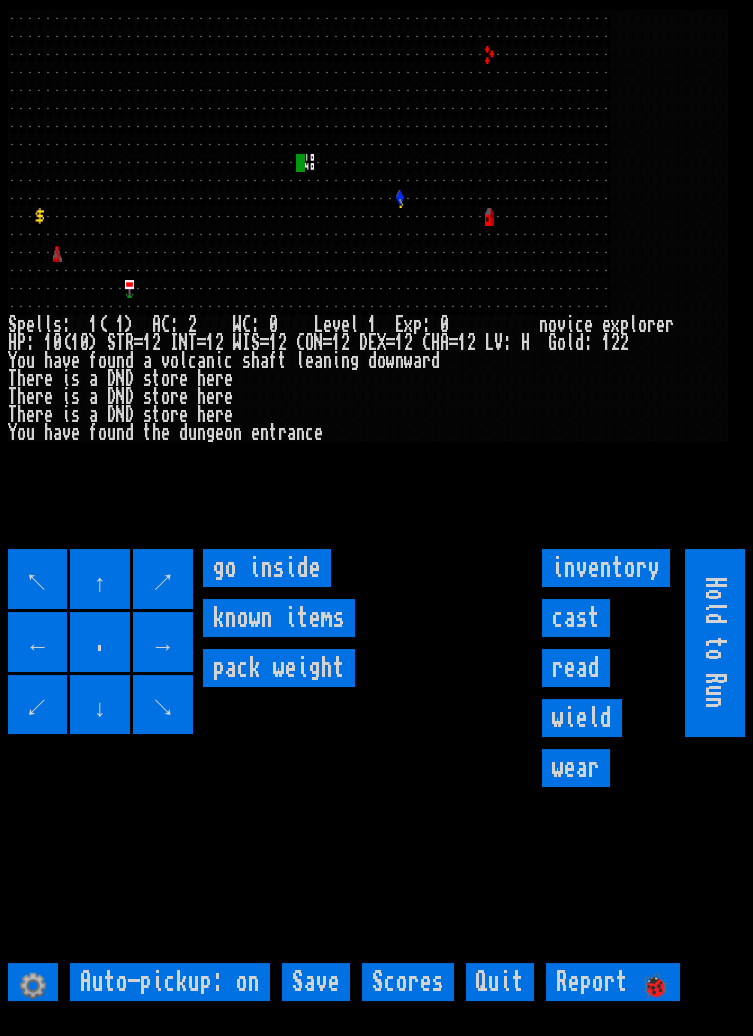 click on "go inside" at bounding box center (267, 568) 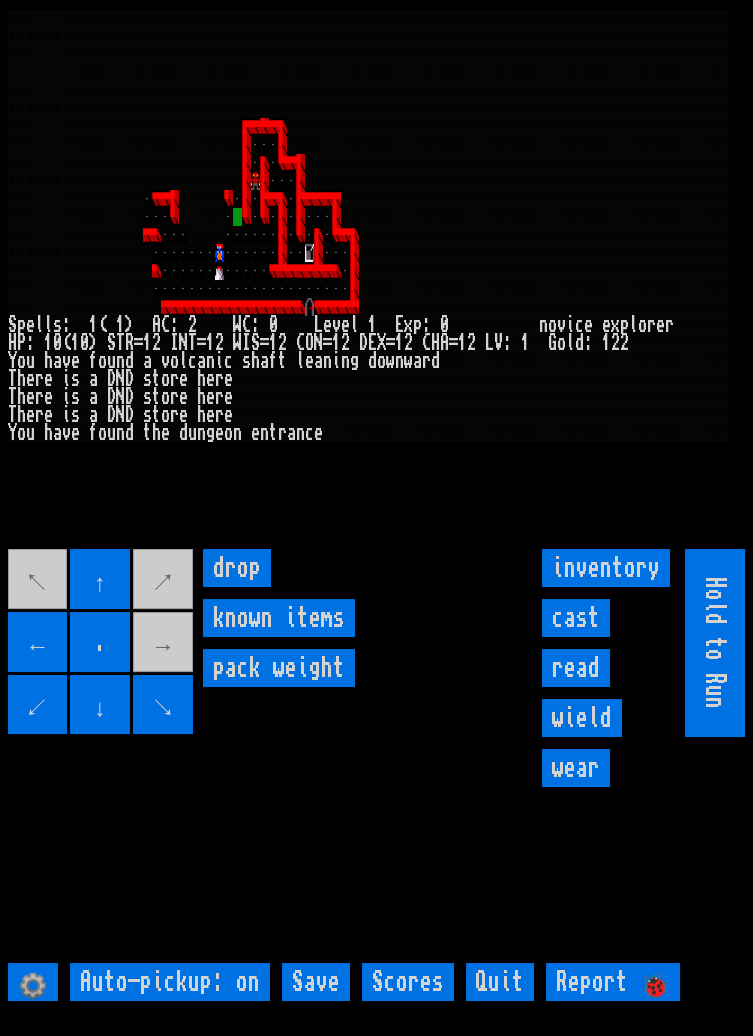 click on "↖ ↑ ↗ ← . → ↙ ↓ ↘" at bounding box center [102, 643] 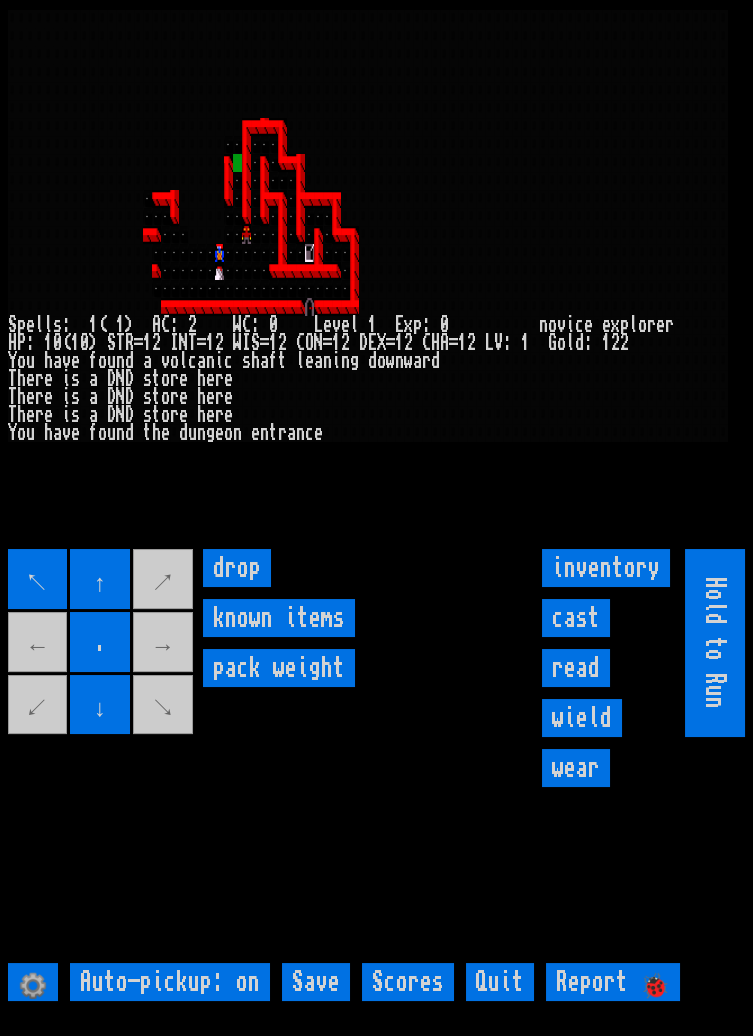 click on "read" at bounding box center [576, 668] 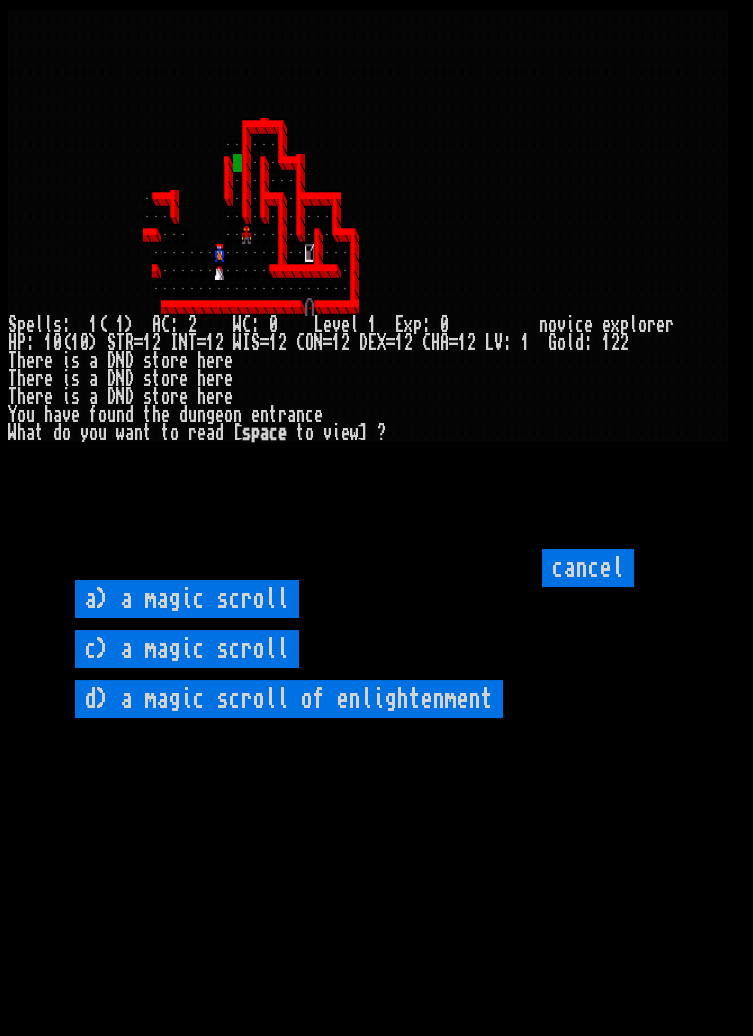 click on "d) a magic scroll of enlightenment" at bounding box center (289, 699) 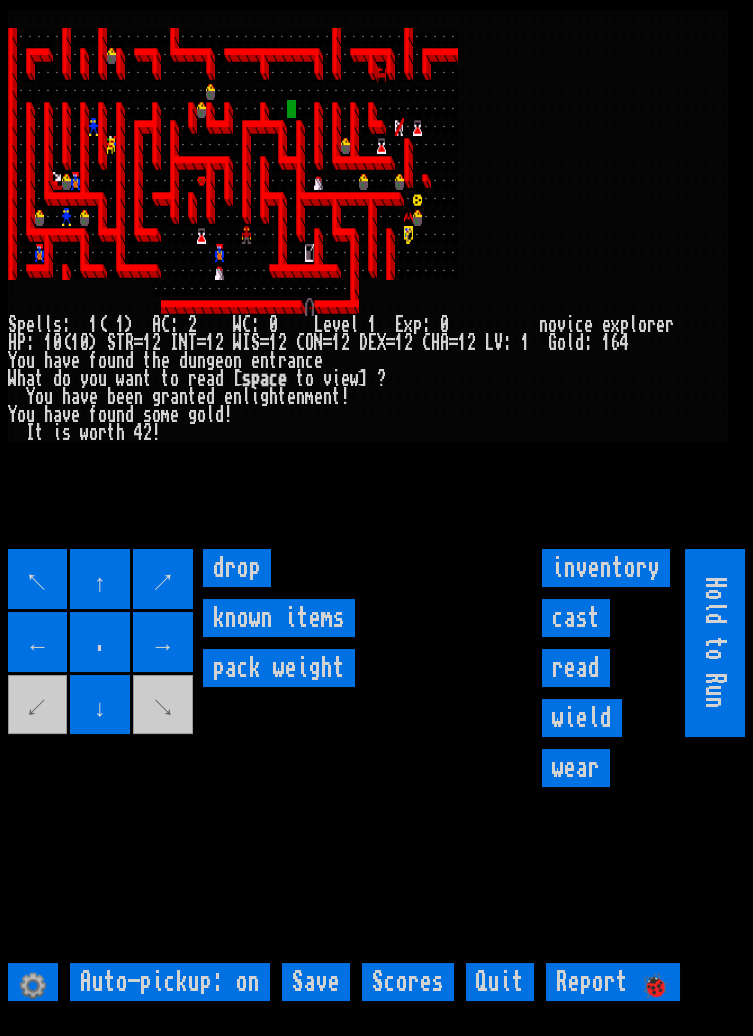 click on "↗" at bounding box center (163, 579) 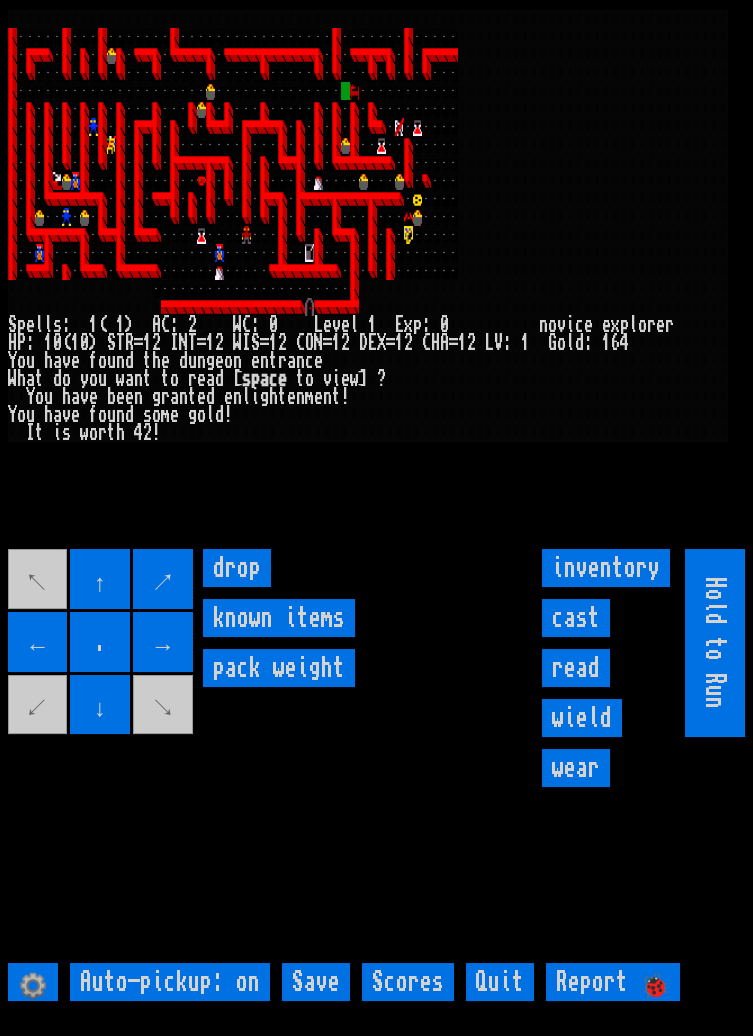 click on "cast" at bounding box center (576, 618) 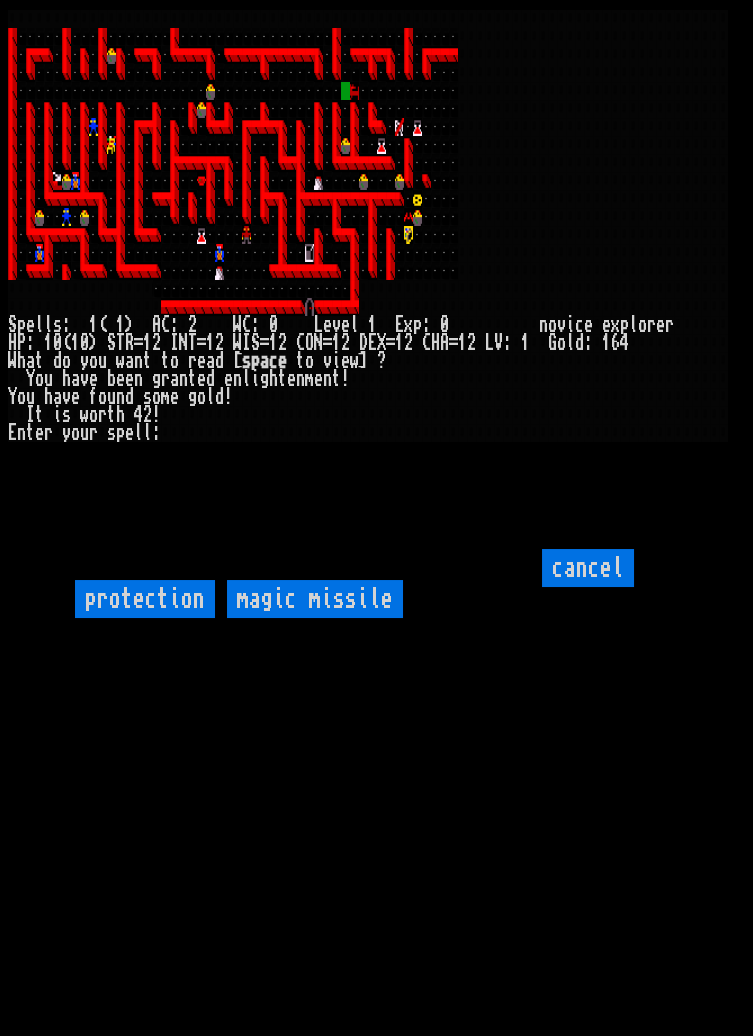 click on "magic missile" at bounding box center (315, 599) 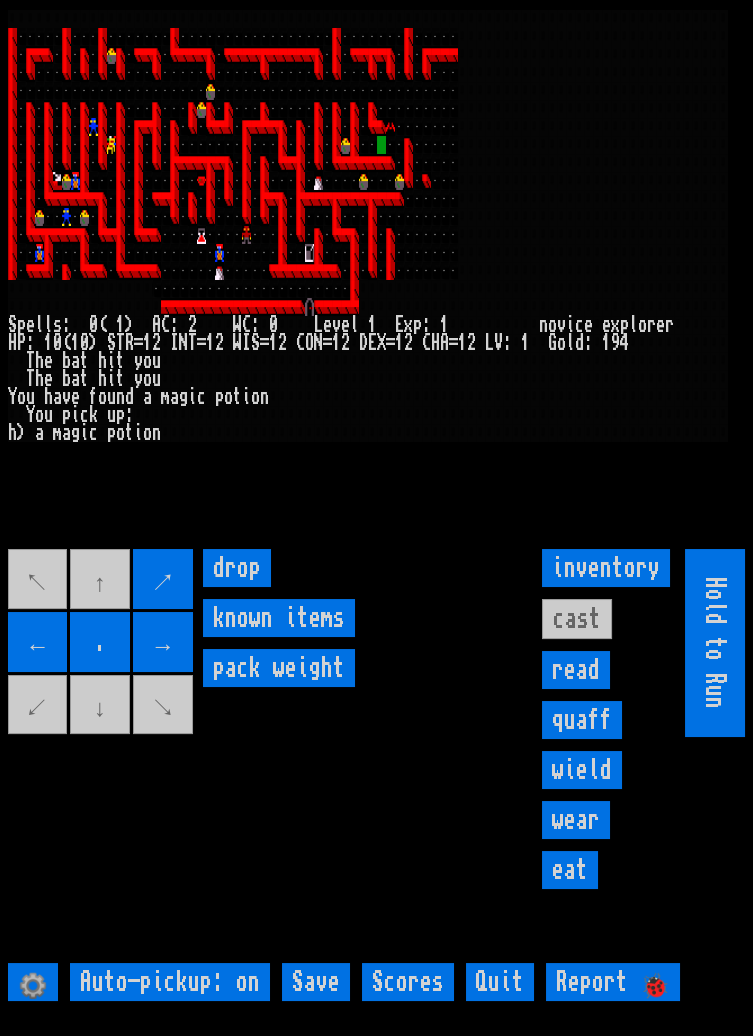click on "quaff" at bounding box center [582, 720] 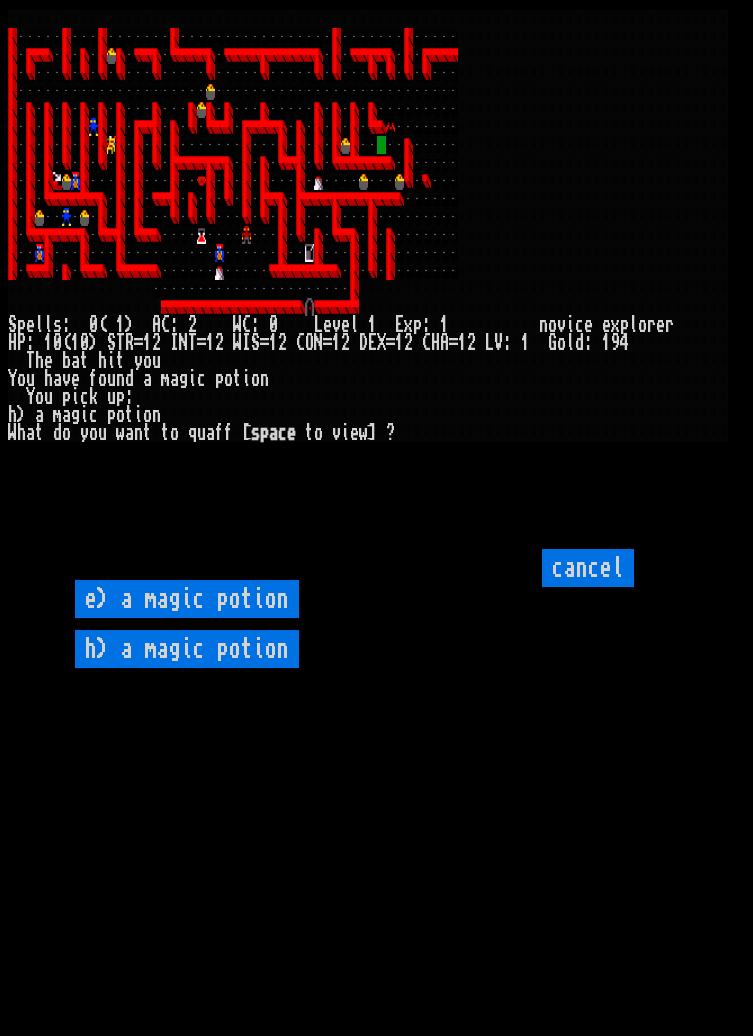 click on "e) a magic potion" at bounding box center [187, 599] 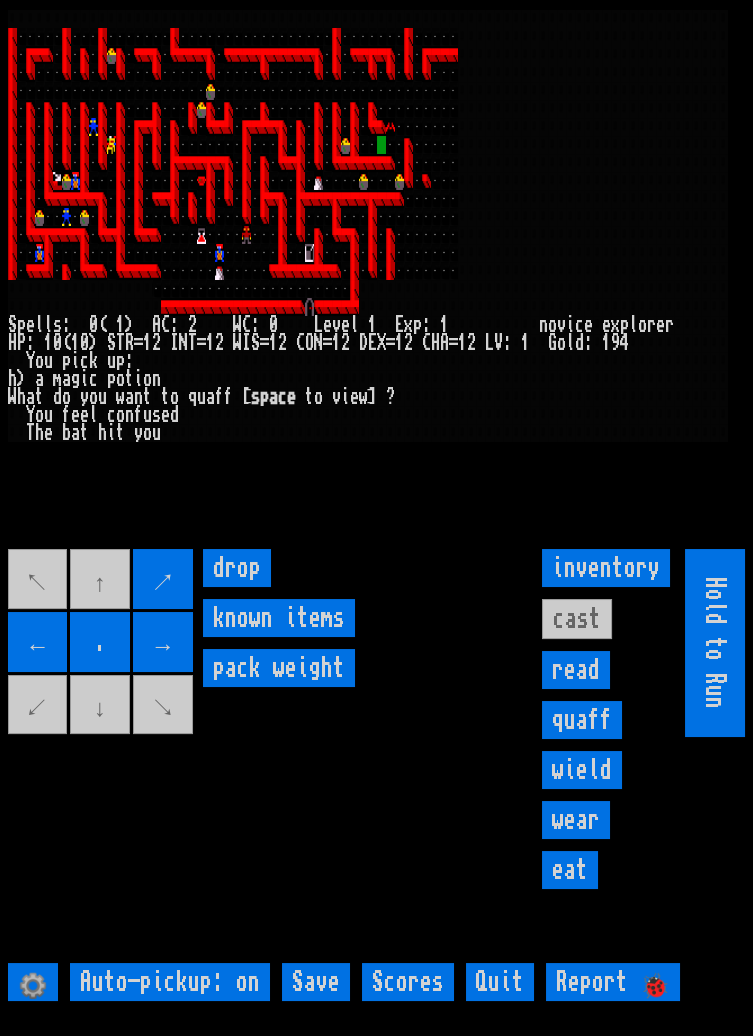 click on "quaff" at bounding box center [582, 720] 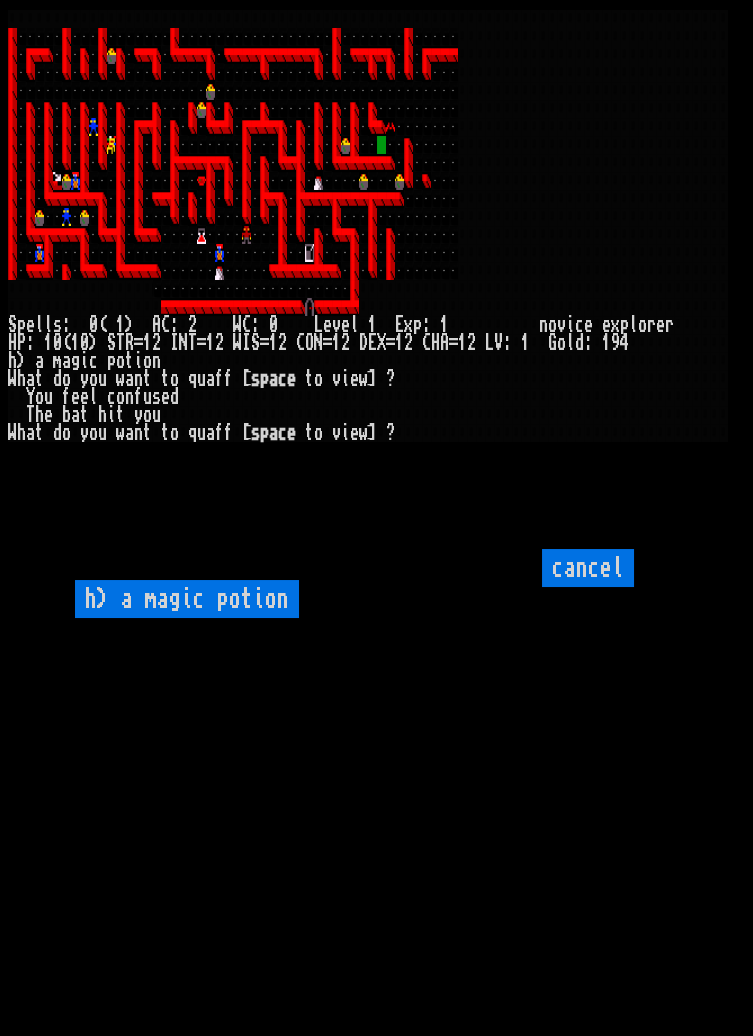 click on "h) a magic potion" at bounding box center (187, 599) 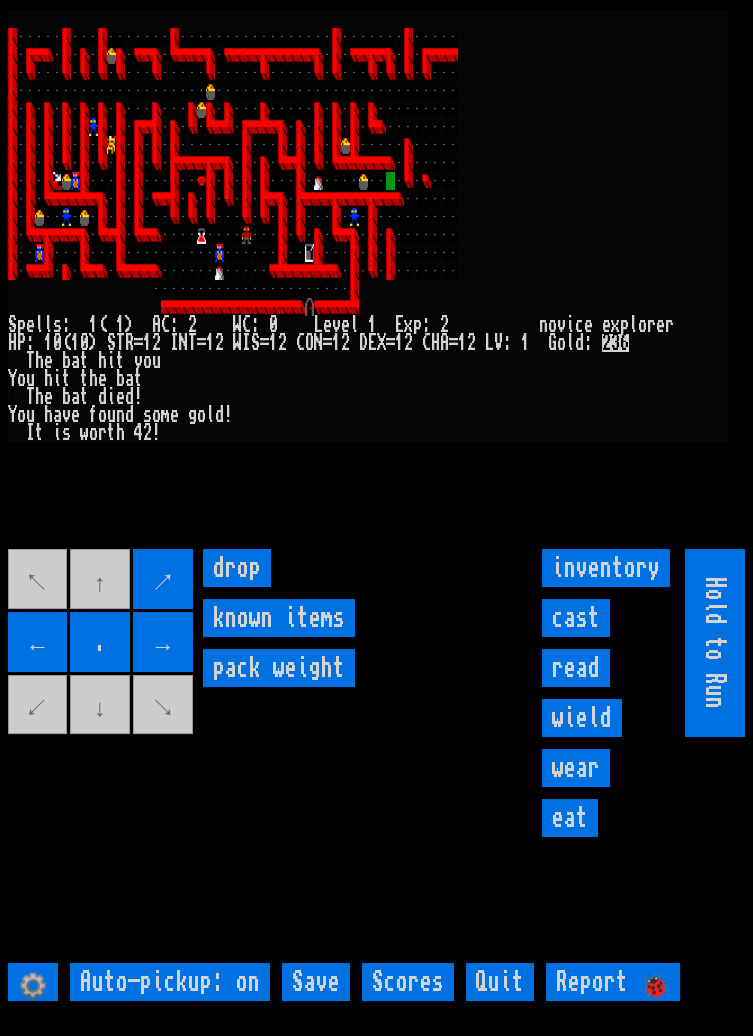 click on "←" at bounding box center [38, 642] 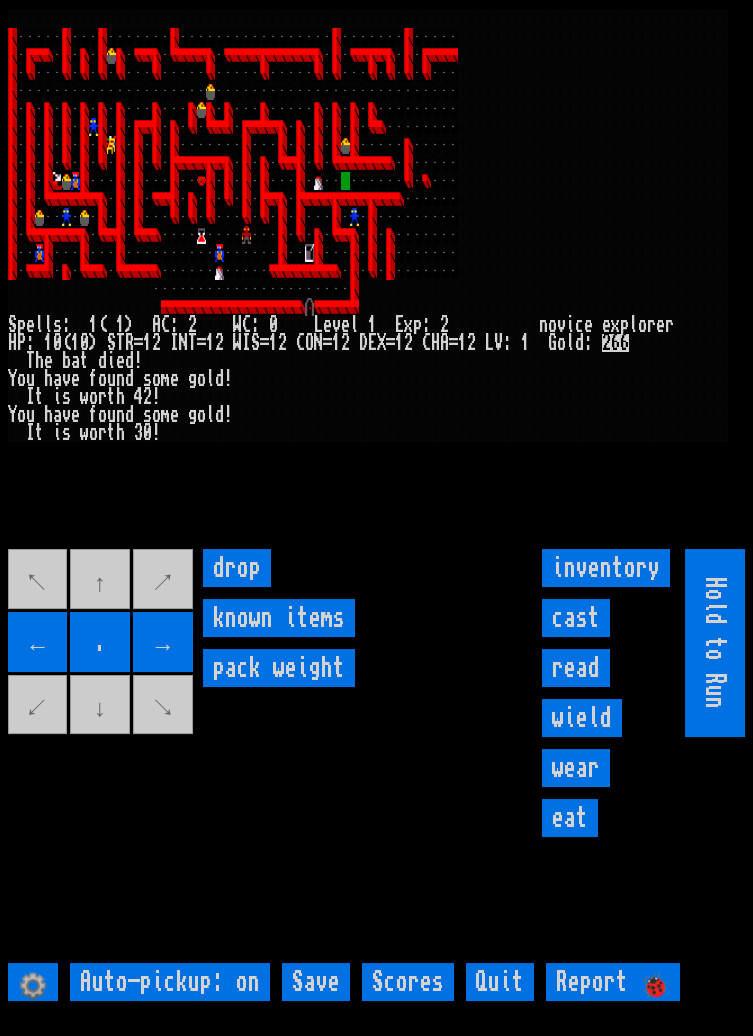 click on "←" at bounding box center (38, 642) 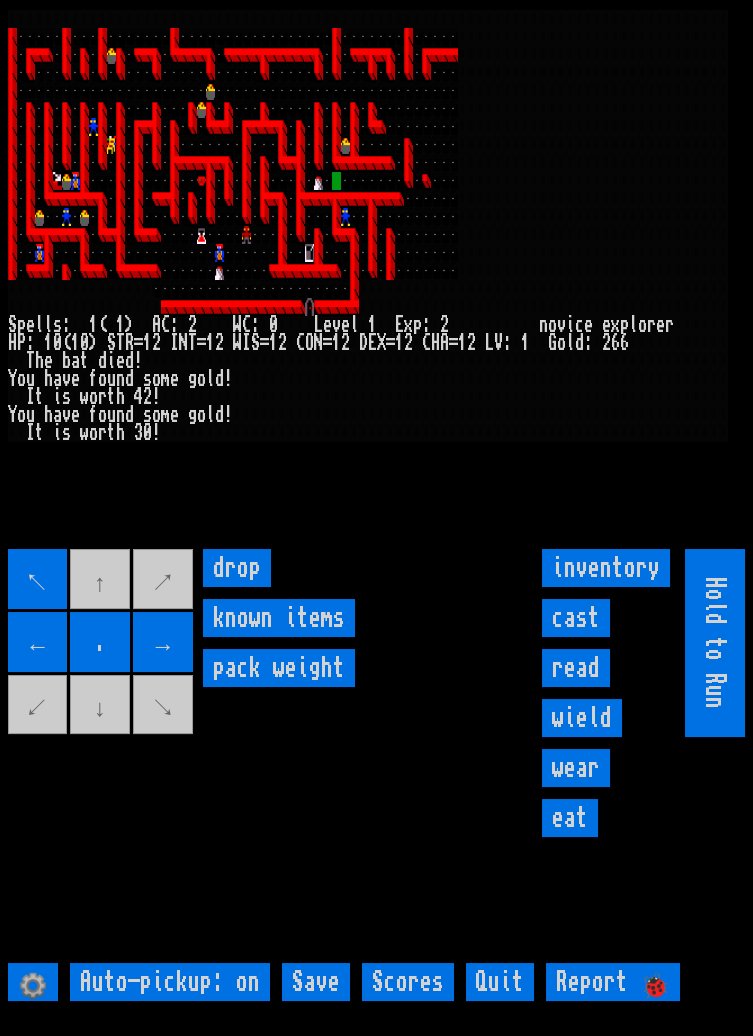 click on "←" at bounding box center [38, 642] 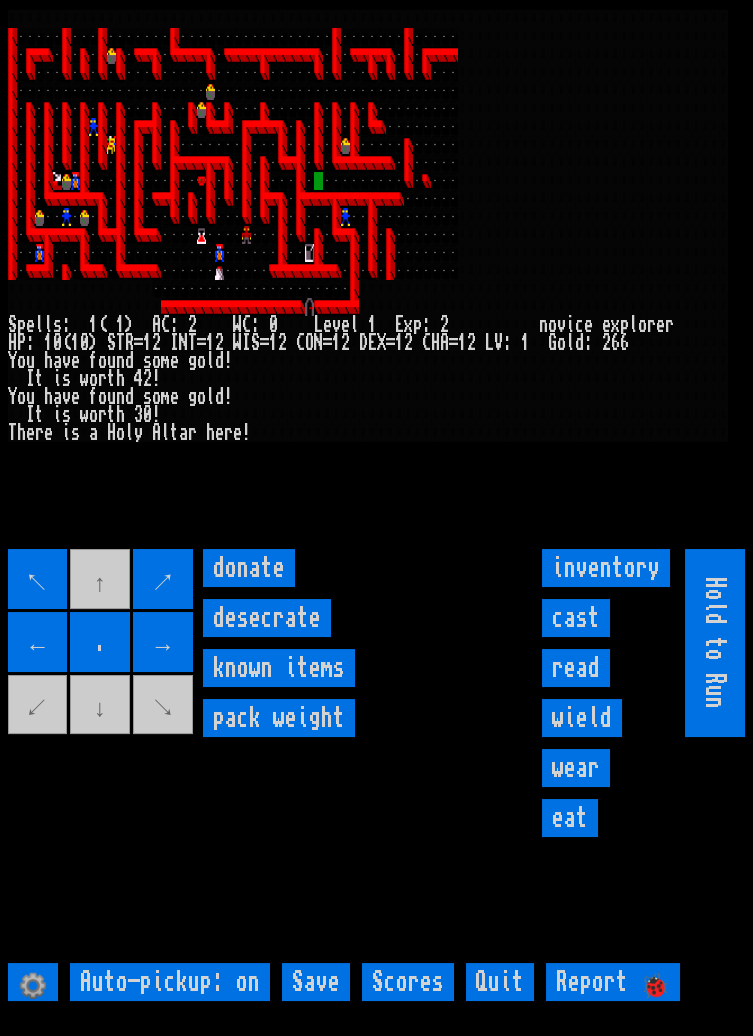 click on "donate" at bounding box center (249, 568) 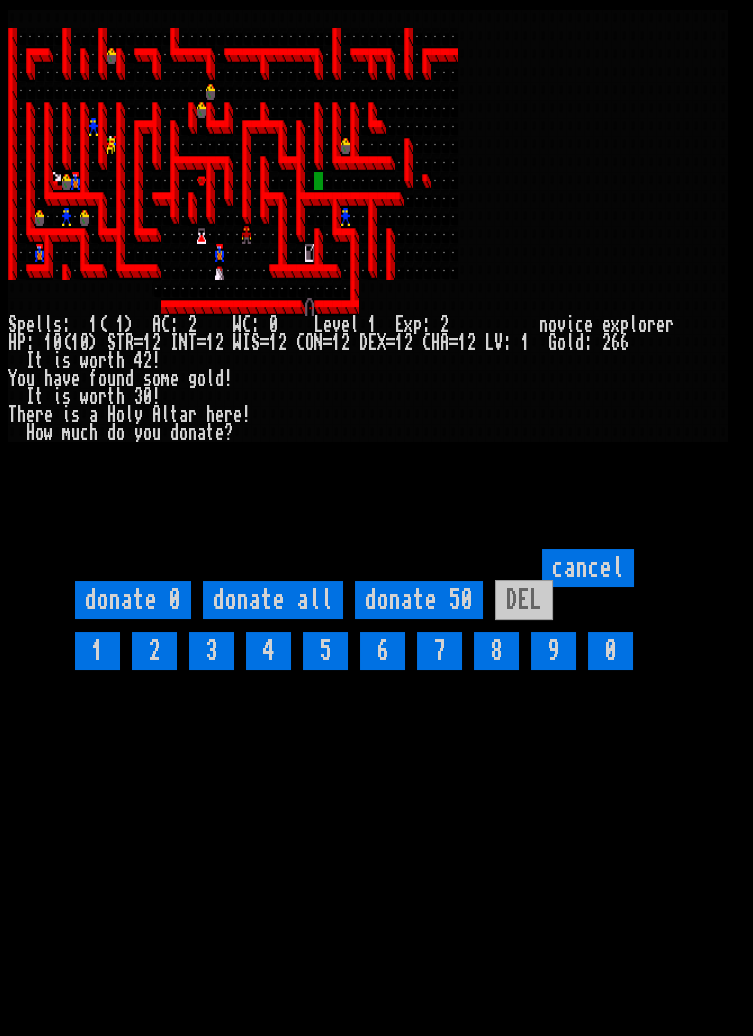 click on "donate 50" at bounding box center (419, 600) 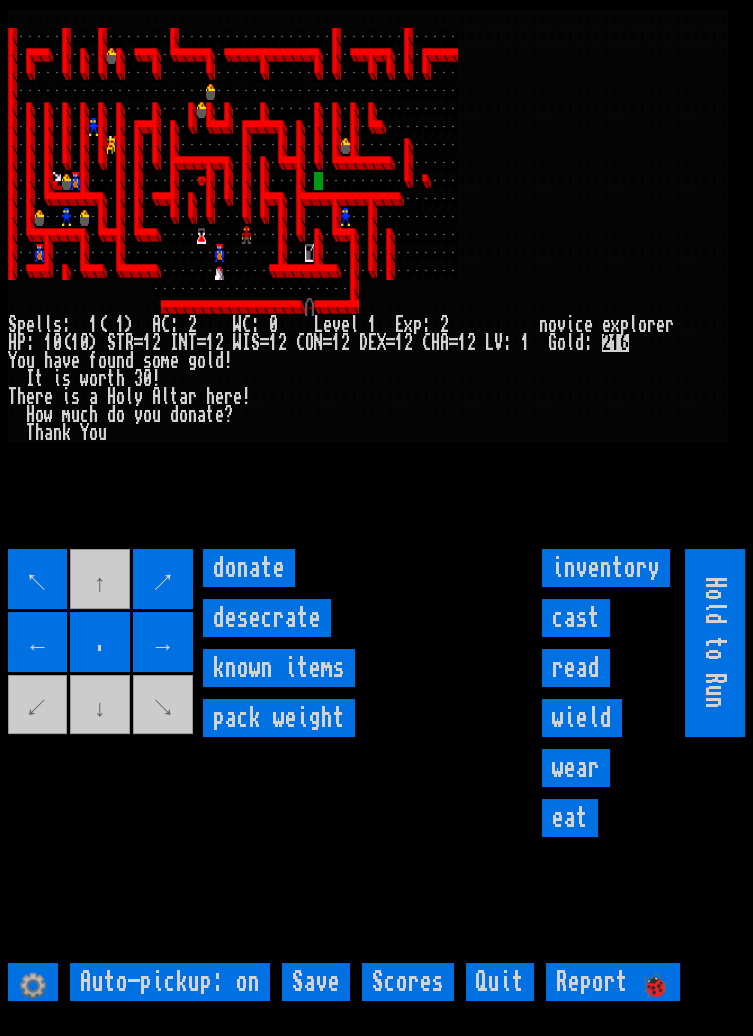 click on "donate" at bounding box center [249, 568] 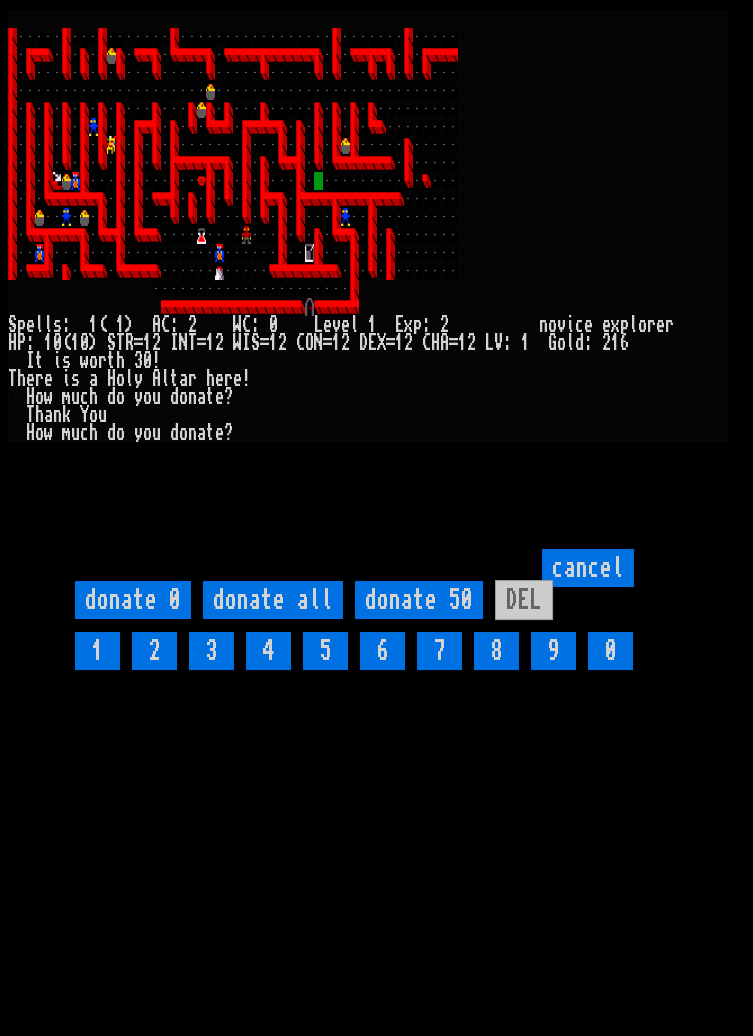 click on "donate 50" at bounding box center [419, 600] 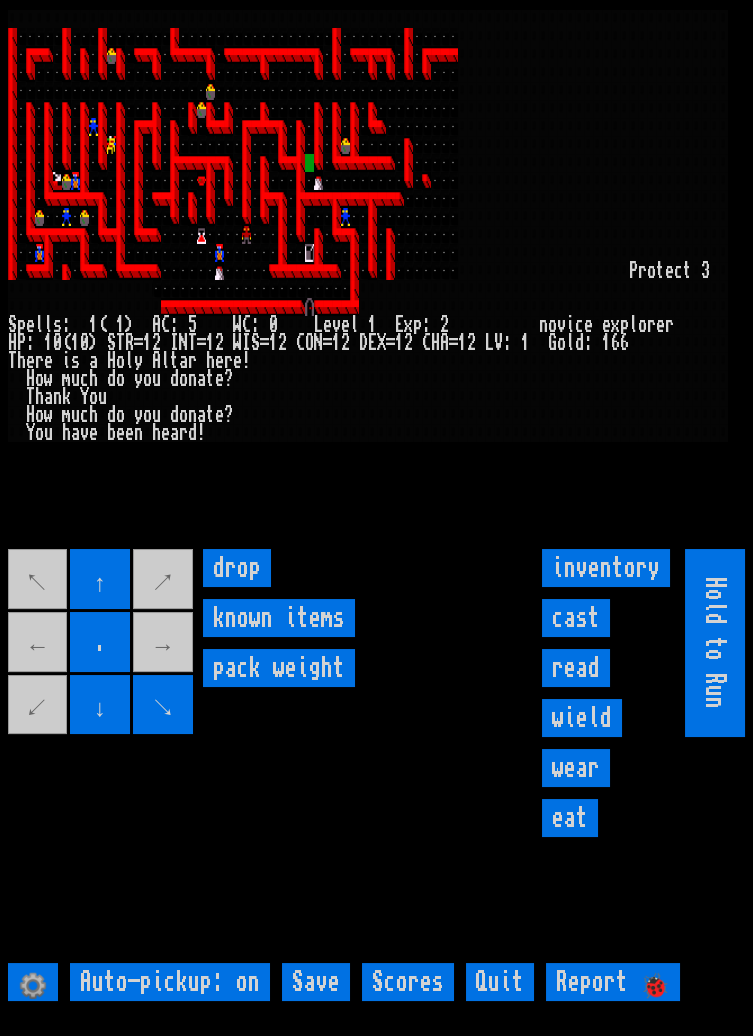 click on "↑" at bounding box center [100, 579] 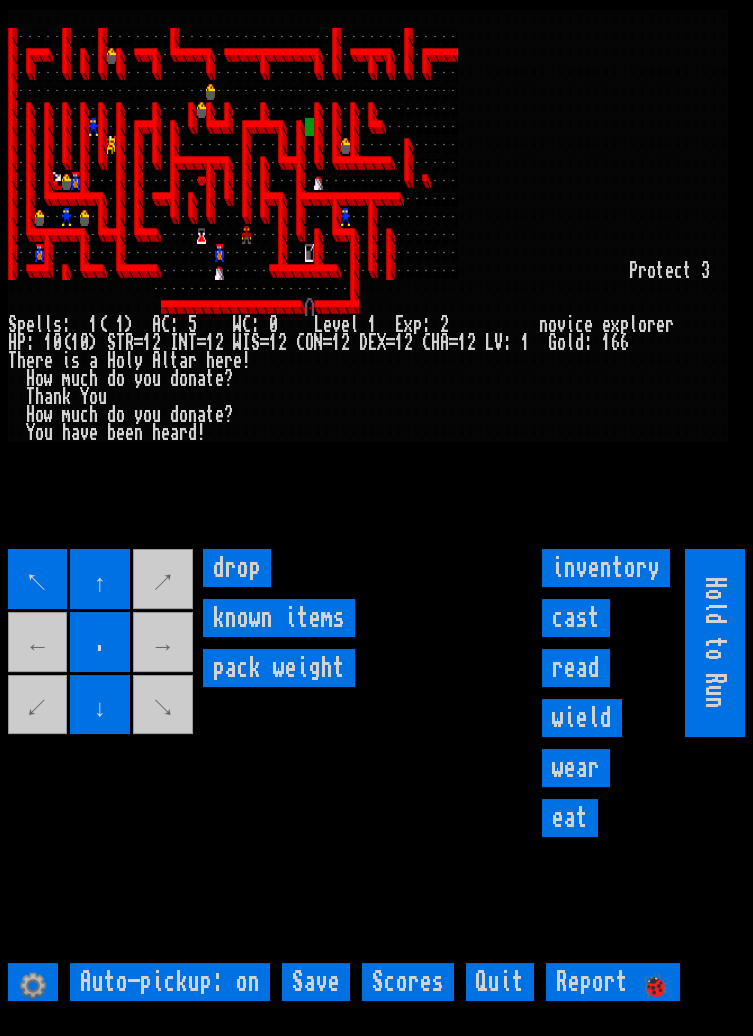 click on "↑" at bounding box center [100, 579] 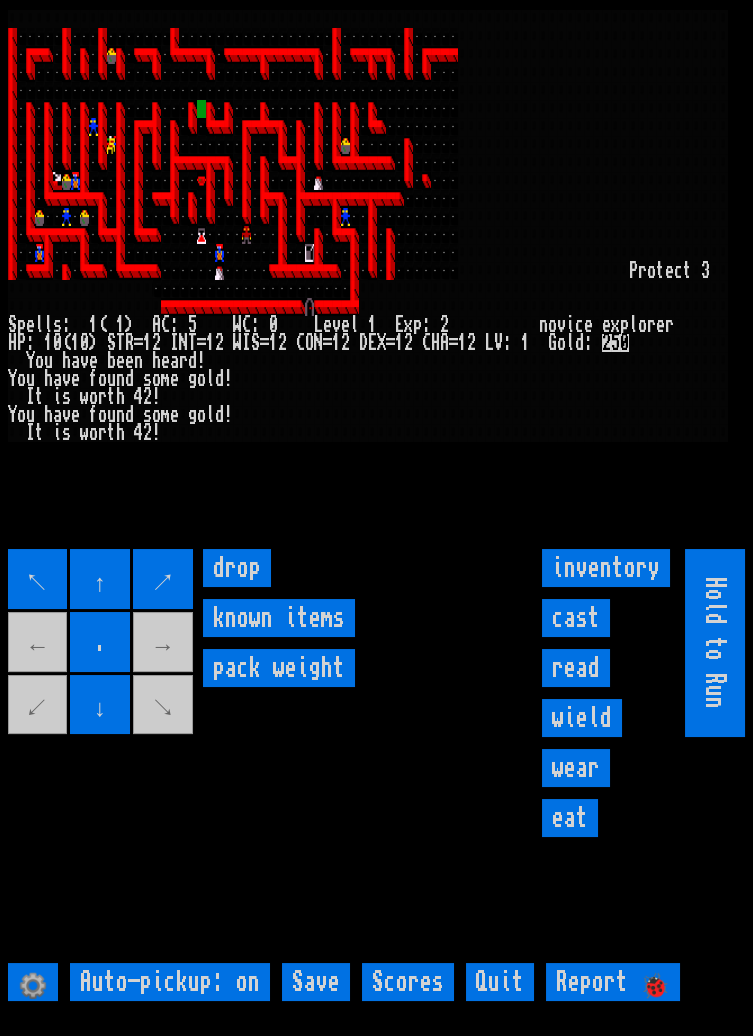 click on "↖ ↑ ↗ ← . → ↙ ↓ ↘" at bounding box center (102, 643) 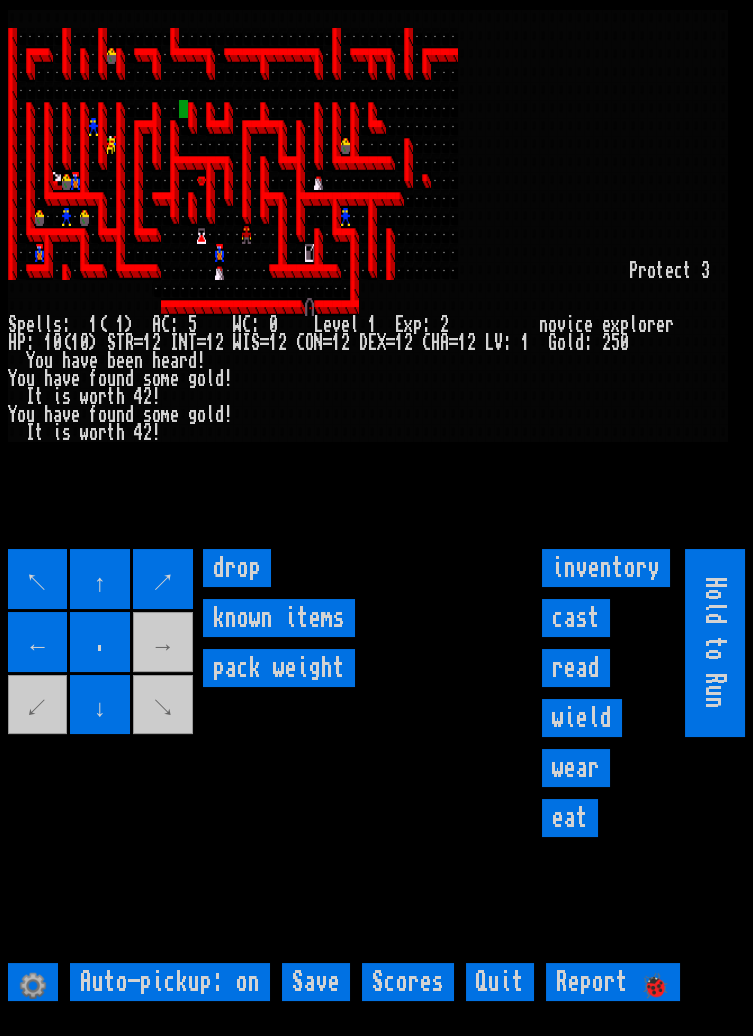 click on "↖ ↑ ↗ ← . → ↙ ↓ ↘" at bounding box center (102, 643) 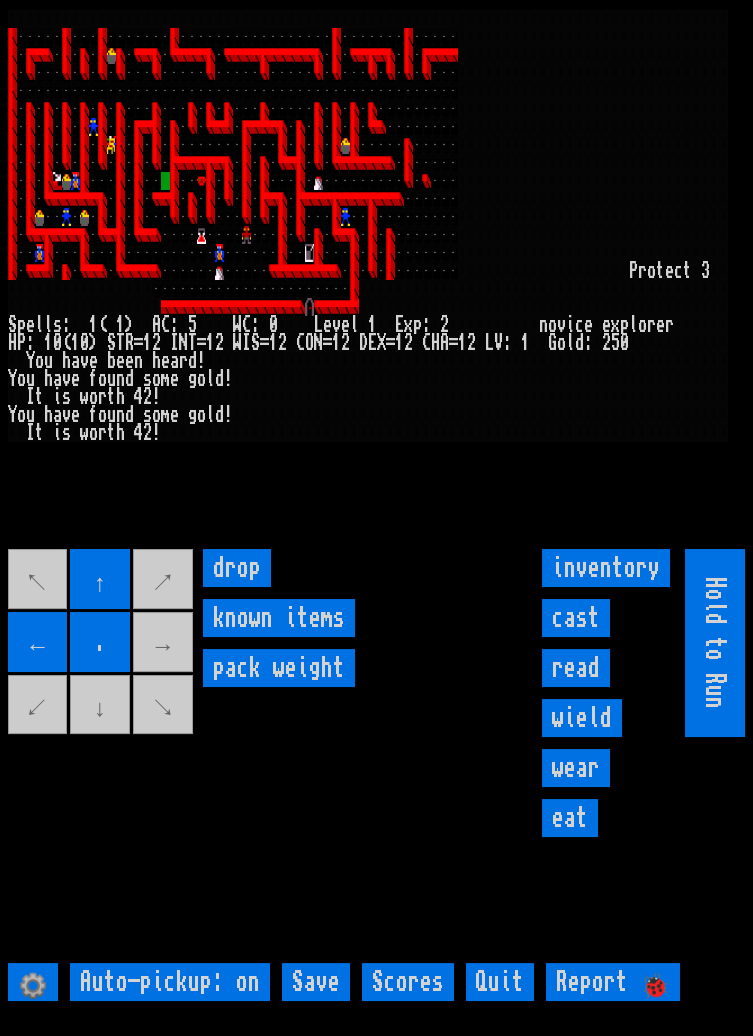 click on "↖ ↑ ↗ ← . → ↙ ↓ ↘" at bounding box center [102, 643] 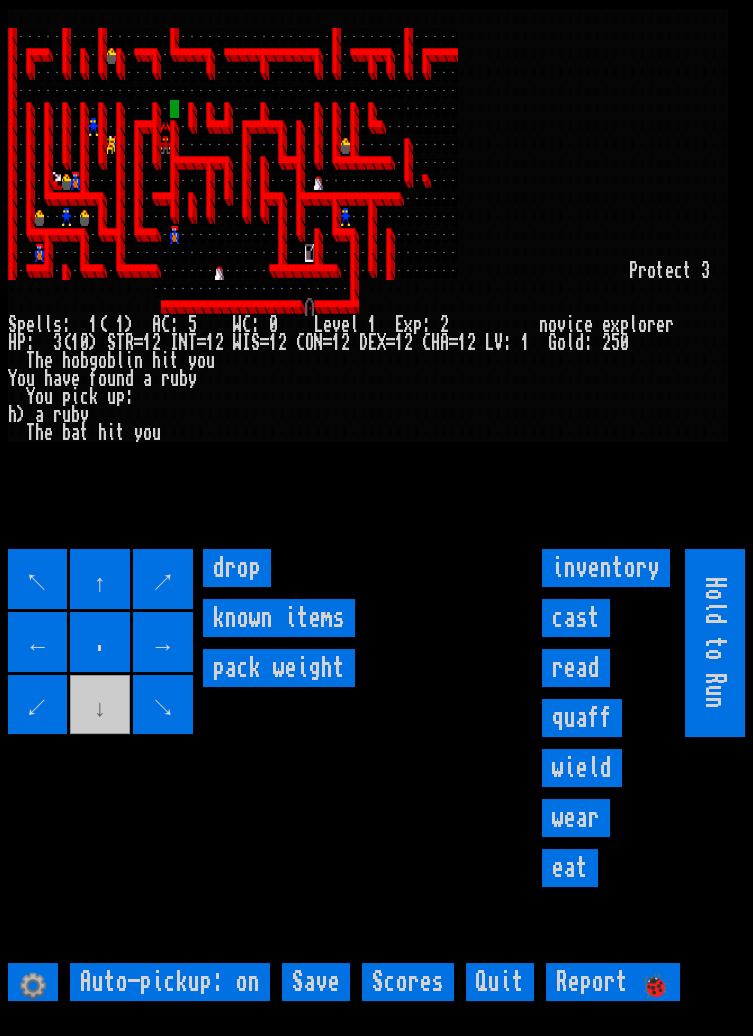 click on "↖ ↑ ↗ ← . → ↙ ↓ ↘" at bounding box center [102, 643] 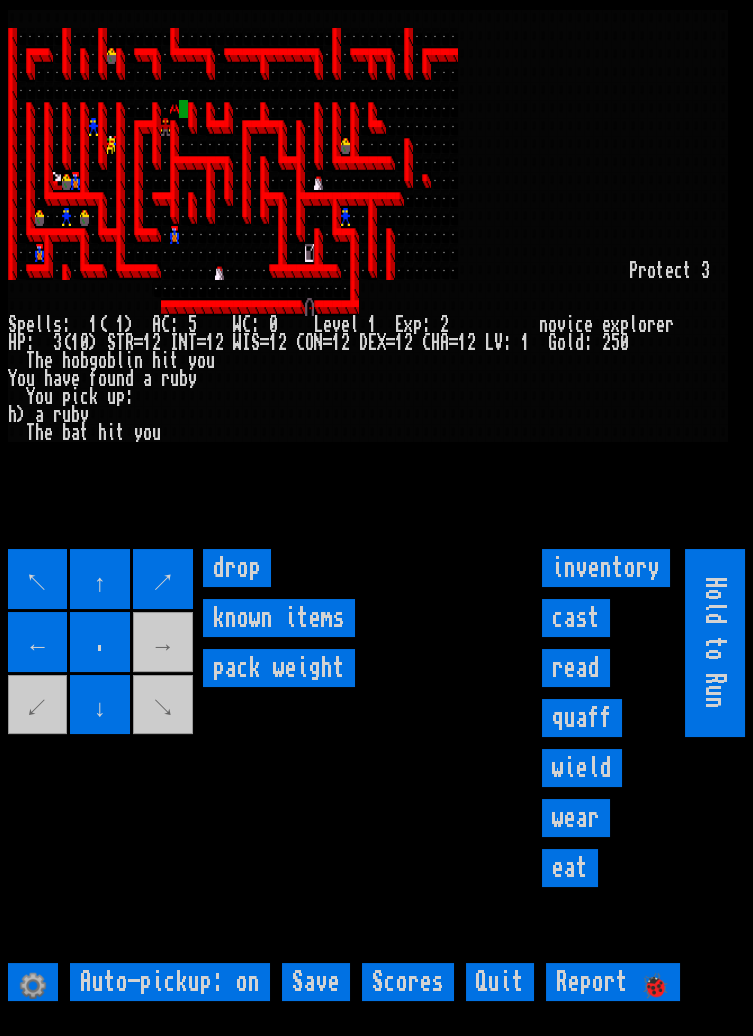 click on "↖ ↑ ↗ ← . → ↙ ↓ ↘" at bounding box center (102, 643) 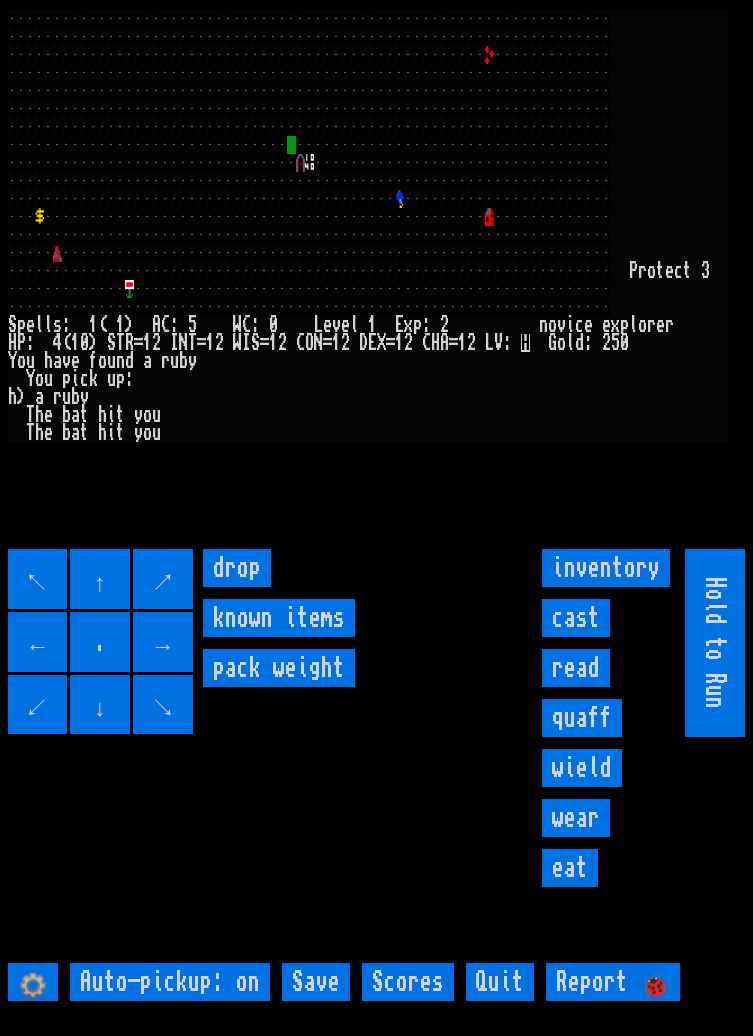 click on "inventory" at bounding box center (606, 568) 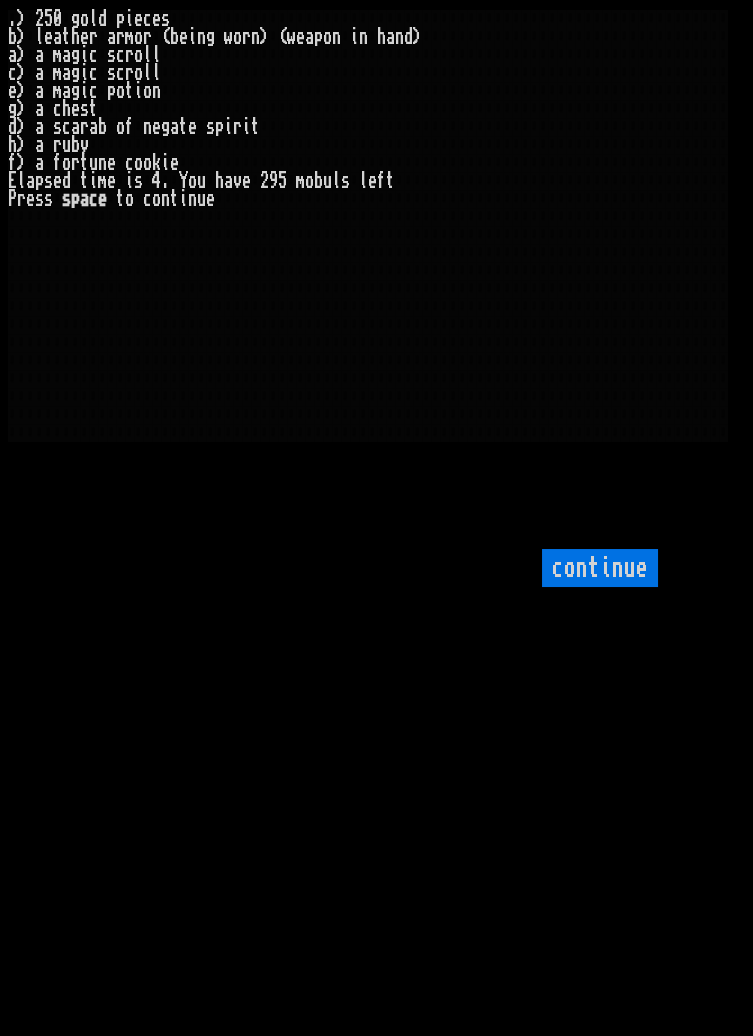 click on "continue" at bounding box center (600, 568) 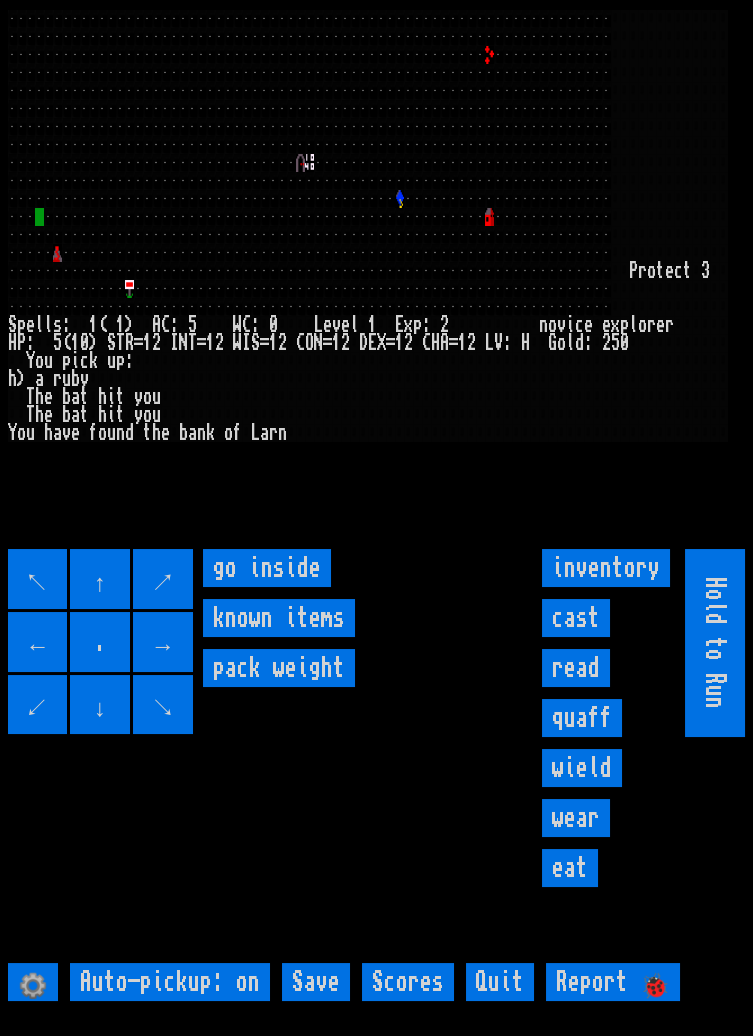 click on "go inside" at bounding box center [267, 568] 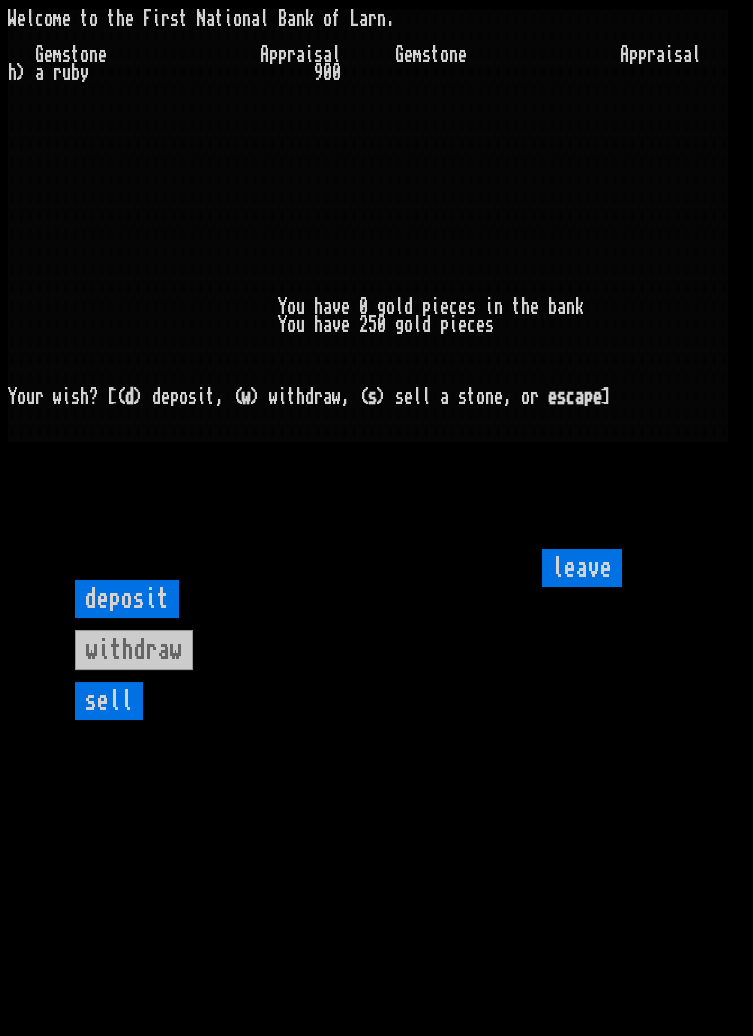 click on "sell" at bounding box center [109, 701] 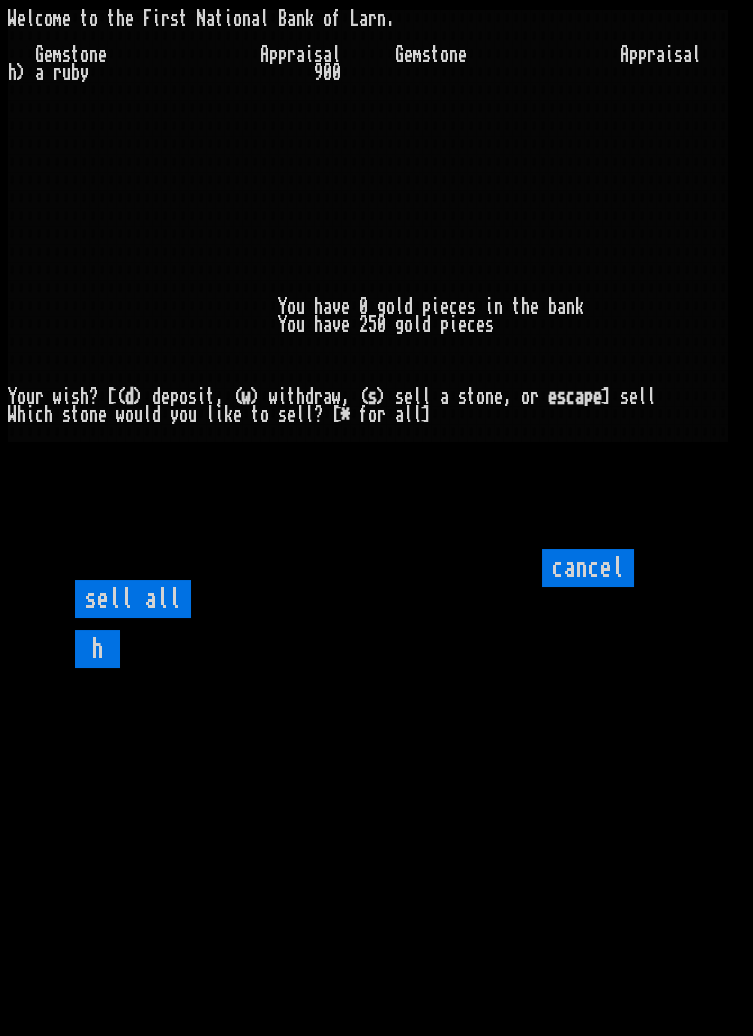 click on "sell all" at bounding box center (133, 599) 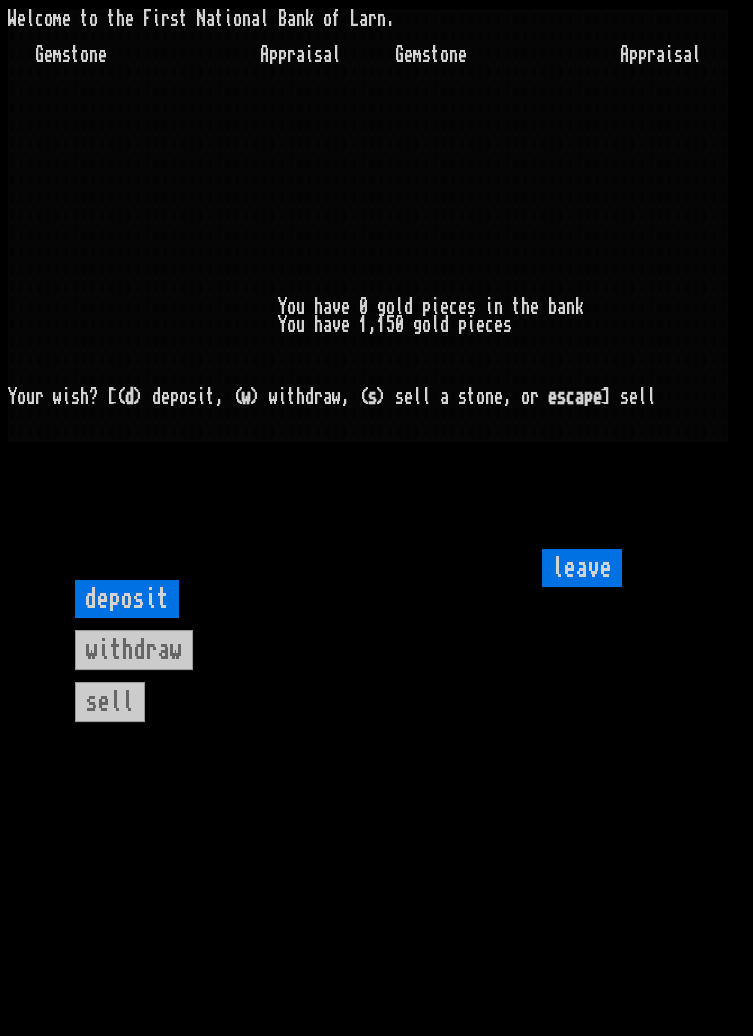 click on "leave" at bounding box center [582, 568] 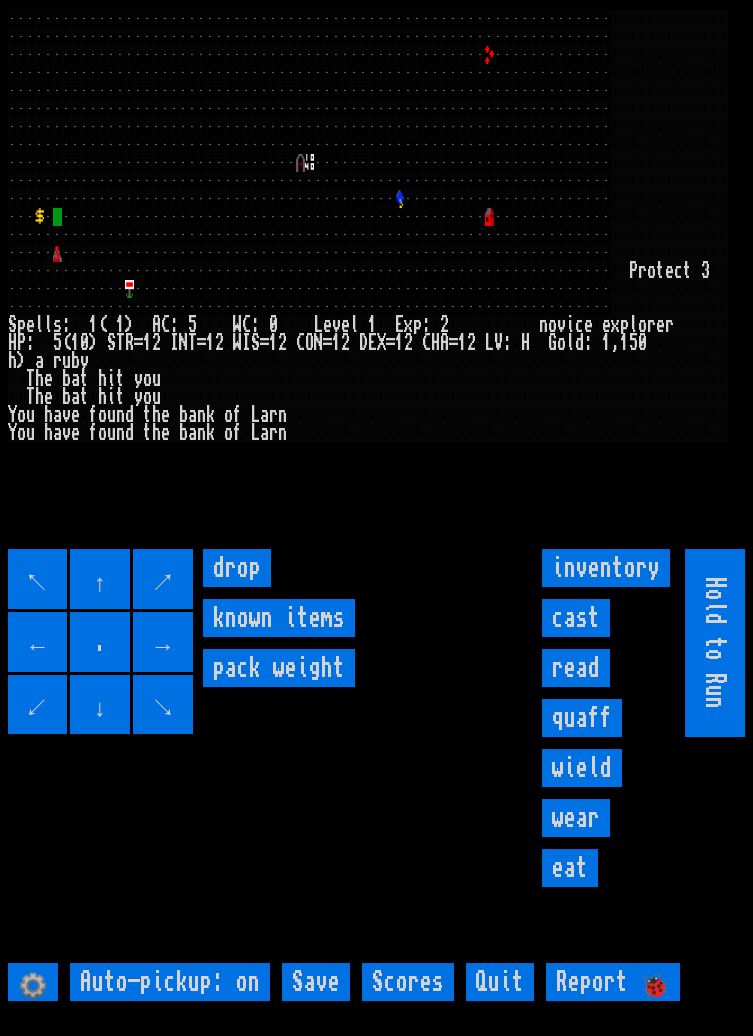 click on "→" at bounding box center [163, 642] 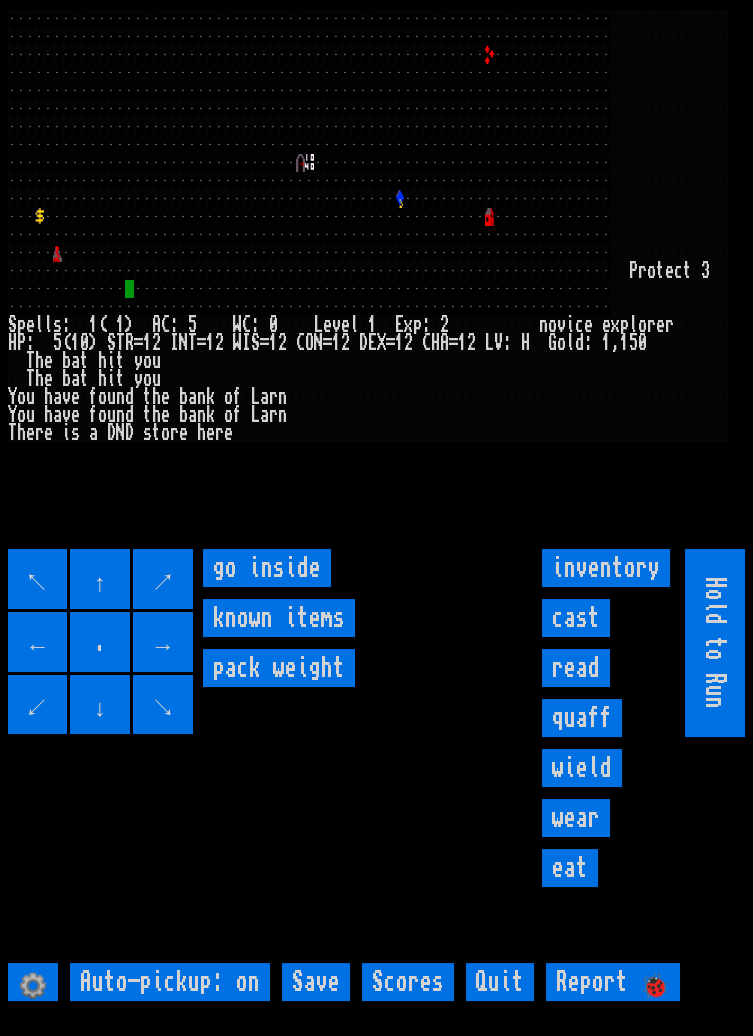 click on "go inside" at bounding box center [267, 568] 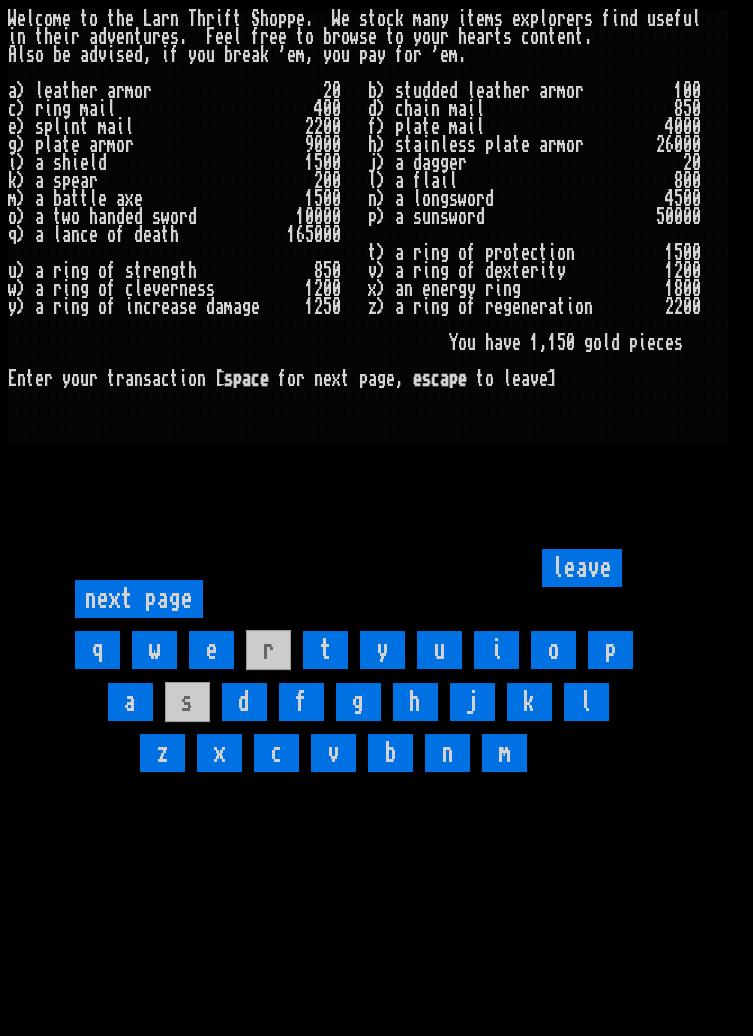 click on "d" at bounding box center [244, 702] 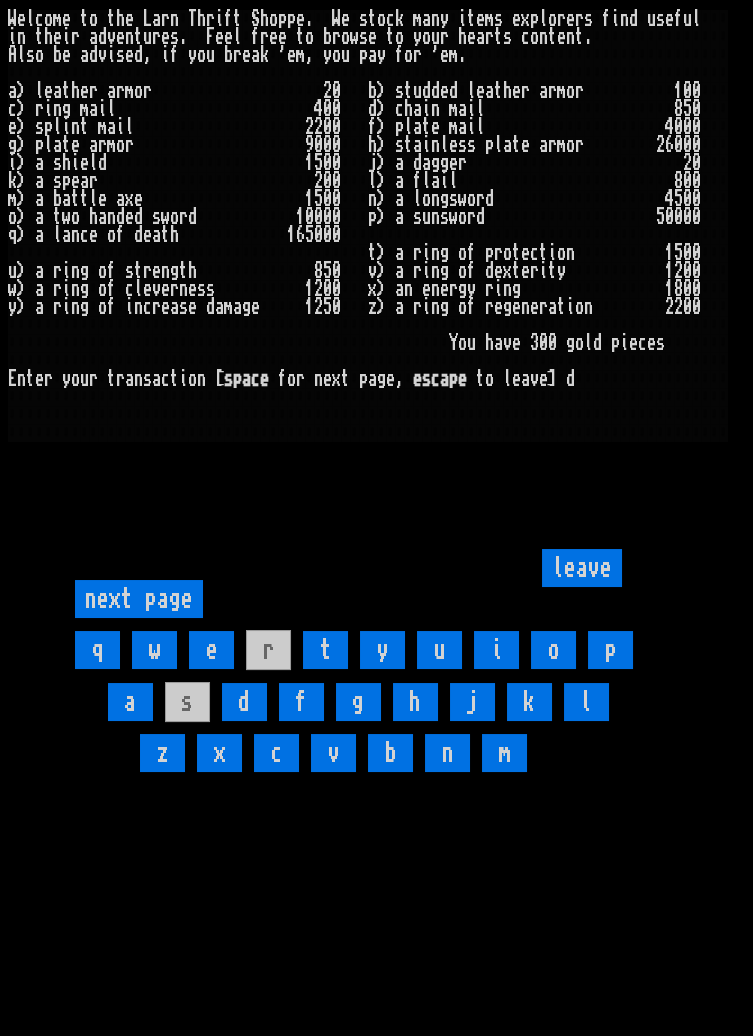 click on "leave" at bounding box center (582, 568) 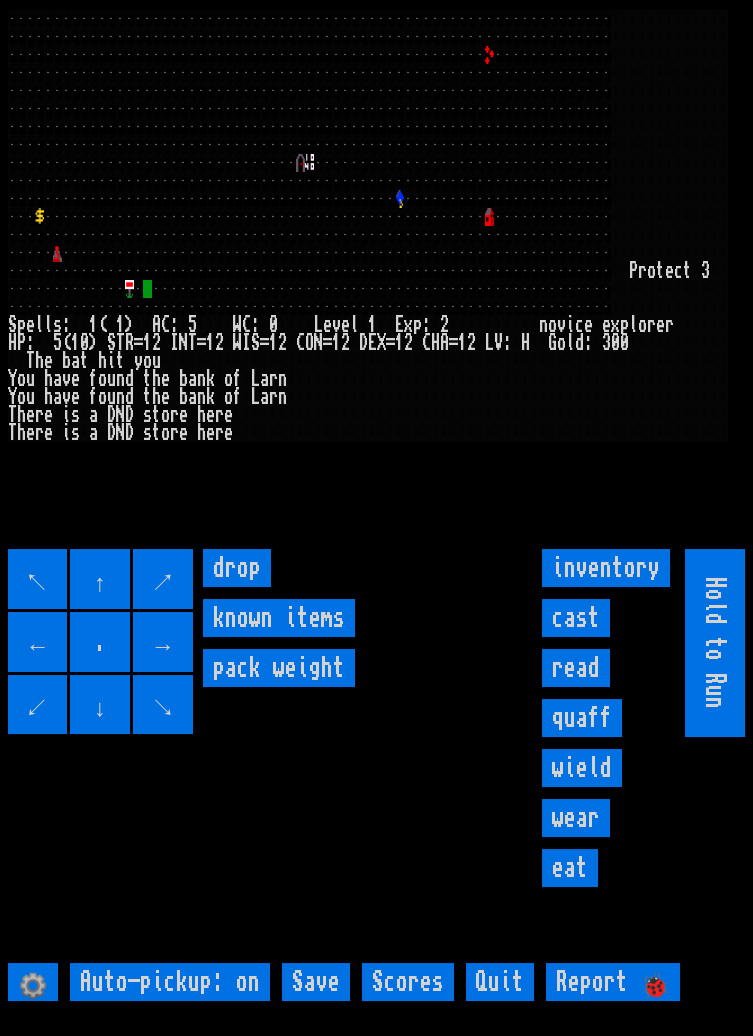click on "wear" at bounding box center [576, 818] 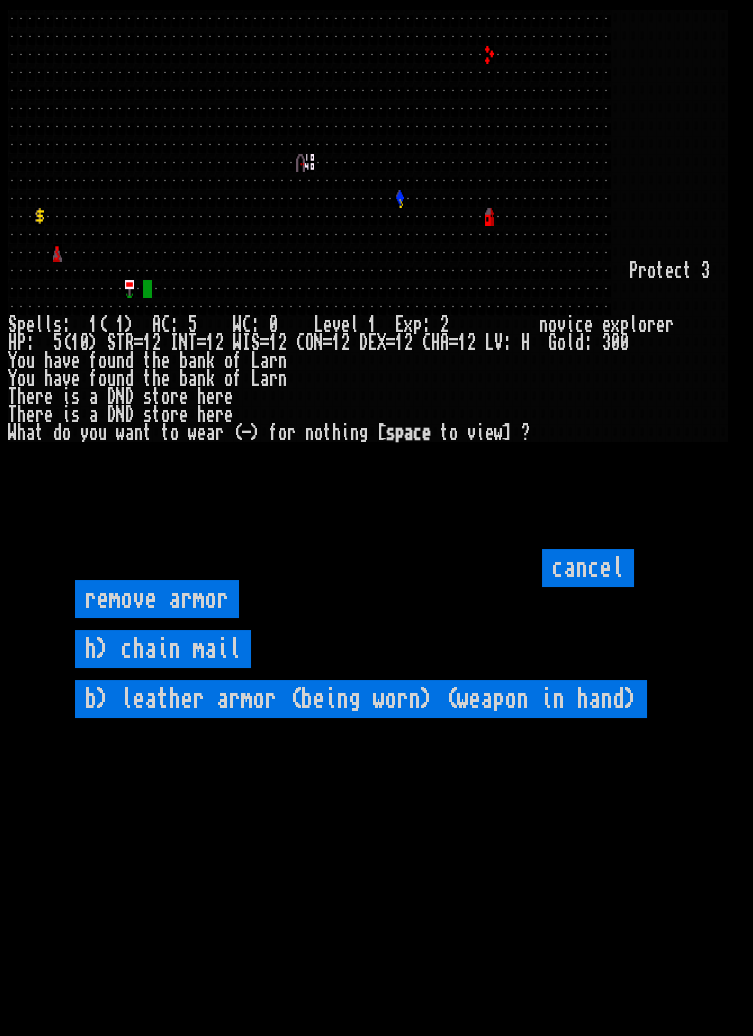click on "h) chain mail" at bounding box center (163, 649) 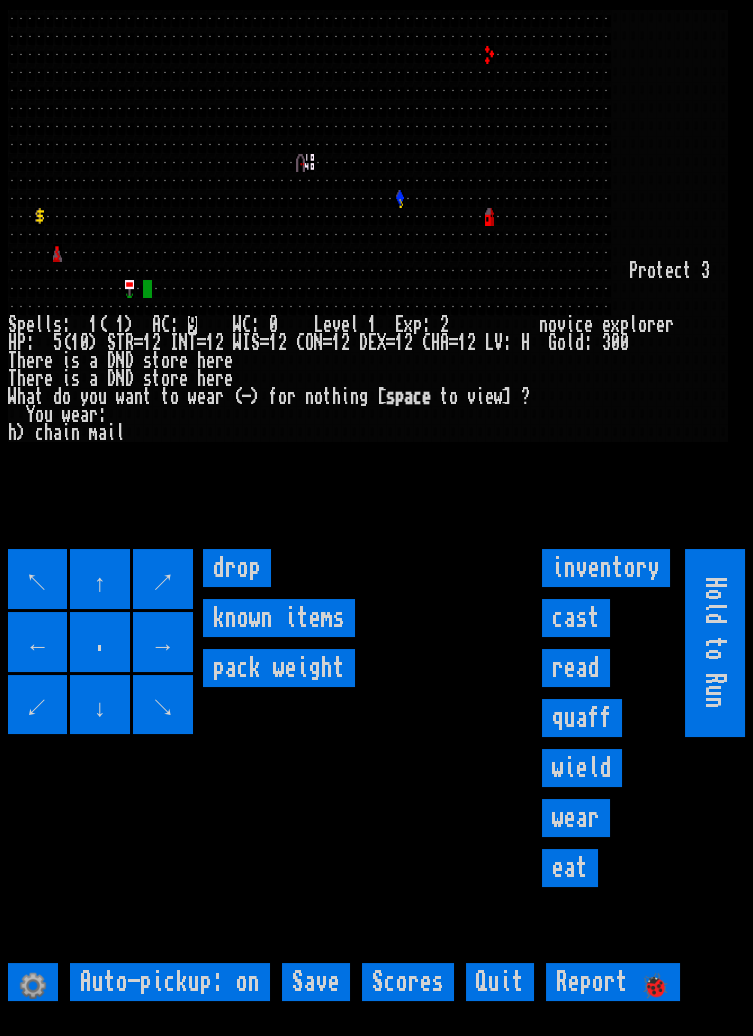 click on "drop" at bounding box center [237, 568] 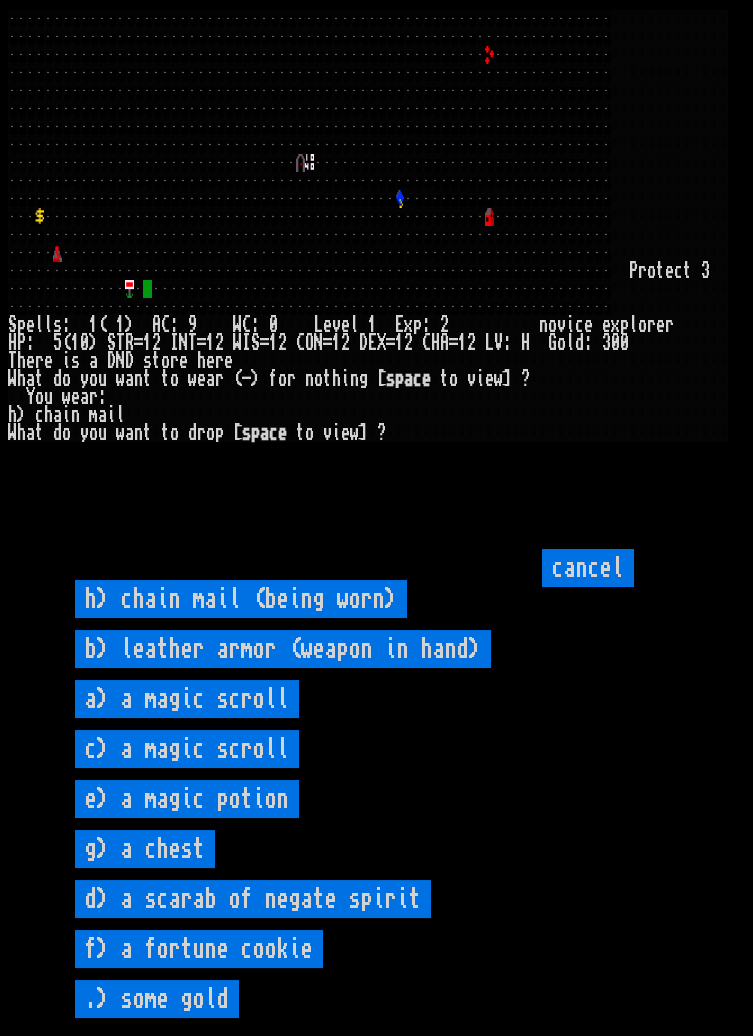 click on "b) leather armor (weapon in hand)" at bounding box center (283, 649) 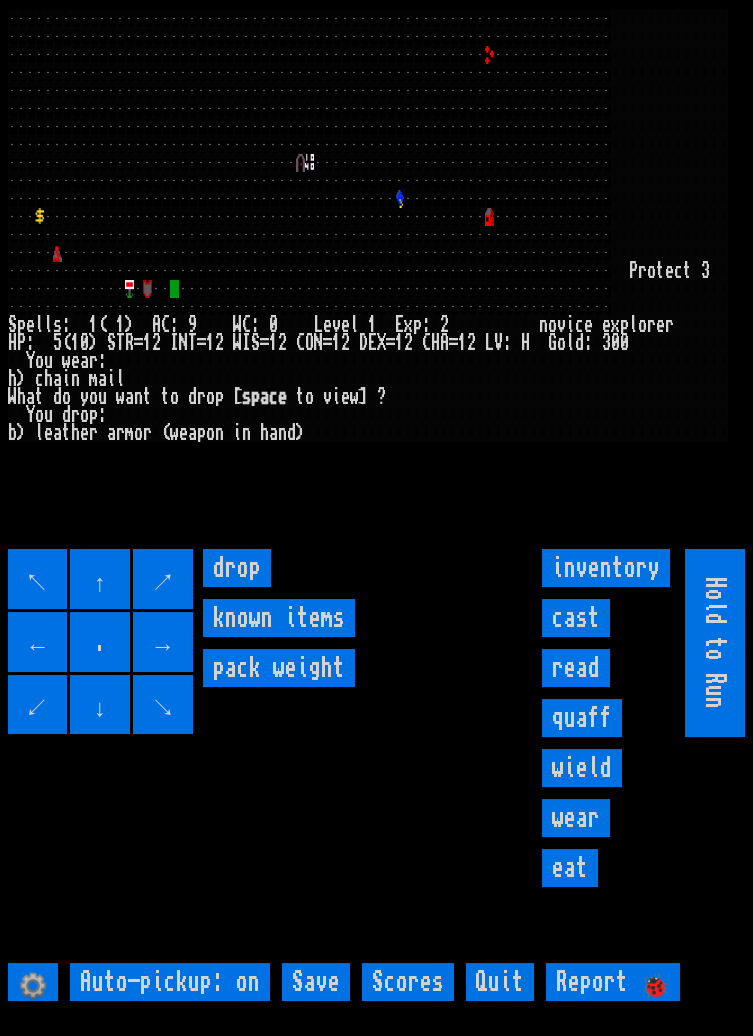click on "inventory" at bounding box center [606, 568] 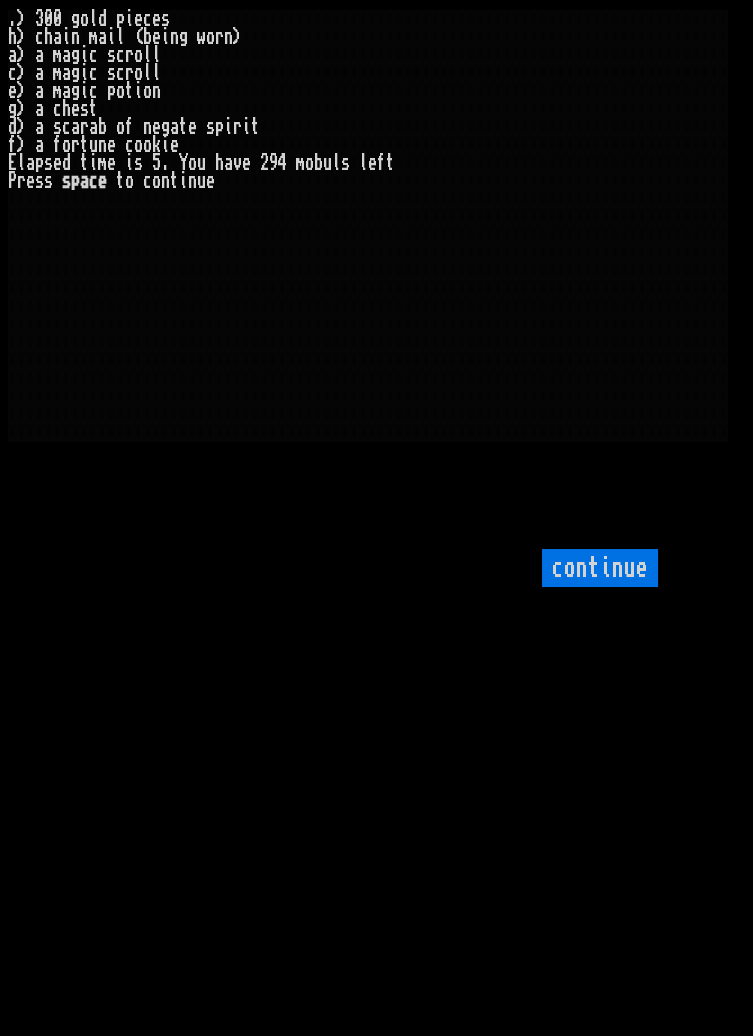 click on "continue" at bounding box center [600, 568] 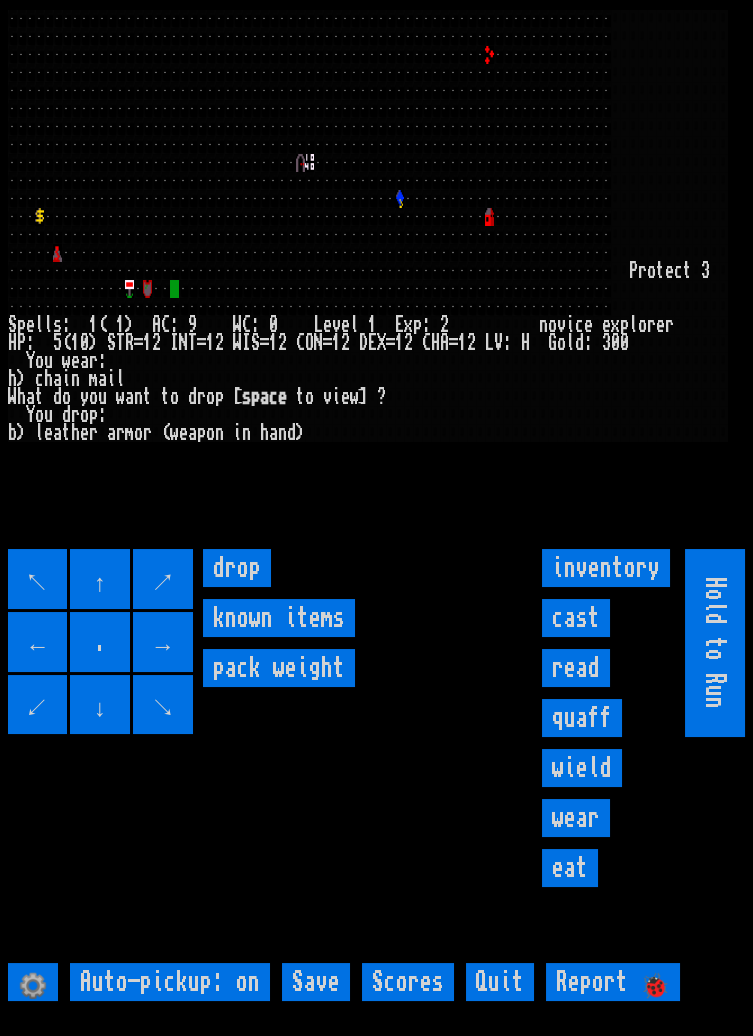 click on "↗" at bounding box center (163, 579) 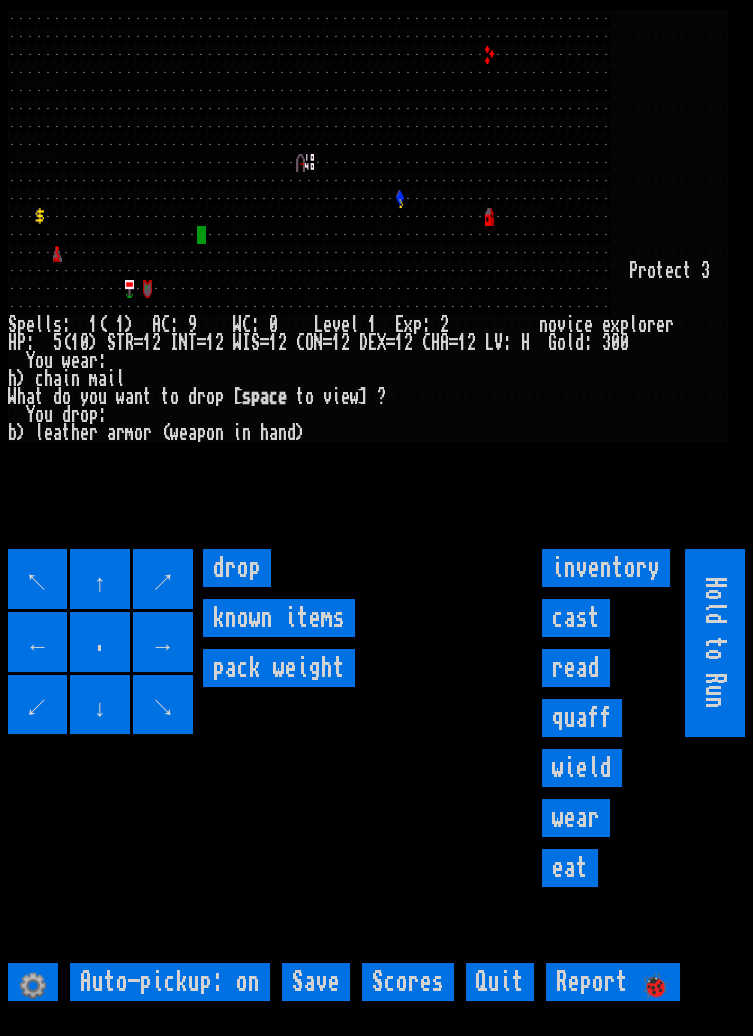 click on "↗" at bounding box center [163, 579] 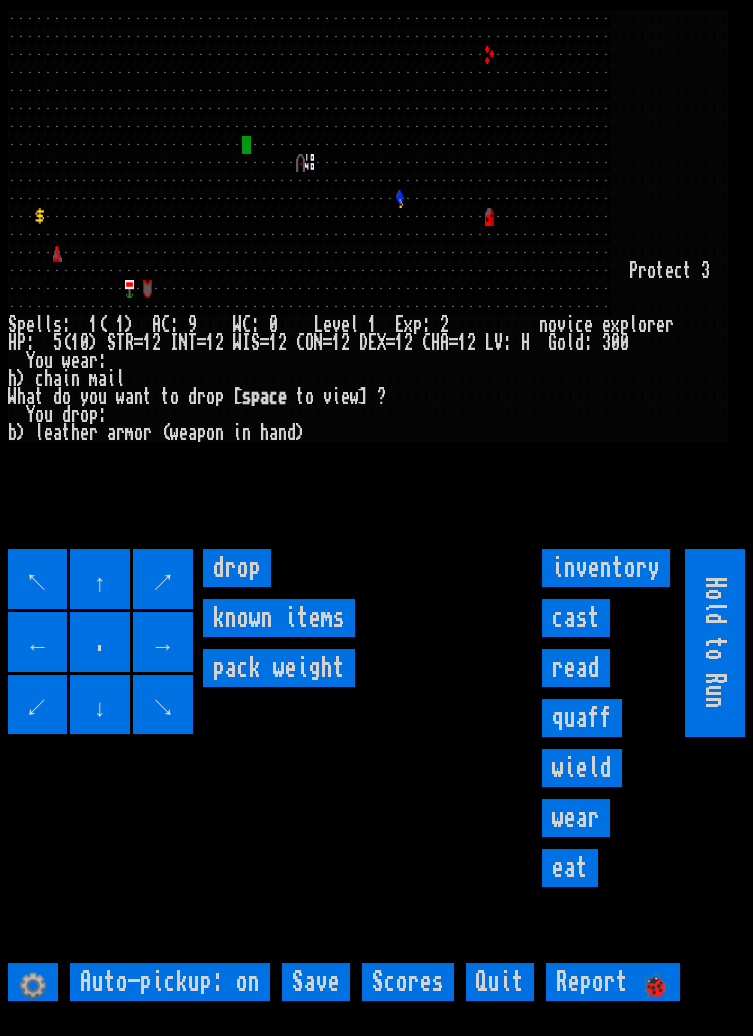 click on "↗" at bounding box center [163, 579] 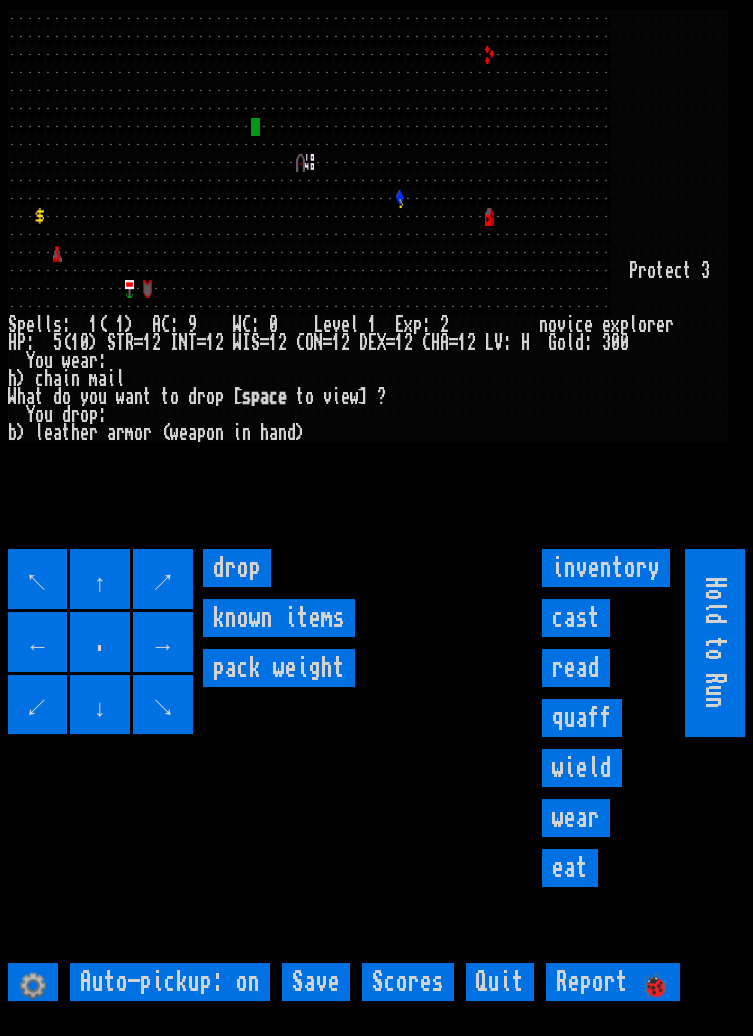 click on "↗" at bounding box center [163, 579] 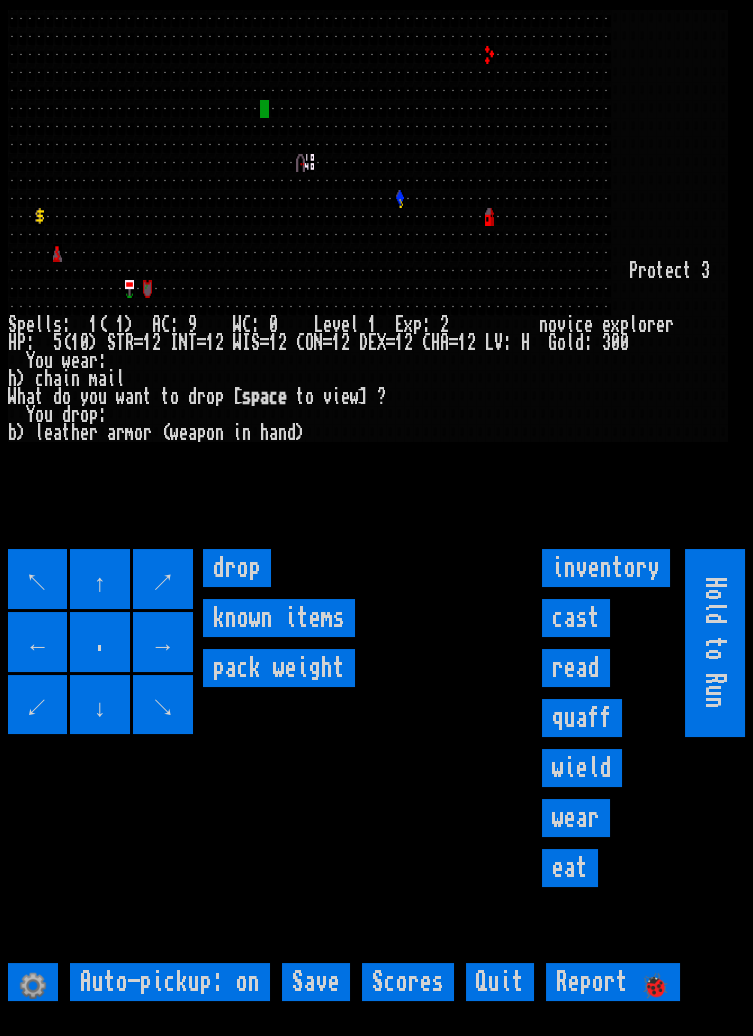 click on "↗" at bounding box center (163, 579) 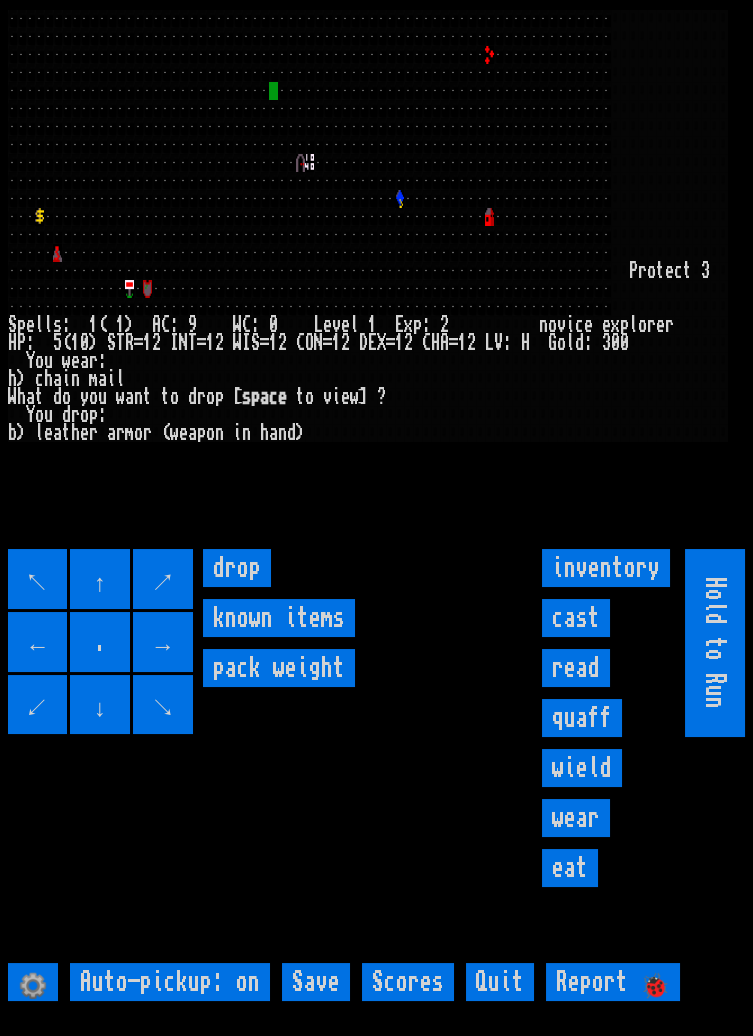 click on "drop" at bounding box center [237, 568] 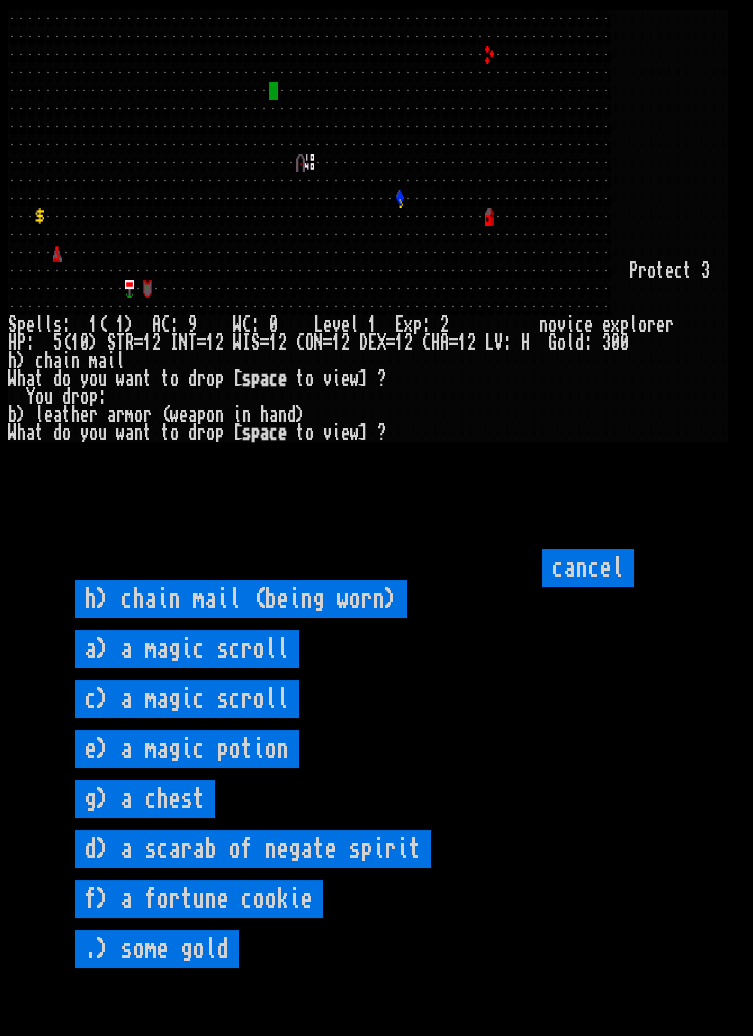click on "d) a scarab of negate spirit" at bounding box center [253, 849] 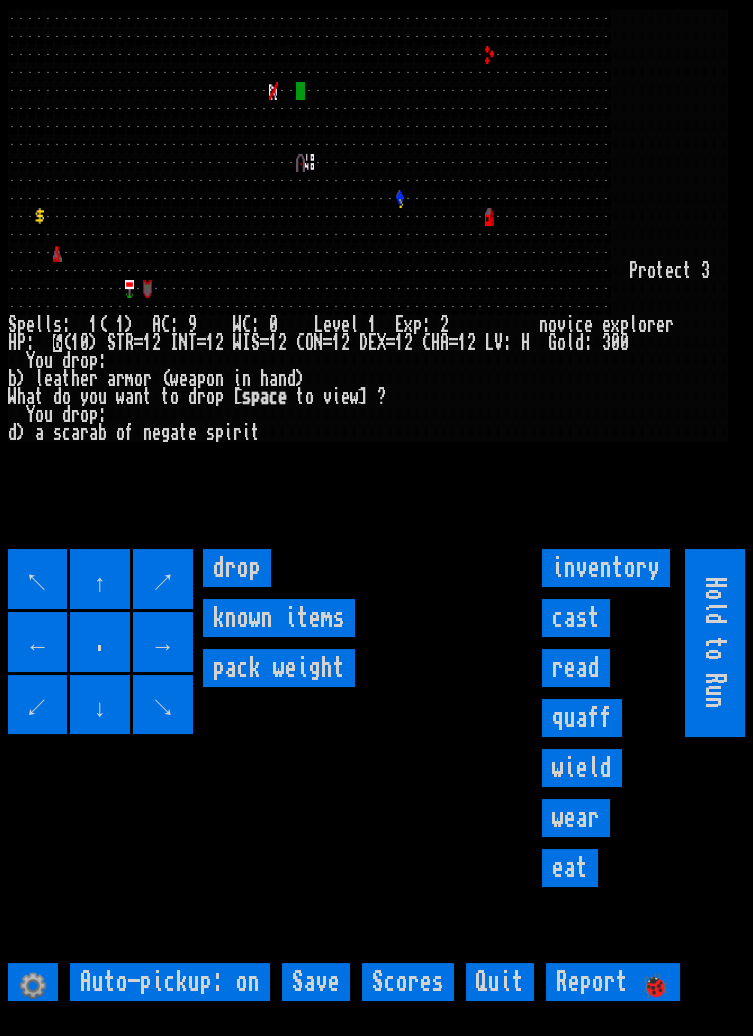 click on "drop" at bounding box center [237, 568] 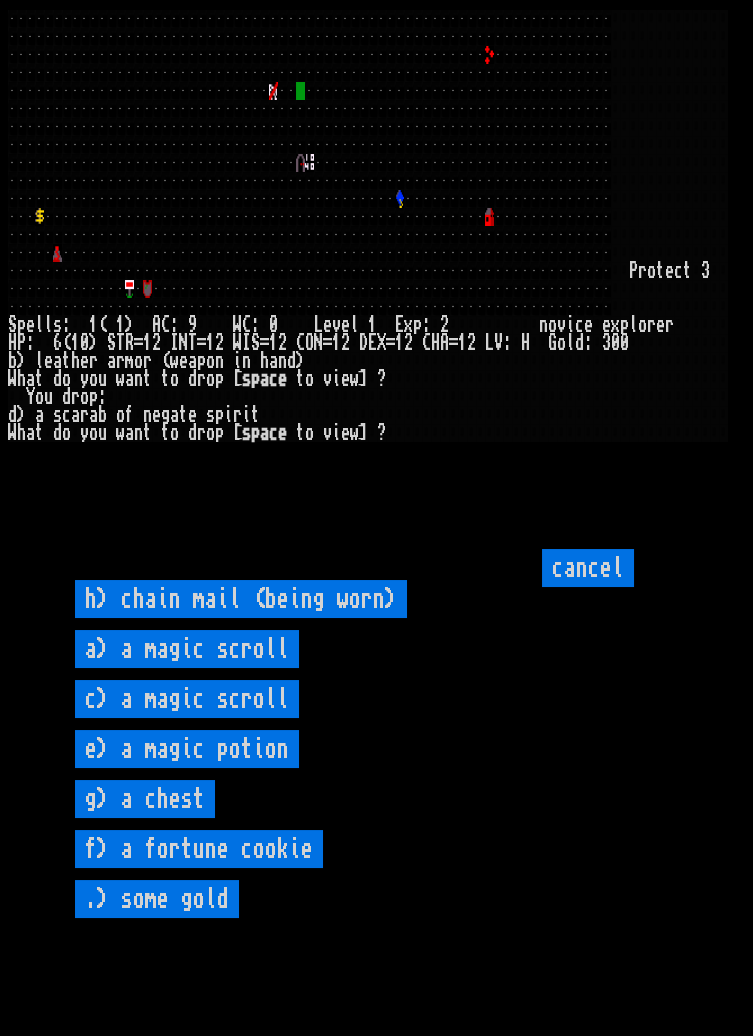 click on "f) a fortune cookie" at bounding box center [199, 849] 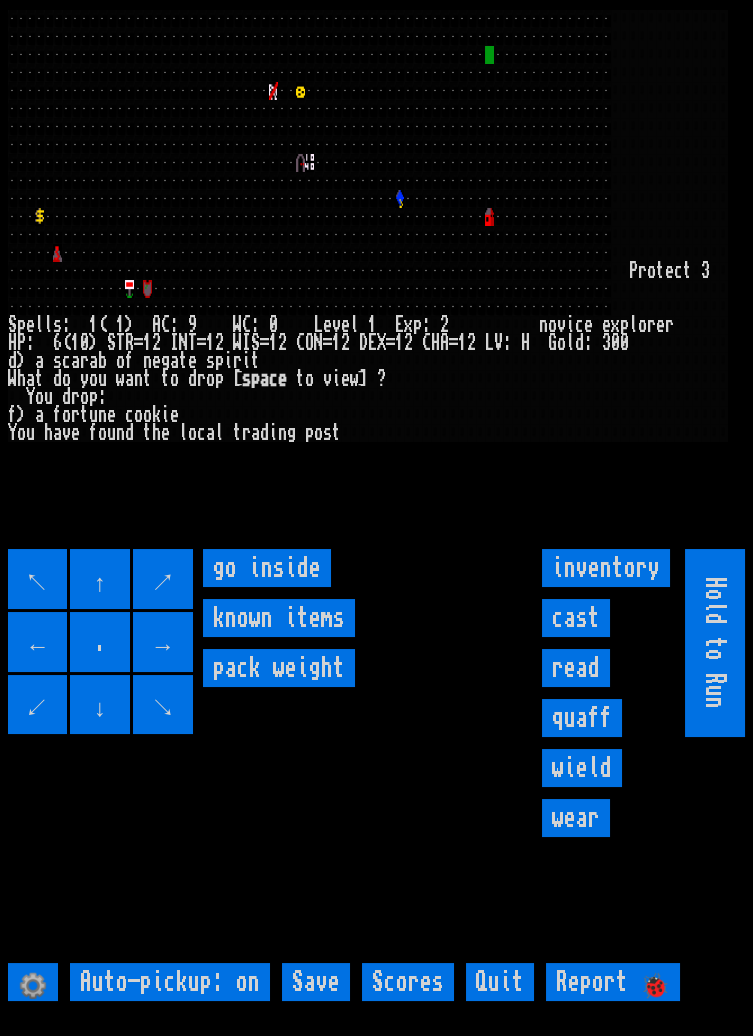 click on "go inside" at bounding box center [267, 568] 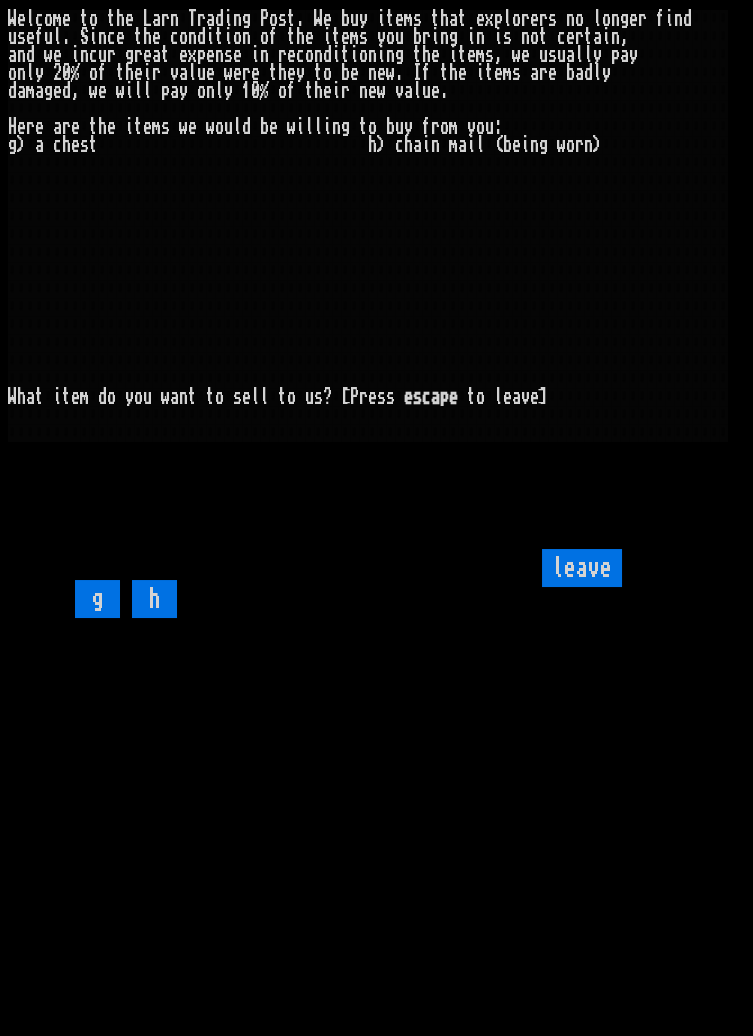 click on "g" at bounding box center [97, 599] 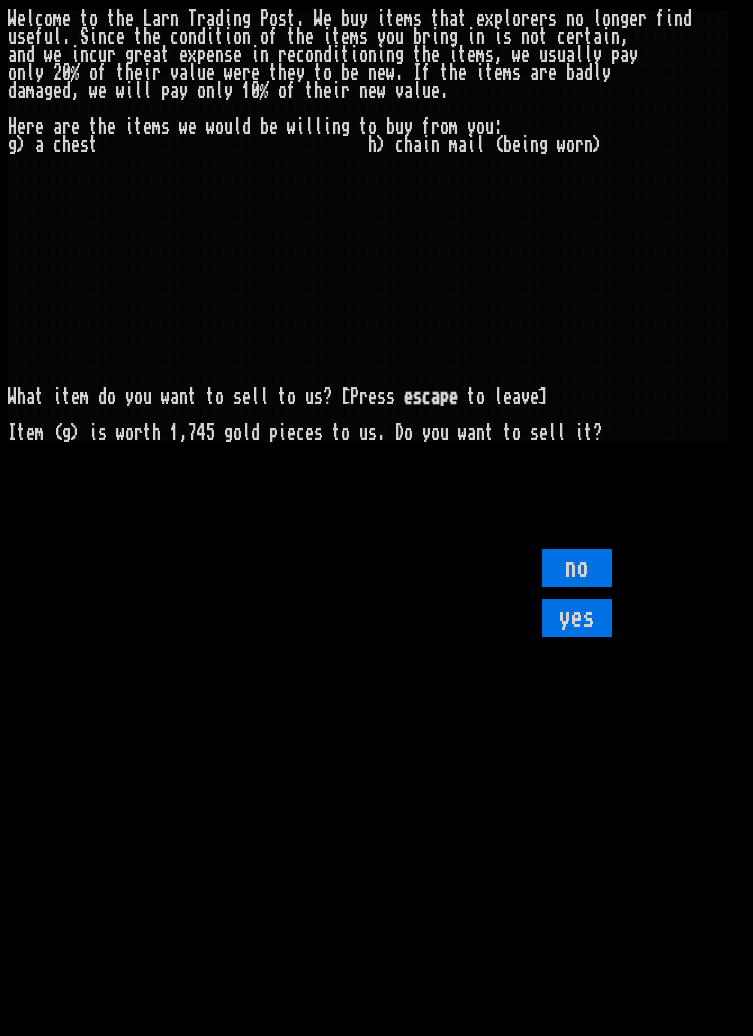 click on "yes" at bounding box center [577, 618] 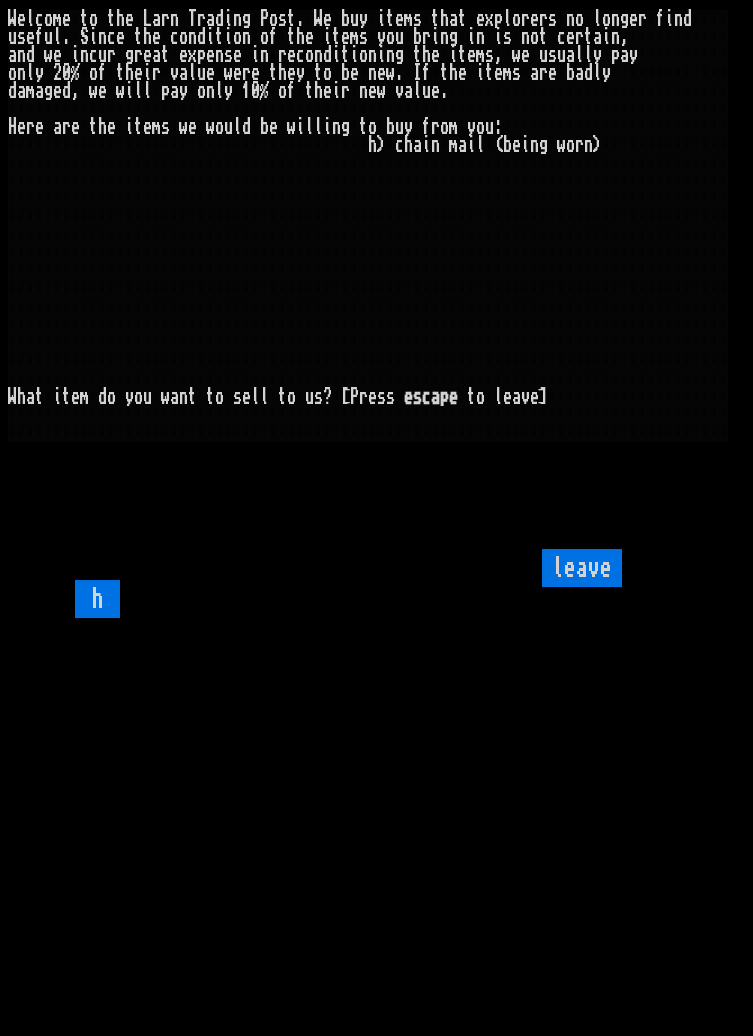 click on "leave" at bounding box center (582, 568) 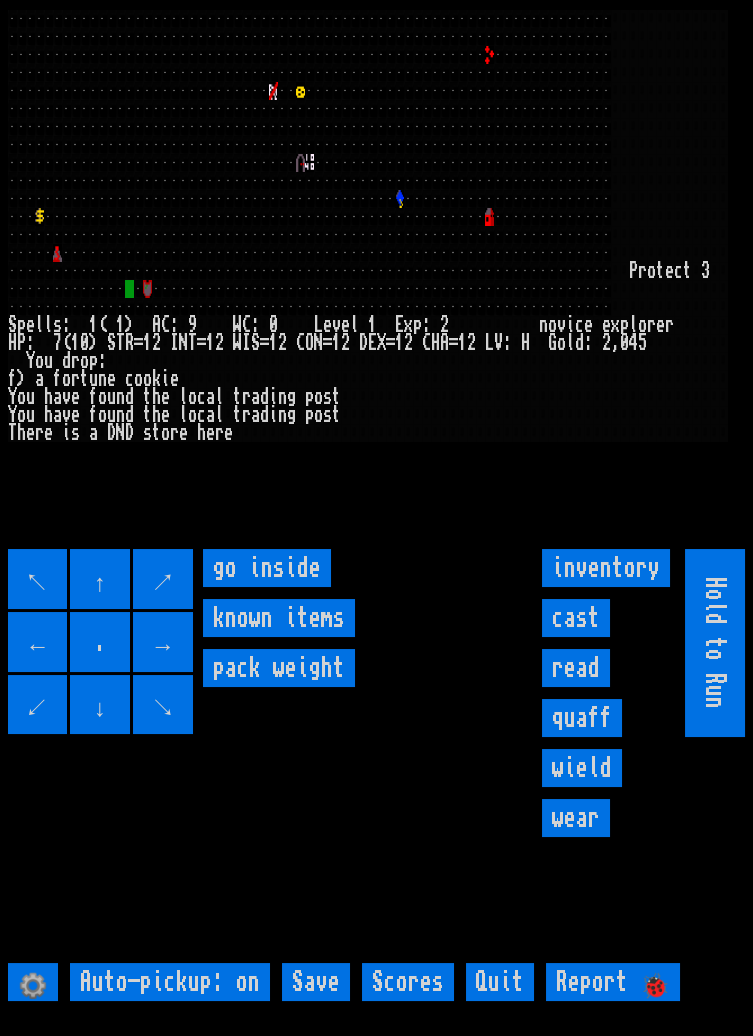 click on "go inside" at bounding box center [267, 568] 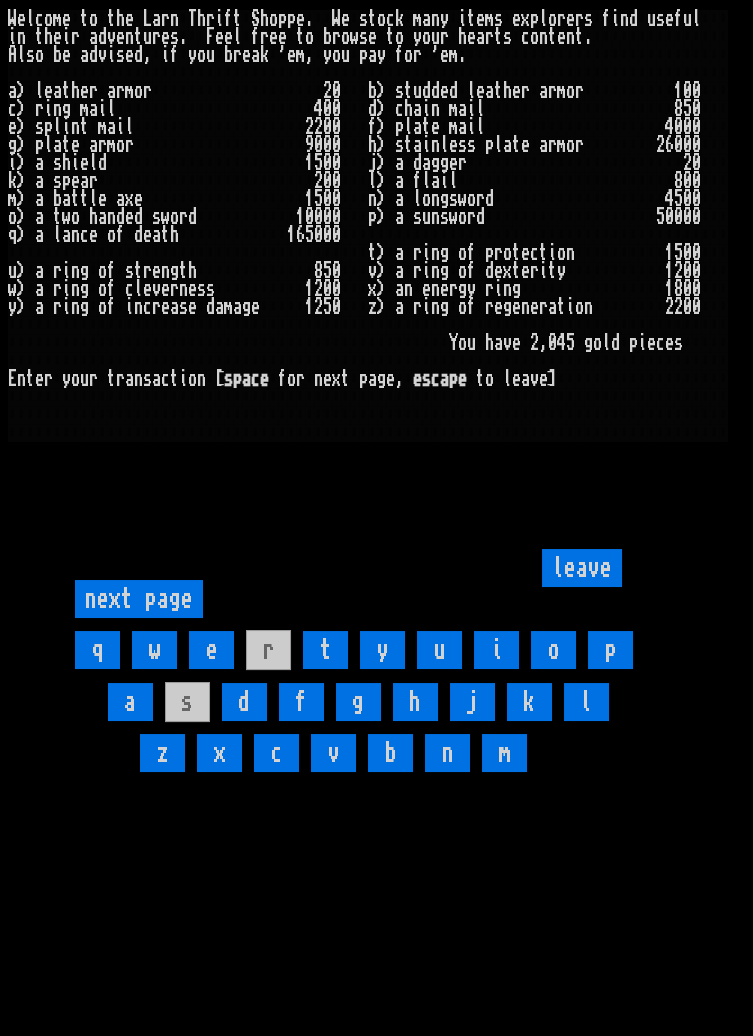 click on "i" at bounding box center (496, 650) 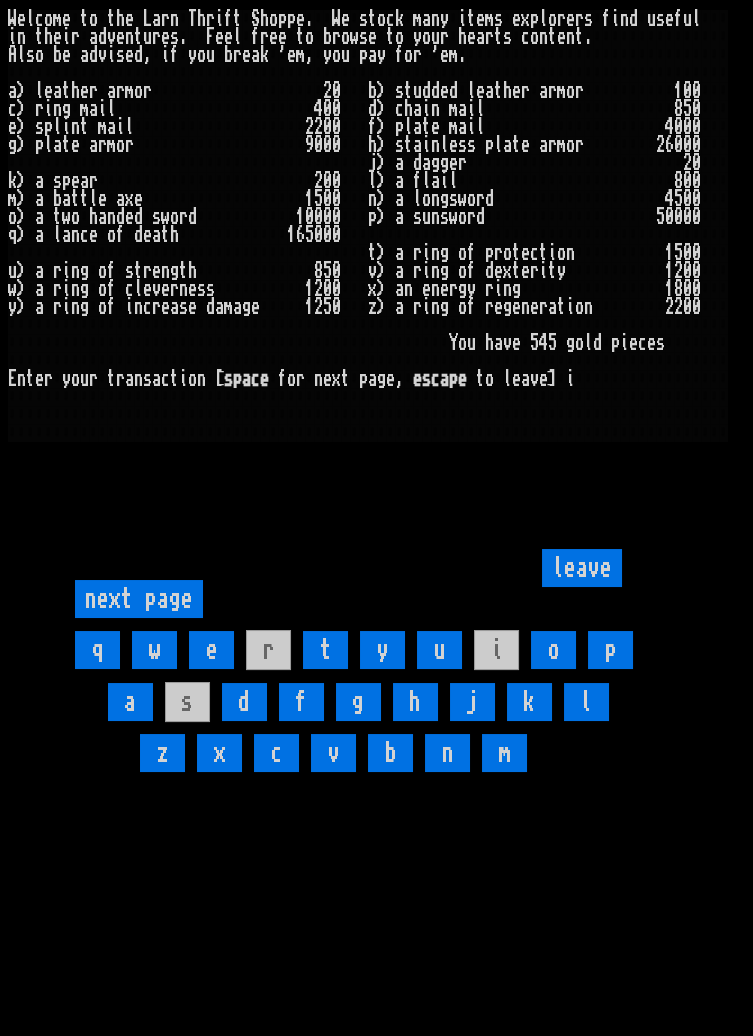 click on "leave" at bounding box center (582, 568) 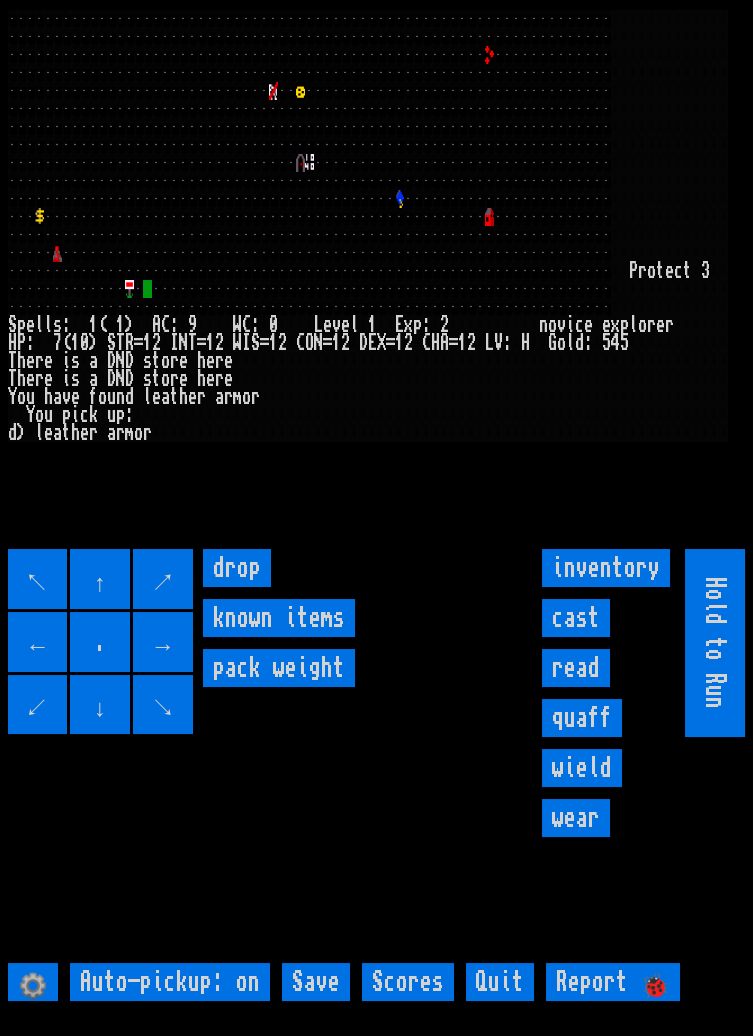 click on "wear" at bounding box center (576, 818) 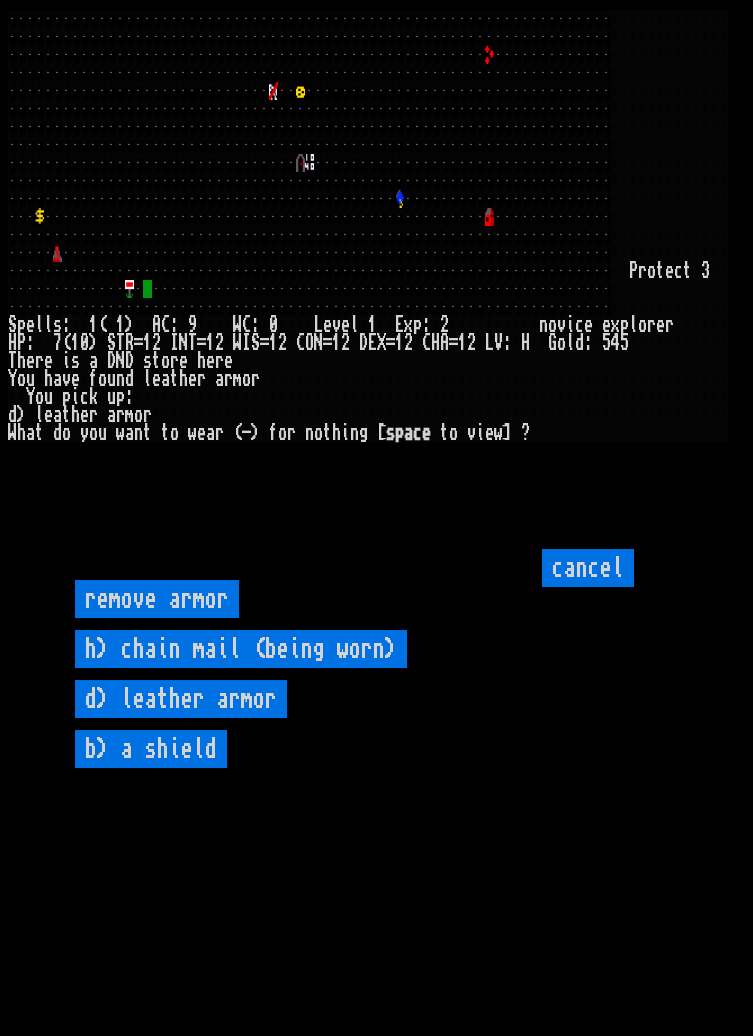 click on "b) a shield" at bounding box center (151, 749) 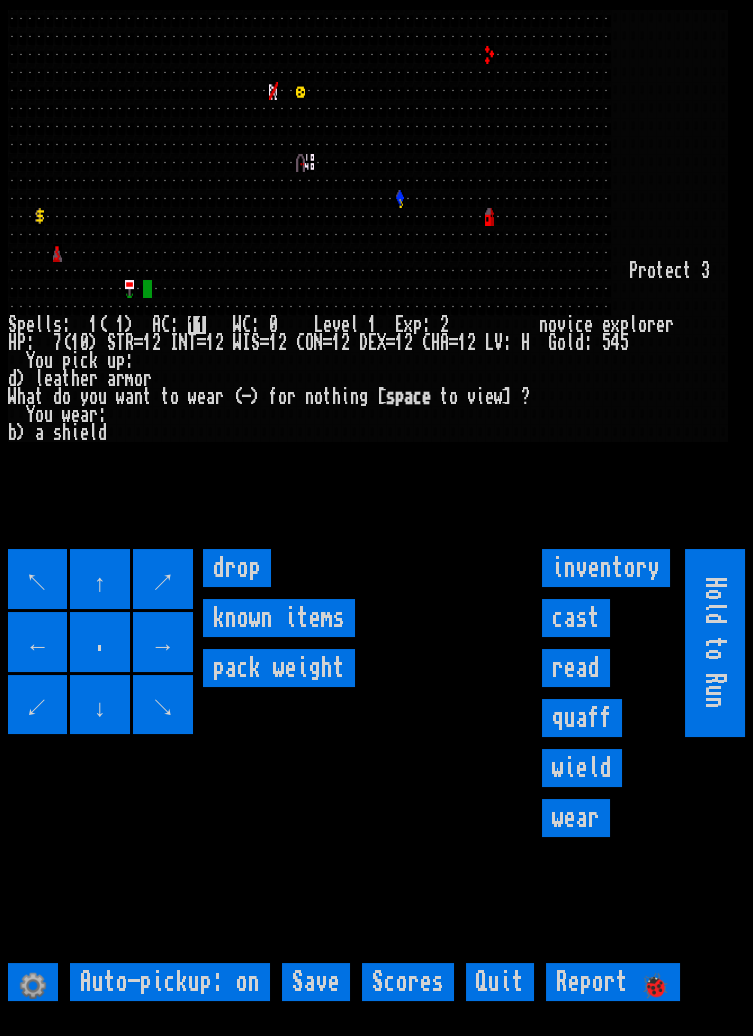 click on "wield" at bounding box center [582, 768] 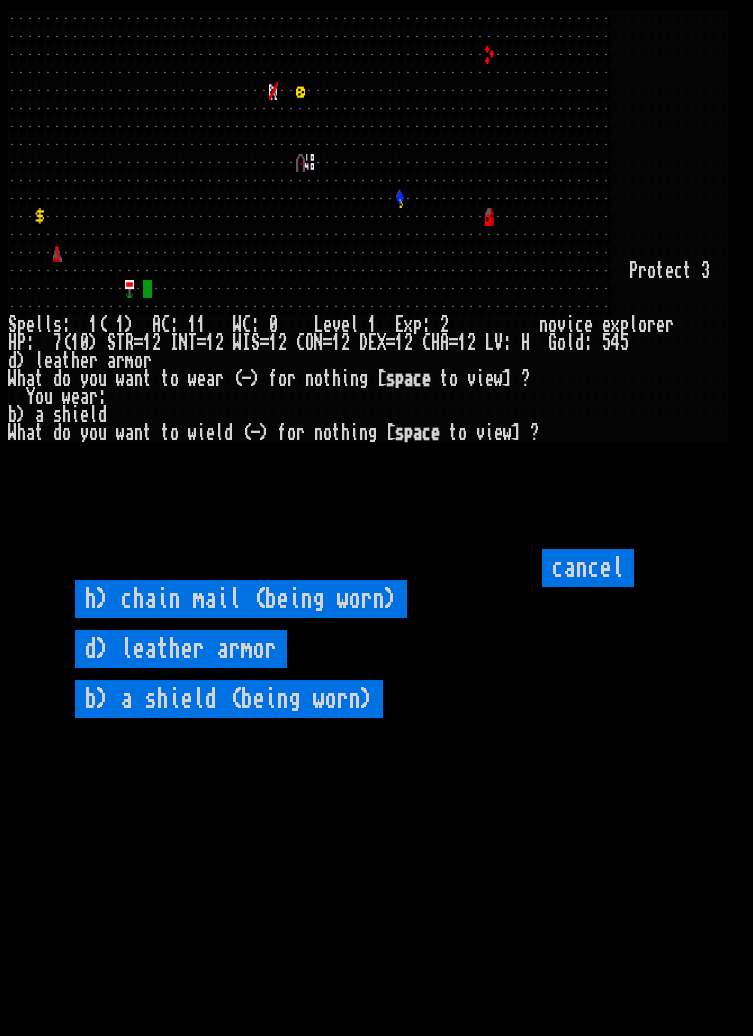 click on "b) a shield (being worn)" at bounding box center (229, 699) 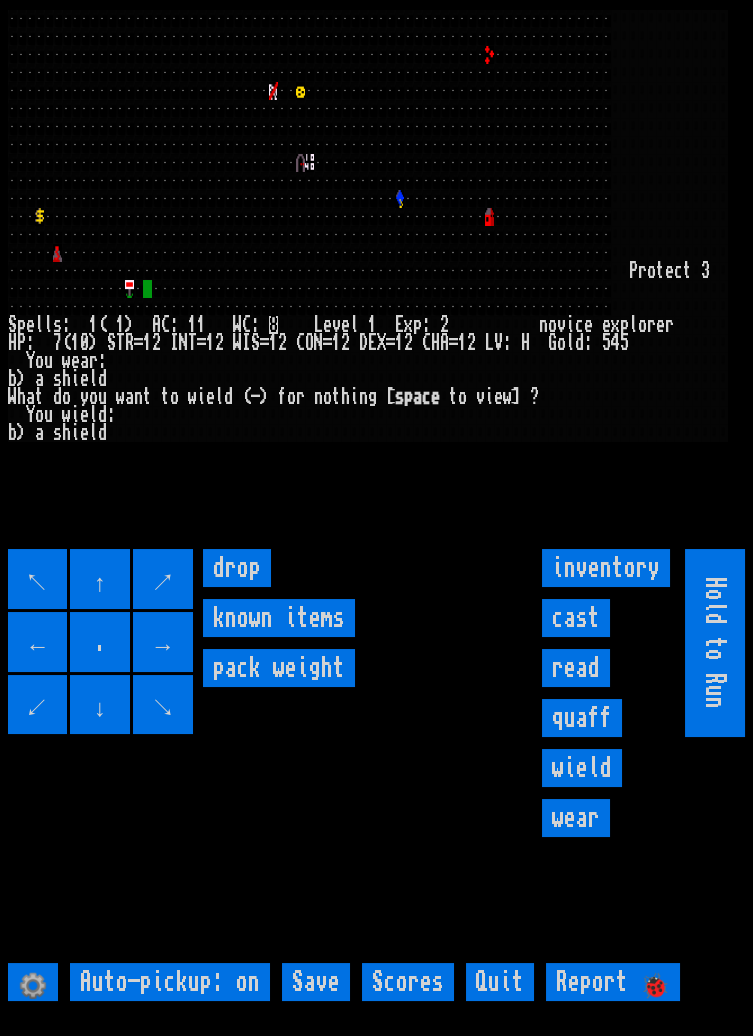click on "wield" at bounding box center [582, 768] 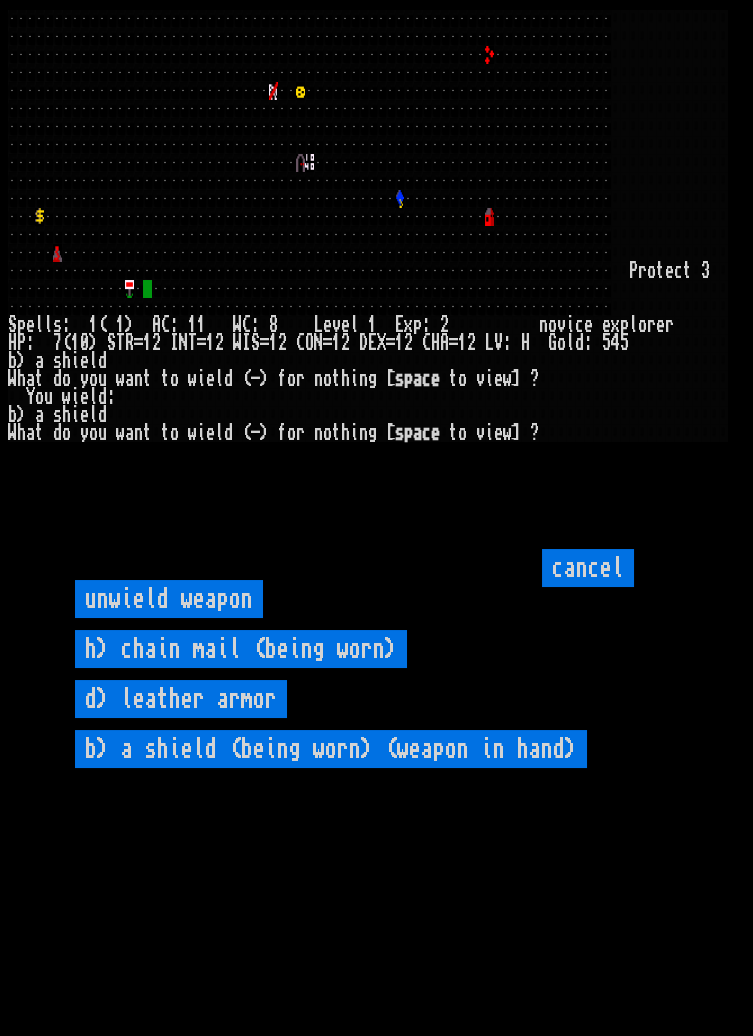 click on "cancel" at bounding box center [588, 568] 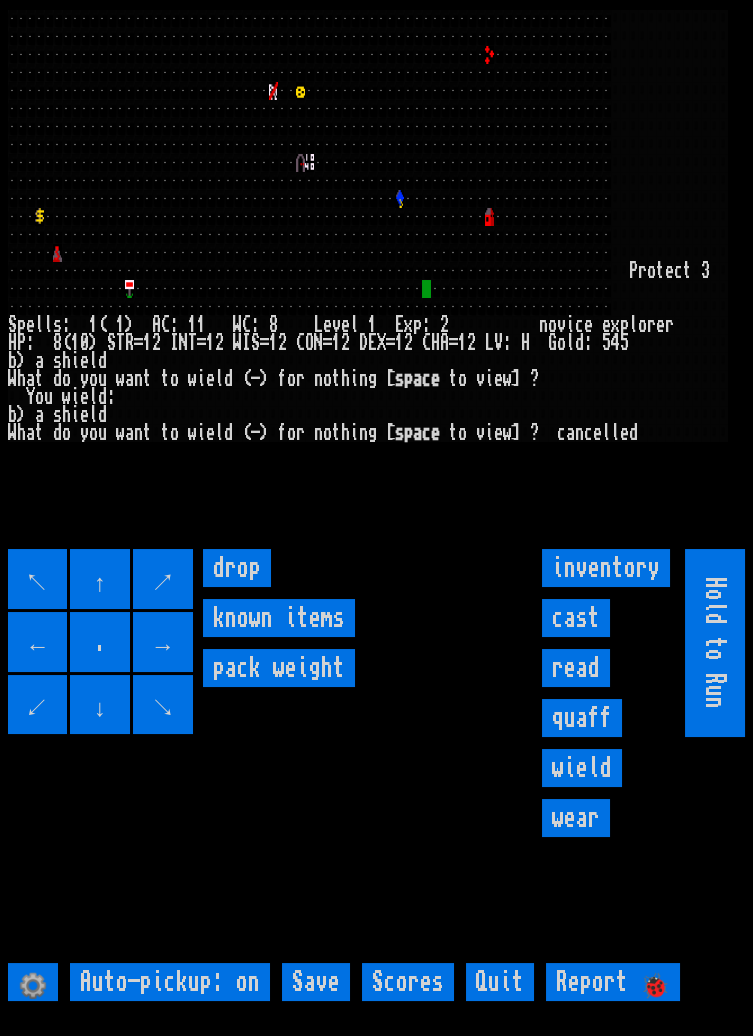 click on "drop" at bounding box center (237, 568) 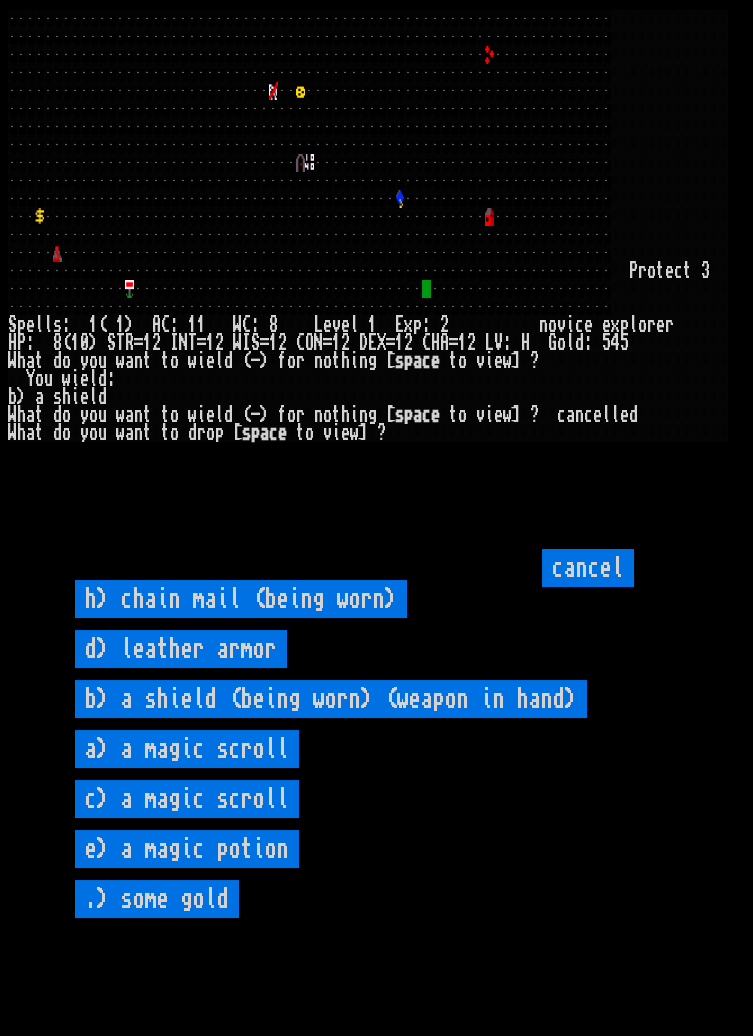 click on "d) leather armor" at bounding box center [181, 649] 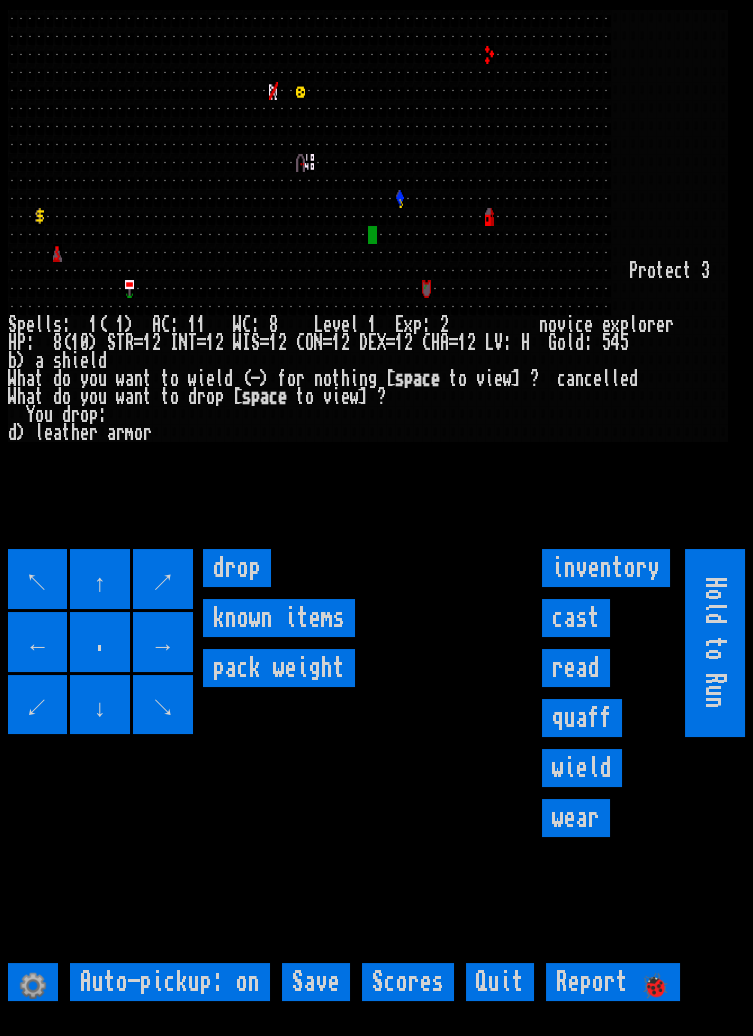 click on "drop" at bounding box center (237, 568) 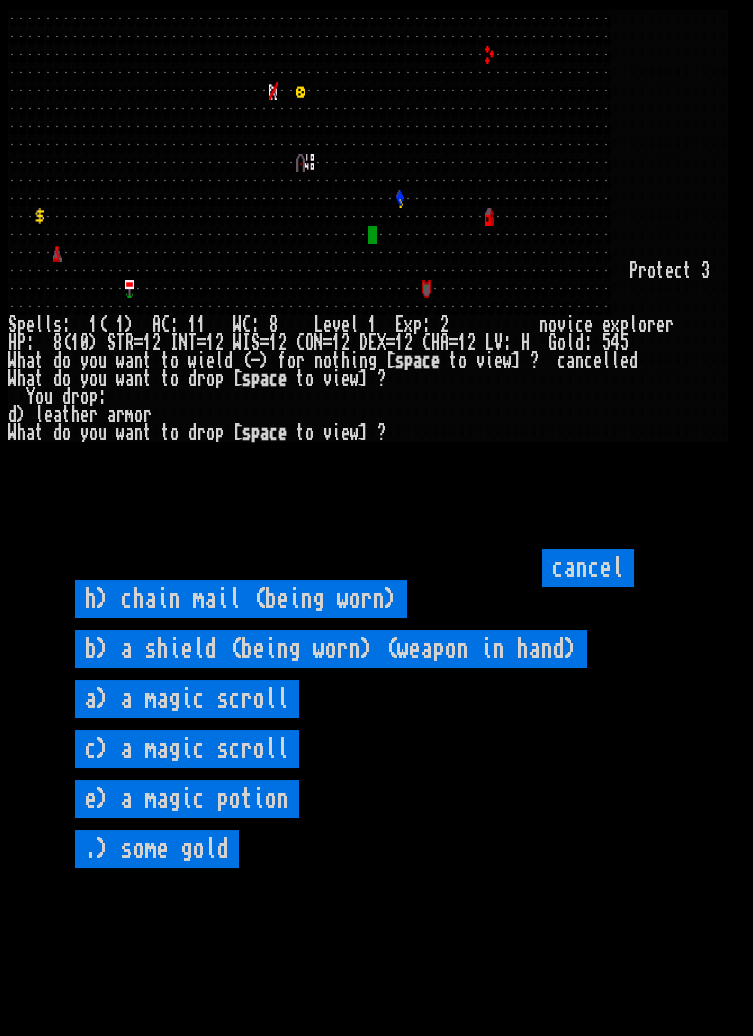 click on "a) a magic scroll" at bounding box center (187, 699) 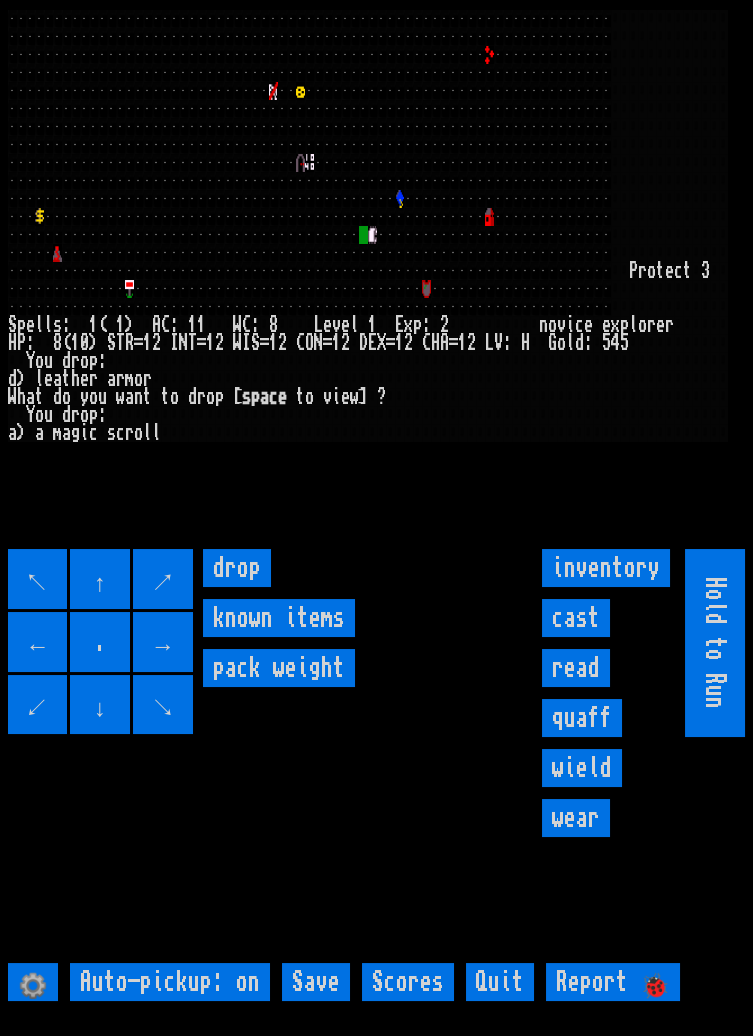 click on "drop" at bounding box center [237, 568] 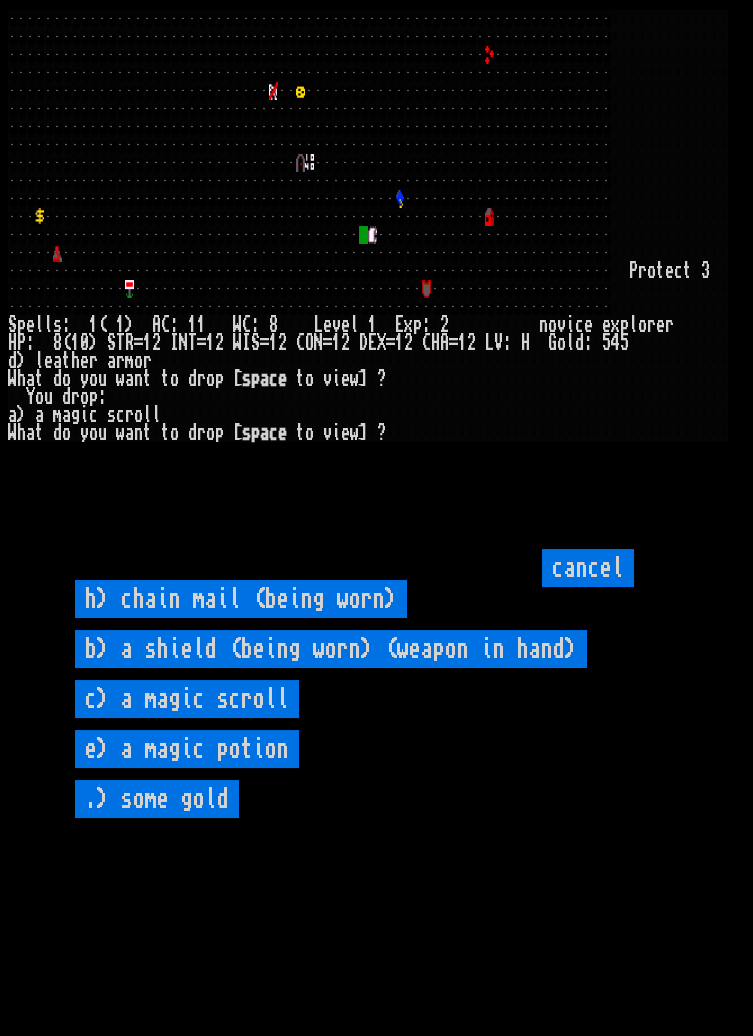 click on "c) a magic scroll" at bounding box center [187, 699] 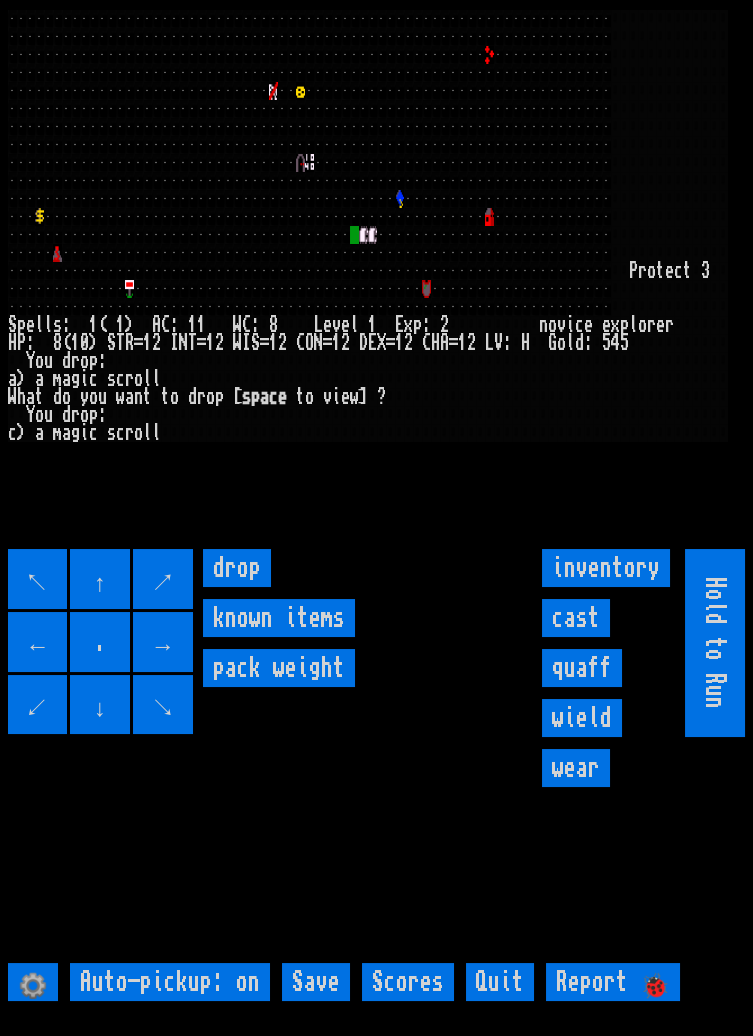 click on "drop" at bounding box center [237, 568] 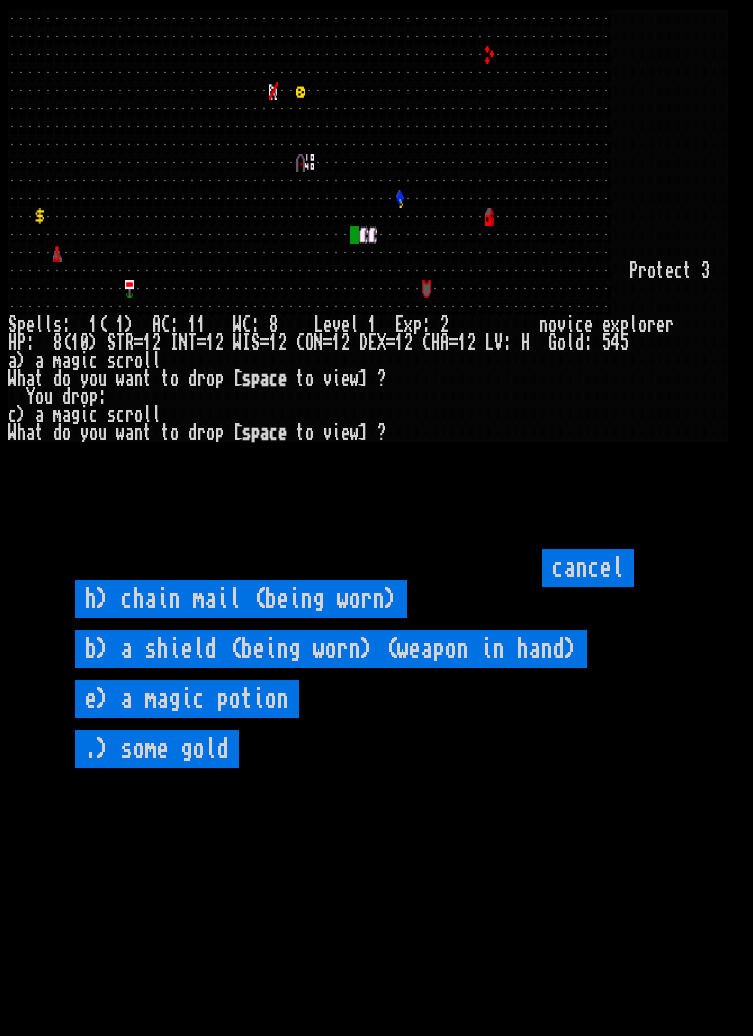 click on "e) a magic potion" at bounding box center (187, 699) 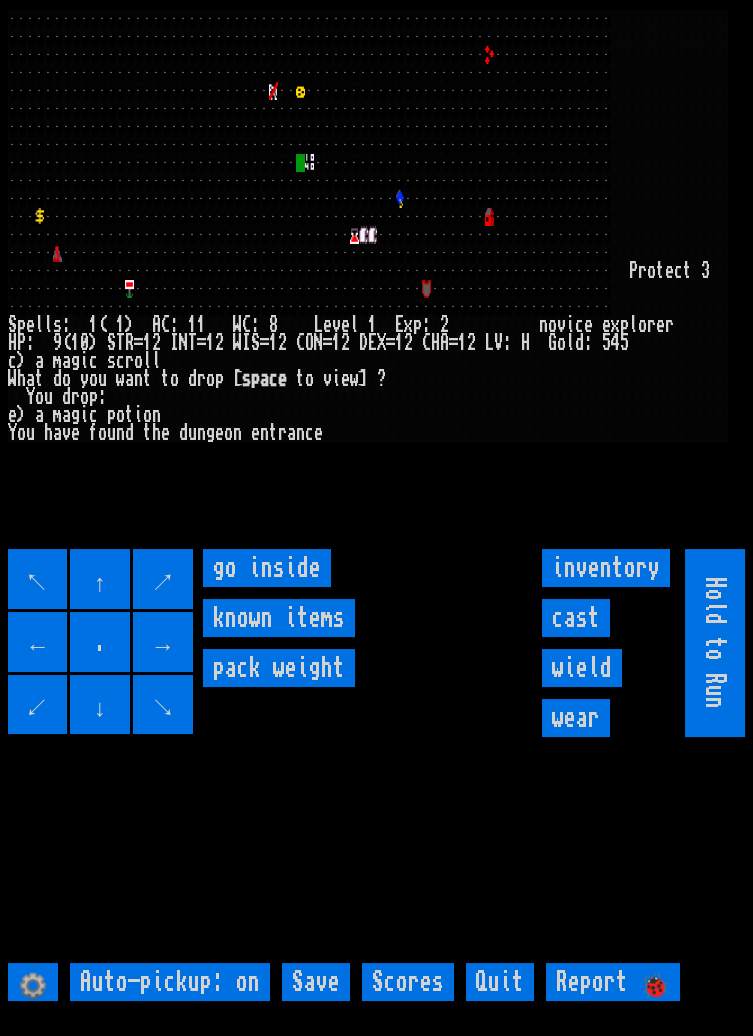 click on "go inside" at bounding box center (267, 568) 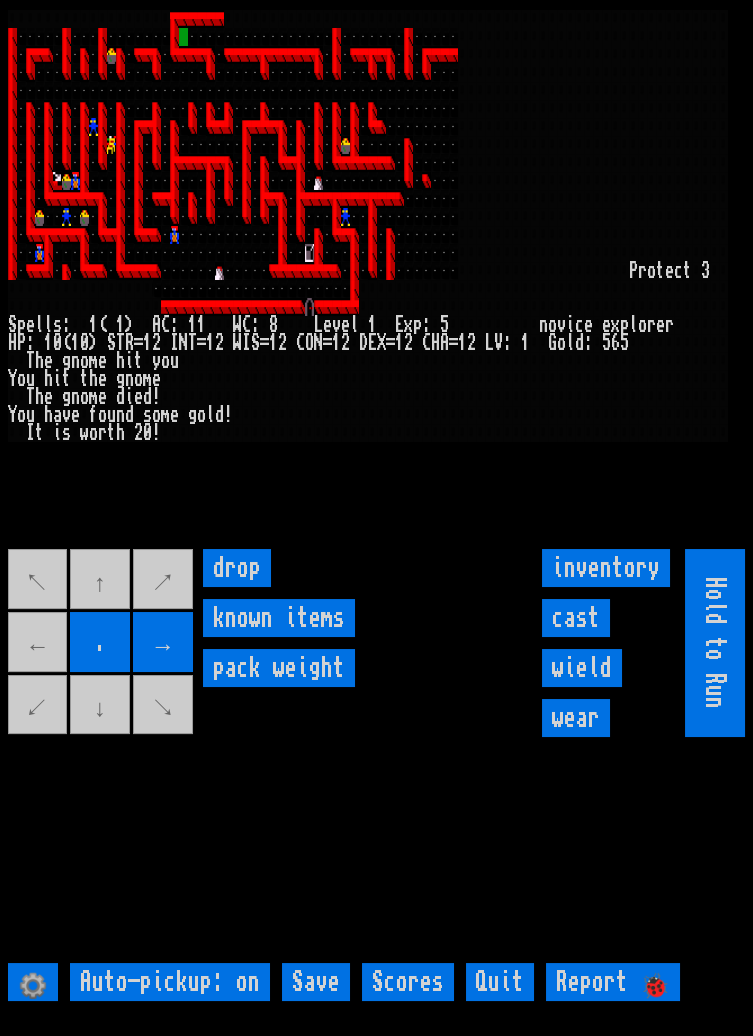 click on "pack weight" at bounding box center (279, 668) 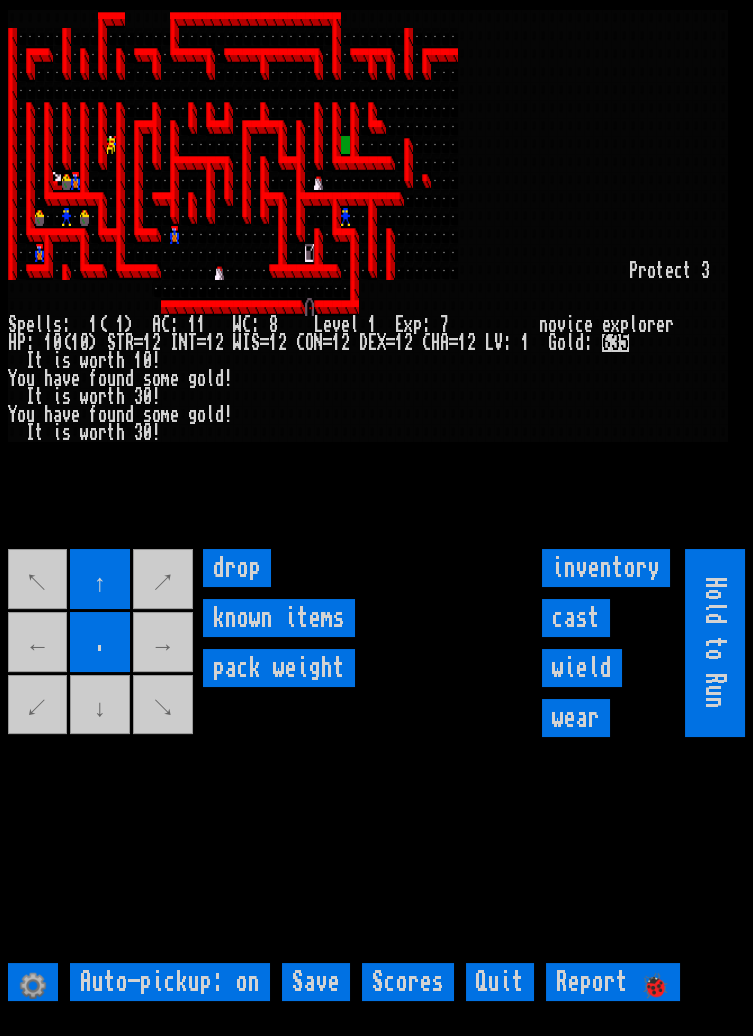 click on "↖ ↑ ↗ ← . → ↙ ↓ ↘" at bounding box center [102, 643] 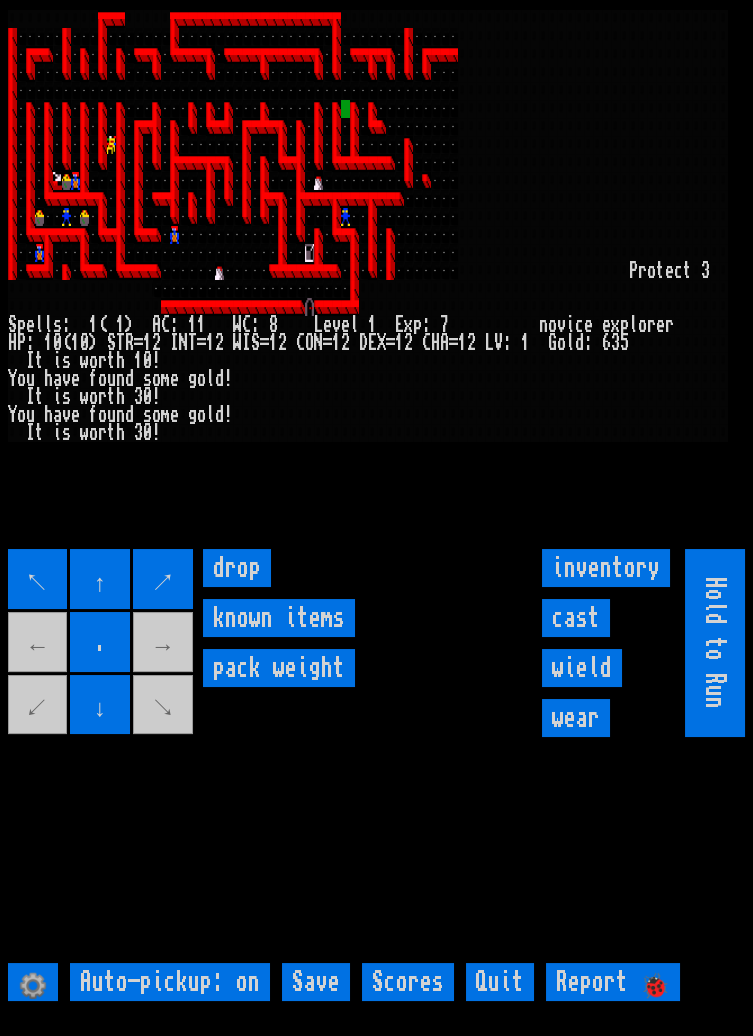 click on "↑" at bounding box center (100, 579) 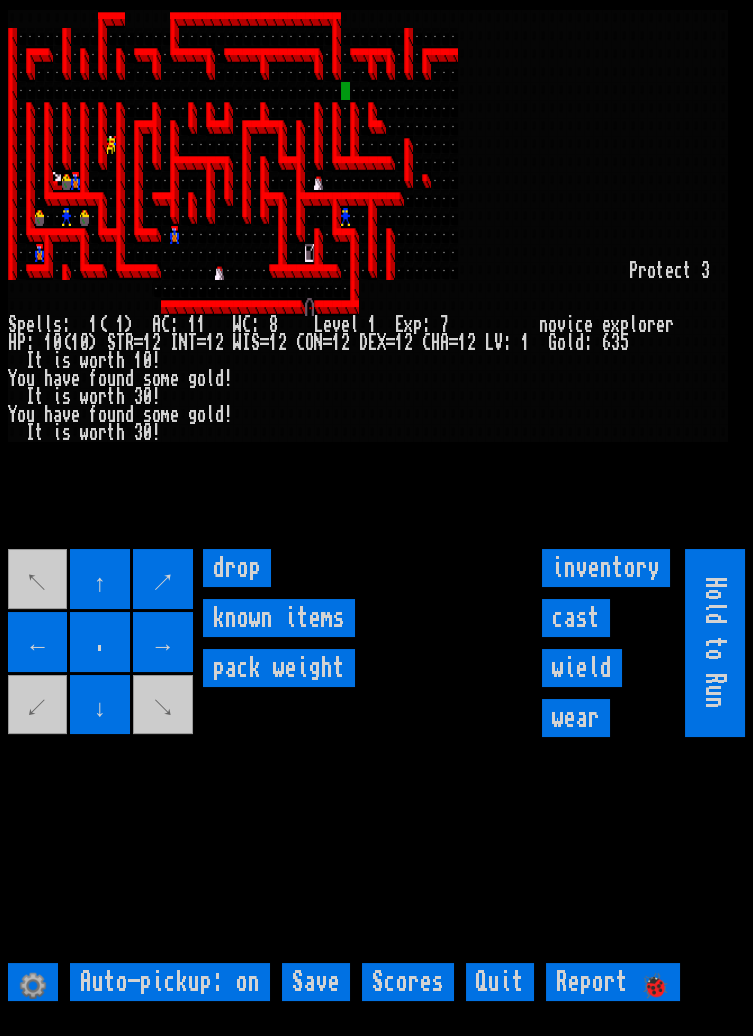 click on "↑" at bounding box center (100, 579) 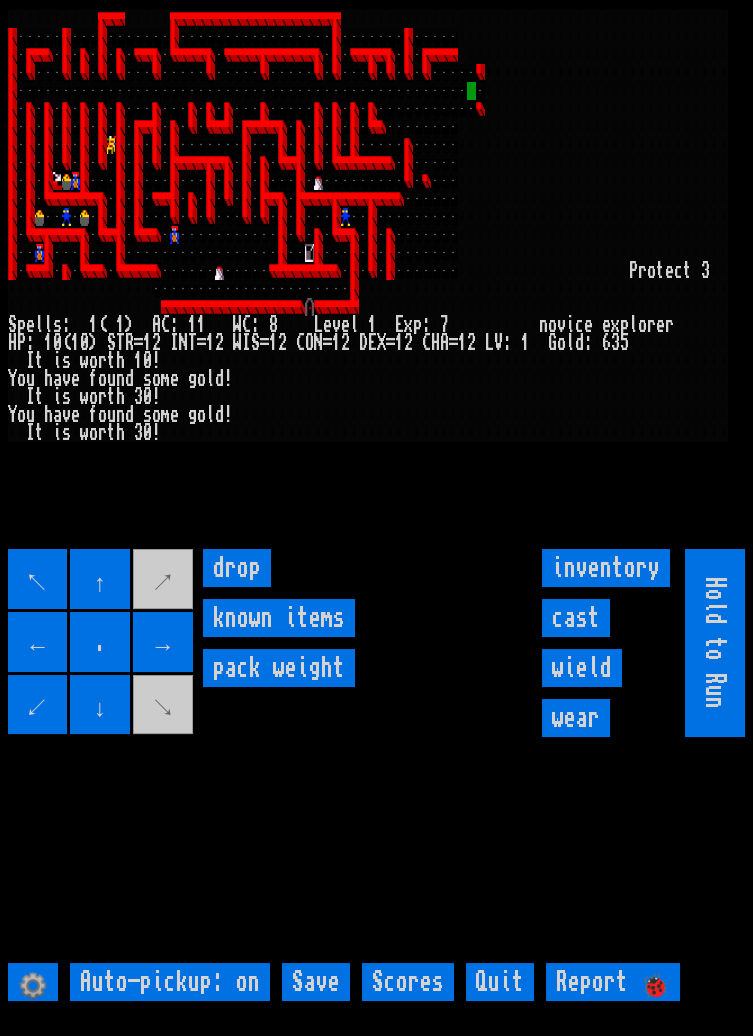 click at bounding box center [376, 518] 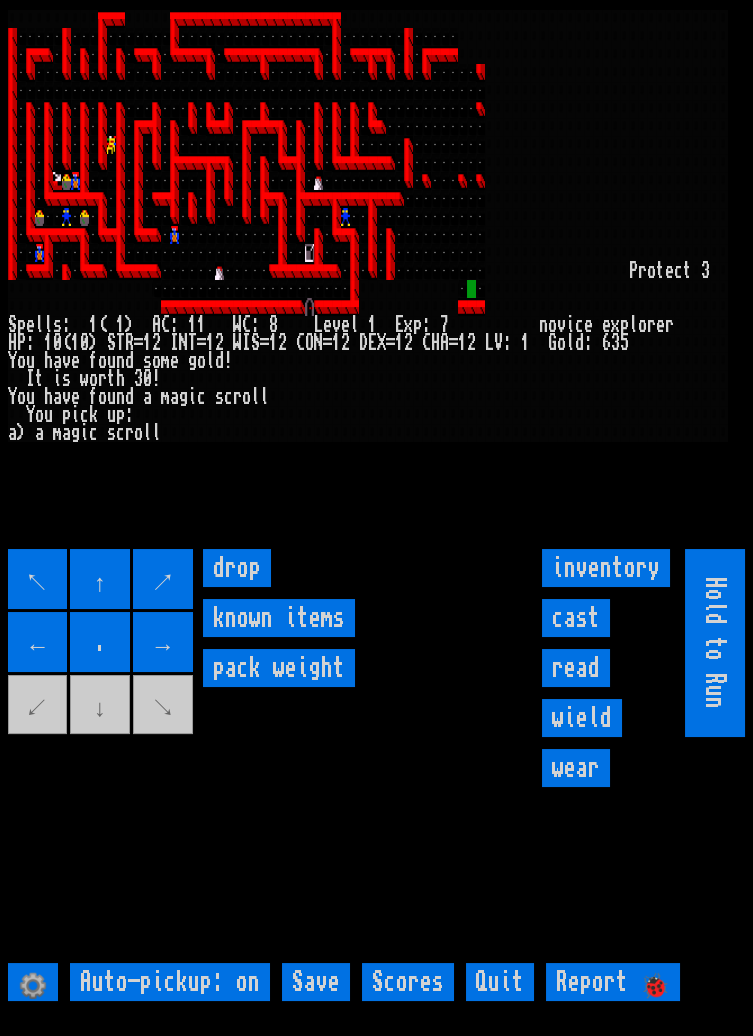 click on "↖ ↑ ↗ ← . → ↙ ↓ ↘" at bounding box center [102, 643] 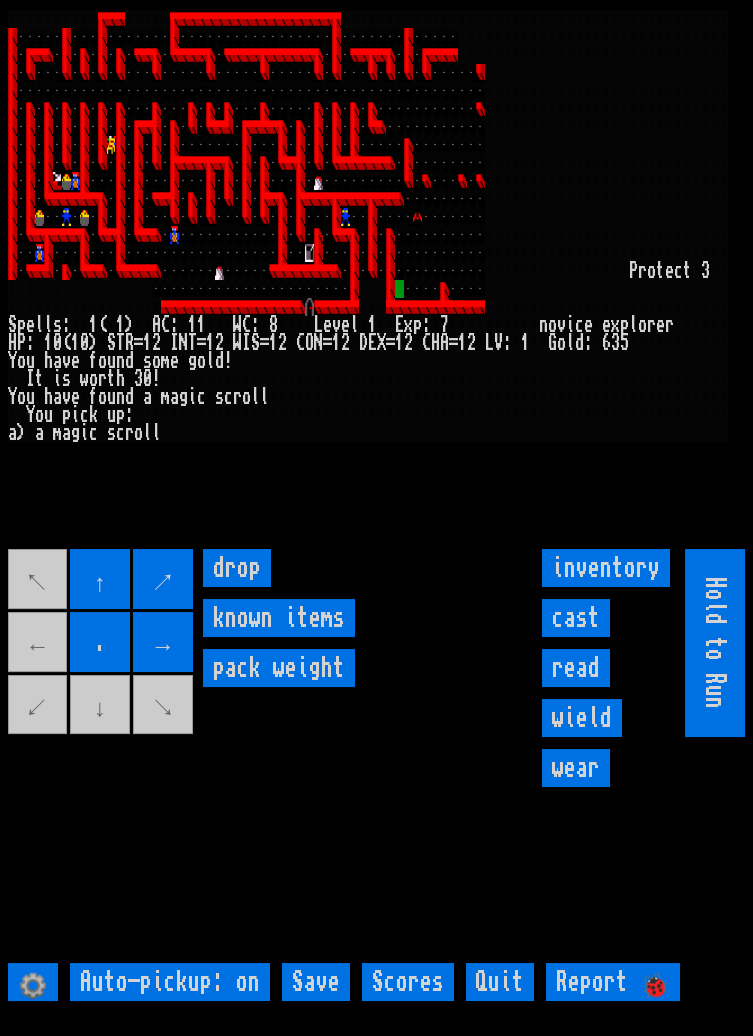 click on "↖ ↑ ↗ ← . → ↙ ↓ ↘" at bounding box center [102, 643] 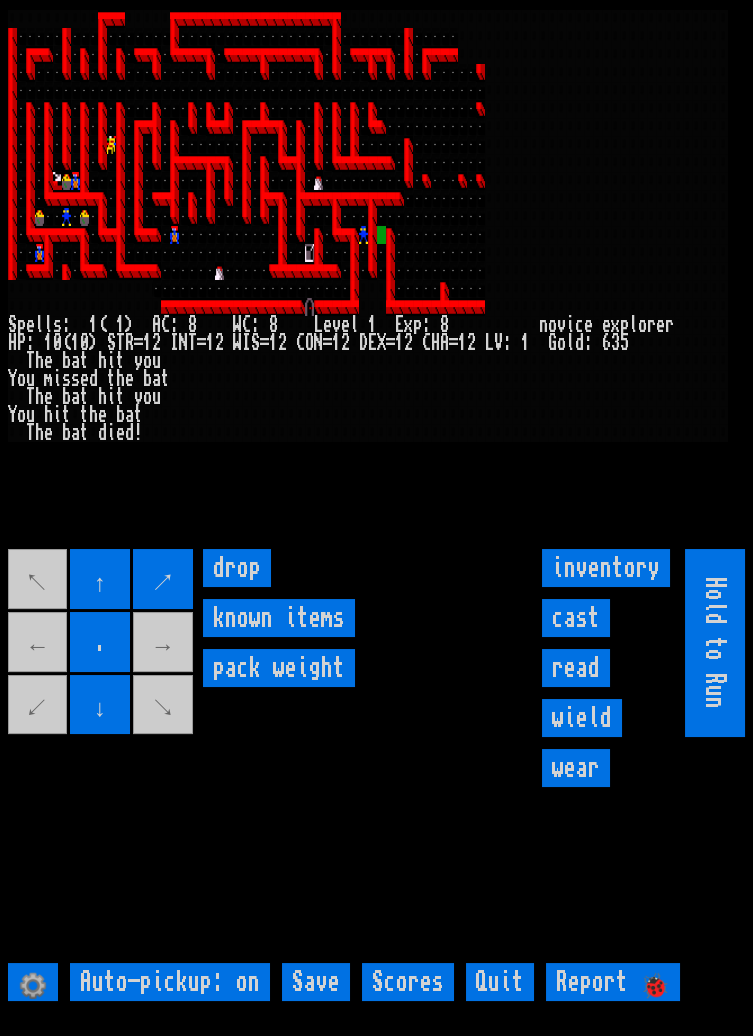 click on "↖ ↑ ↗ ← . → ↙ ↓ ↘" at bounding box center [102, 643] 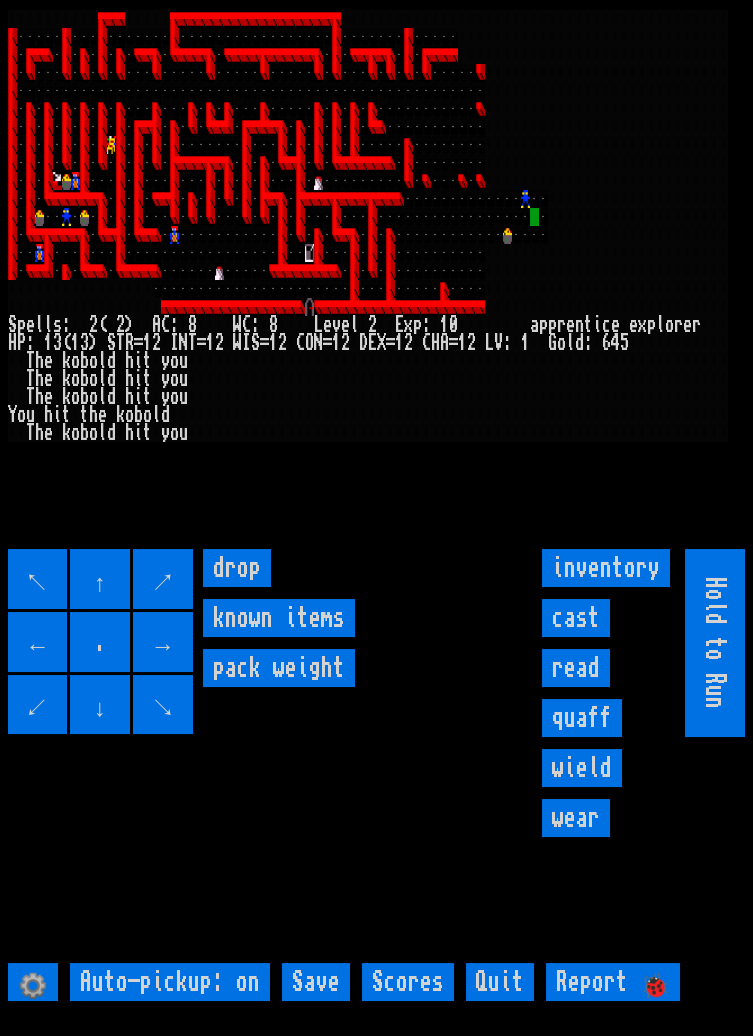 click on "↖" at bounding box center (38, 579) 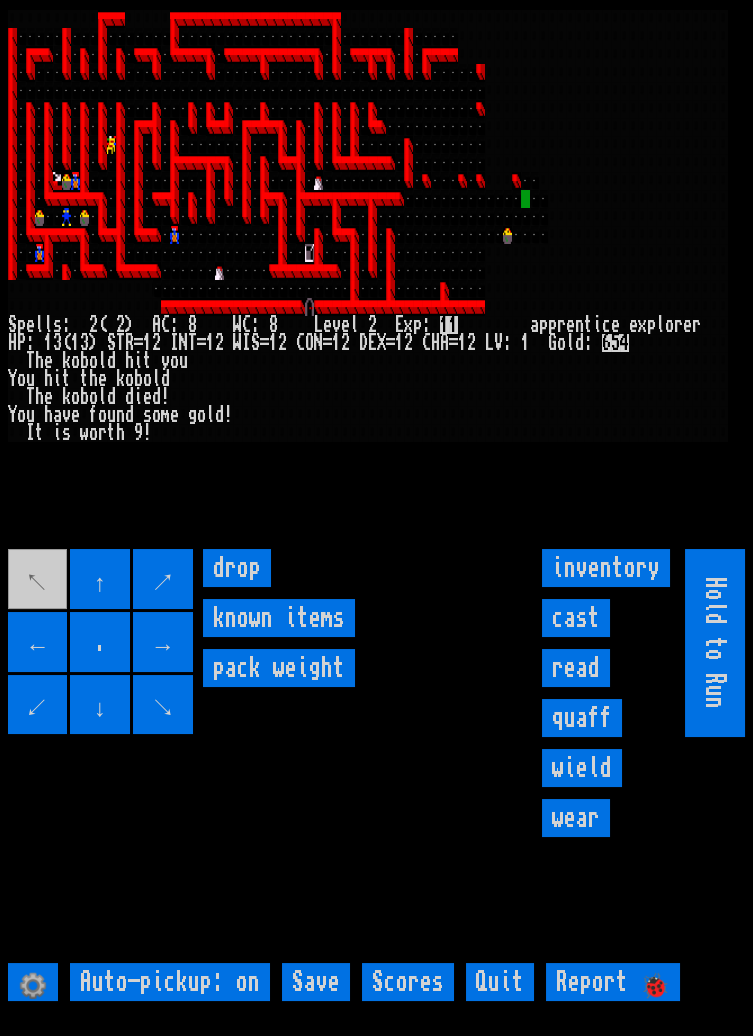 click on "↖ ↑ ↗ ← . → ↙ ↓ ↘" at bounding box center (102, 643) 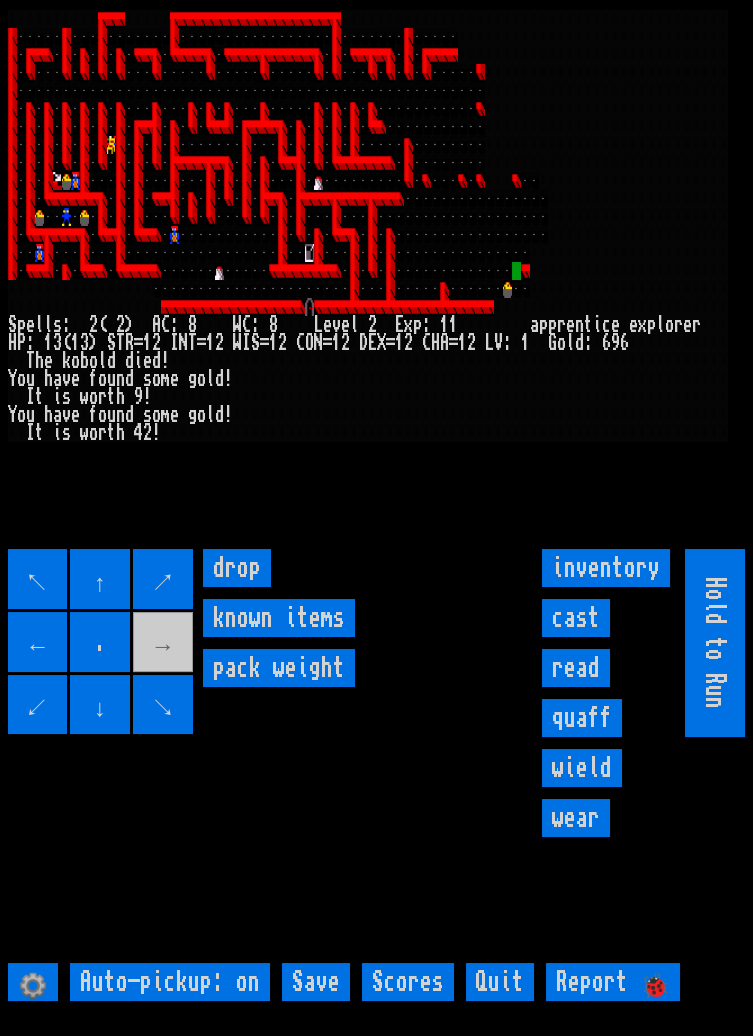 click on "↖ ↑ ↗ ← . → ↙ ↓ ↘" at bounding box center (102, 643) 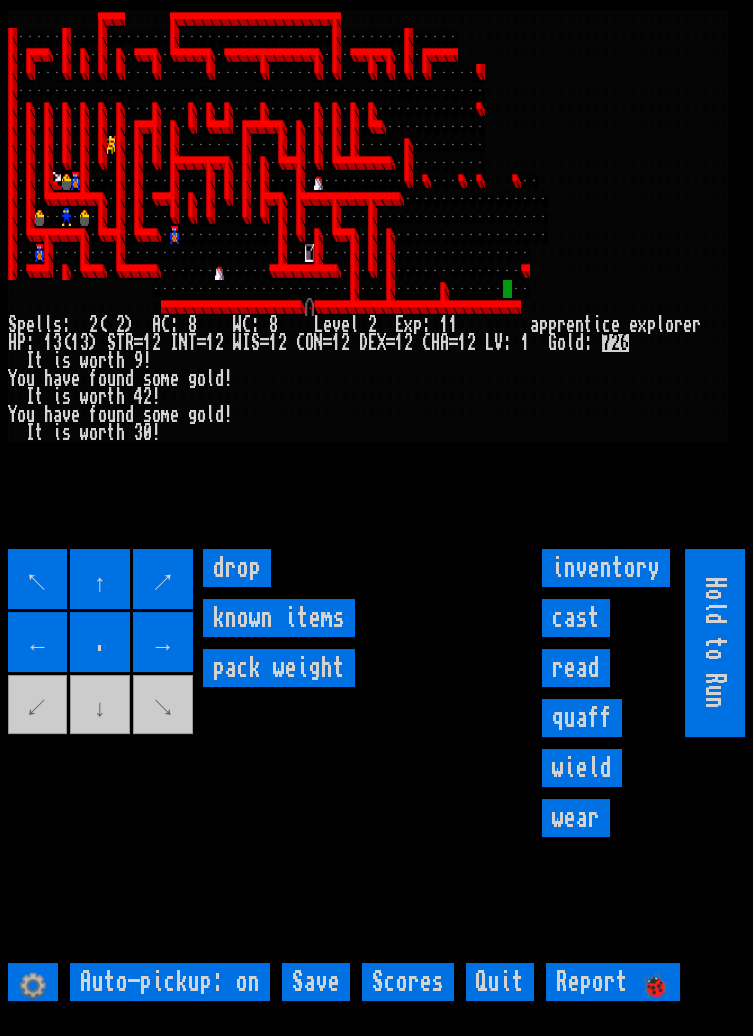 click on "↖ ↑ ↗ ← . → ↙ ↓ ↘" at bounding box center [102, 643] 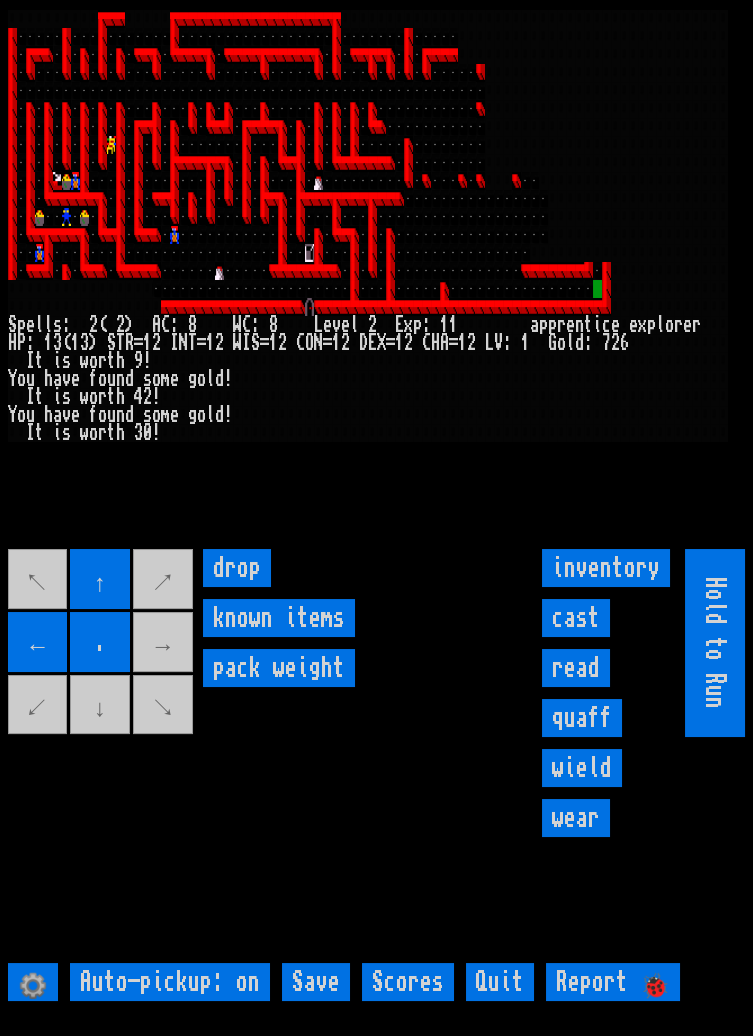 click on "↖ ↑ ↗ ← . → ↙ ↓ ↘" at bounding box center [102, 643] 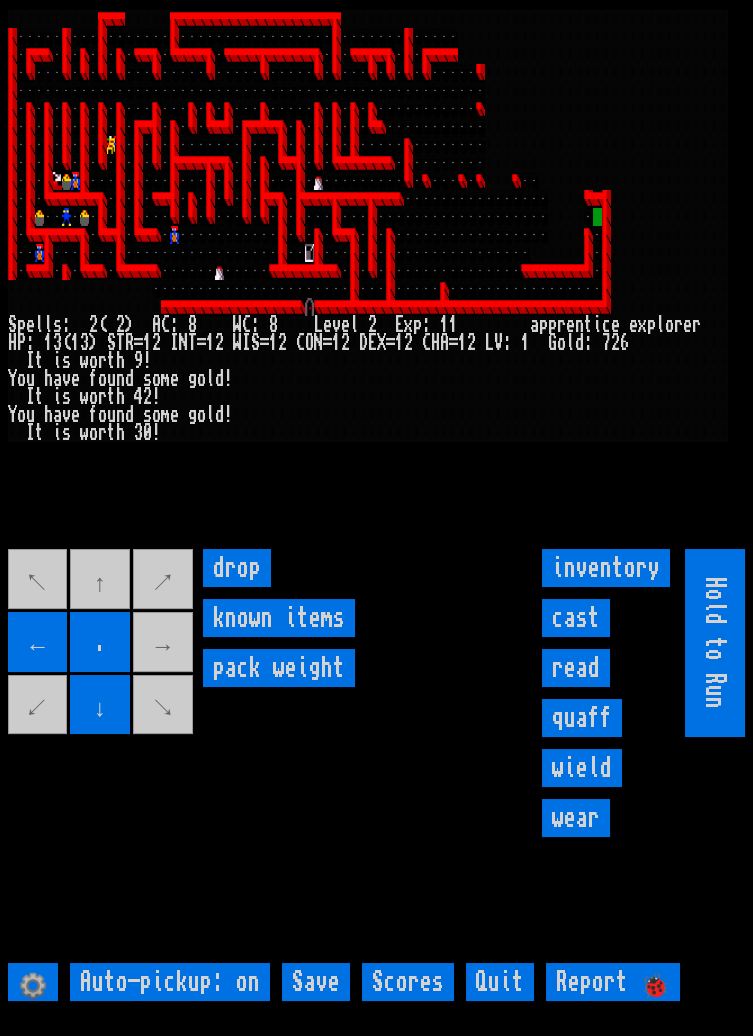 click on "↖ ↑ ↗ ← . → ↙ ↓ ↘" at bounding box center (102, 643) 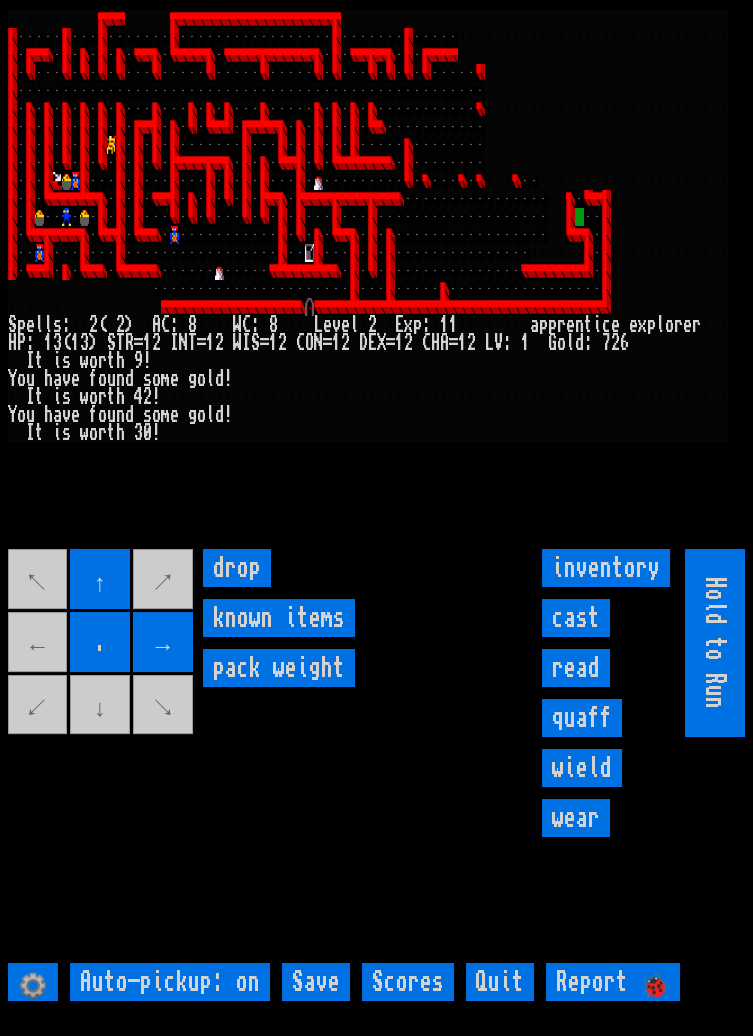 click on "↖ ↑ ↗ ← . → ↙ ↓ ↘" at bounding box center (102, 643) 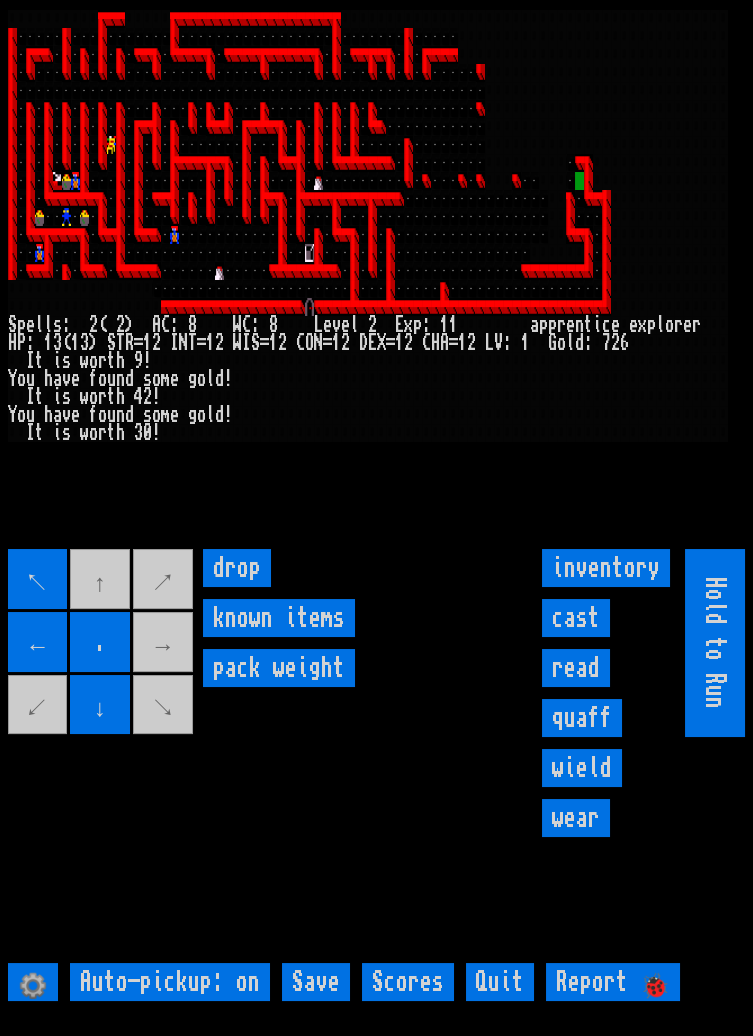 click on "↖ ↑ ↗ ← . → ↙ ↓ ↘" at bounding box center [102, 643] 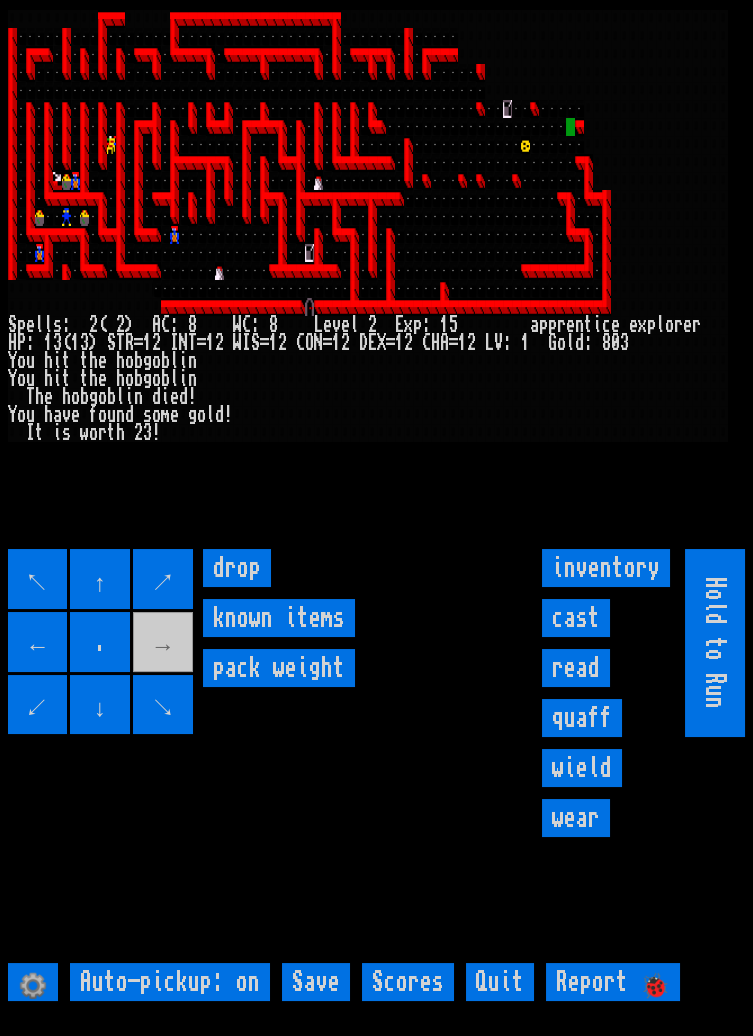 click on "↖ ↑ ↗ ← . → ↙ ↓ ↘" at bounding box center (102, 643) 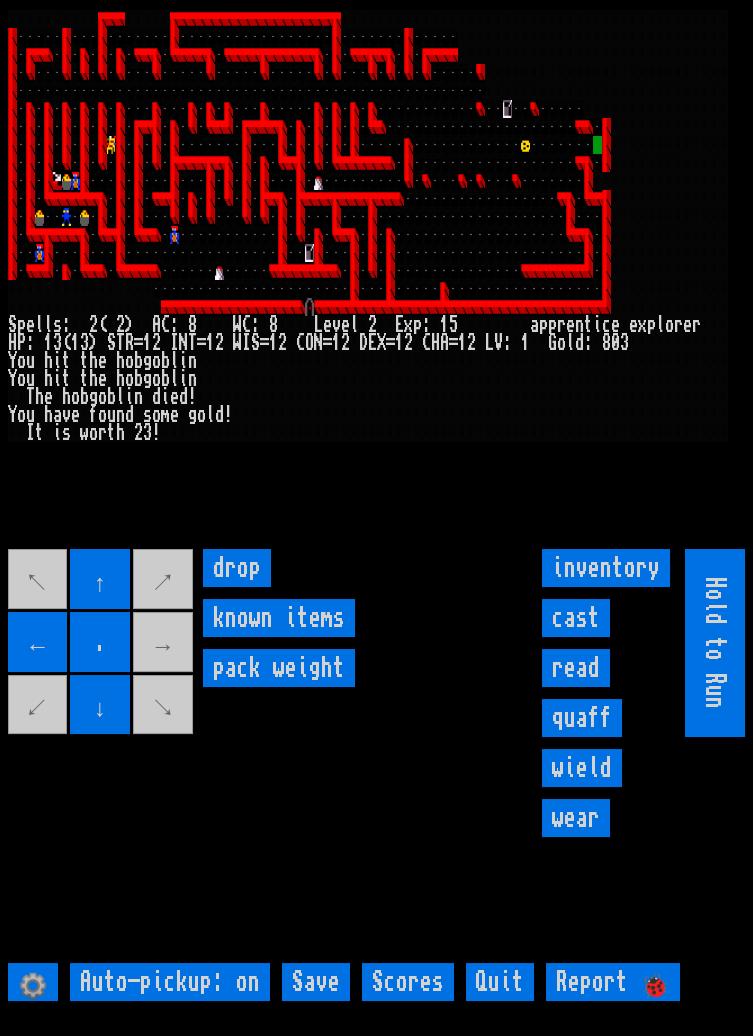 click on "↖ ↑ ↗ ← . → ↙ ↓ ↘" at bounding box center (102, 643) 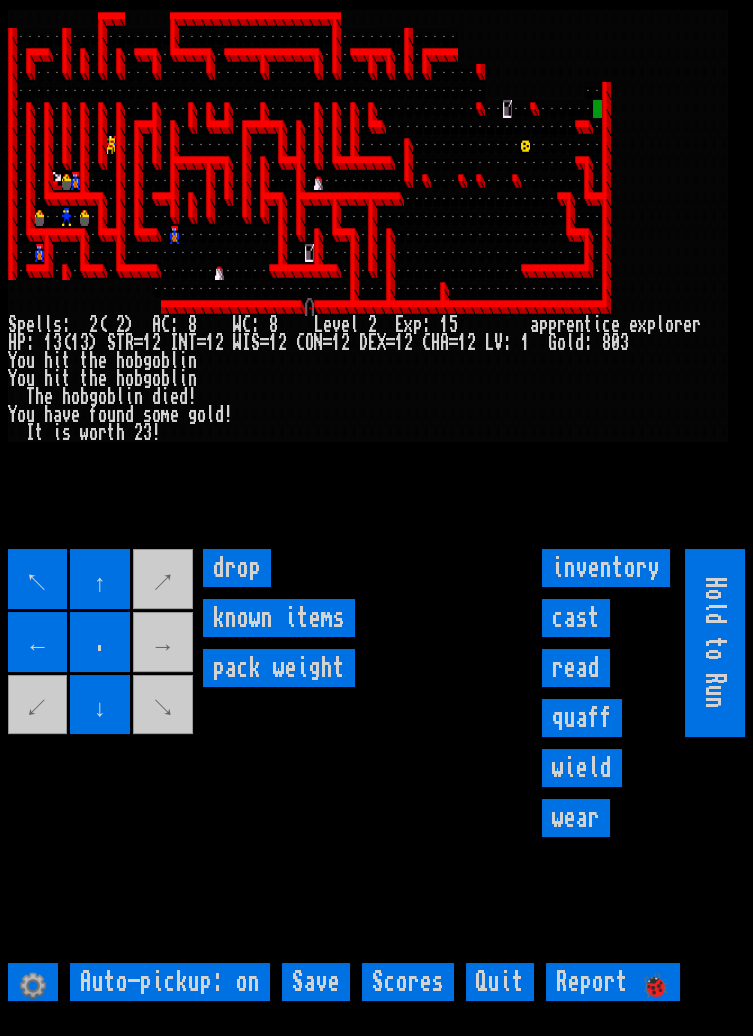 click on "↑" at bounding box center [100, 579] 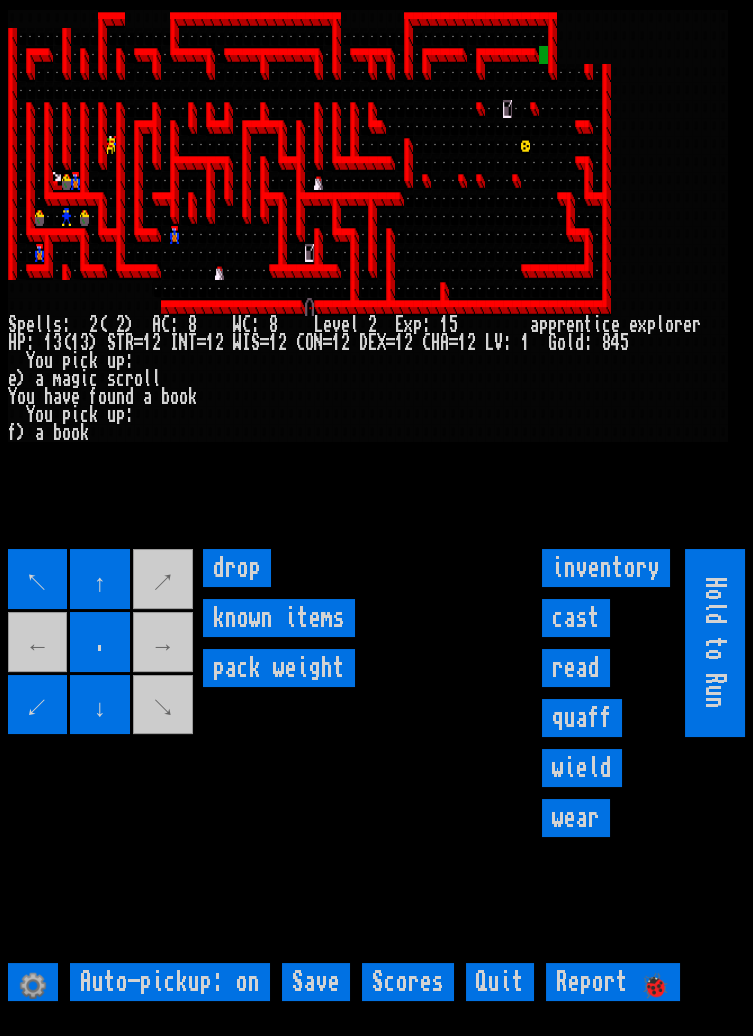 click on "read" at bounding box center [576, 668] 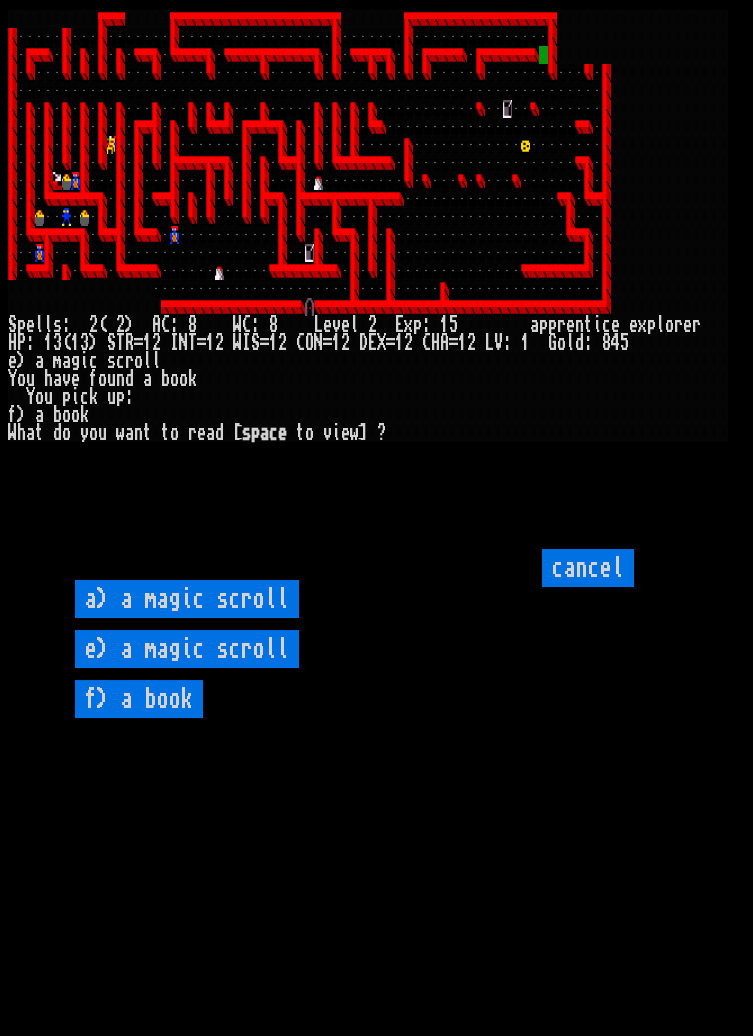 click on "f) a book" at bounding box center [139, 699] 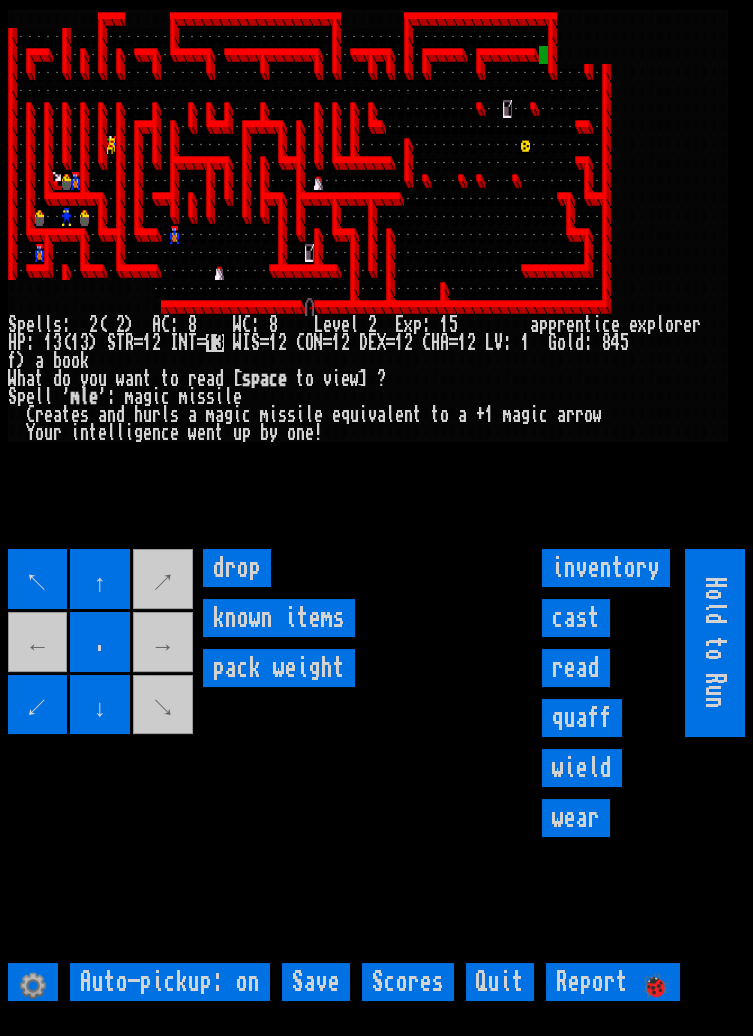click on "↖ ↑ ↗ ← . → ↙ ↓ ↘" at bounding box center (102, 643) 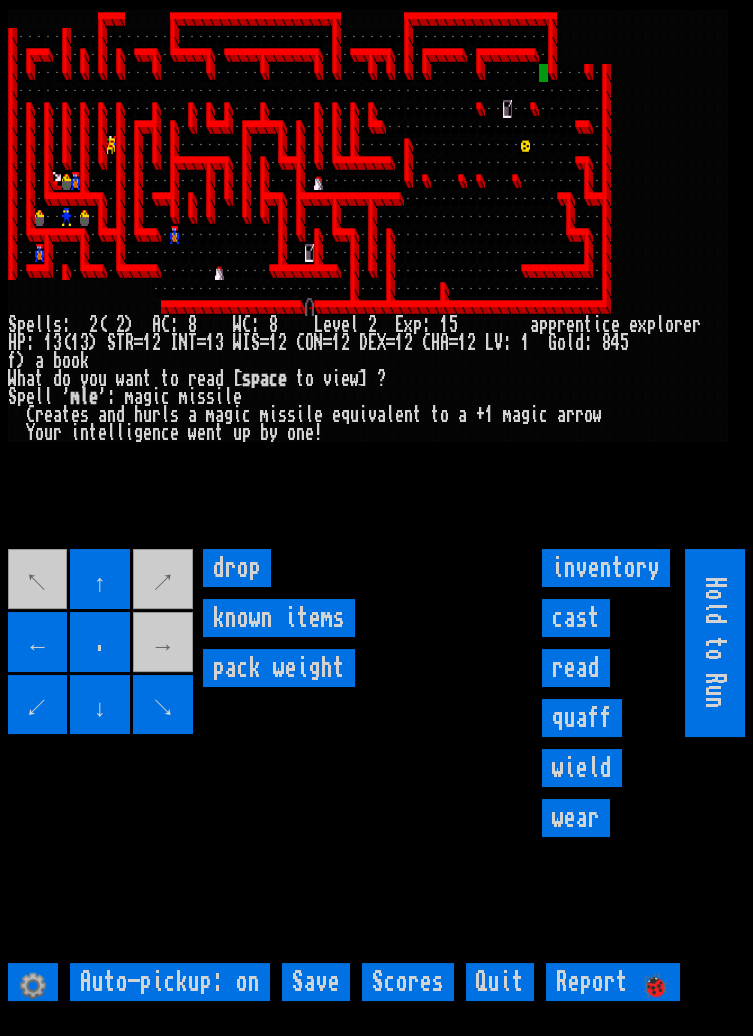 click on "↖ ↑ ↗ ← . → ↙ ↓ ↘" at bounding box center (102, 643) 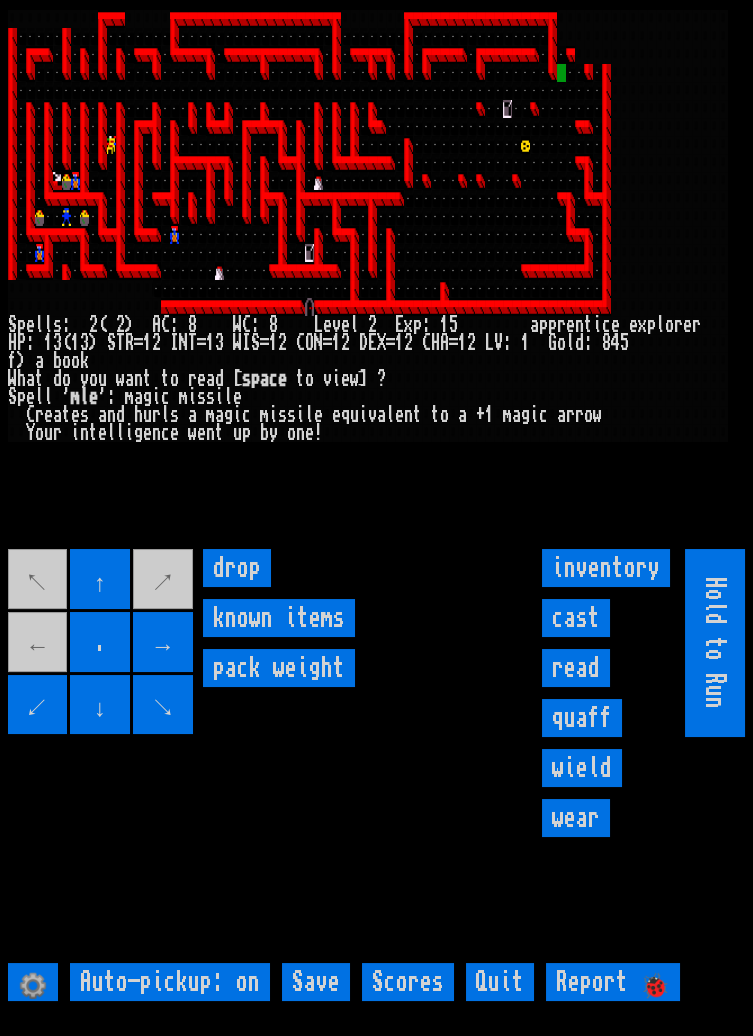 click on "↖ ↑ ↗ ← . → ↙ ↓ ↘" at bounding box center [102, 643] 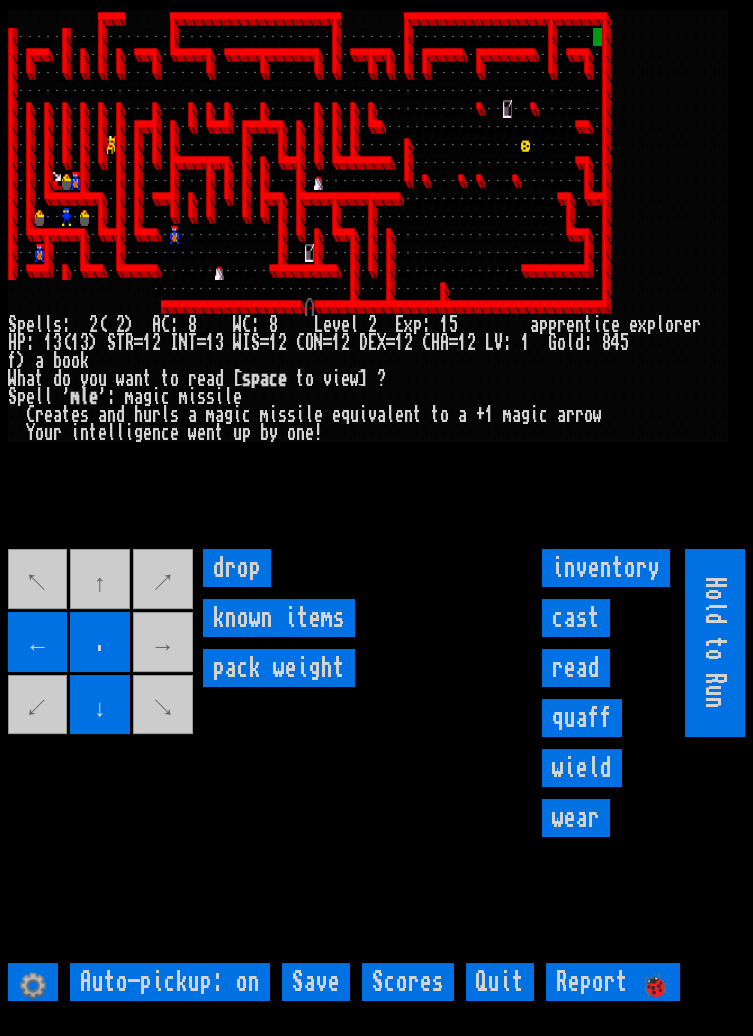 click on "↖ ↑ ↗ ← . → ↙ ↓ ↘" at bounding box center [102, 643] 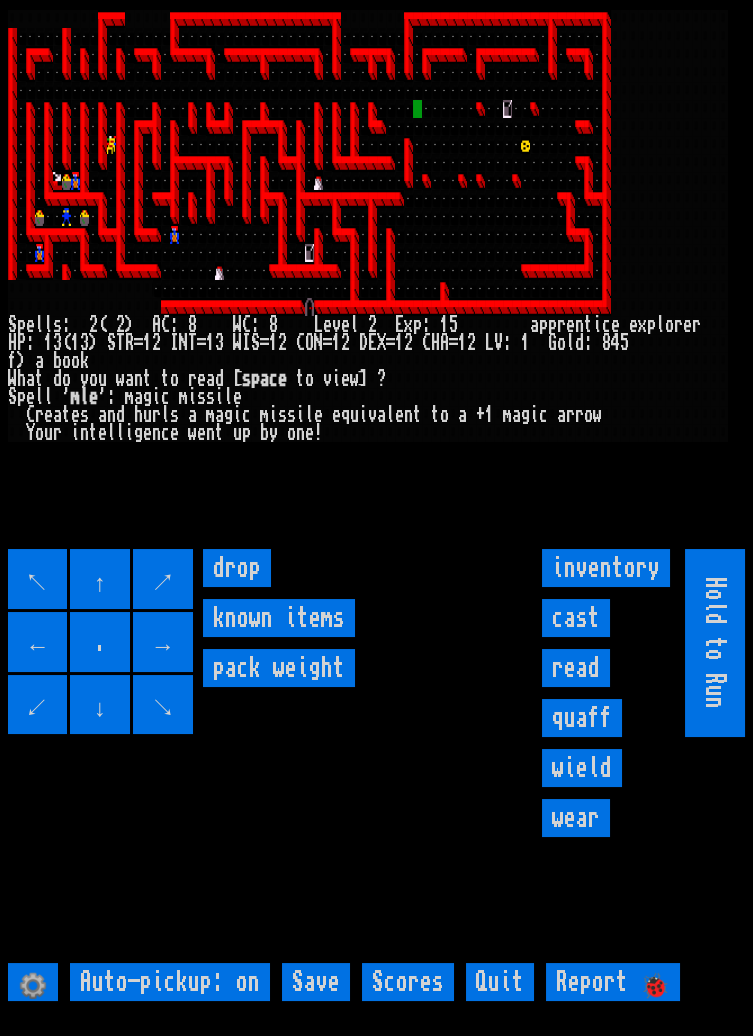 click on "↖" at bounding box center (38, 579) 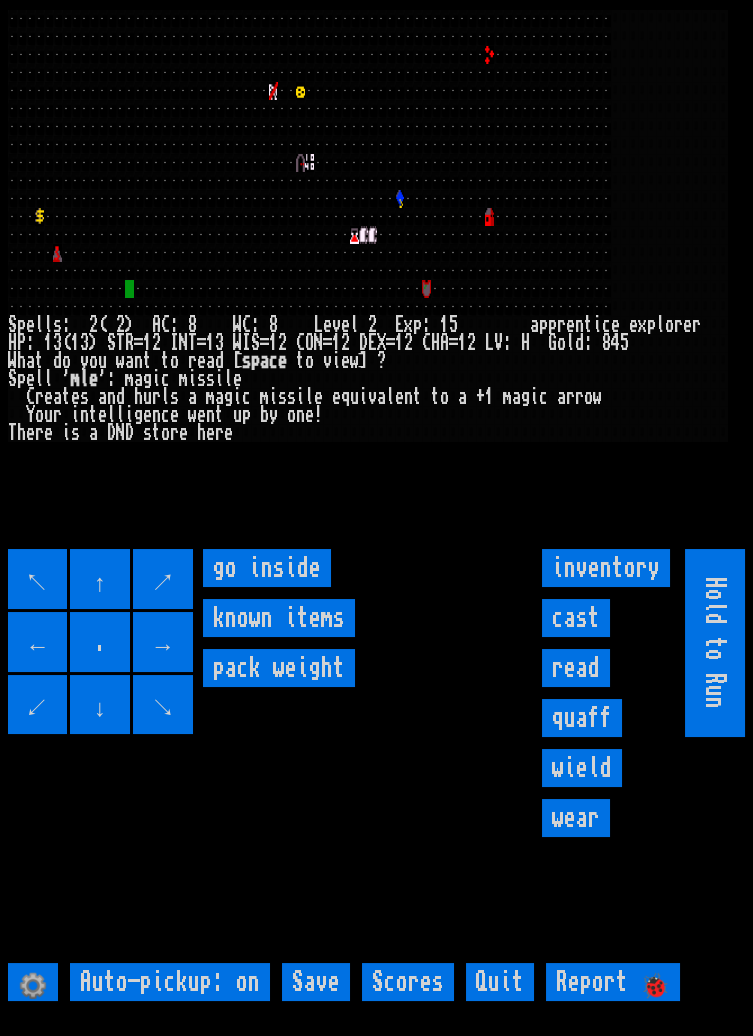 click on "go inside" at bounding box center (267, 568) 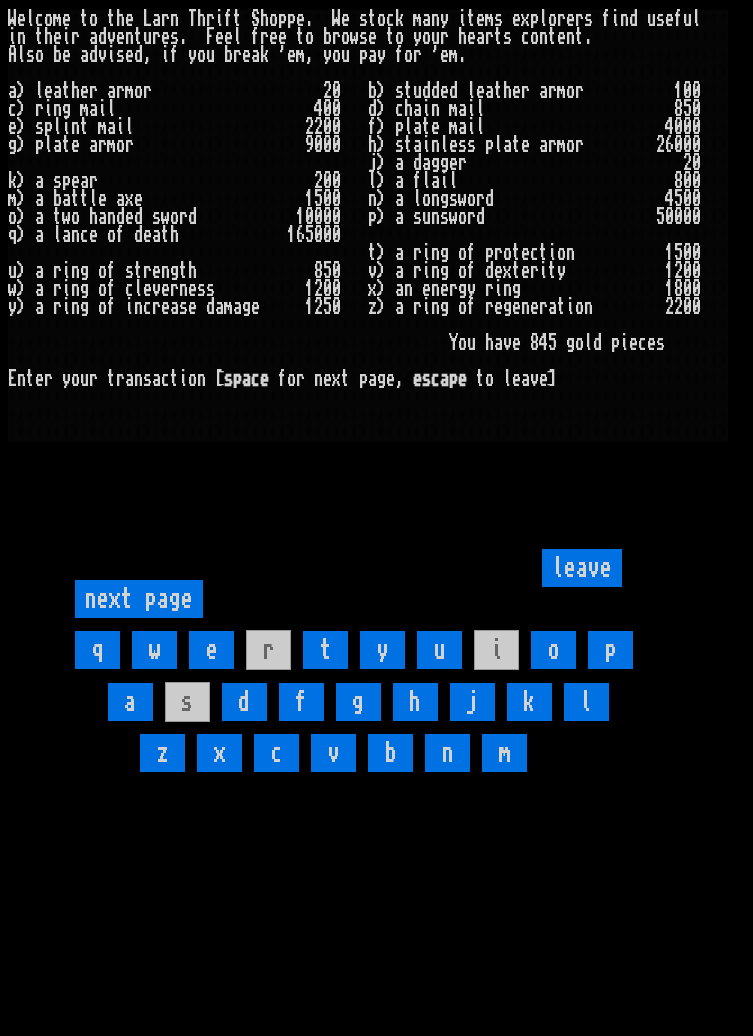 scroll, scrollTop: 0, scrollLeft: 0, axis: both 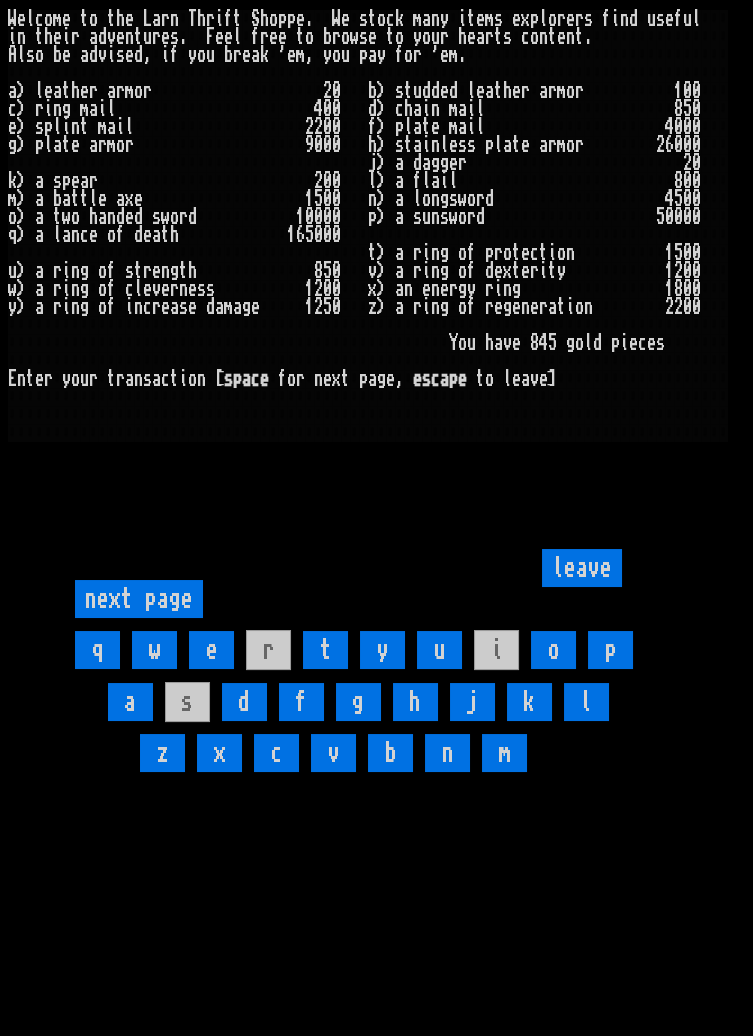 click on "next page" at bounding box center (139, 599) 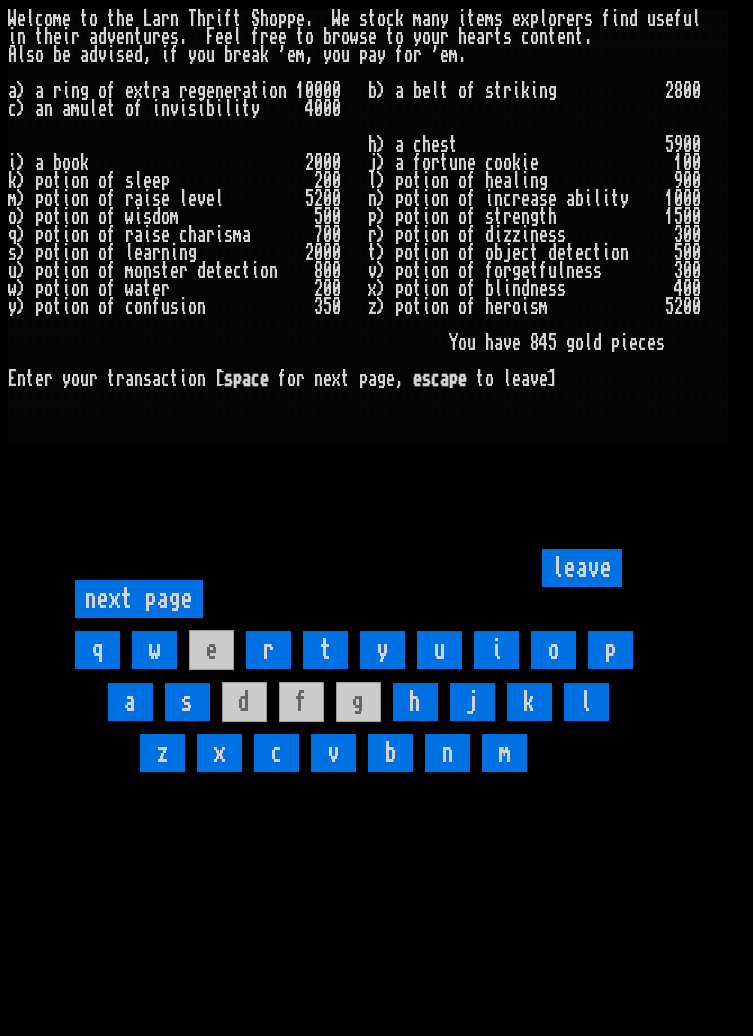 click on "next page" at bounding box center [139, 599] 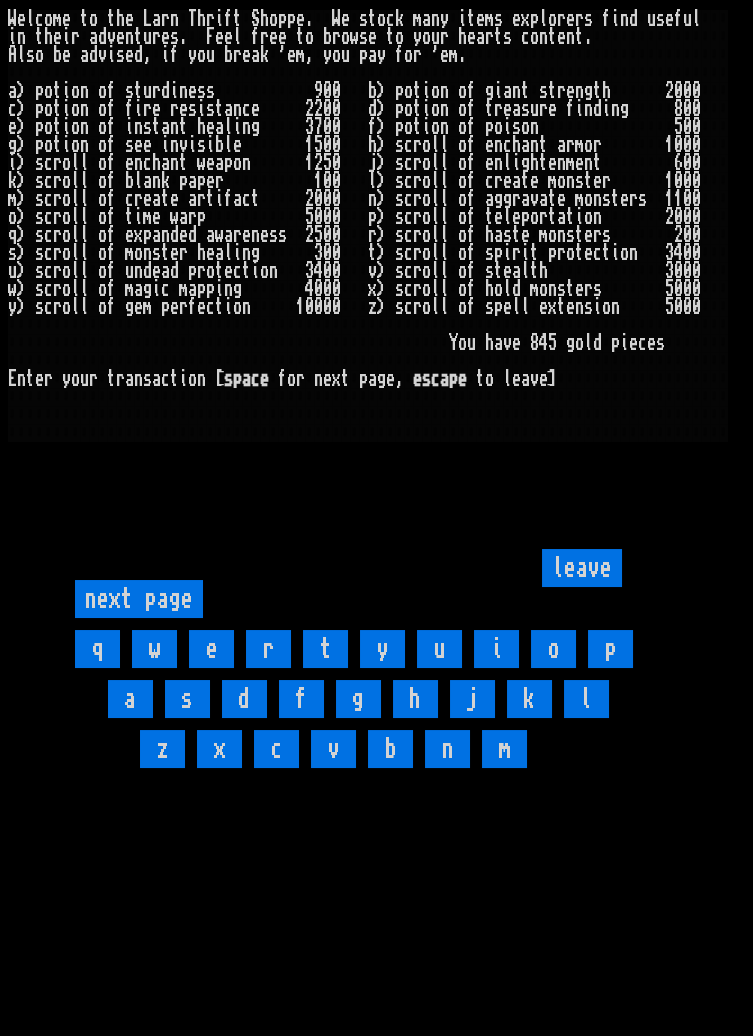 click on "j" at bounding box center (472, 699) 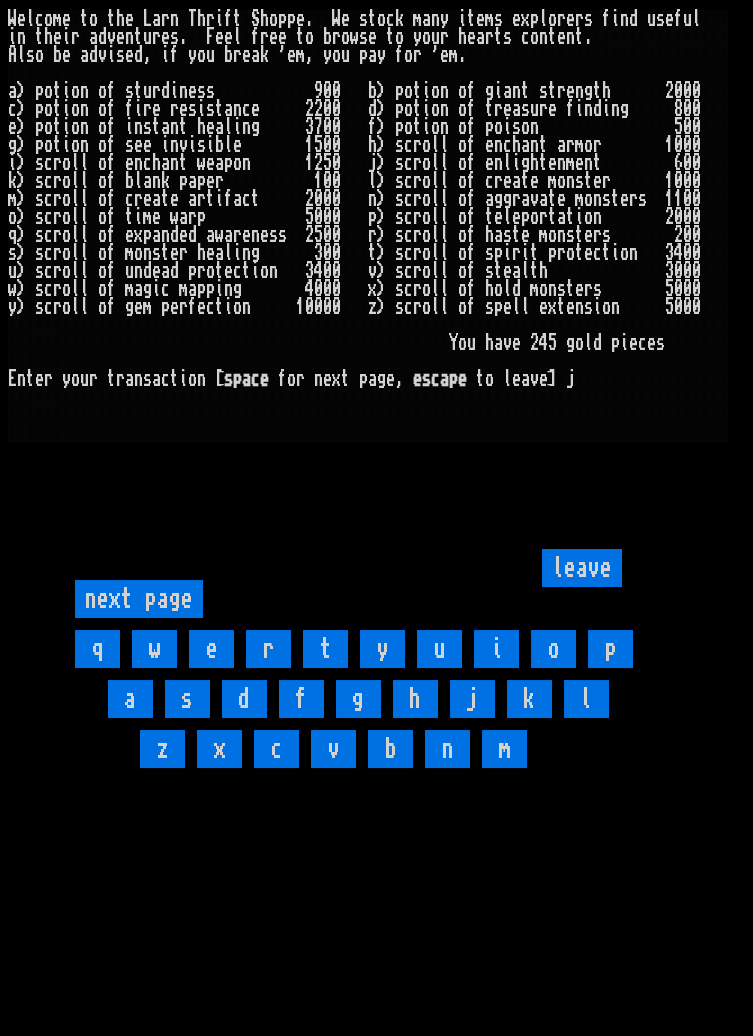 click on "leave" at bounding box center (582, 568) 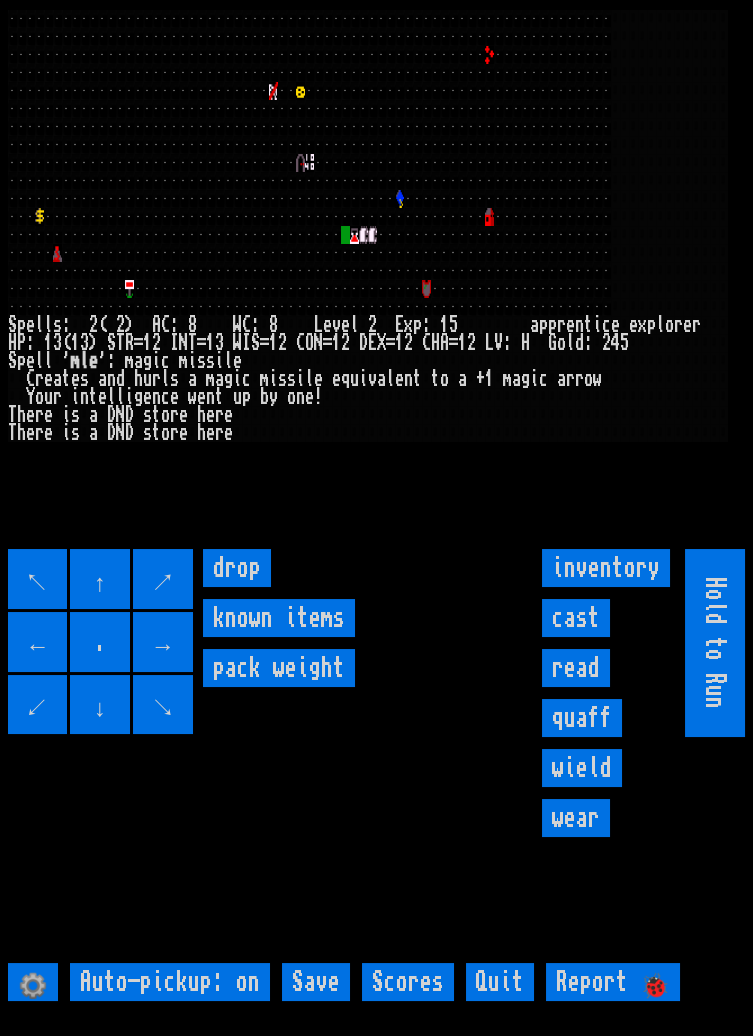 click on "drop" at bounding box center [237, 568] 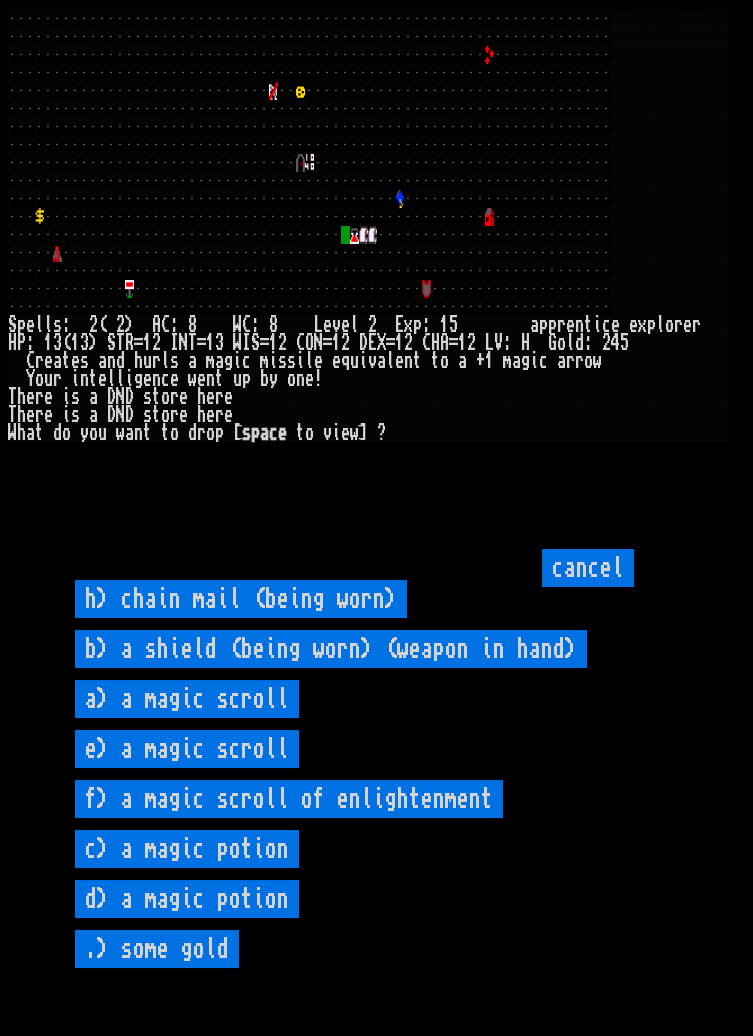 click on "a) a magic scroll" at bounding box center [187, 699] 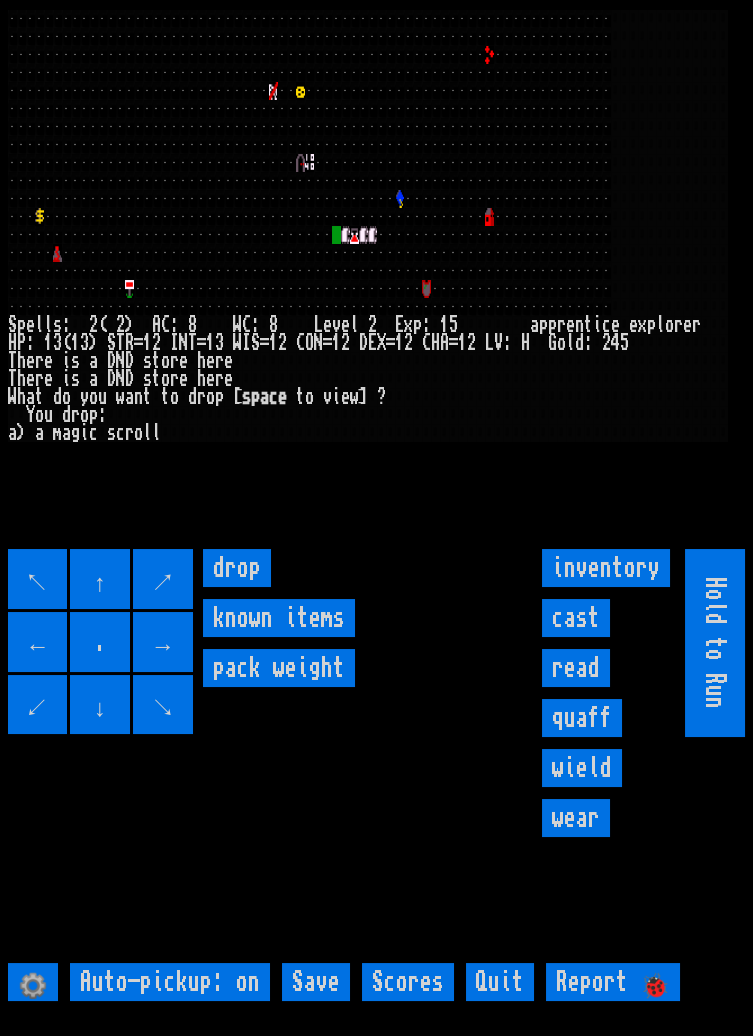 click on "drop" at bounding box center [237, 568] 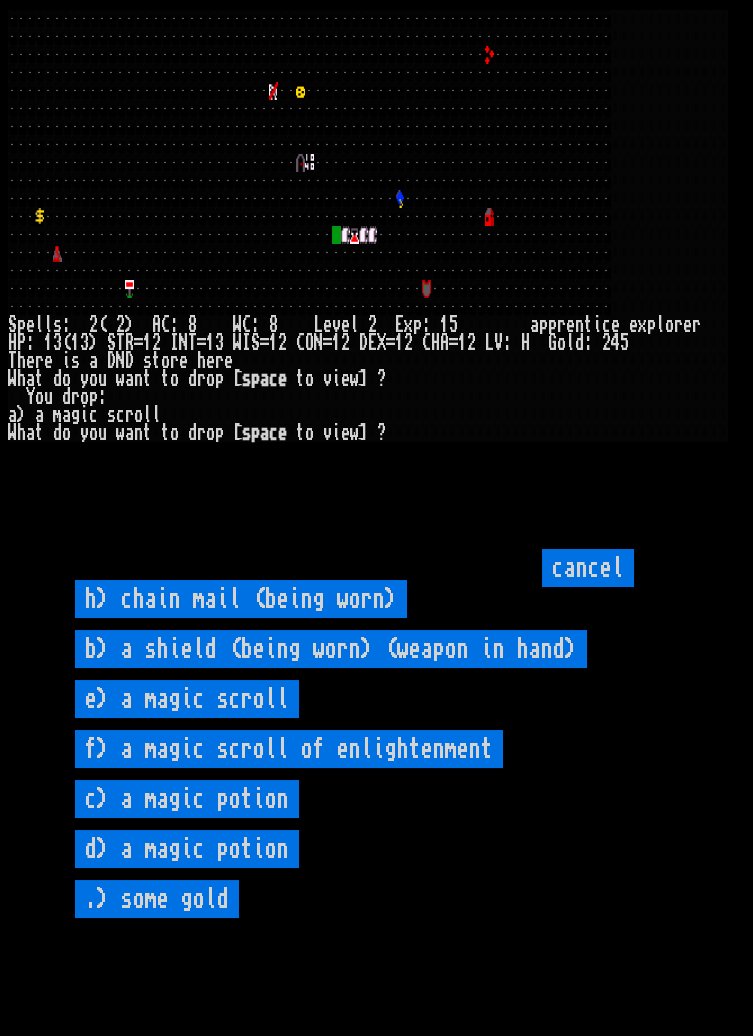 click on "e) a magic scroll" at bounding box center (187, 699) 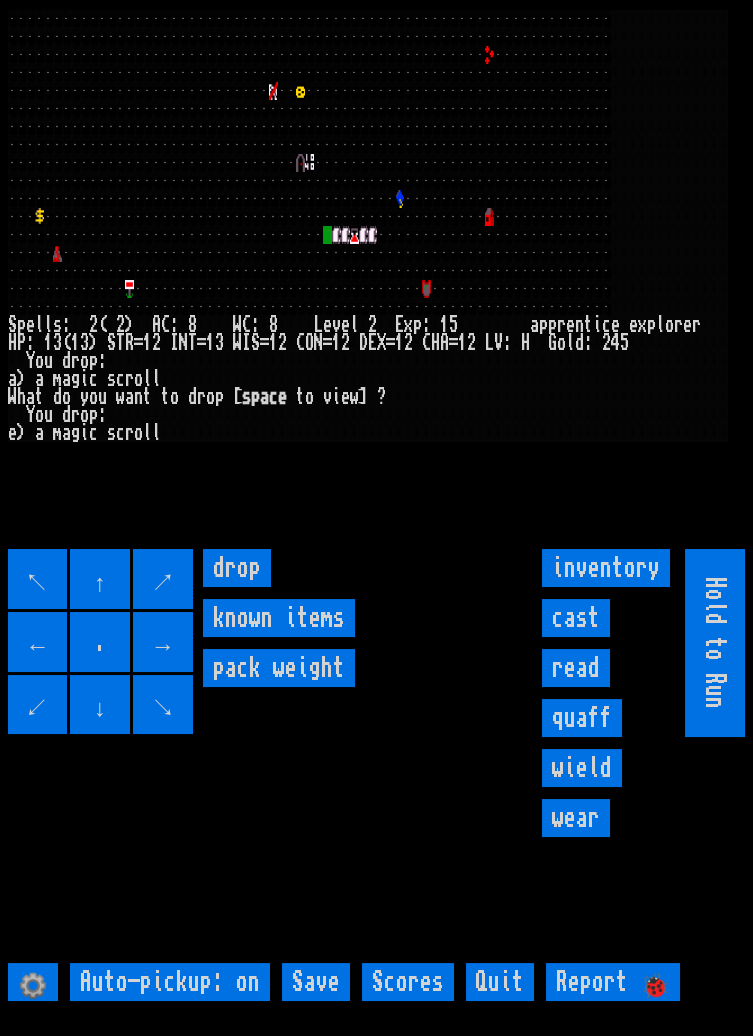 click on "drop" at bounding box center (237, 568) 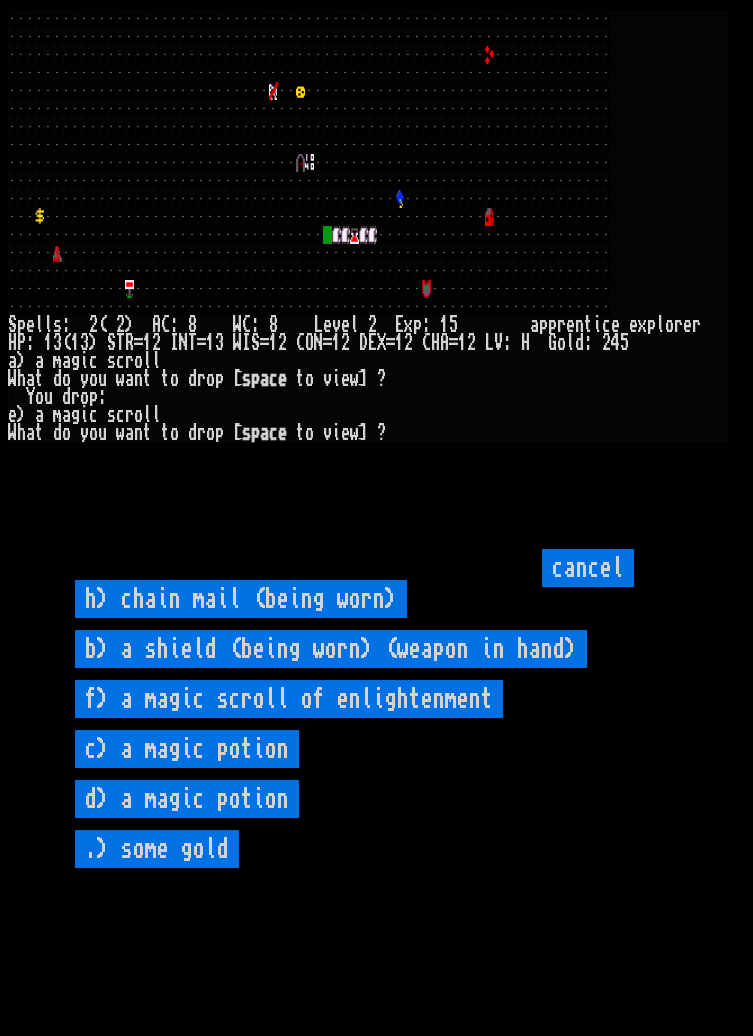 click on "c) a magic potion" at bounding box center (187, 749) 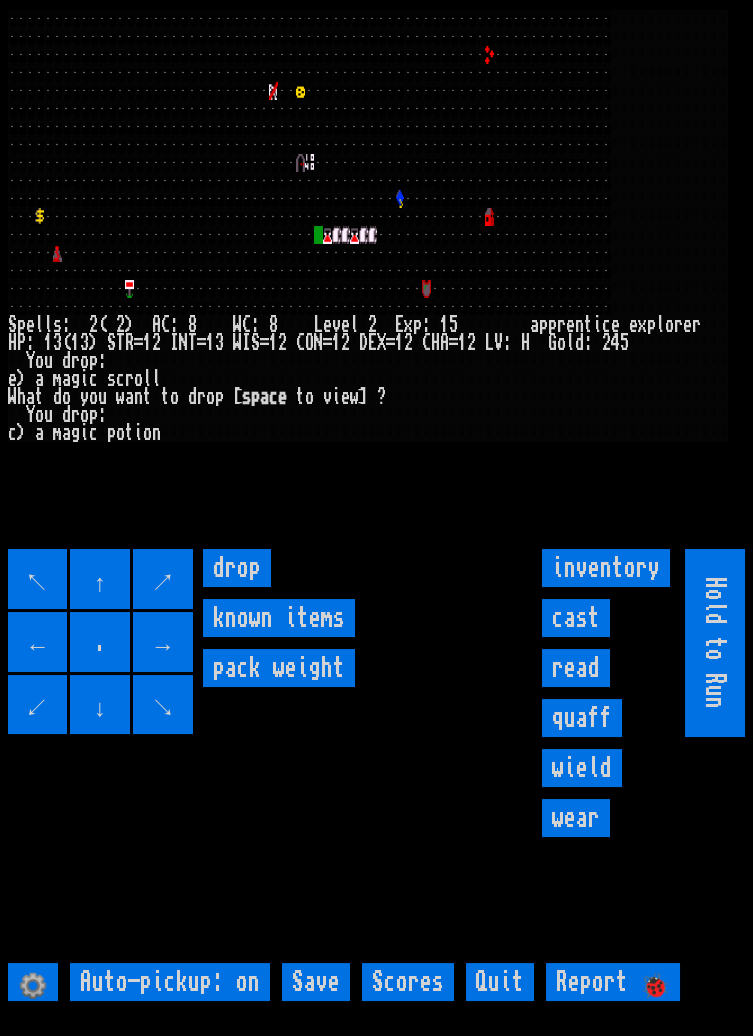 click on "drop" at bounding box center [237, 568] 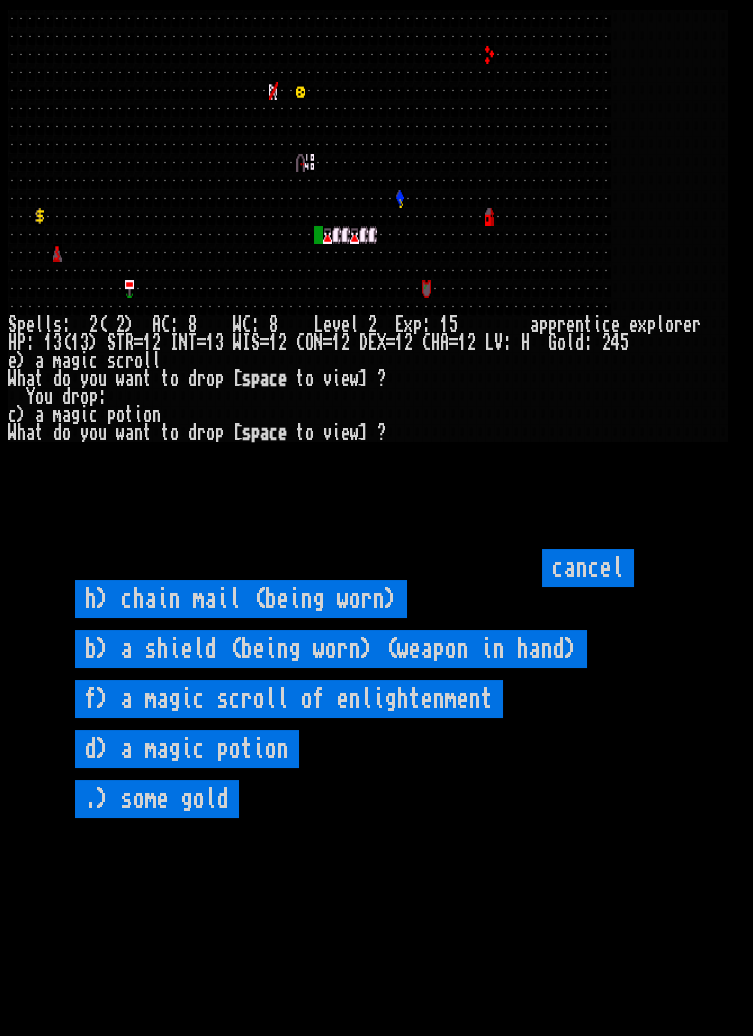 click on "d) a magic potion" at bounding box center (187, 749) 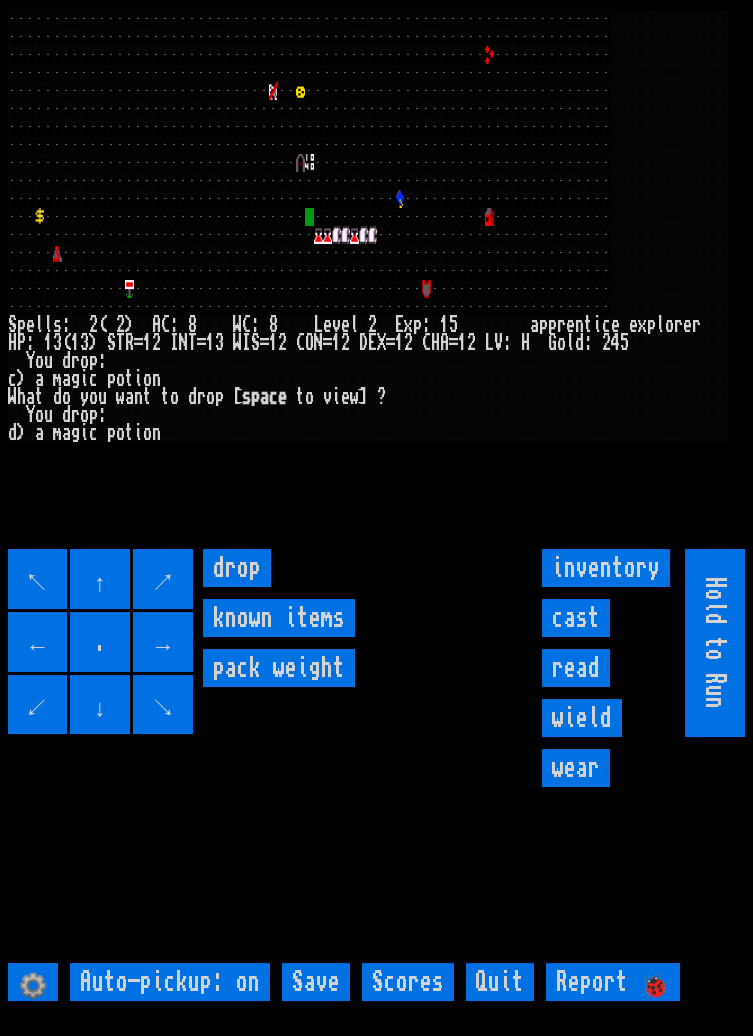 click on "↑" at bounding box center (100, 579) 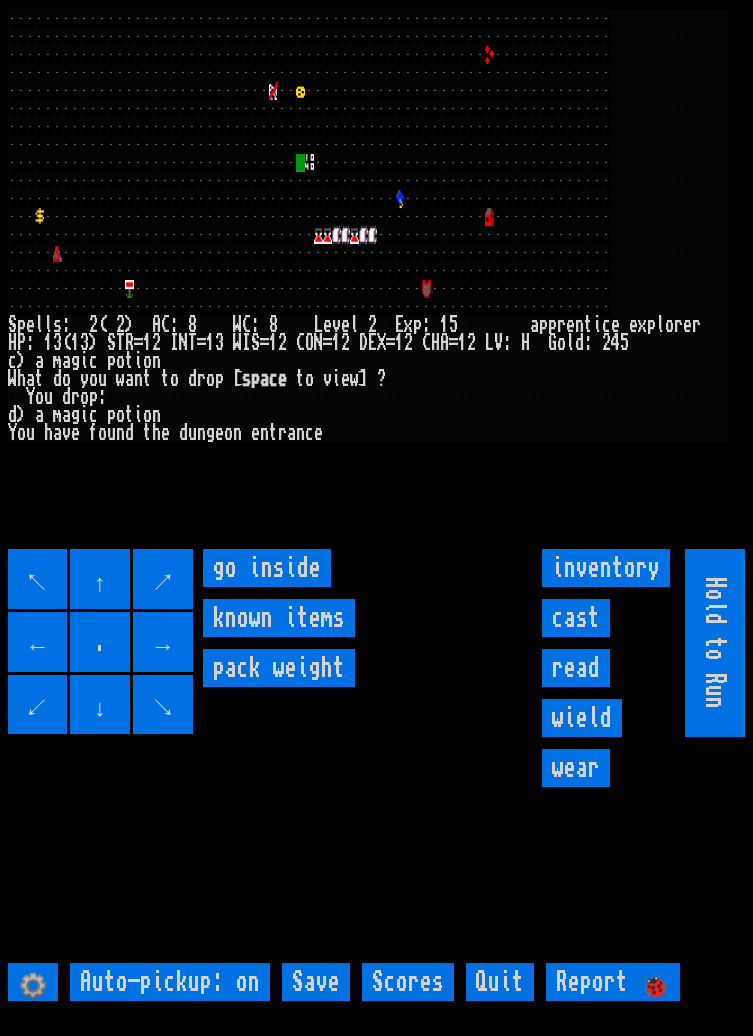 click on "go inside" at bounding box center [267, 568] 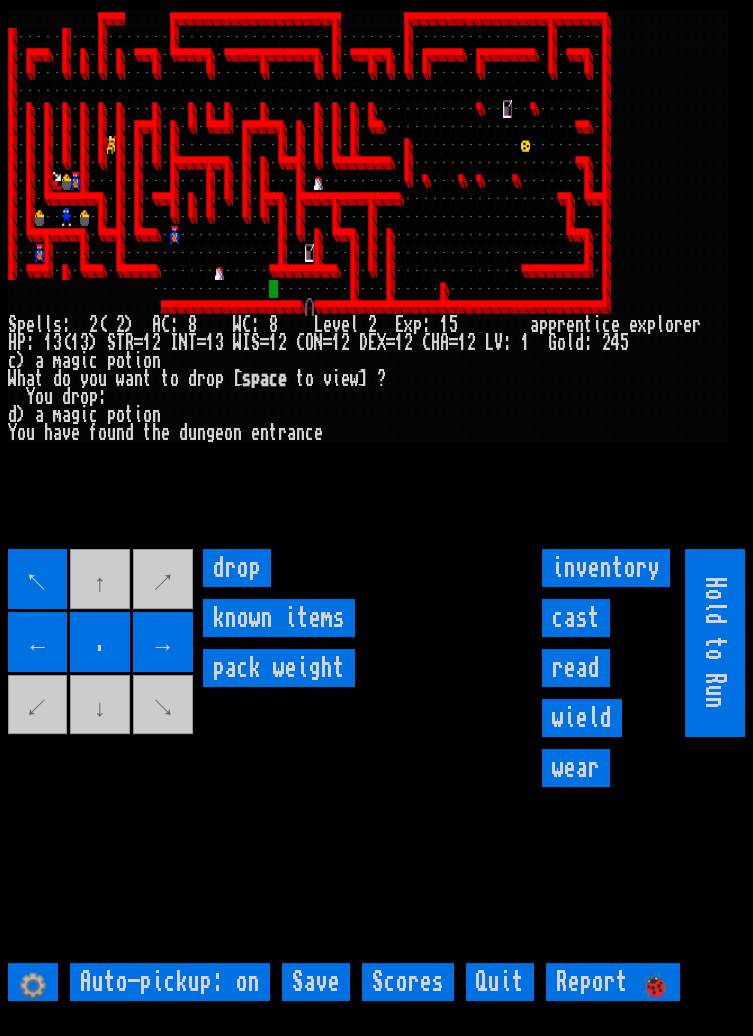 click on "wield" at bounding box center [582, 718] 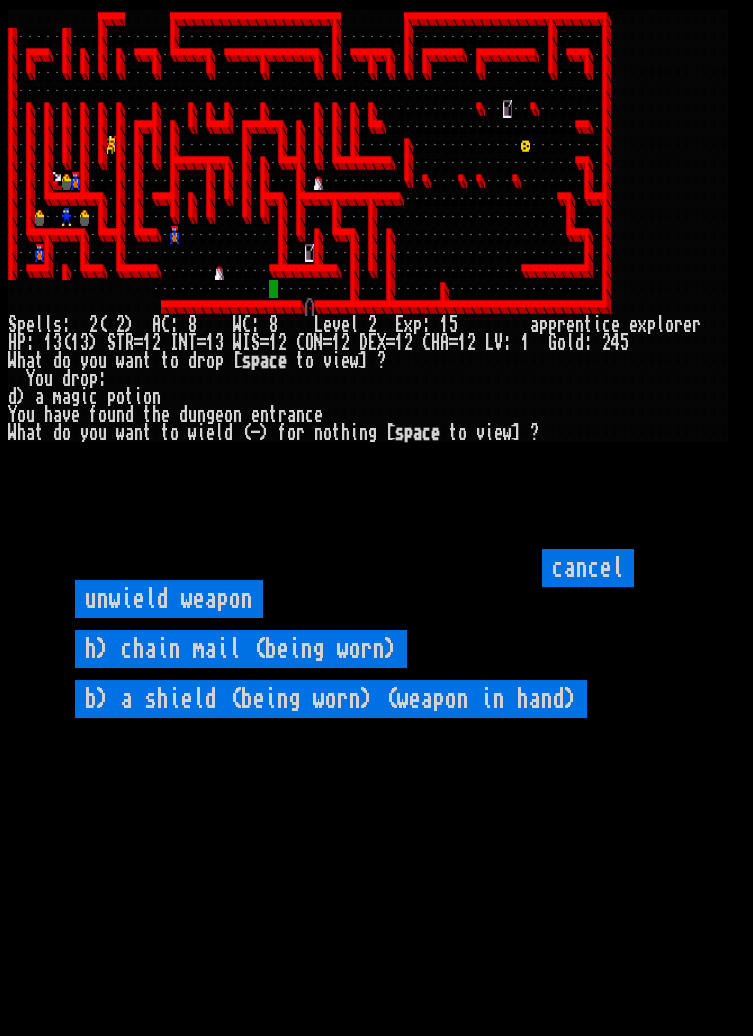 click on "h) chain mail (being worn)" at bounding box center [241, 649] 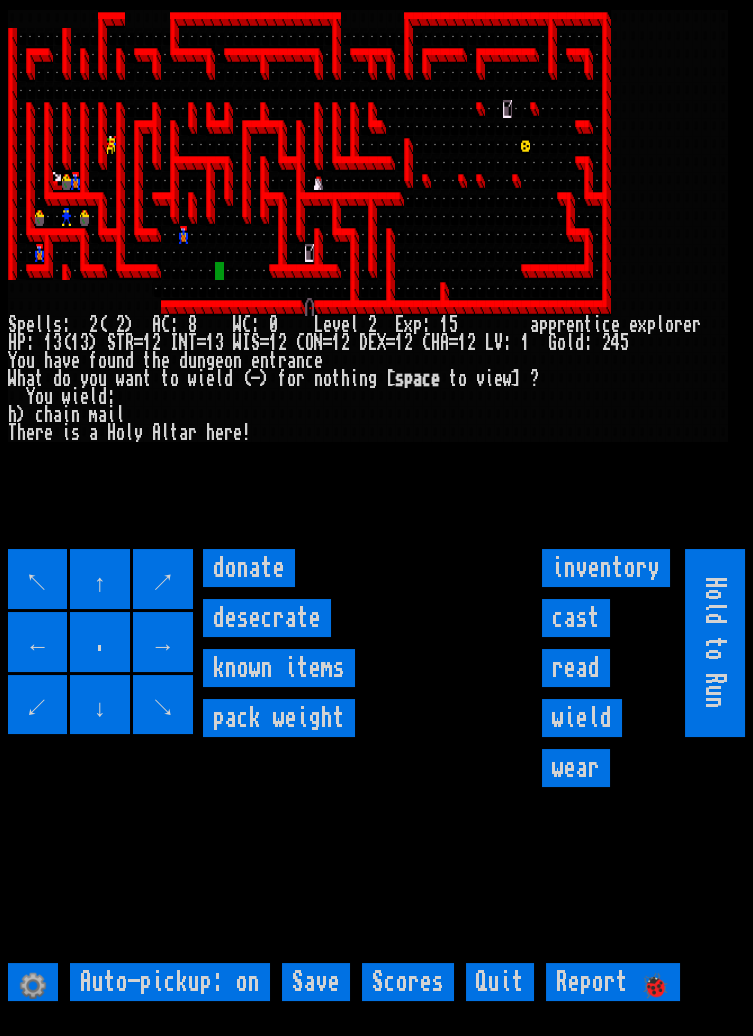 click on "donate" at bounding box center [249, 568] 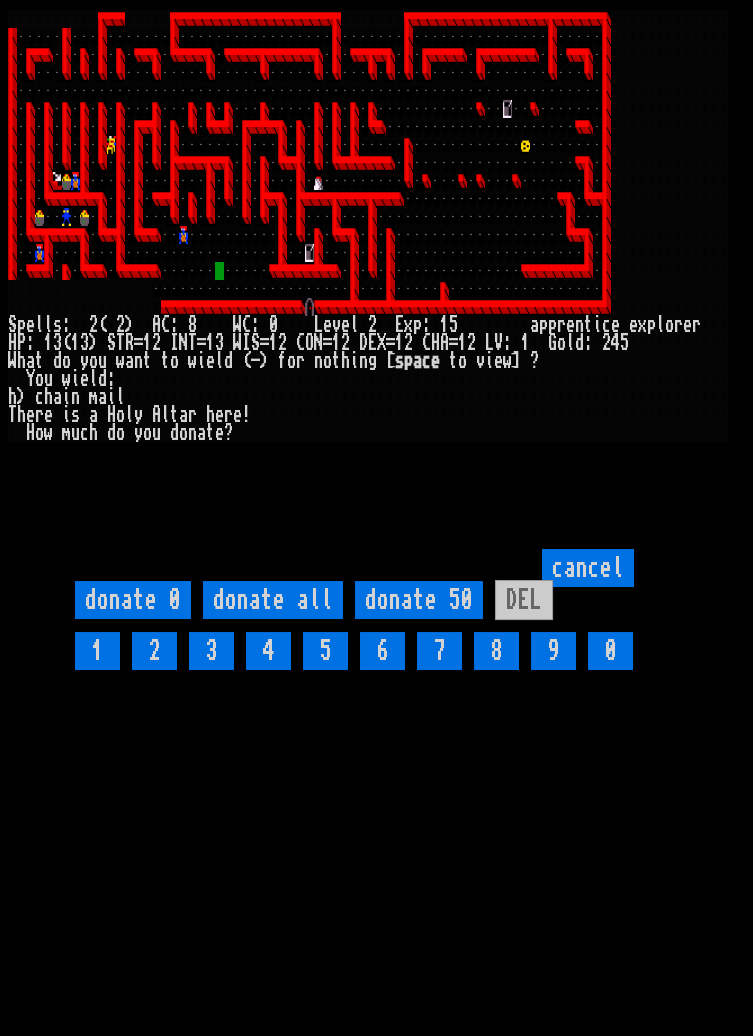 click on "donate 50" at bounding box center (419, 600) 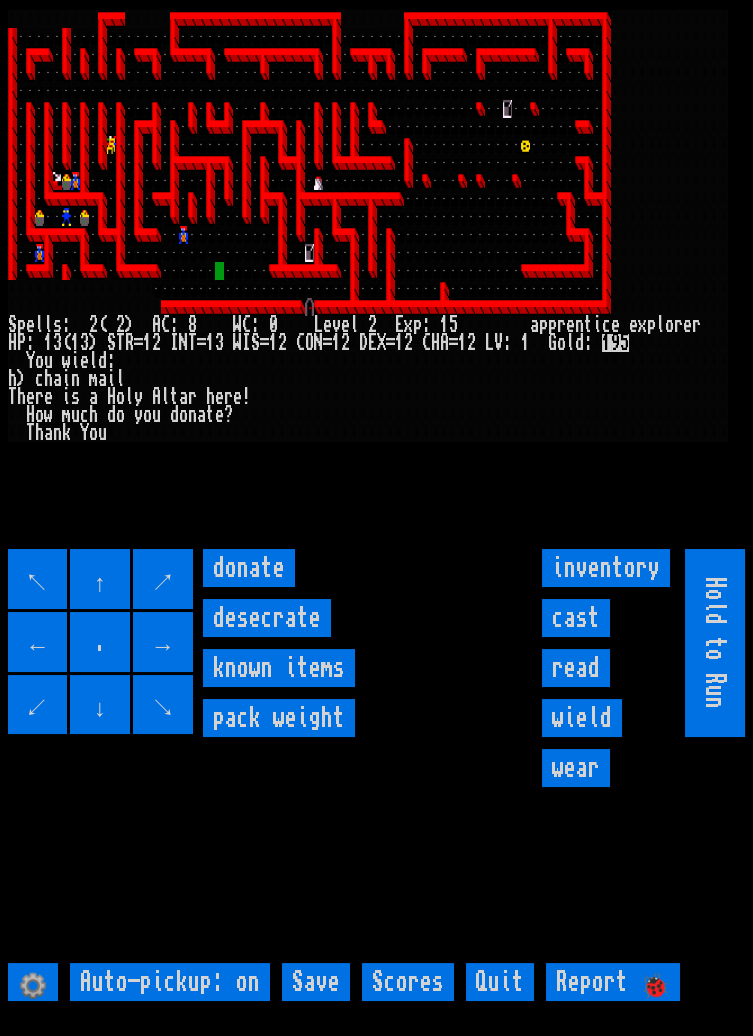 click on "donate" at bounding box center [249, 568] 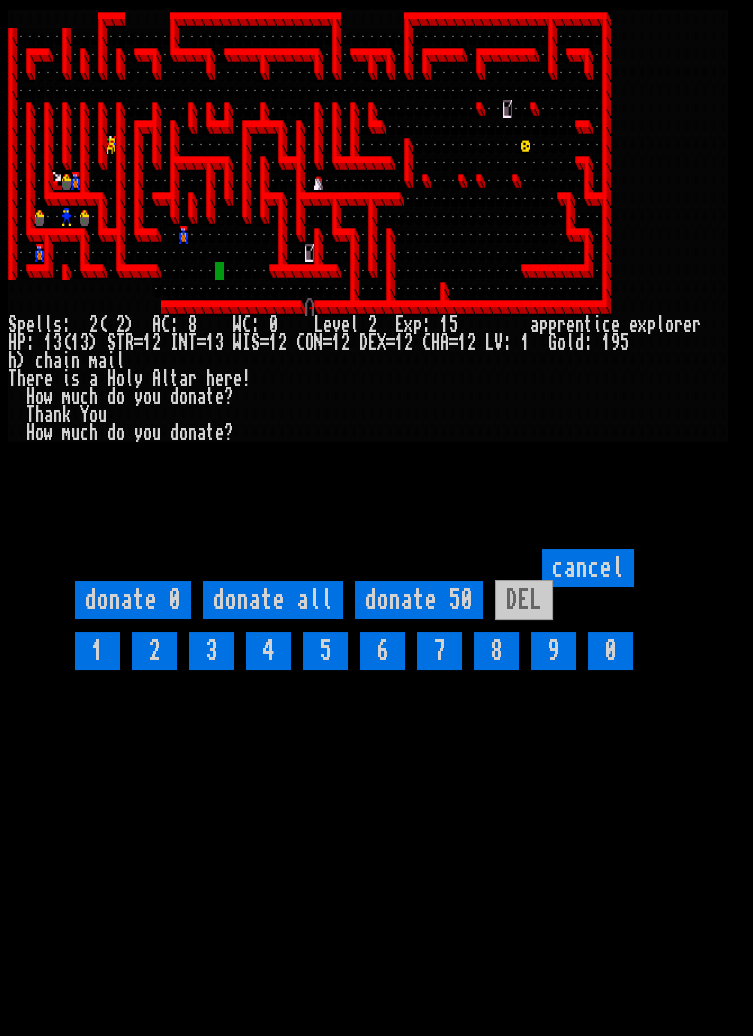 click on "donate 50" at bounding box center [419, 600] 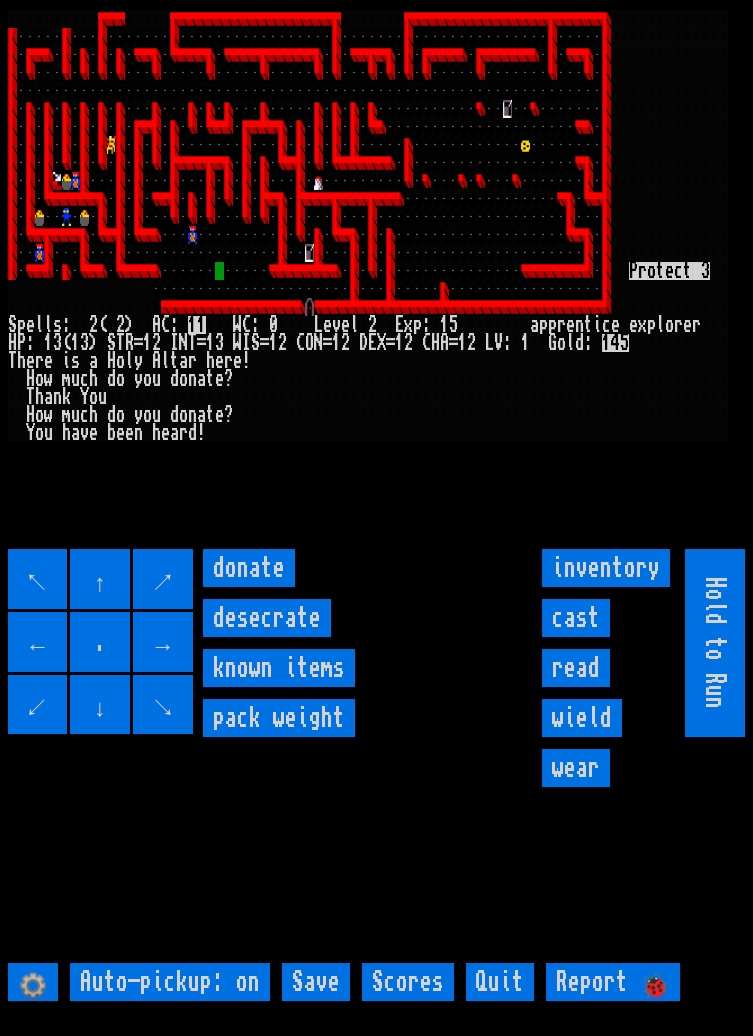click on "donate" at bounding box center [249, 568] 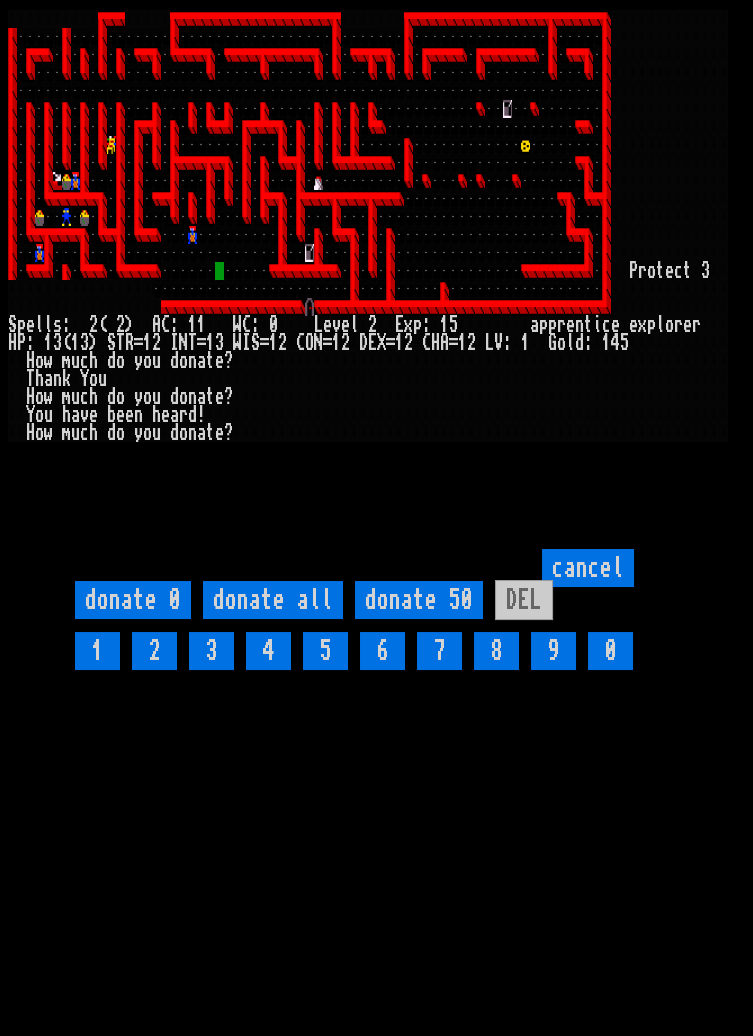 click on "donate 50" at bounding box center (419, 600) 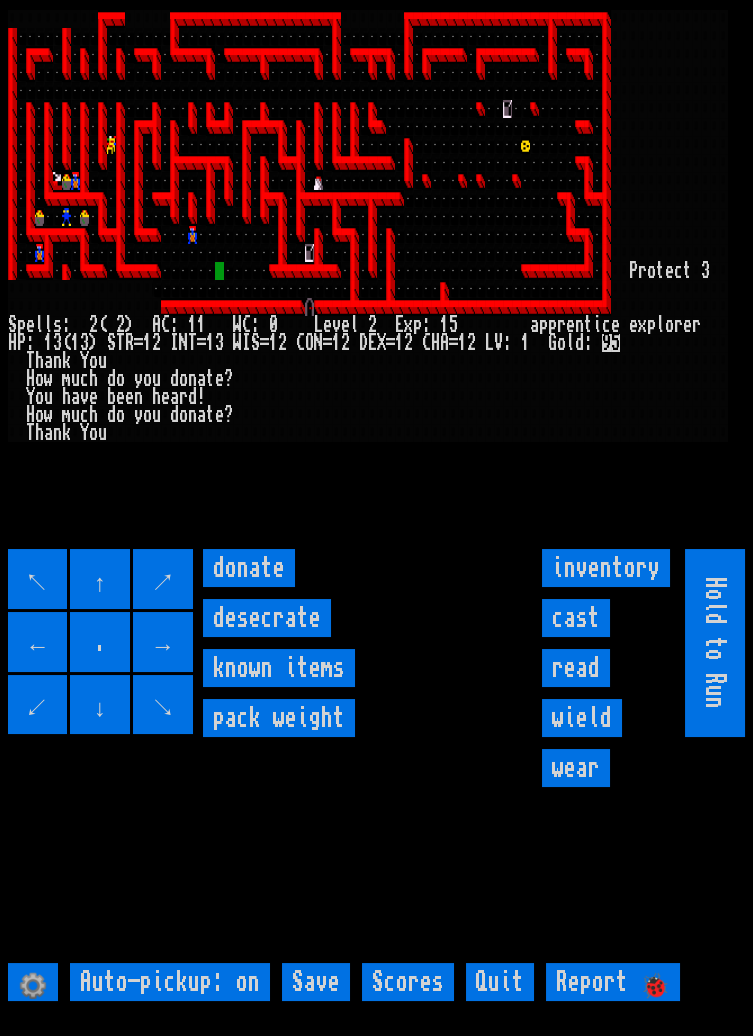 click on "donate" at bounding box center [249, 568] 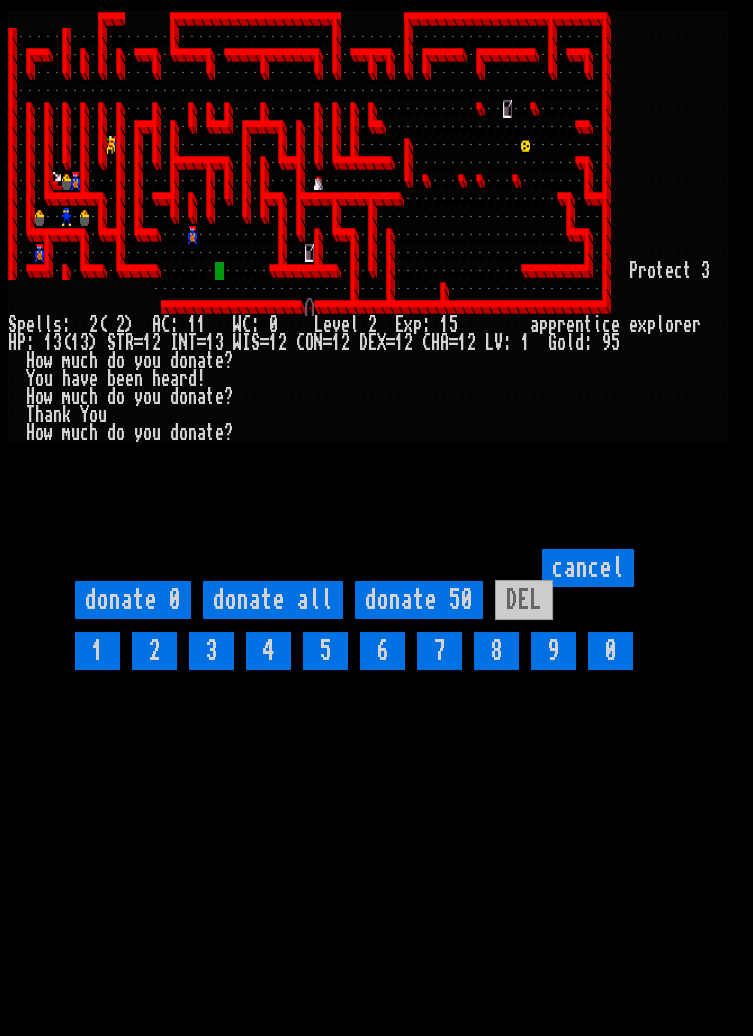 click on "donate 50" at bounding box center (419, 600) 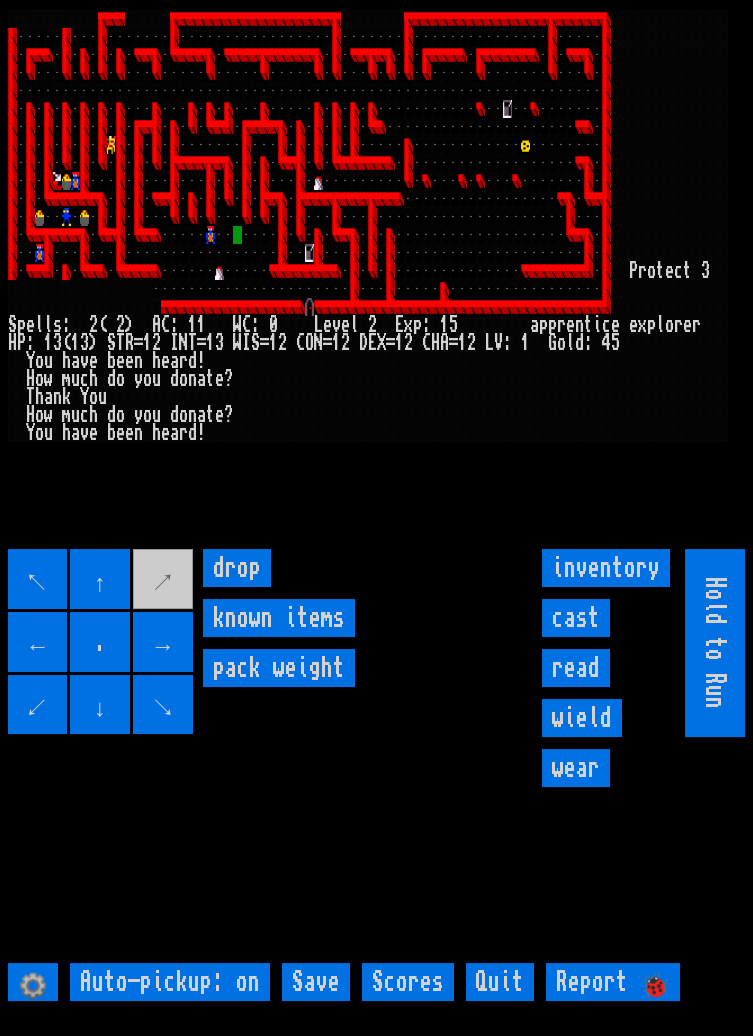 click on "wield" at bounding box center [582, 718] 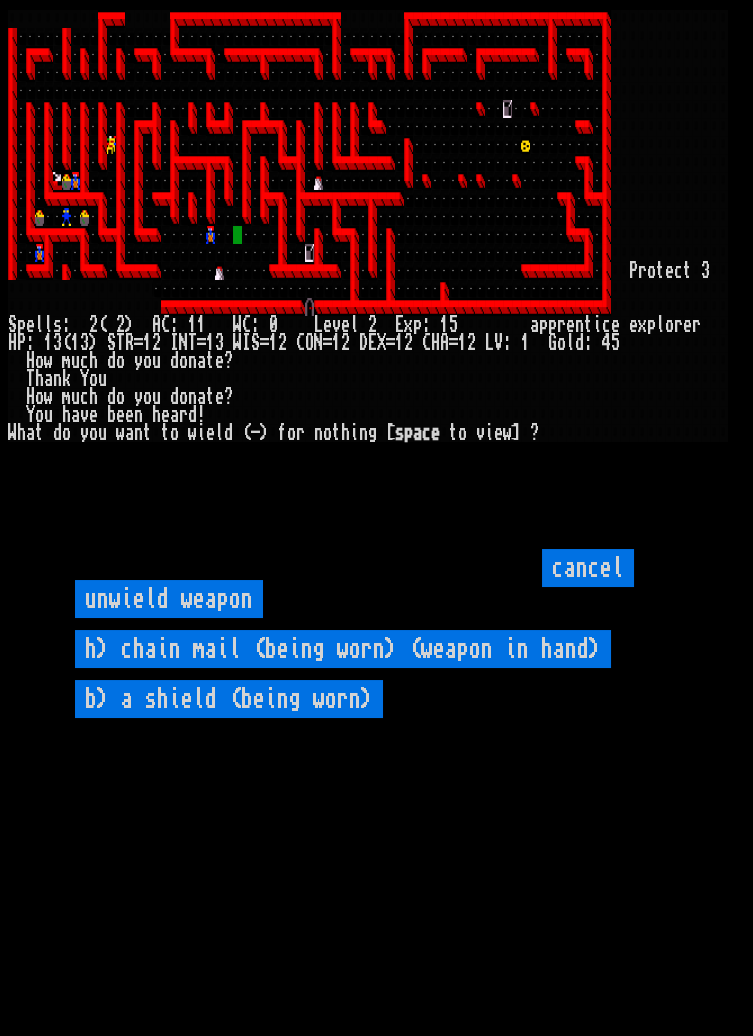 click on "b) a shield (being worn)" at bounding box center (229, 699) 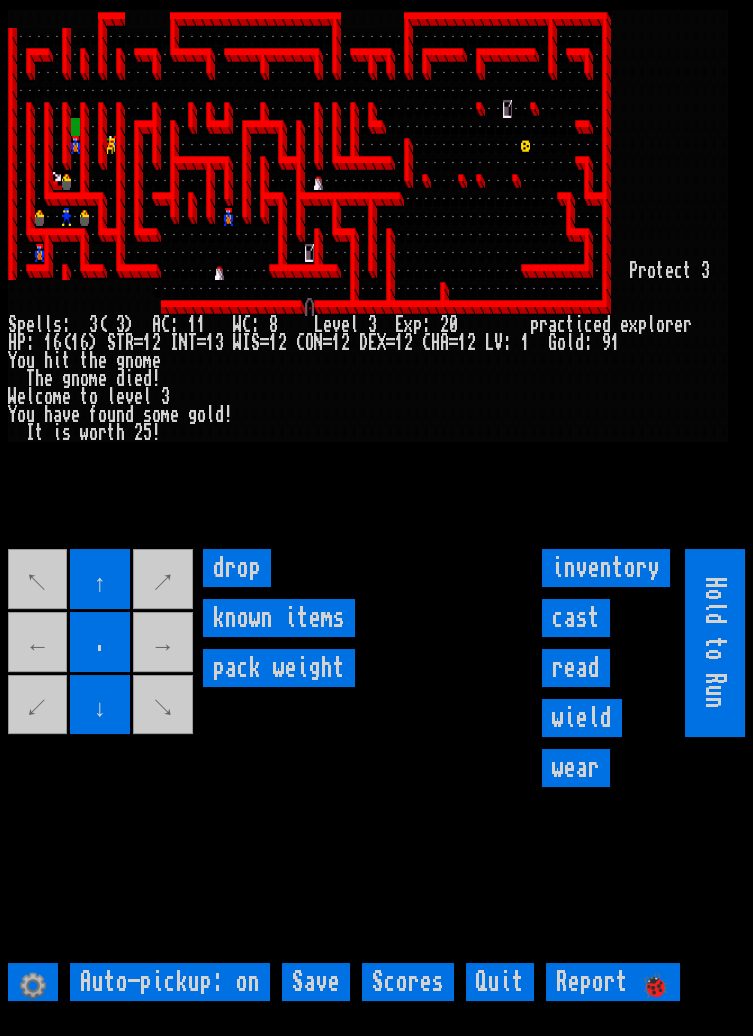 click on "cast" at bounding box center [576, 618] 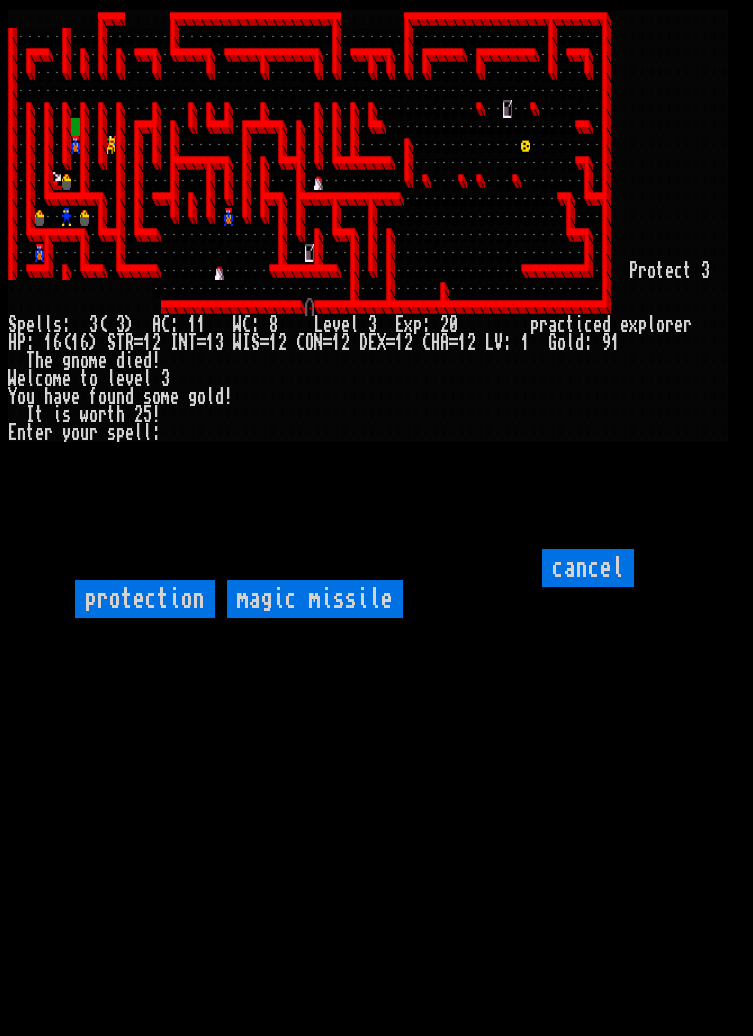 click on "magic missile" at bounding box center (315, 599) 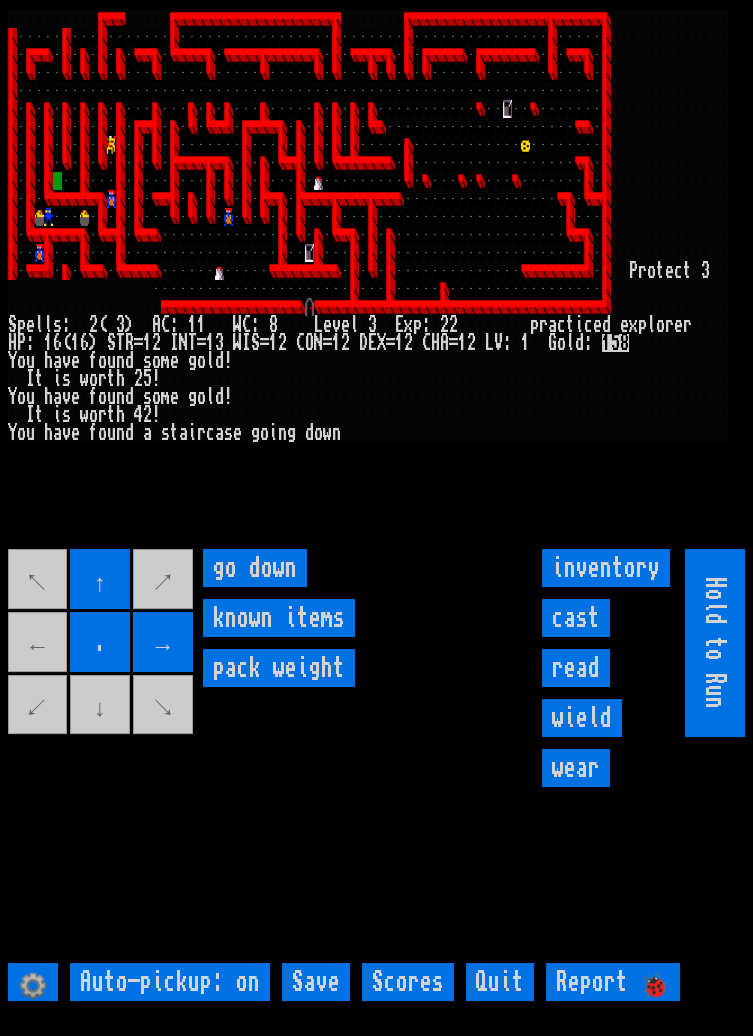 click on "go down" at bounding box center (255, 568) 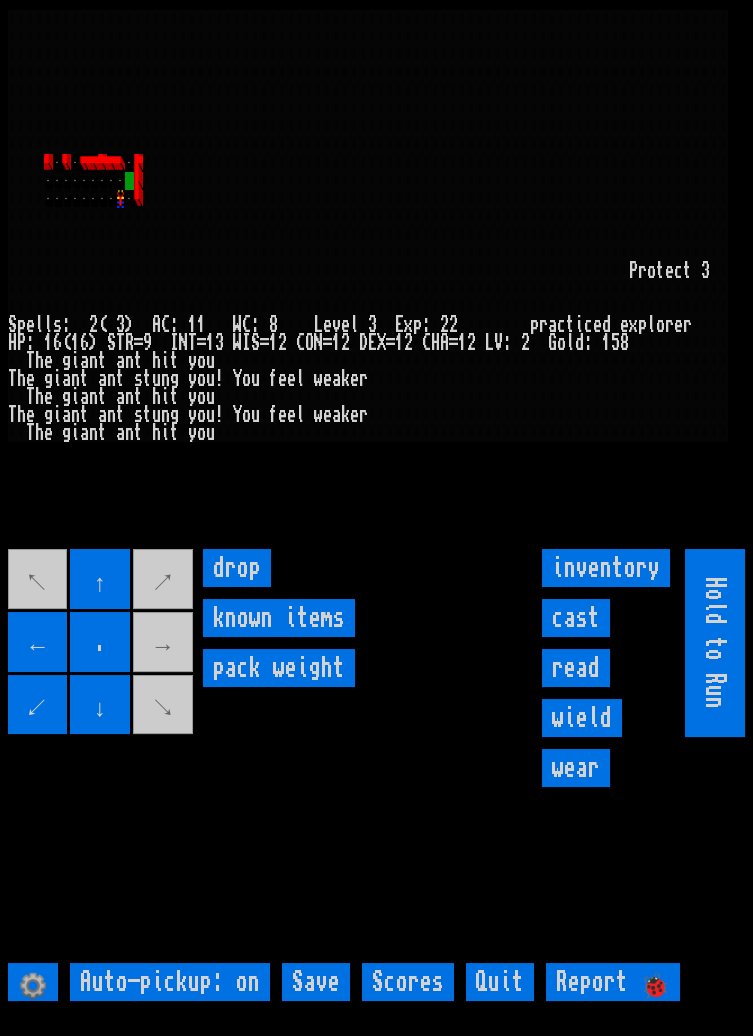 click on "↖ ↑ ↗ ← . → ↙ ↓ ↘" at bounding box center [102, 643] 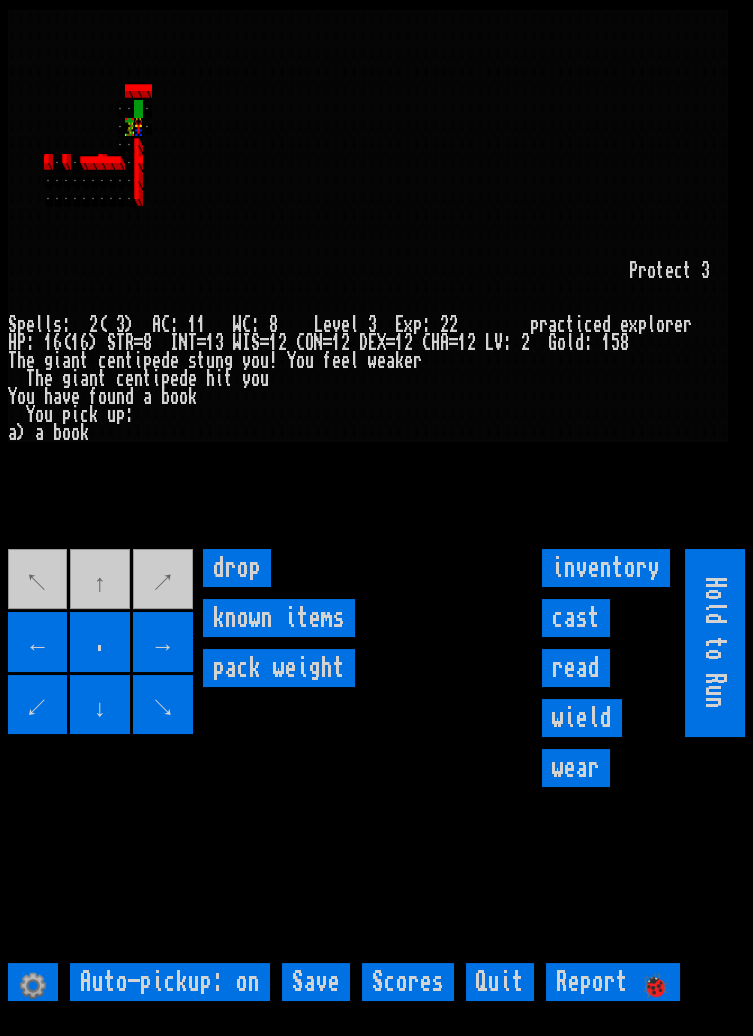 click on "read" at bounding box center [576, 668] 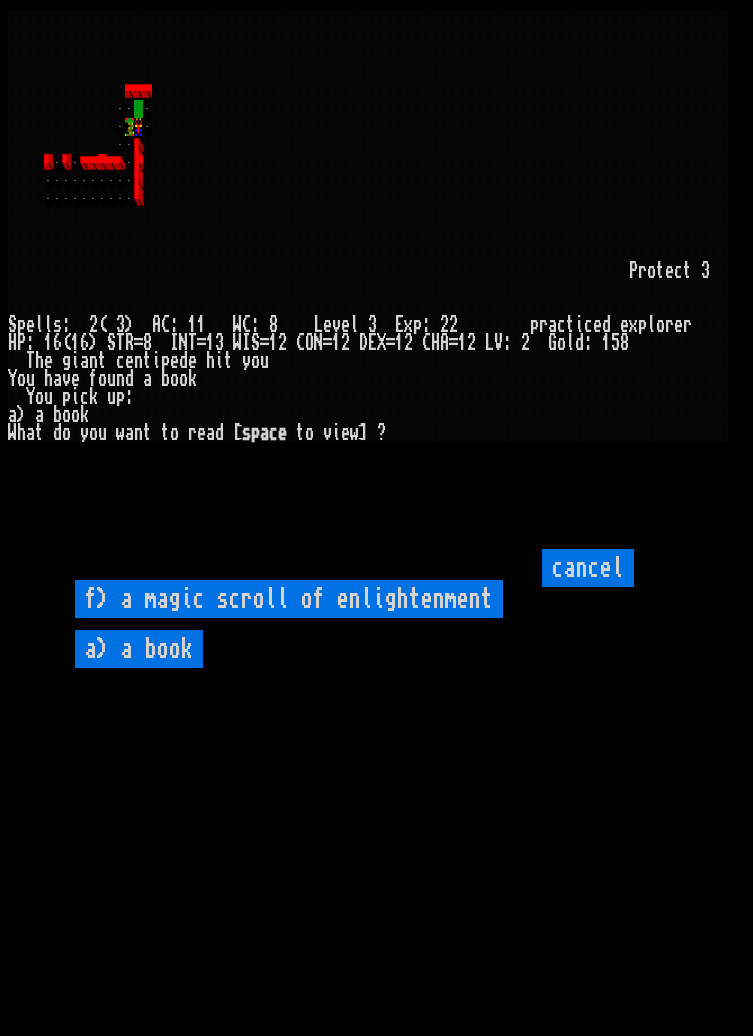 click on "a) a book" at bounding box center [139, 649] 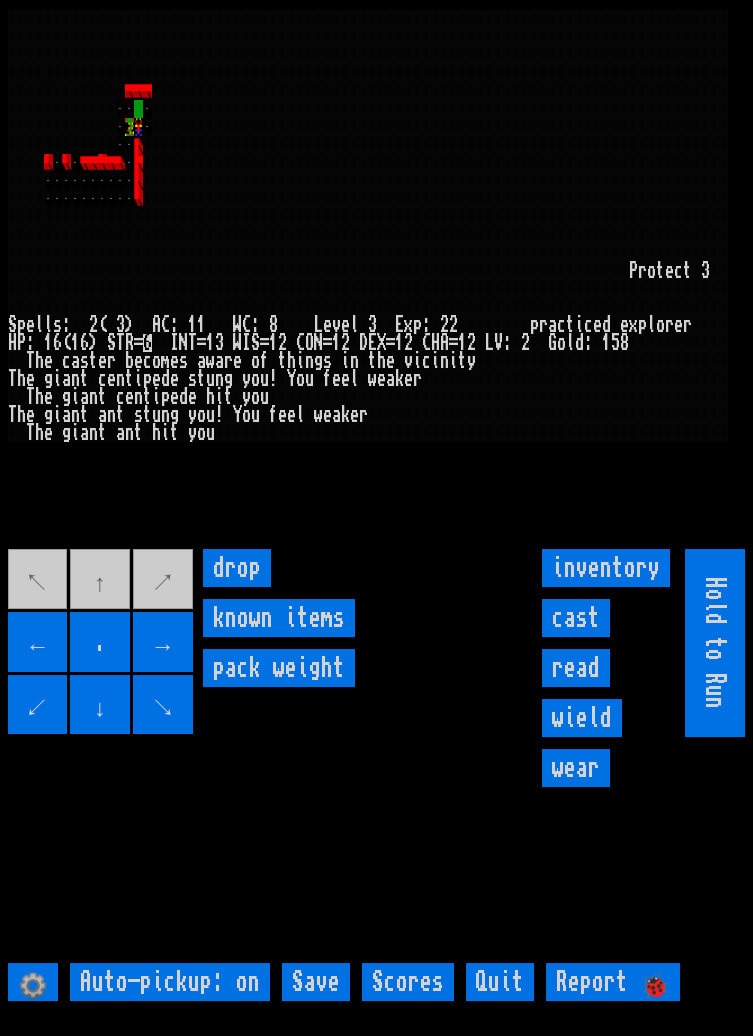 click on "inventory" at bounding box center [606, 568] 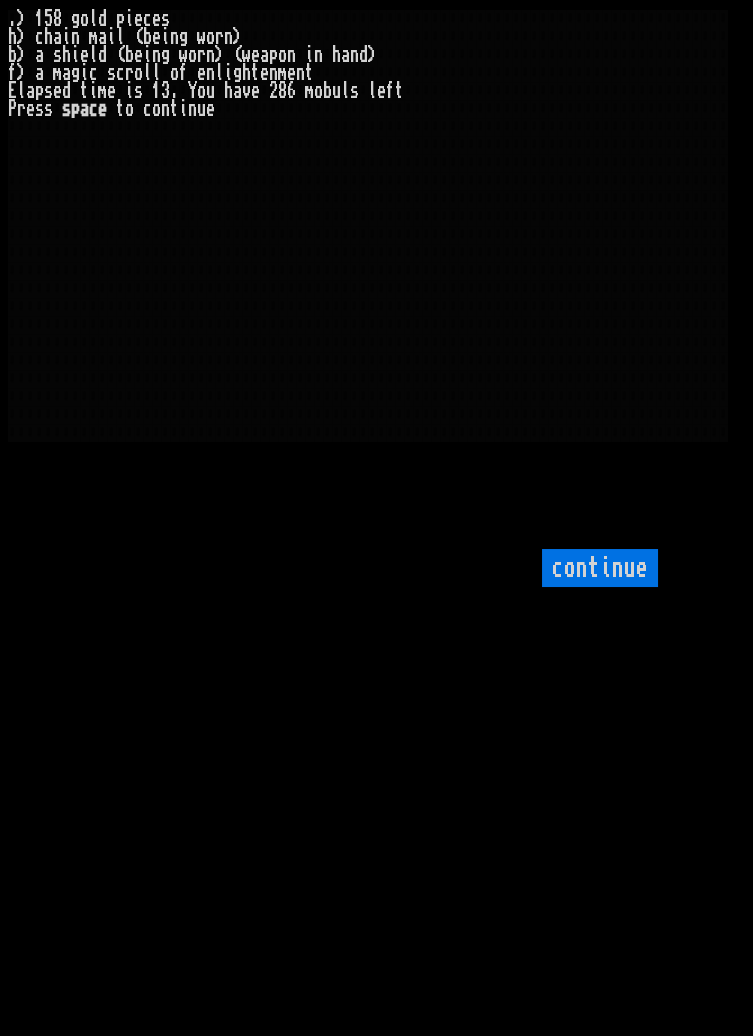 click on ". )   1 5 8   g o l d   p i e c e s
h )   c h a i n   m a i l   ( b e i n g   w o r n )
b )   a   s h i e l d   ( b e i n g   w o r n )   ( w e a p o n   i n   h a n d )
f )   a   m a g i c   s c r o l l   o f   e n l i g h t e n m e n t
E l a p s e d   t i m e   i s   [ TIME ] .   Y o u   h a v e   2 8 6   m o b u l s   l e f t
P r e s s   s p a c e   t o   c o n t i n u e" at bounding box center [376, 518] 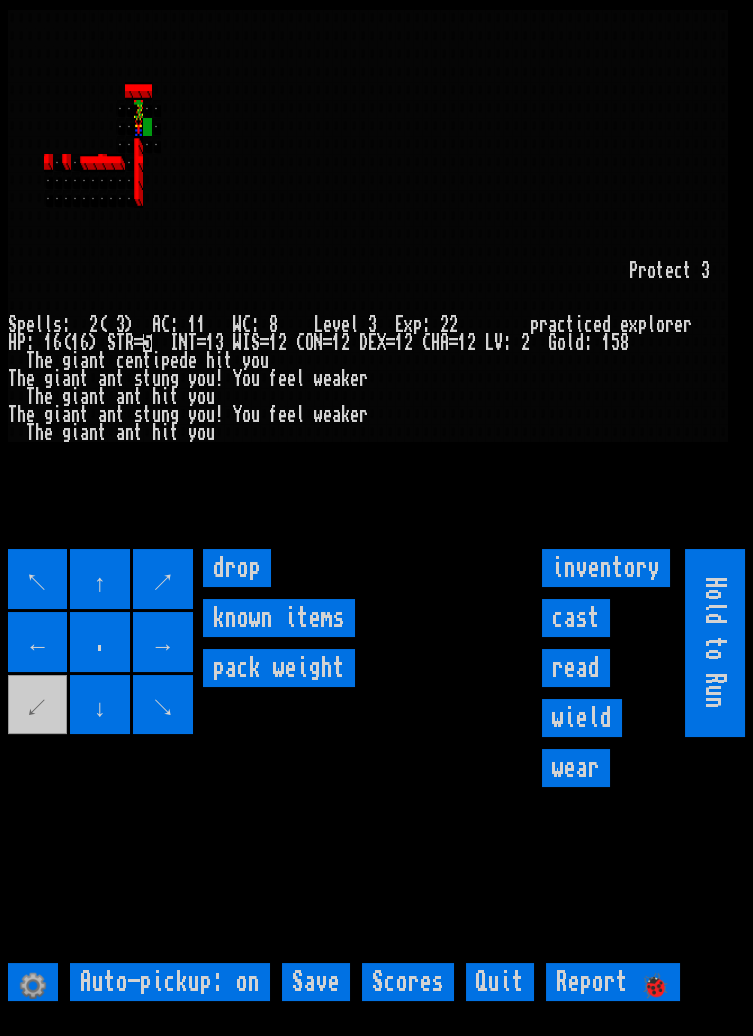 click on "↖" at bounding box center (38, 579) 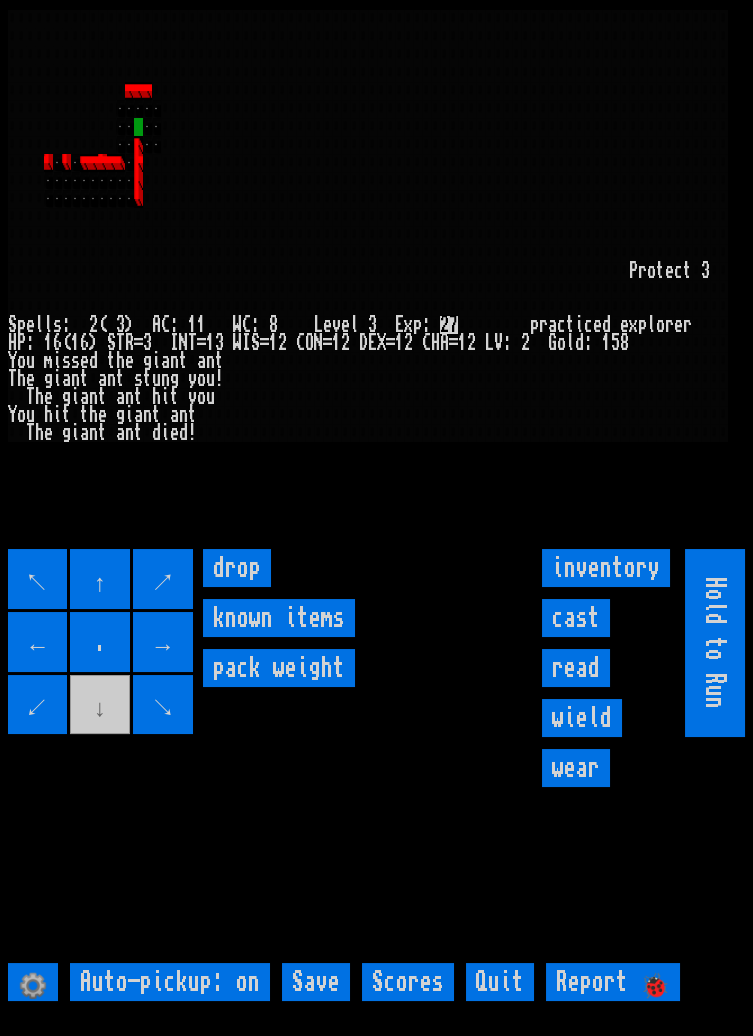 click on "cast" at bounding box center (576, 618) 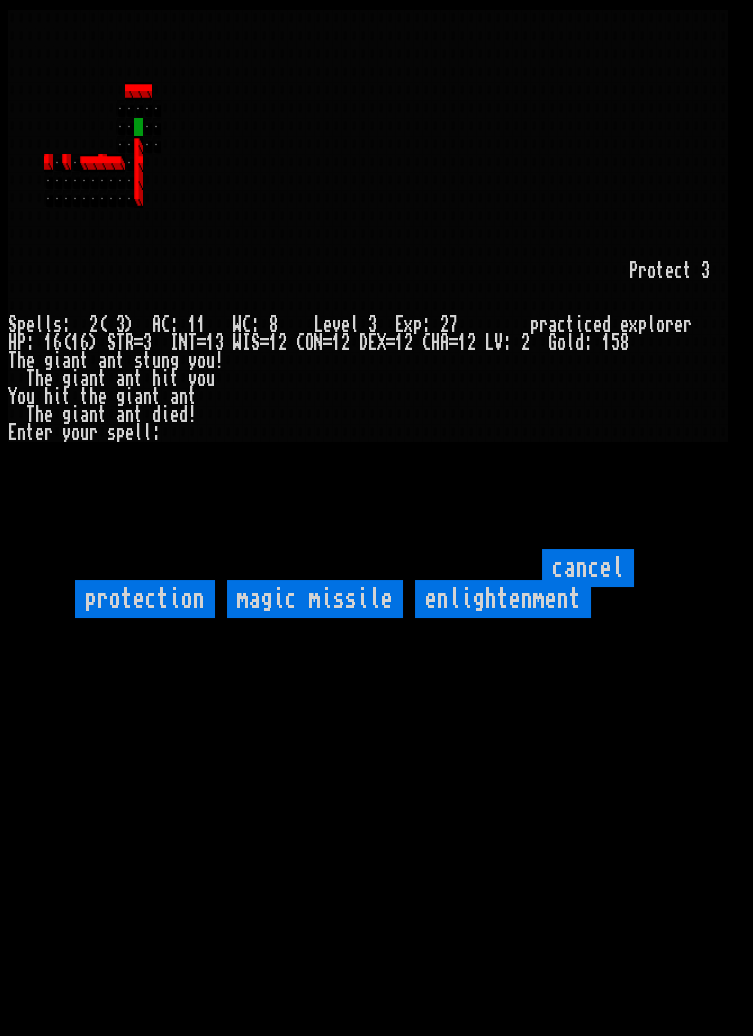 click on "enlightenment" at bounding box center [503, 599] 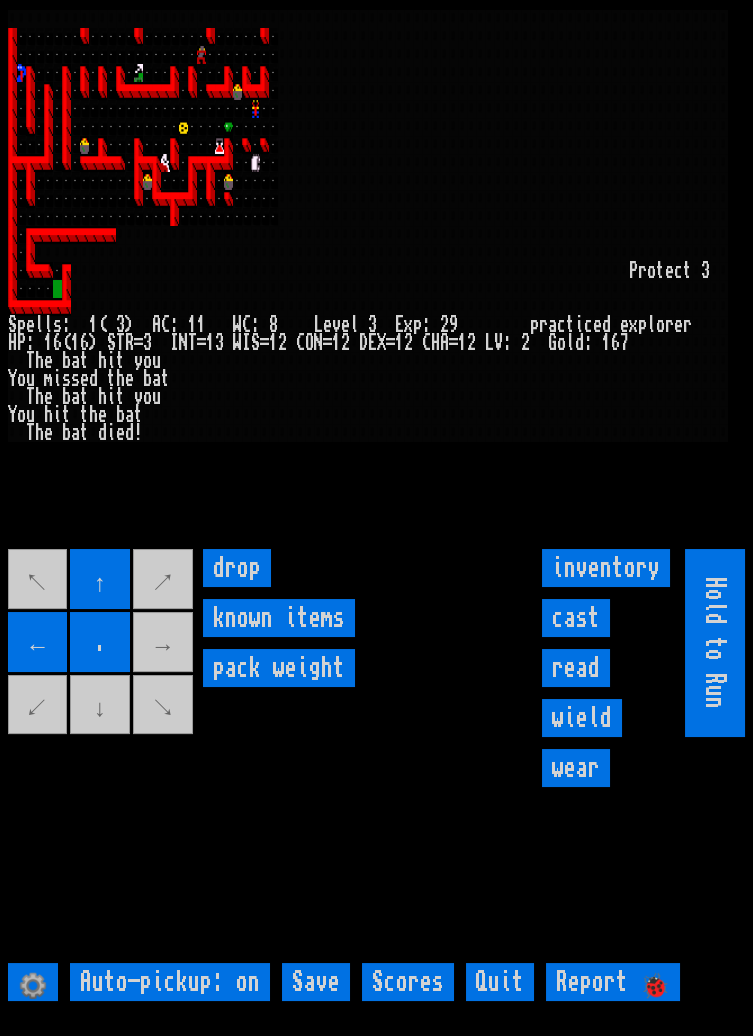 click on "↖ ↑ ↗ ← . → ↙ ↓ ↘" at bounding box center (102, 643) 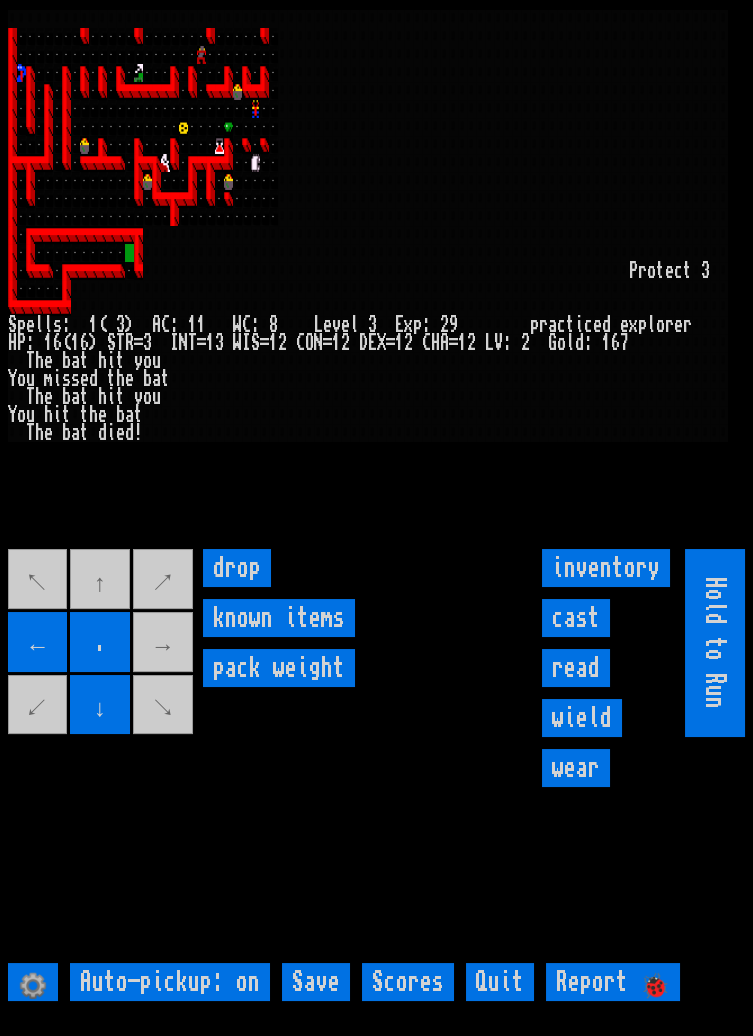 click on "↖ ↑ ↗ ← . → ↙ ↓ ↘" at bounding box center [102, 643] 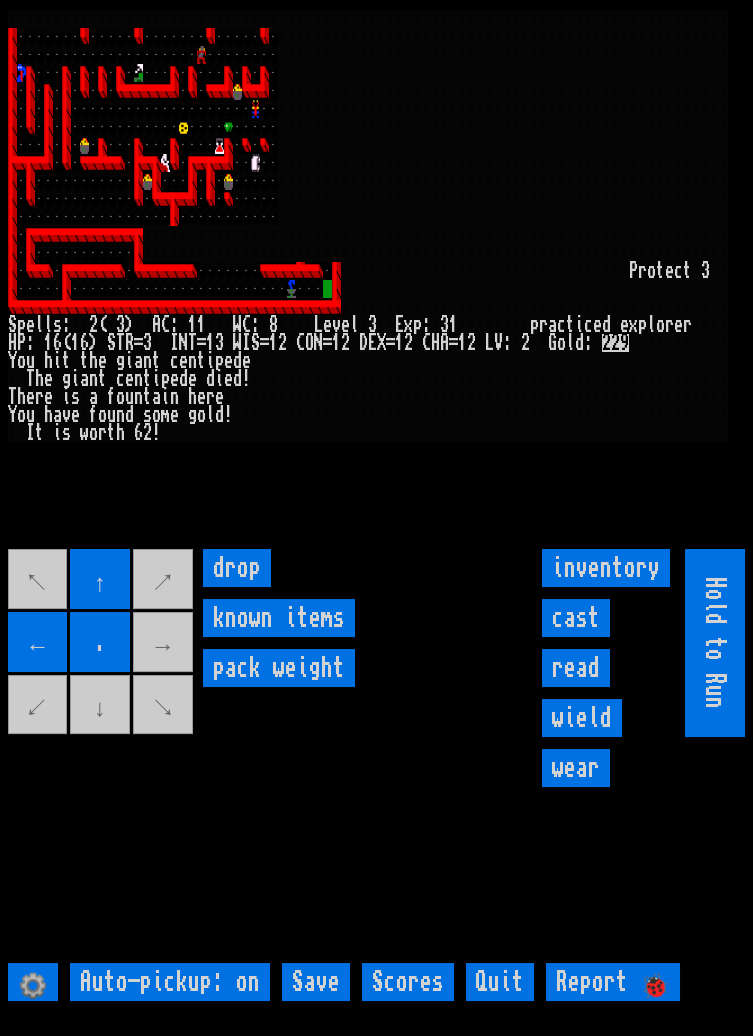 click on "↖ ↑ ↗ ← . → ↙ ↓ ↘" at bounding box center [102, 643] 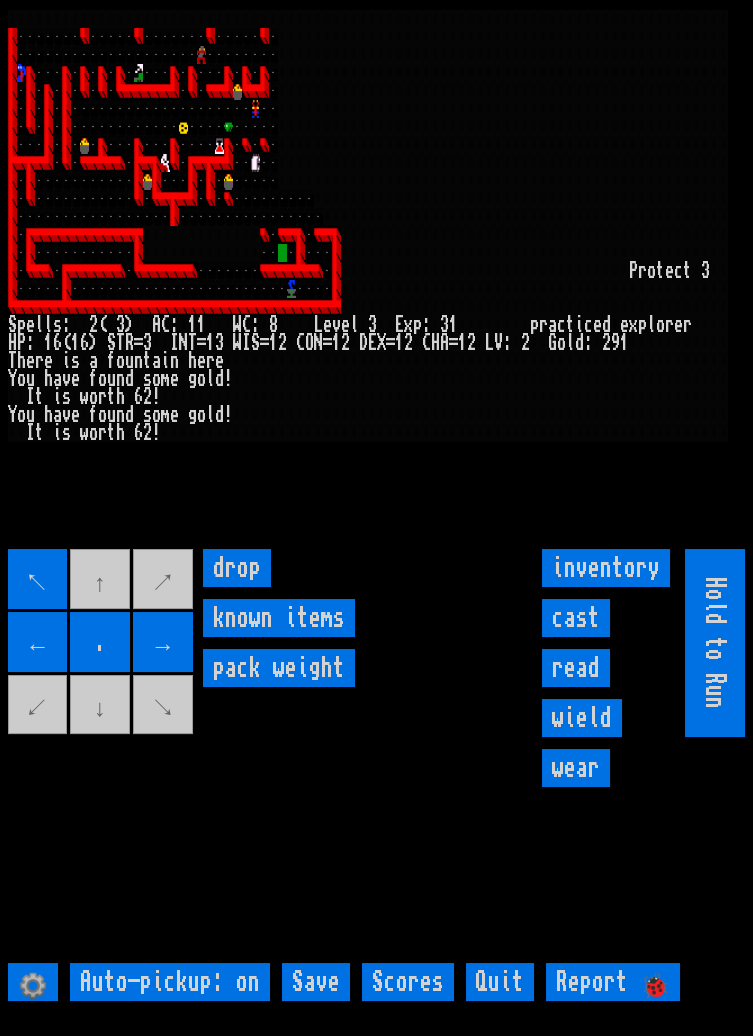 click on "↖ ↑ ↗ ← . → ↙ ↓ ↘" at bounding box center (102, 643) 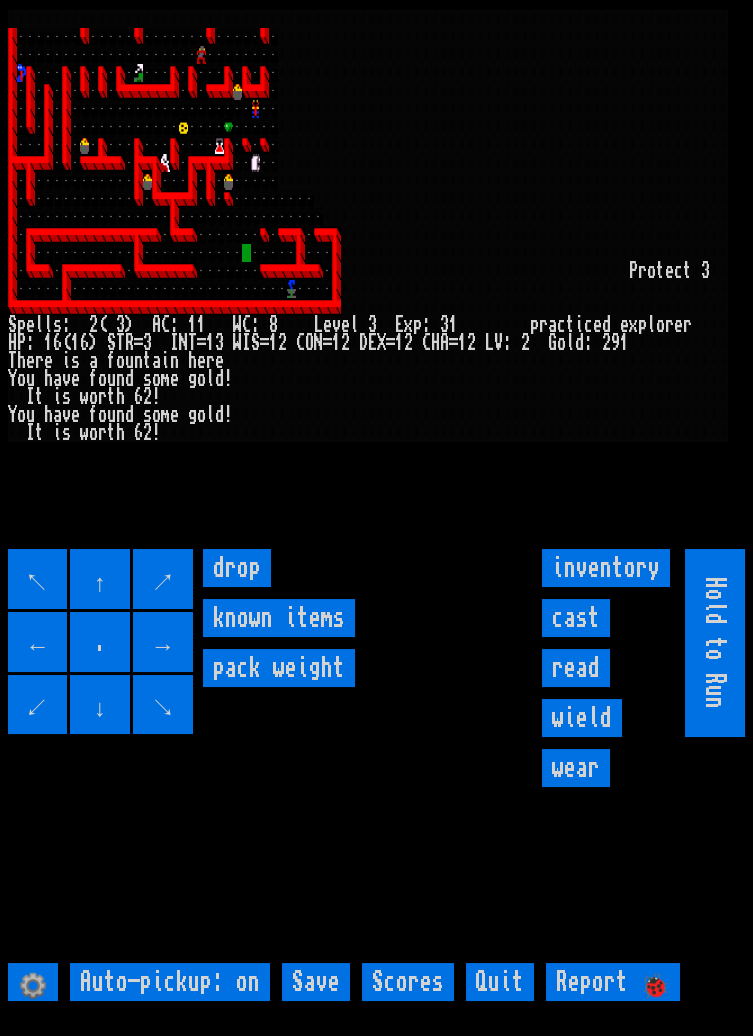 click at bounding box center (376, 518) 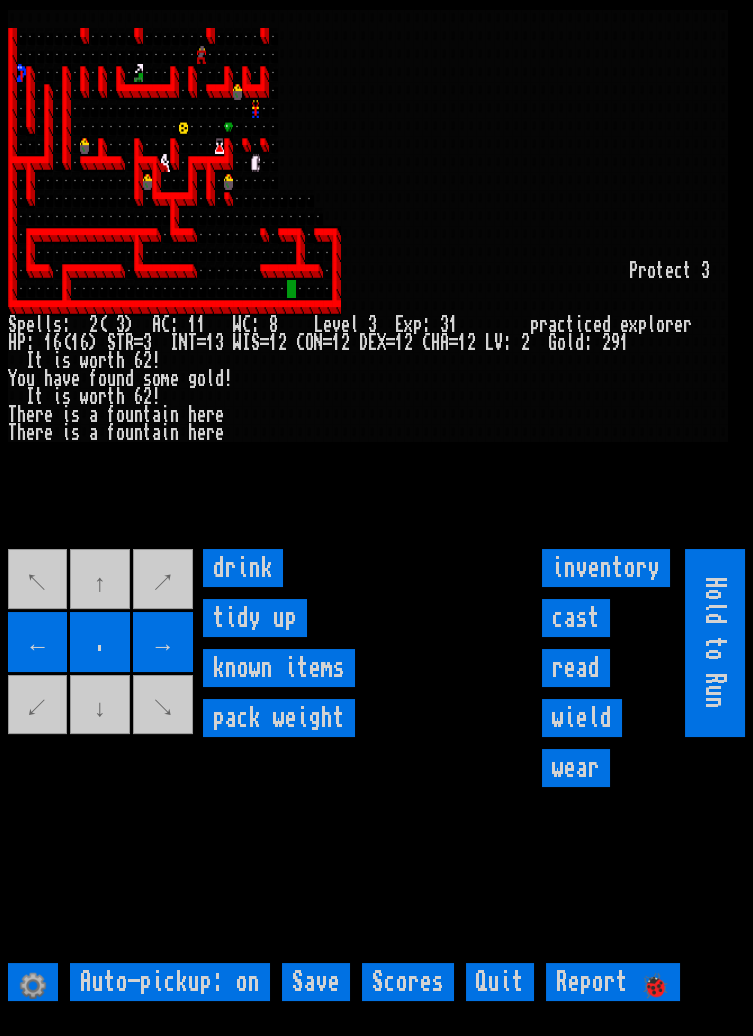 click on "drink" at bounding box center (243, 568) 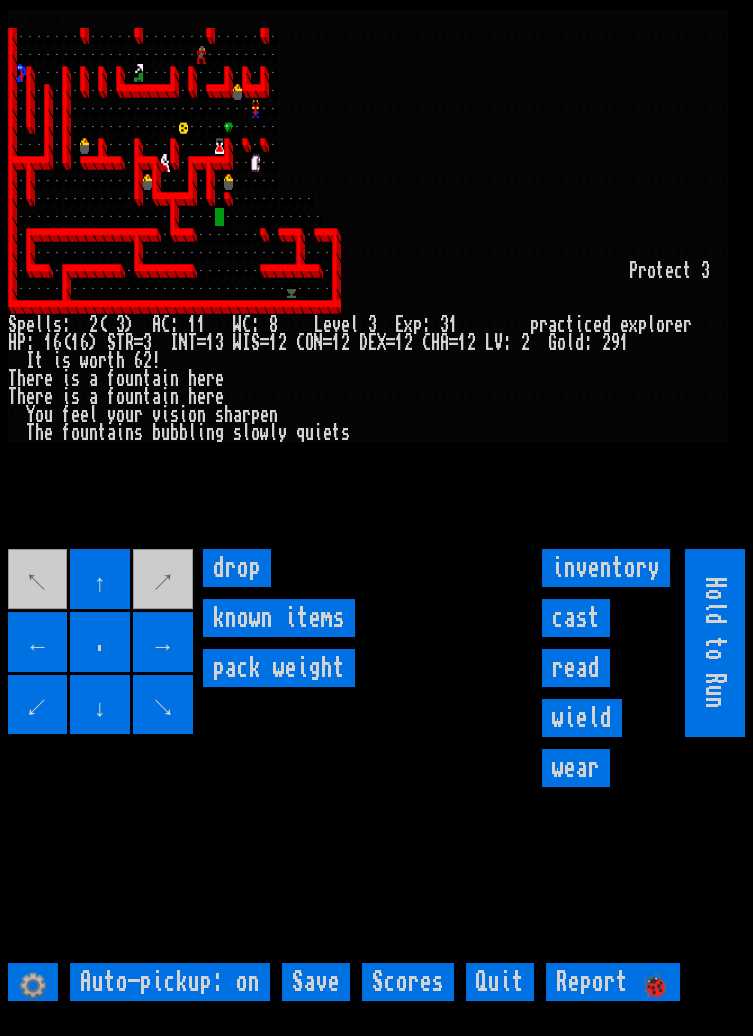 click on "↖ ↑ ↗ ← . → ↙ ↓ ↘" at bounding box center (102, 643) 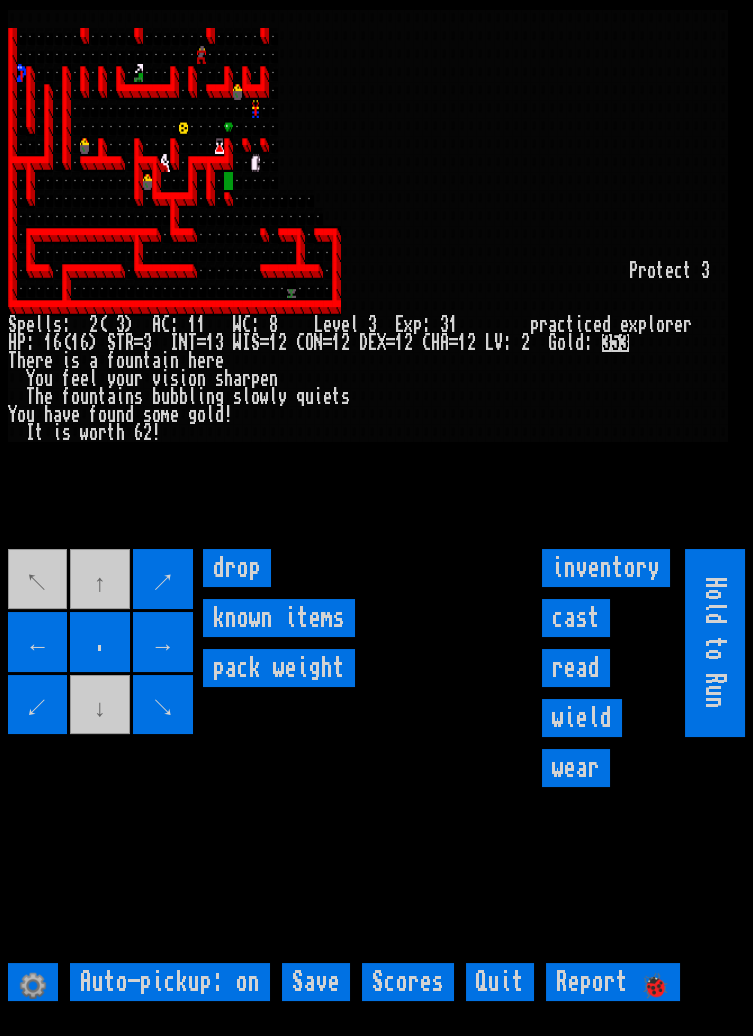 click on "drop" at bounding box center (237, 568) 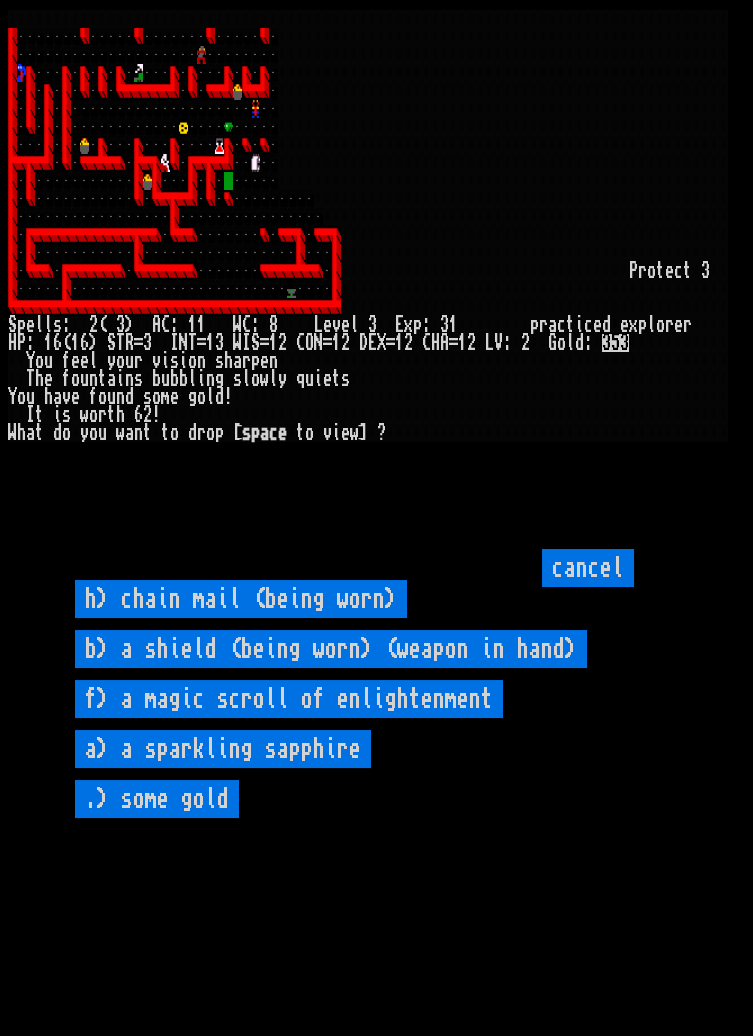 click on "f) a magic scroll of enlightenment" at bounding box center [289, 699] 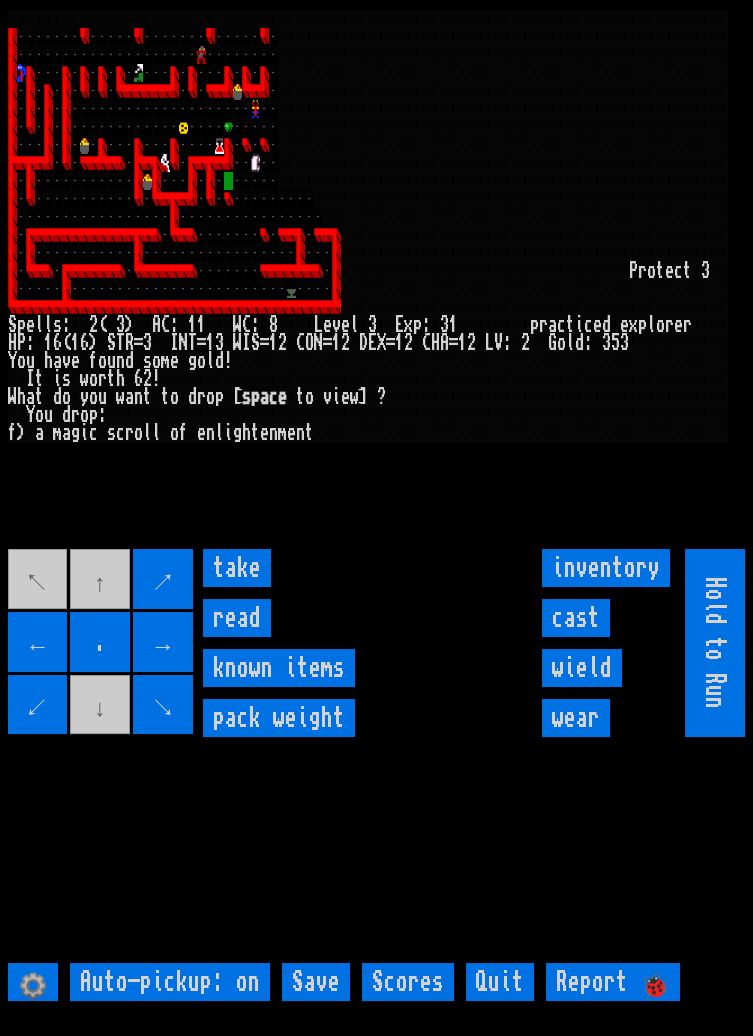 click on "take" at bounding box center [237, 568] 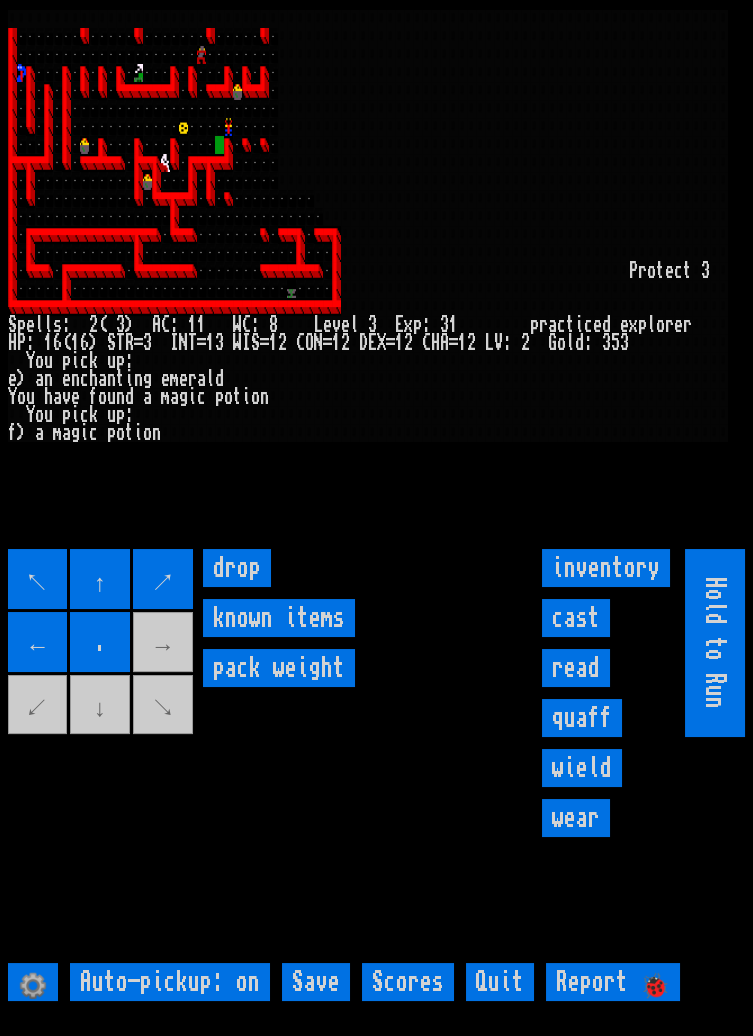click at bounding box center (376, 518) 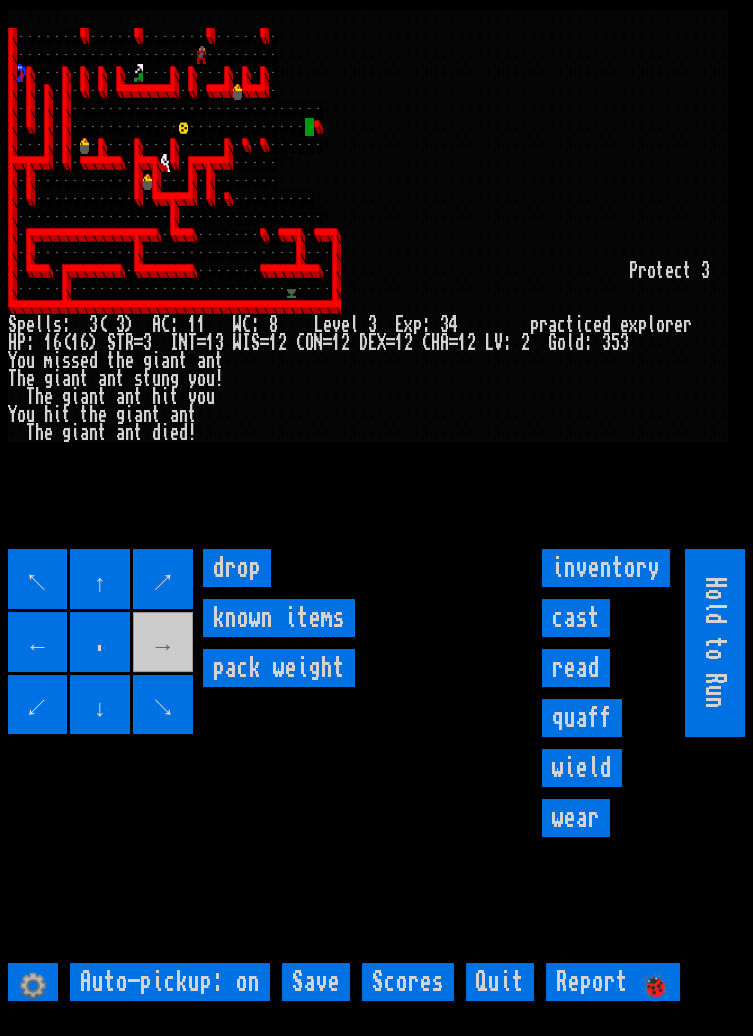click on "↖ ↑ ↗ ← . → ↙ ↓ ↘" at bounding box center (102, 643) 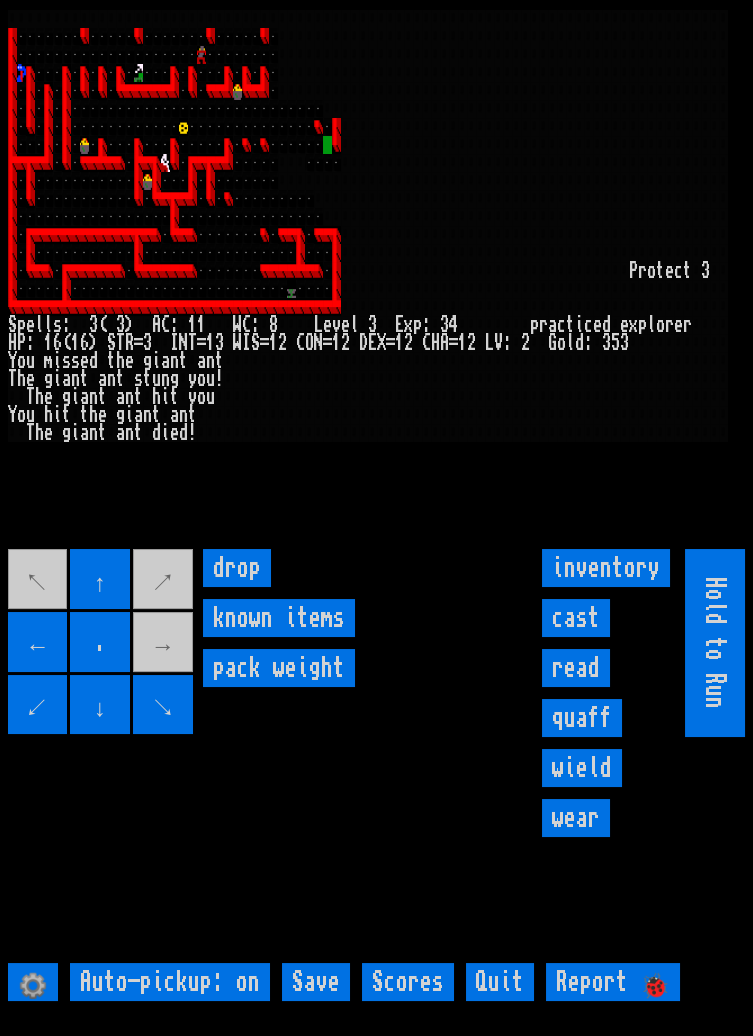 click on "↖ ↑ ↗ ← . → ↙ ↓ ↘" at bounding box center (102, 643) 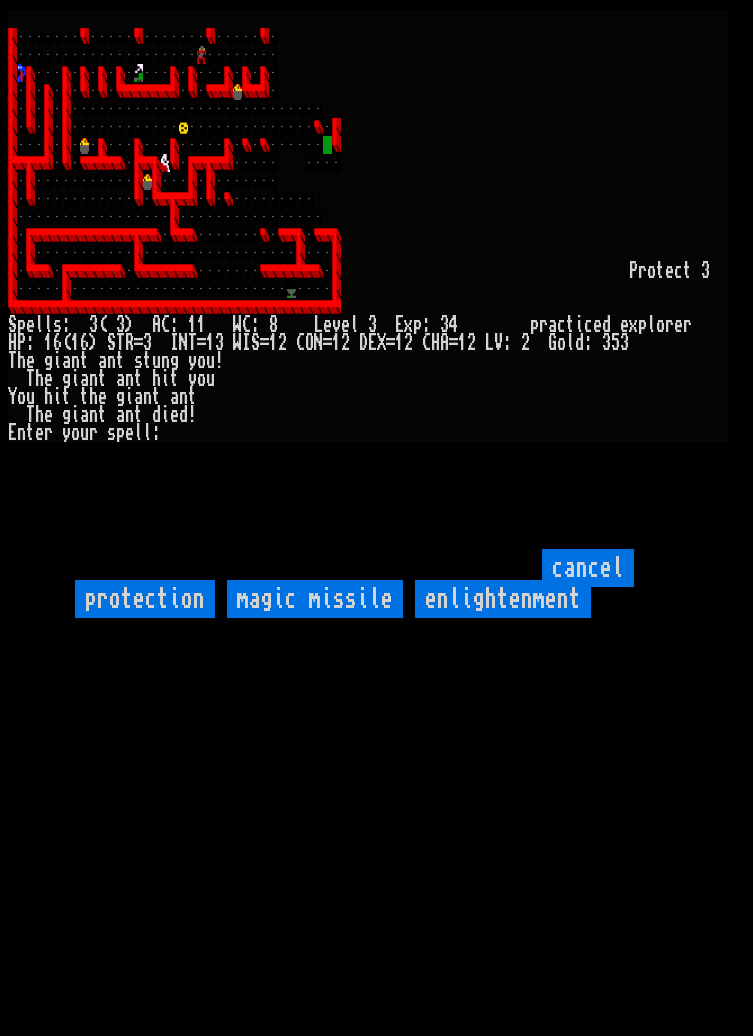 click on "enlightenment" at bounding box center [503, 599] 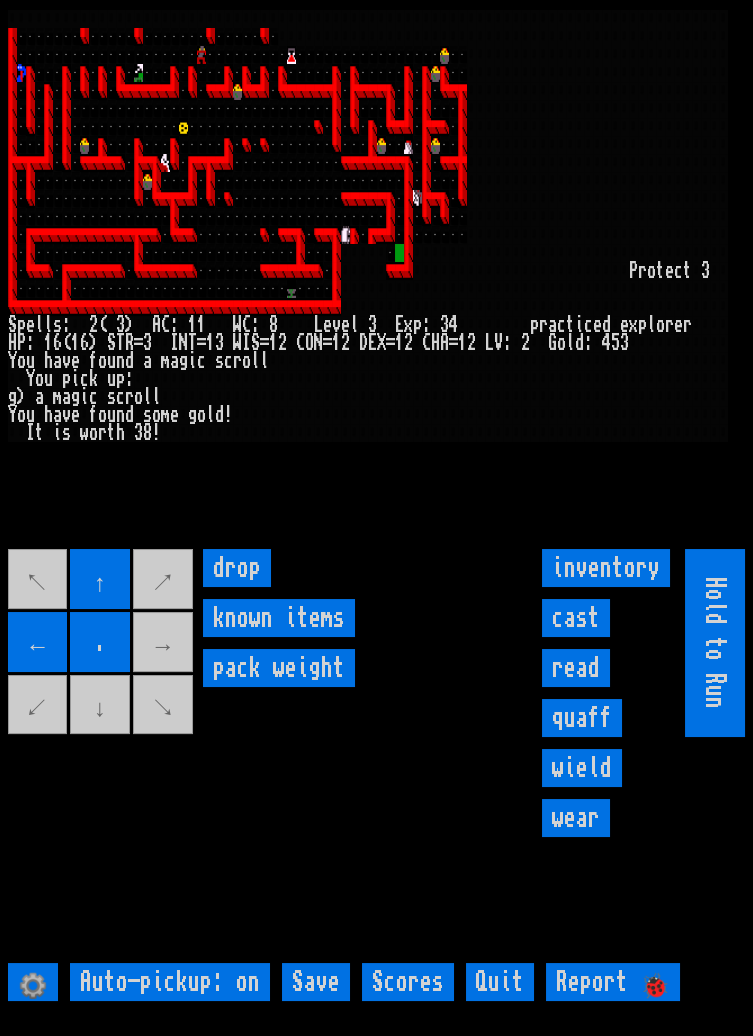 click on "↖ ↑ ↗ ← . → ↙ ↓ ↘" at bounding box center [102, 643] 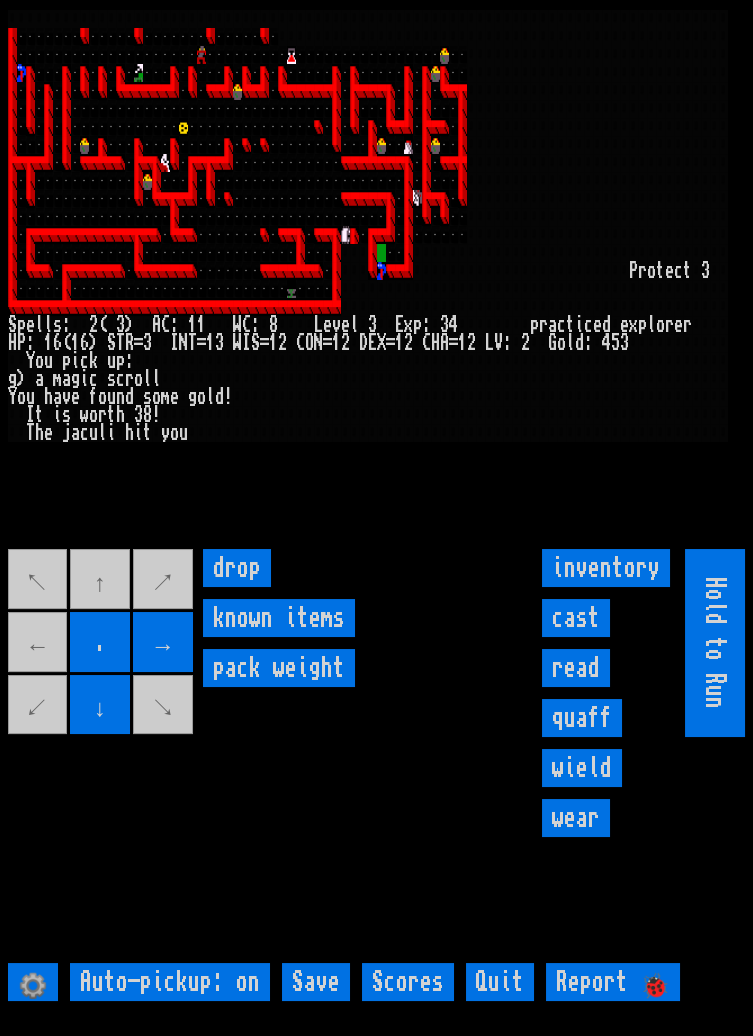 click on "↖ ↑ ↗ ← . → ↙ ↓ ↘" at bounding box center (102, 643) 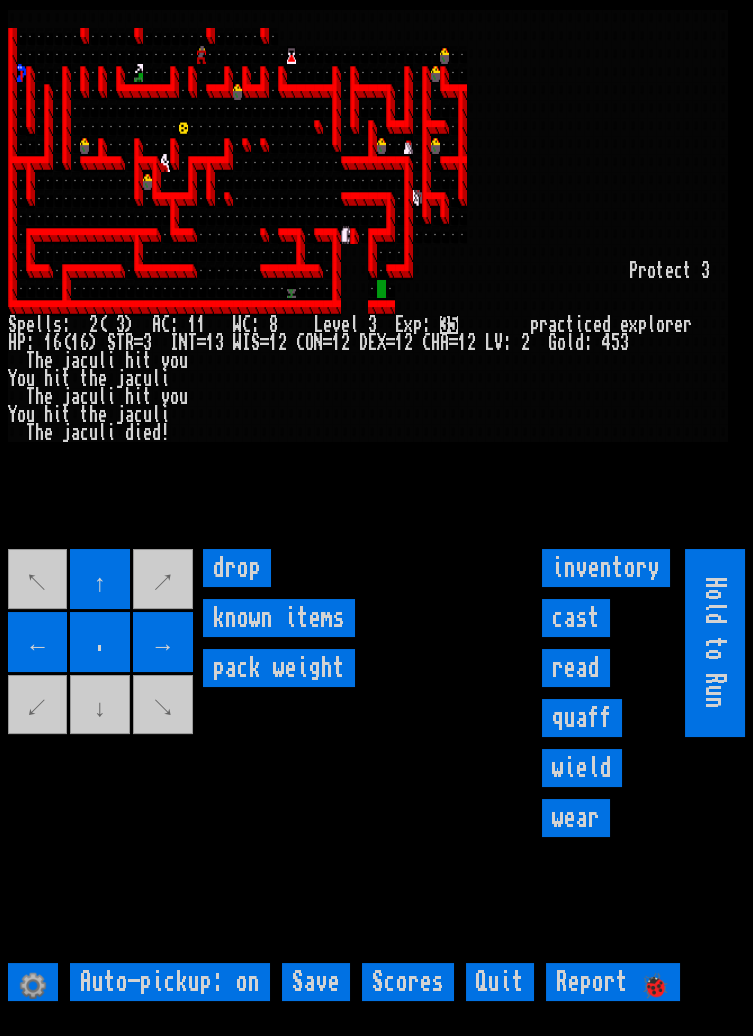 click on "↖ ↑ ↗ ← . → ↙ ↓ ↘" at bounding box center (102, 643) 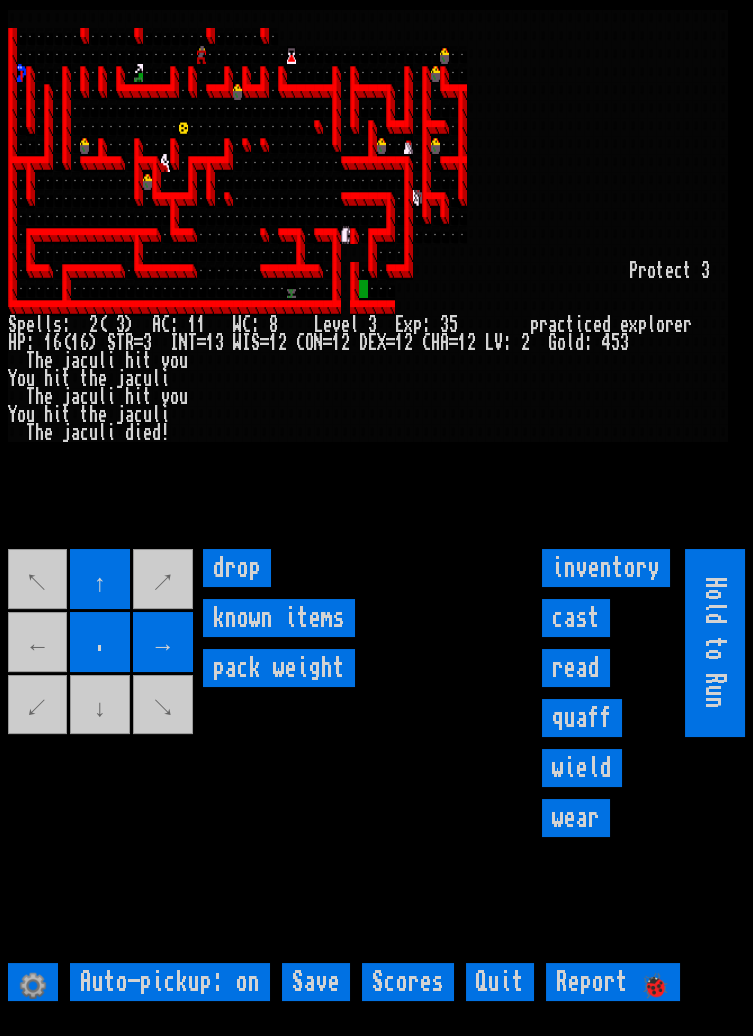 click on "↖ ↑ ↗ ← . → ↙ ↓ ↘" at bounding box center (102, 643) 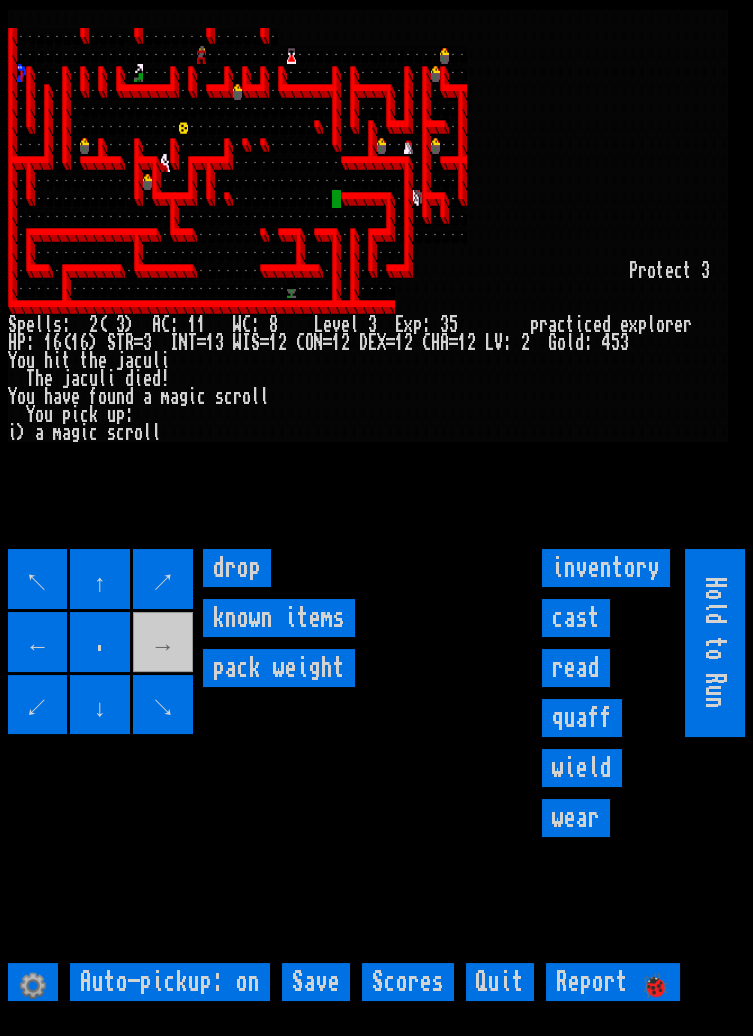 click on "drop" at bounding box center (237, 568) 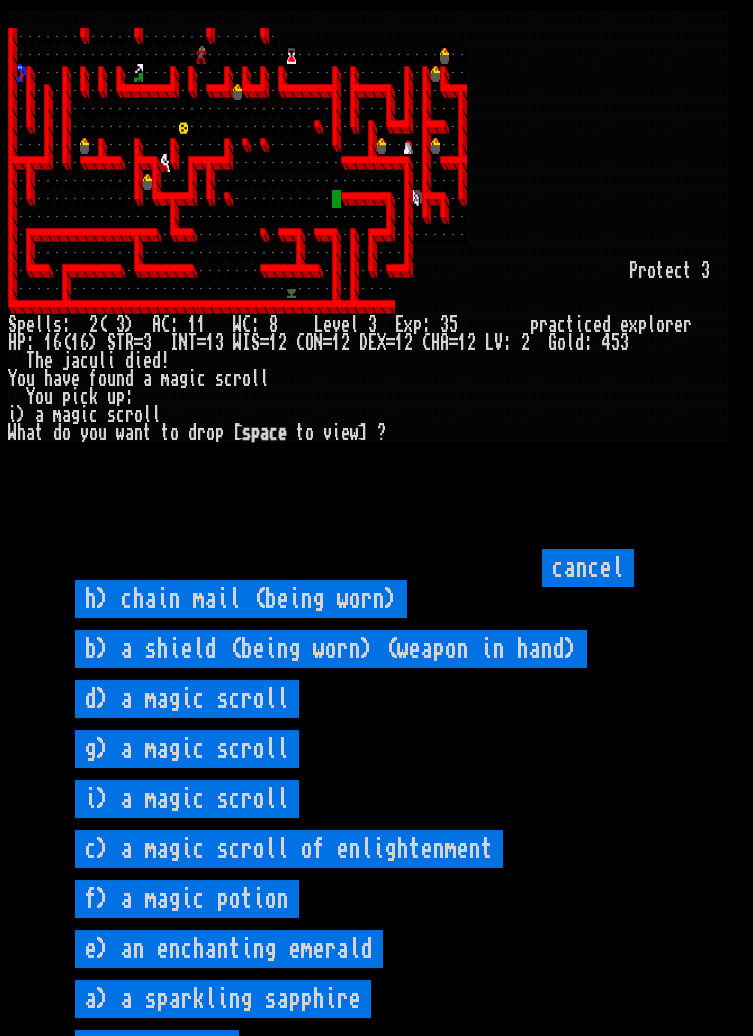 click on "cancel" at bounding box center (588, 568) 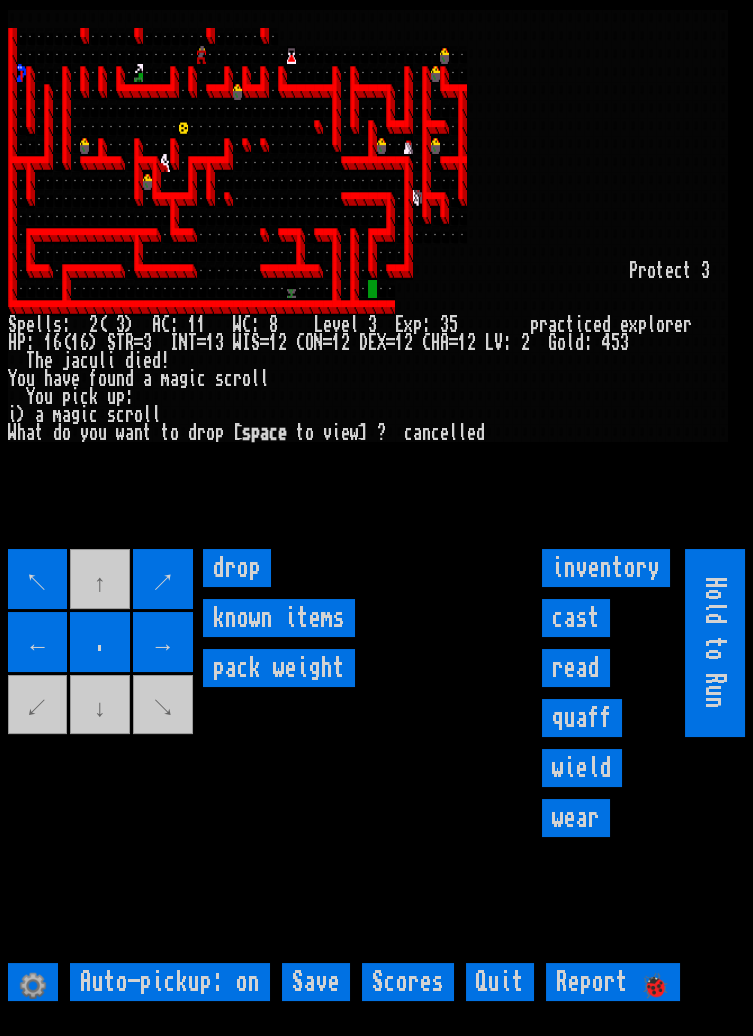 click on "↖ ↑ ↗ ← . → ↙ ↓ ↘" at bounding box center [102, 643] 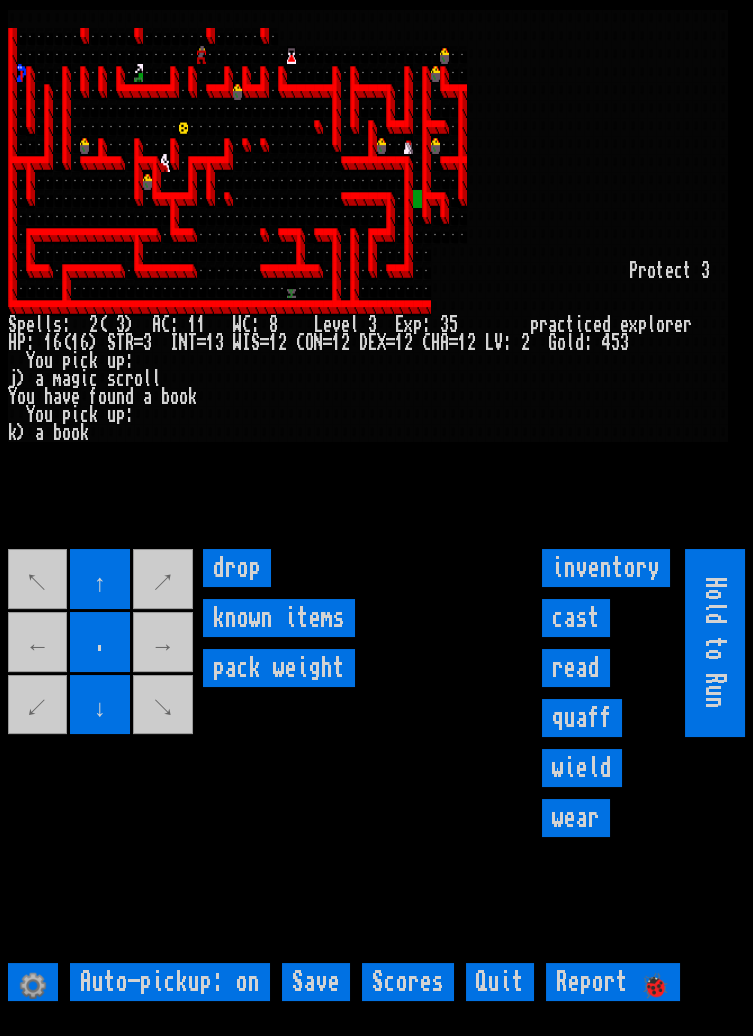 click on "read" at bounding box center [576, 668] 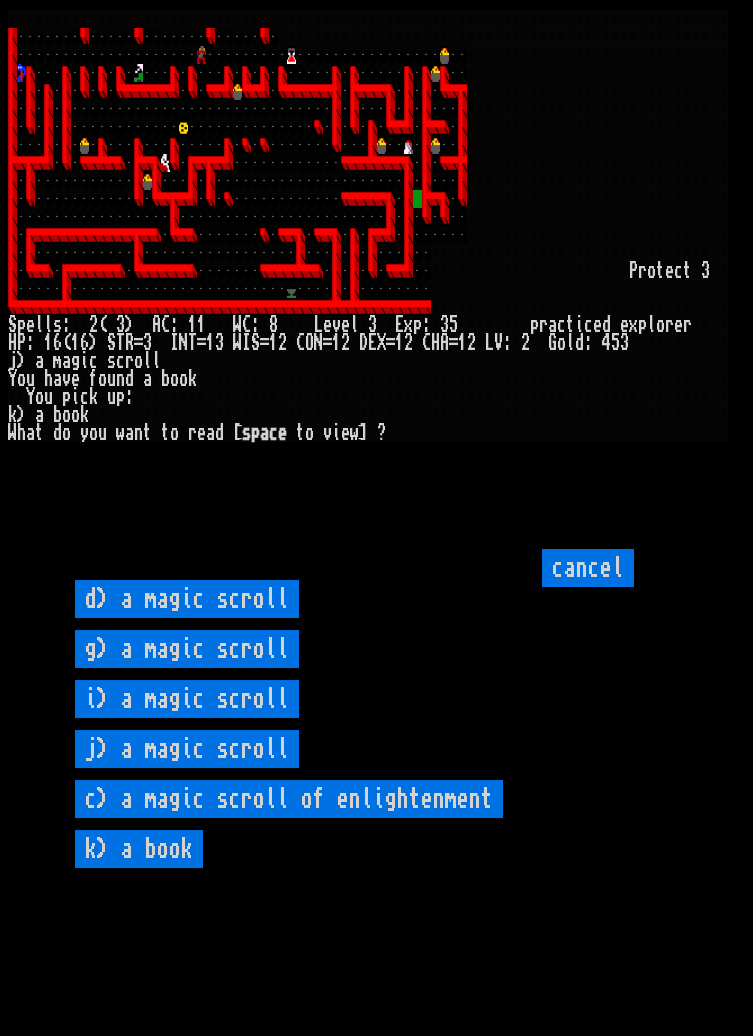 click on "k) a book" at bounding box center [139, 849] 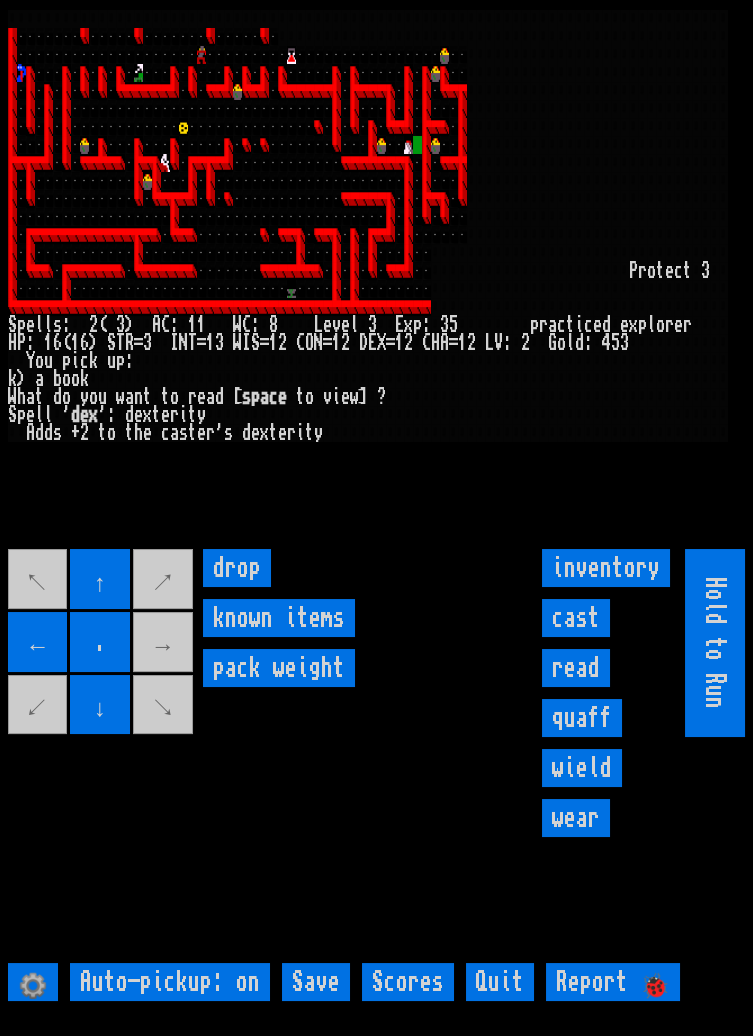 click on "wield" at bounding box center [582, 768] 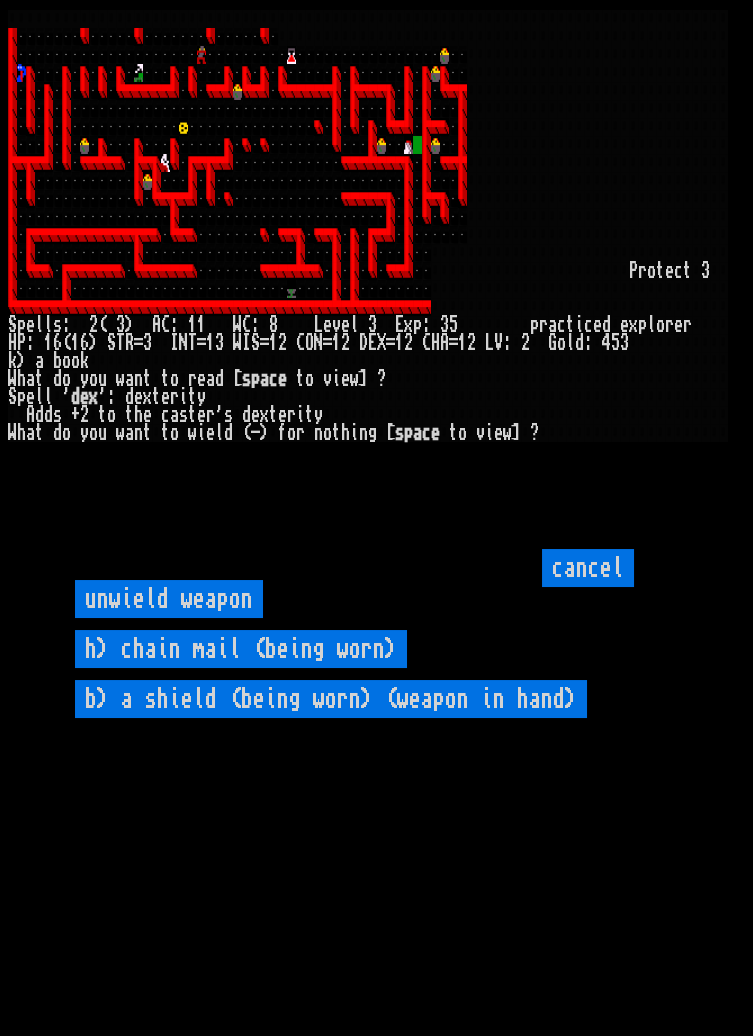 click on "h) chain mail (being worn)" at bounding box center [241, 649] 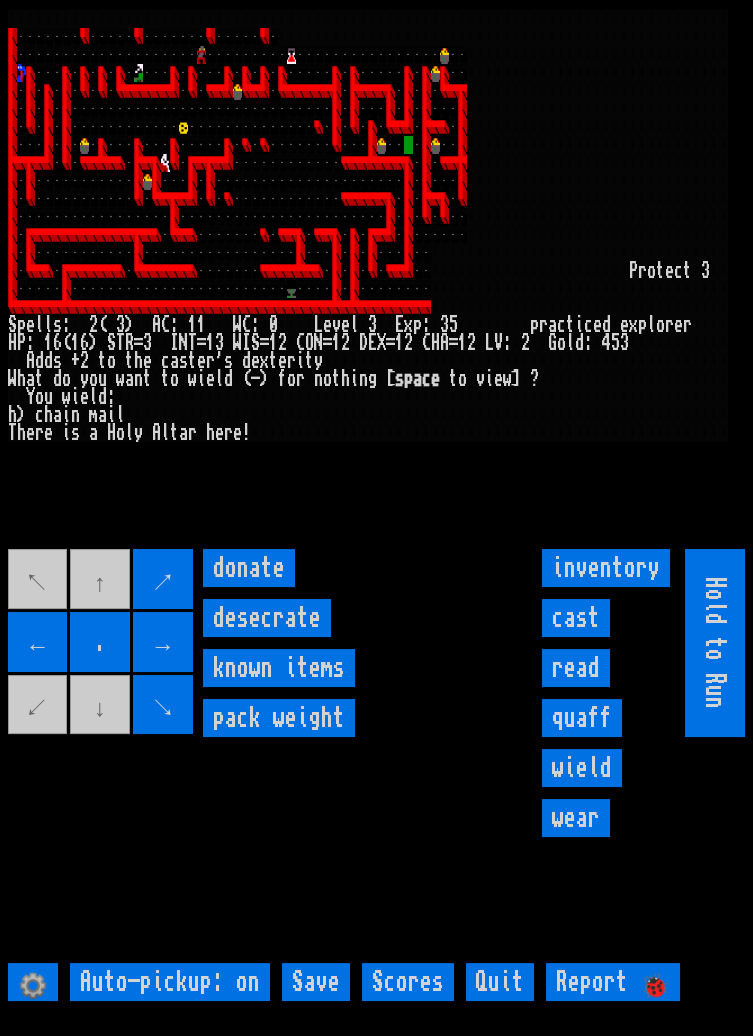 click on "donate" at bounding box center (249, 568) 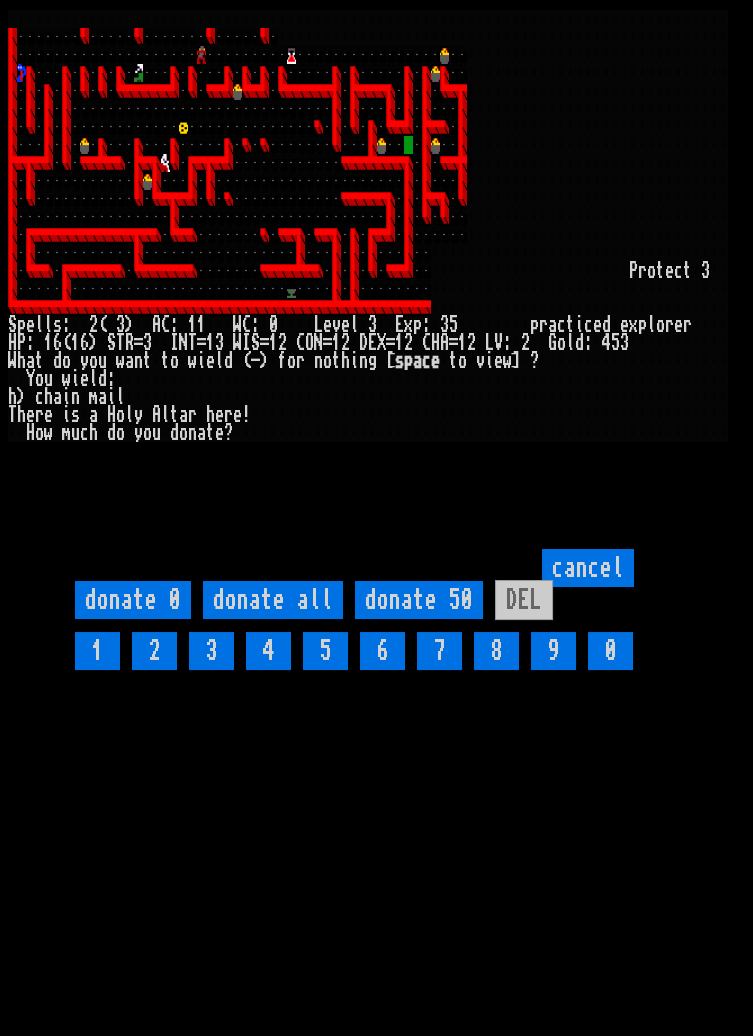 click on "donate 50" at bounding box center [419, 600] 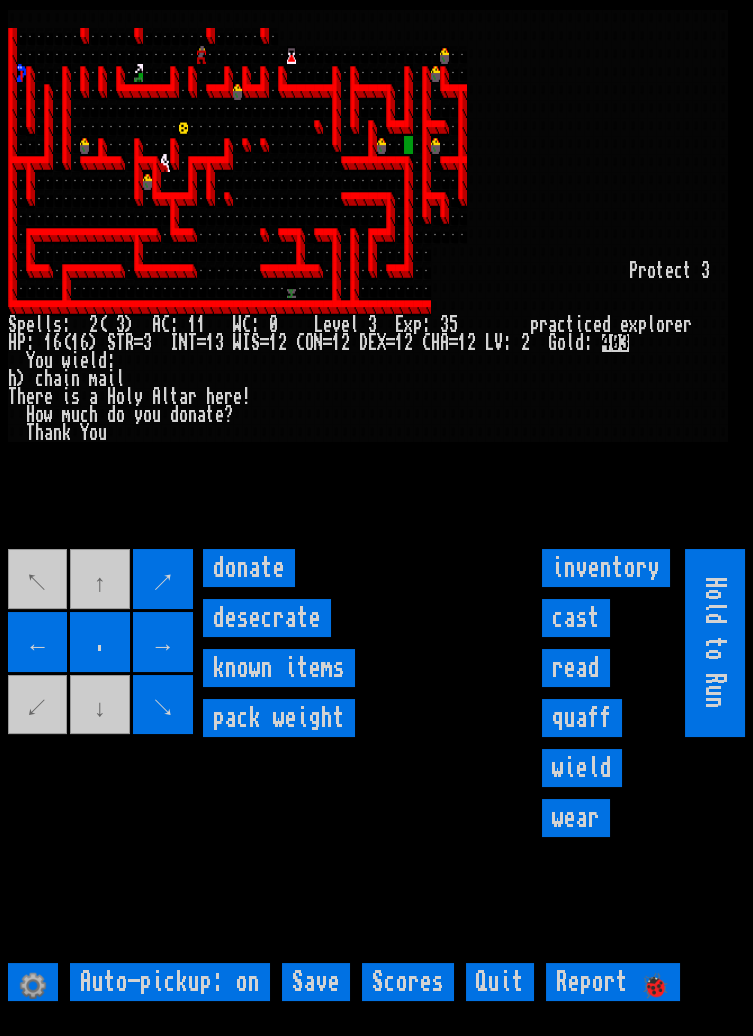 click on "donate" at bounding box center (249, 568) 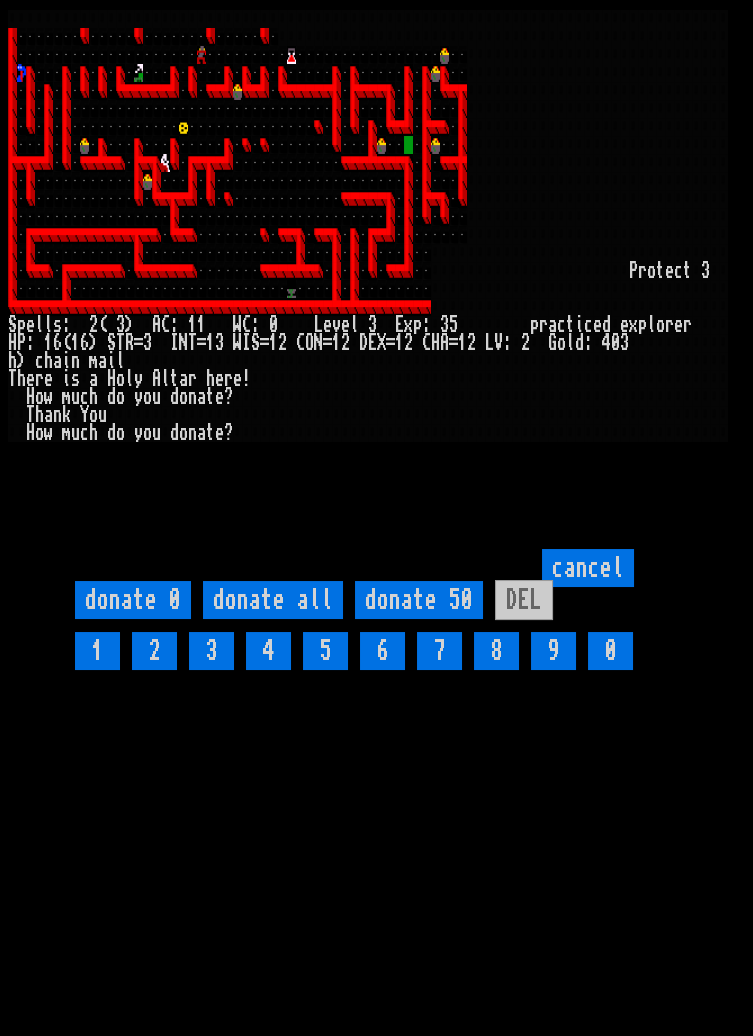 click on "donate 50" at bounding box center [419, 600] 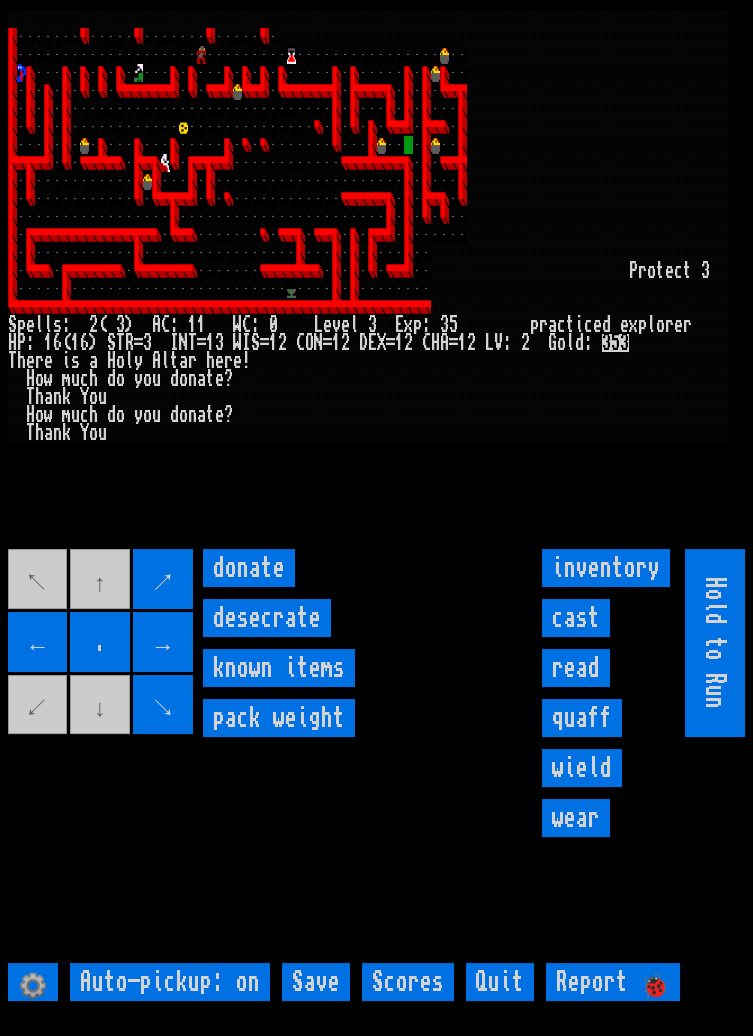 click on "donate" at bounding box center (249, 568) 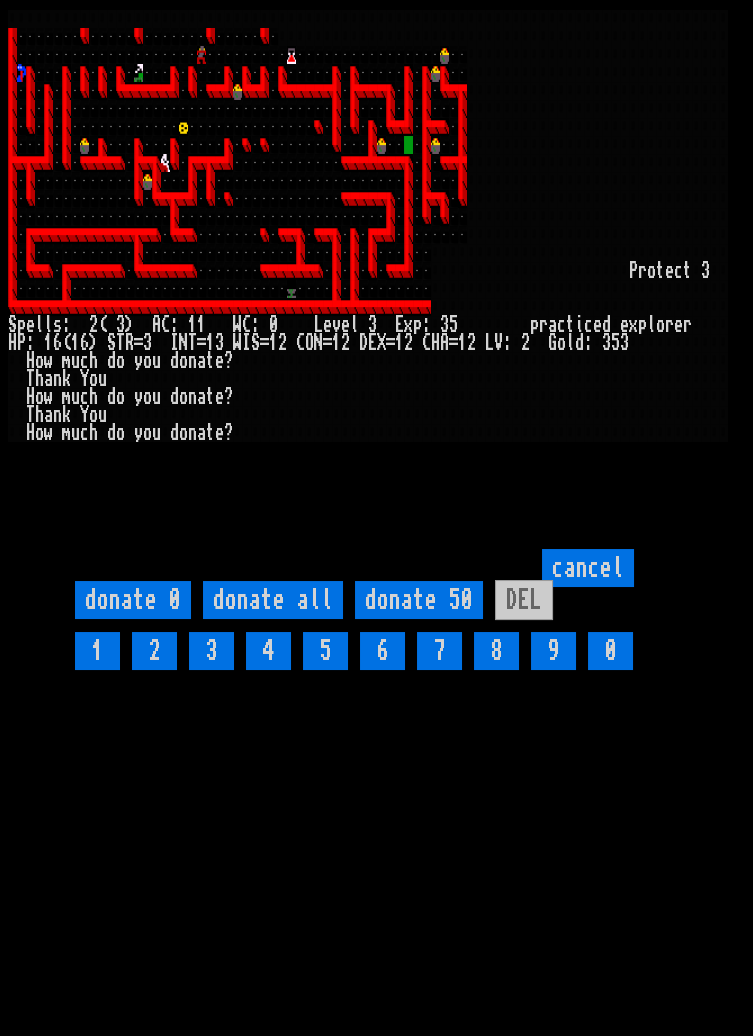 click on "donate 50" at bounding box center (419, 600) 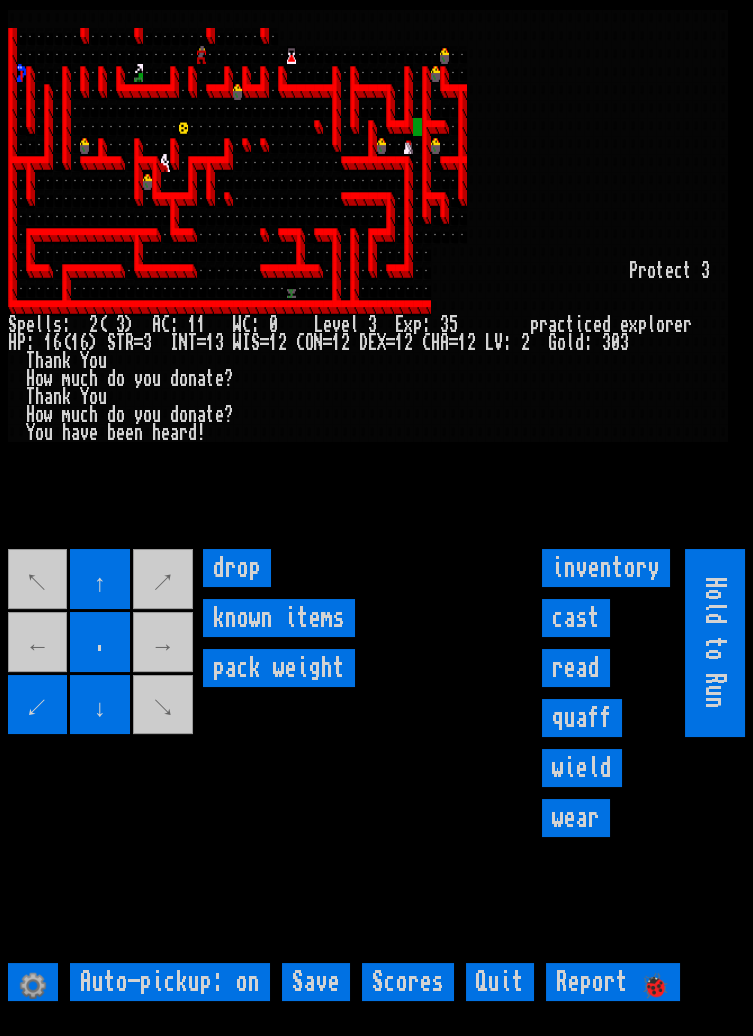 click on "wield" at bounding box center (582, 768) 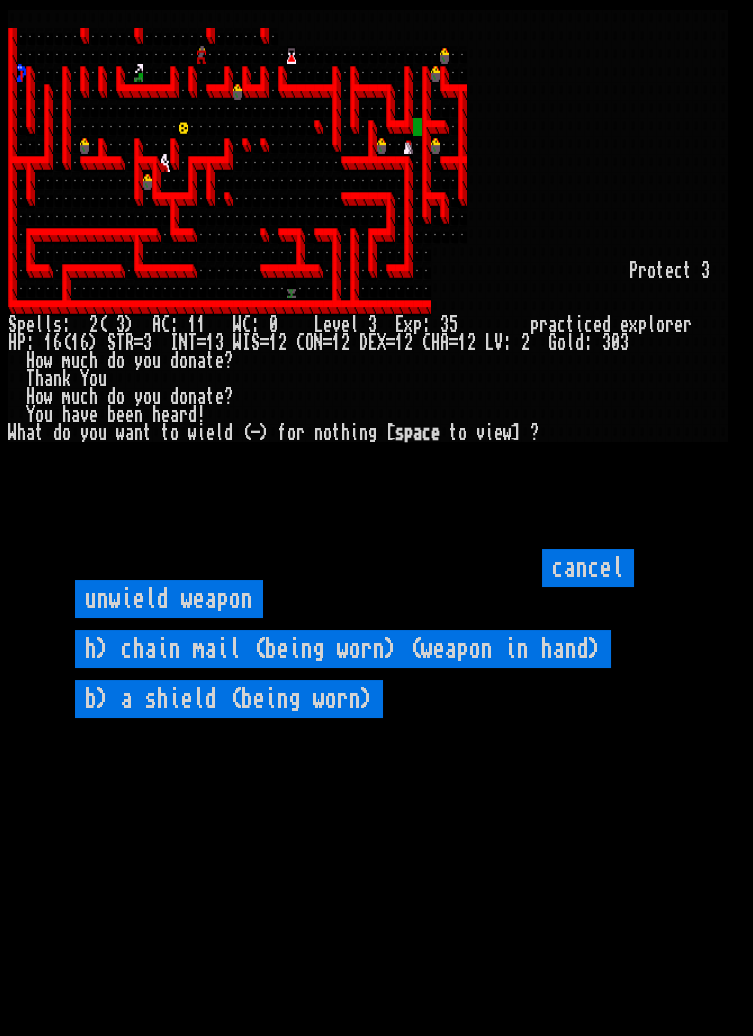 click on "b) a shield (being worn)" at bounding box center [229, 699] 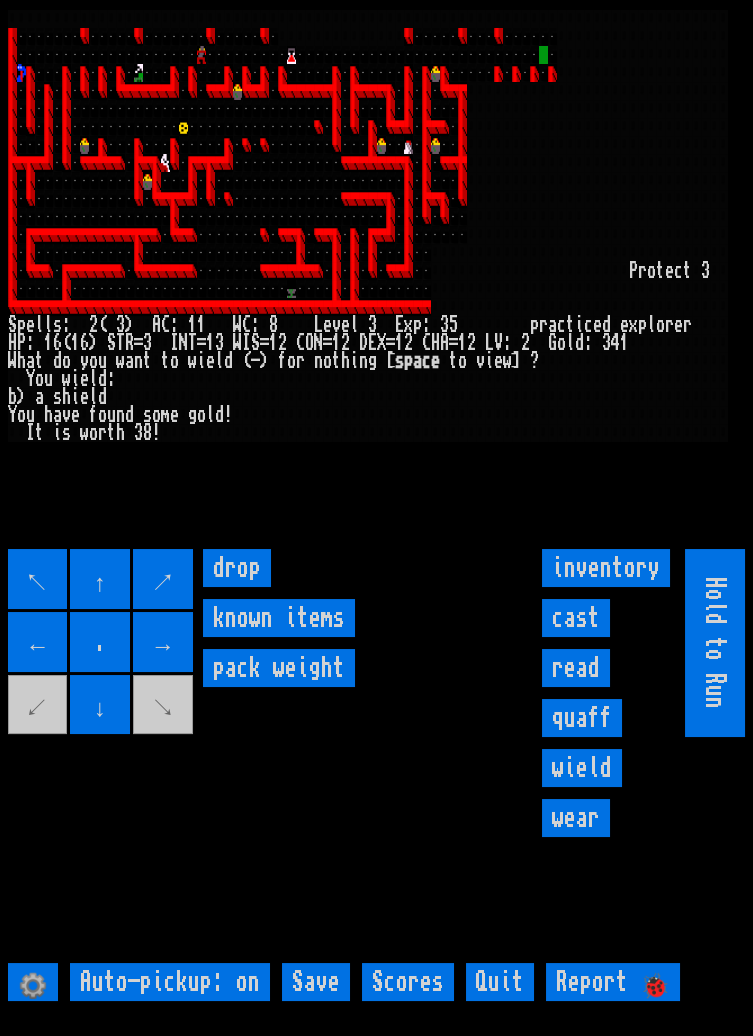click on "→" at bounding box center [163, 642] 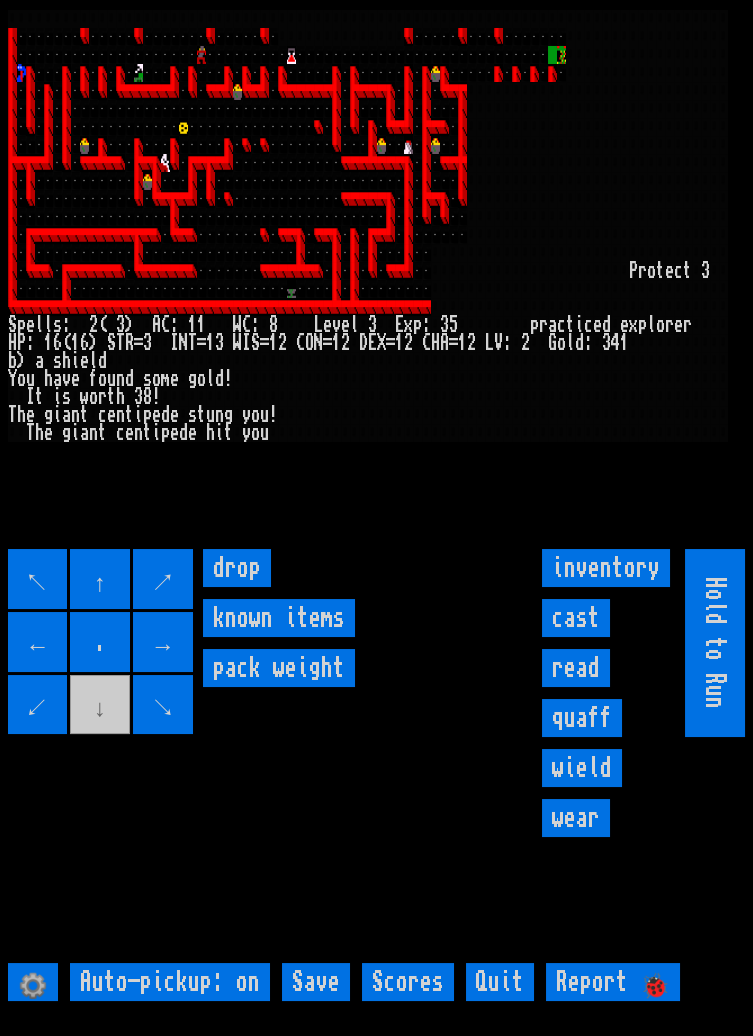 click on "↖ ↑ ↗ ← . → ↙ ↓ ↘" at bounding box center (102, 643) 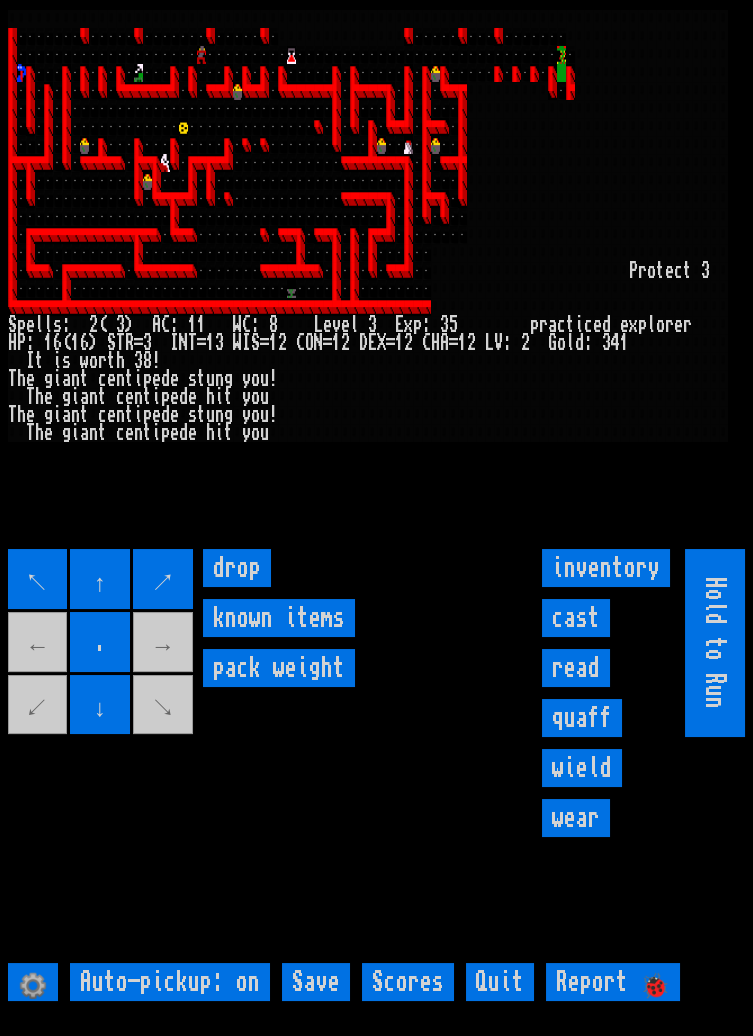 click on "↖ ↑ ↗ ← . → ↙ ↓ ↘" at bounding box center [102, 643] 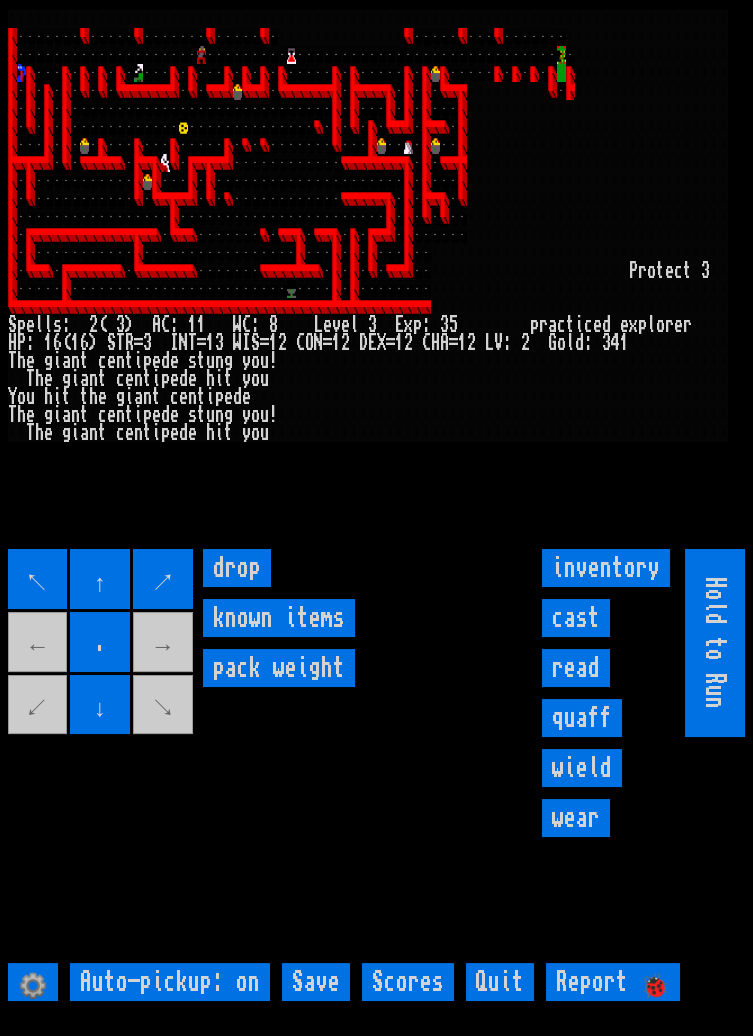 click on "↑" at bounding box center (100, 579) 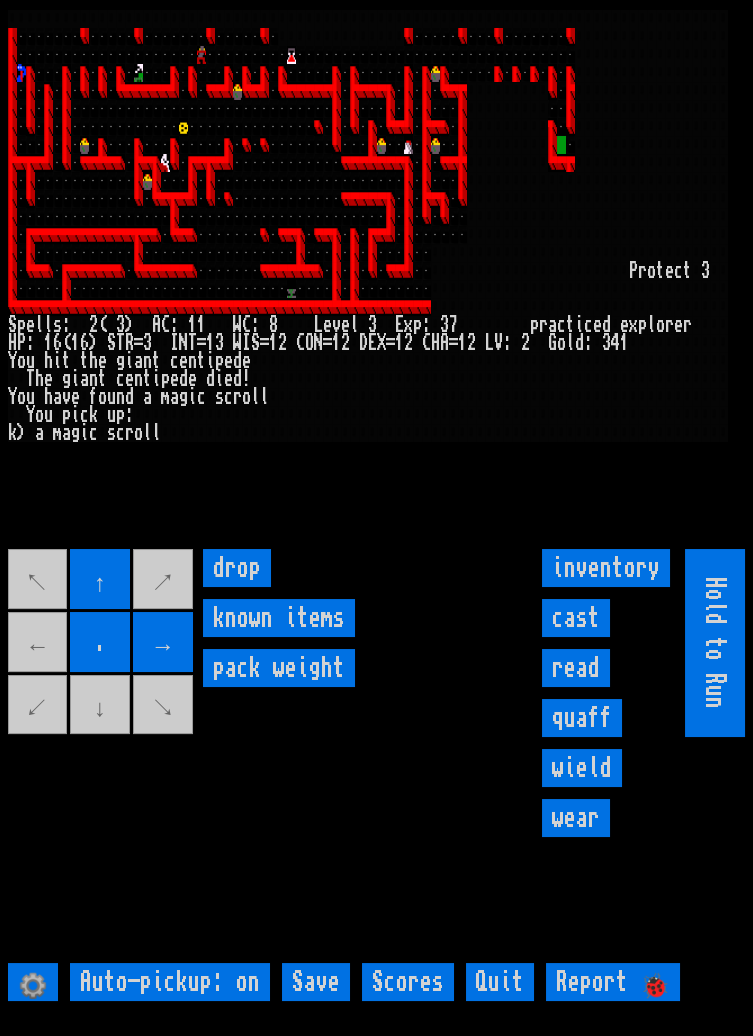 click on "cast" at bounding box center (576, 618) 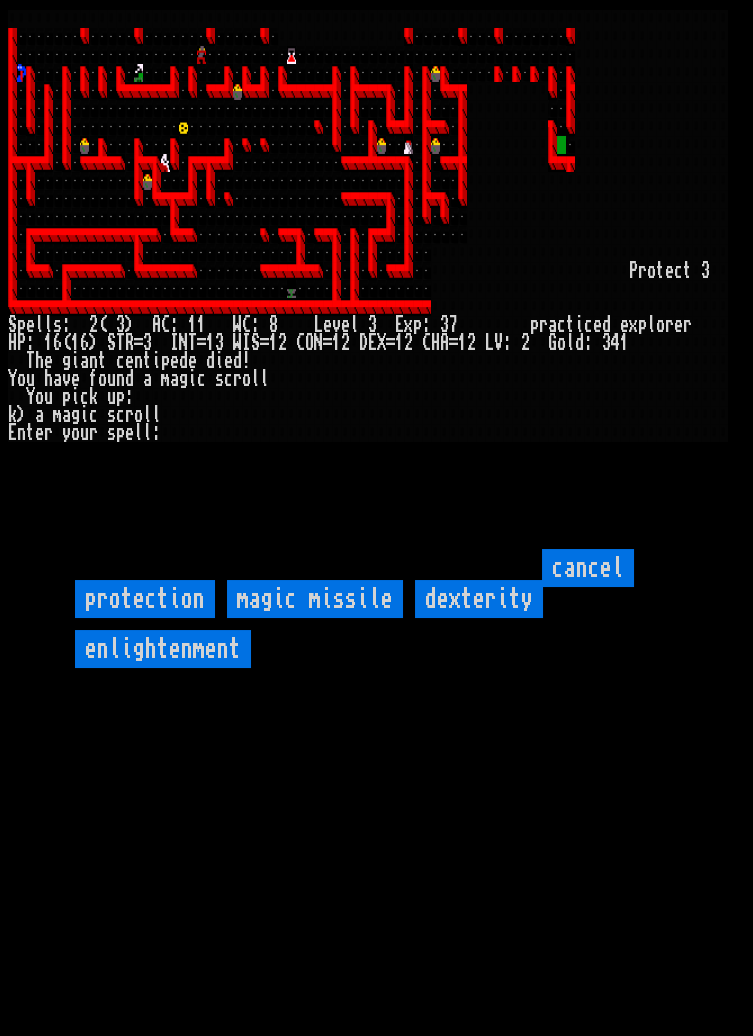 click on "enlightenment" at bounding box center [163, 649] 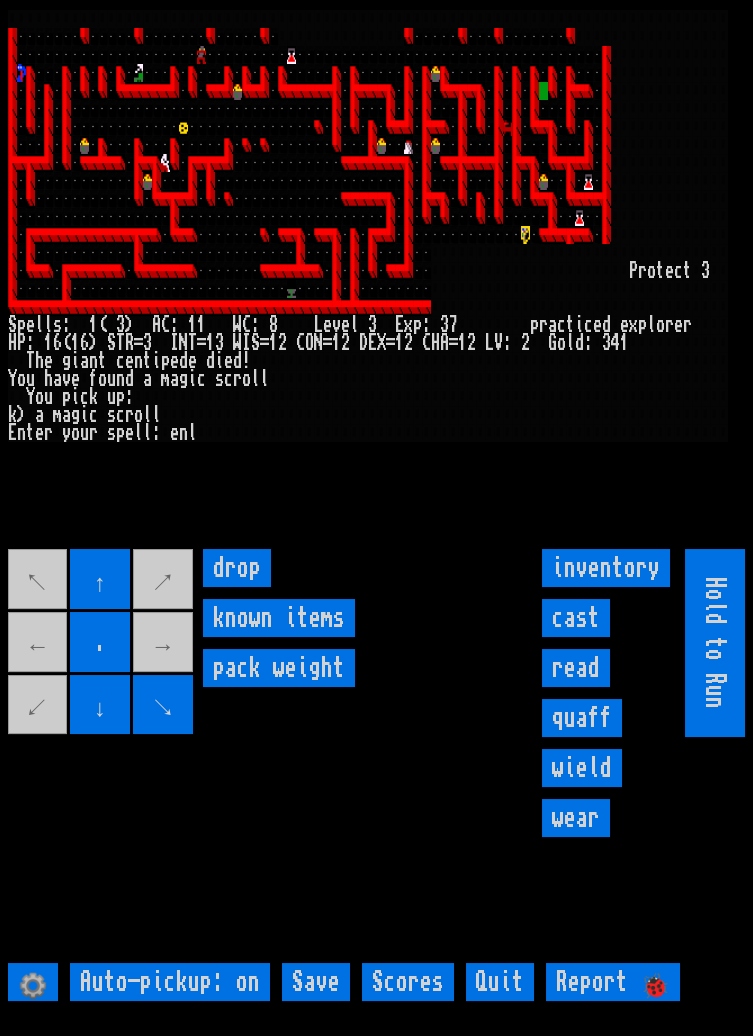 click on "↖ ↑ ↗ ← . → ↙ ↓ ↘" at bounding box center [102, 643] 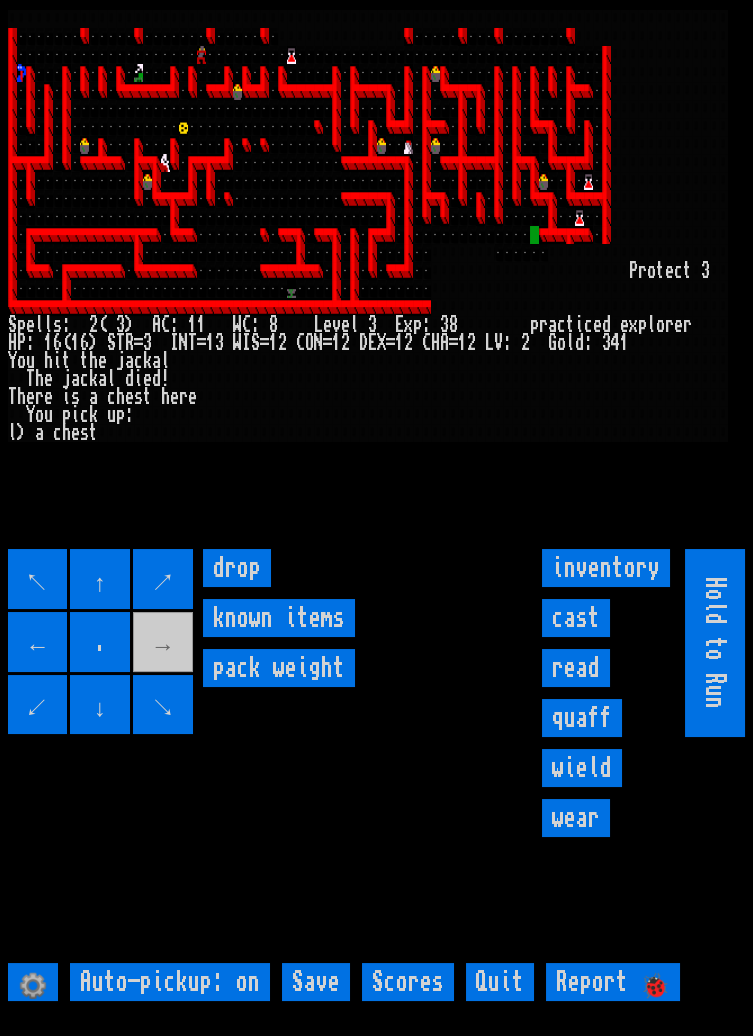 click on "cast" at bounding box center (576, 618) 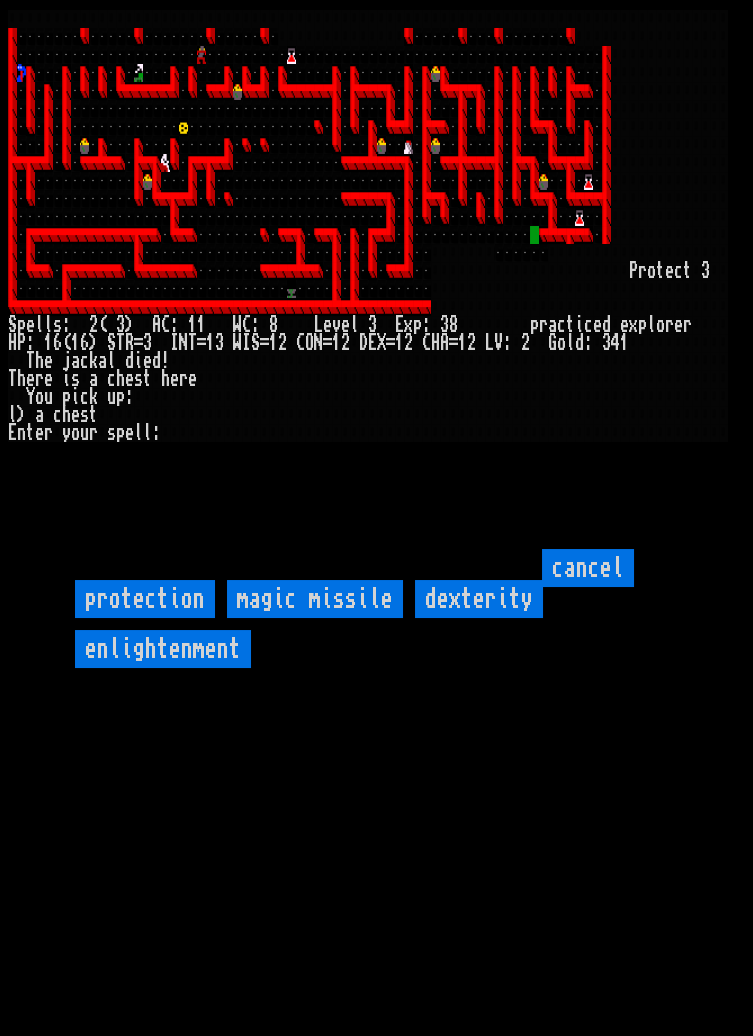 click on "enlightenment" at bounding box center [163, 649] 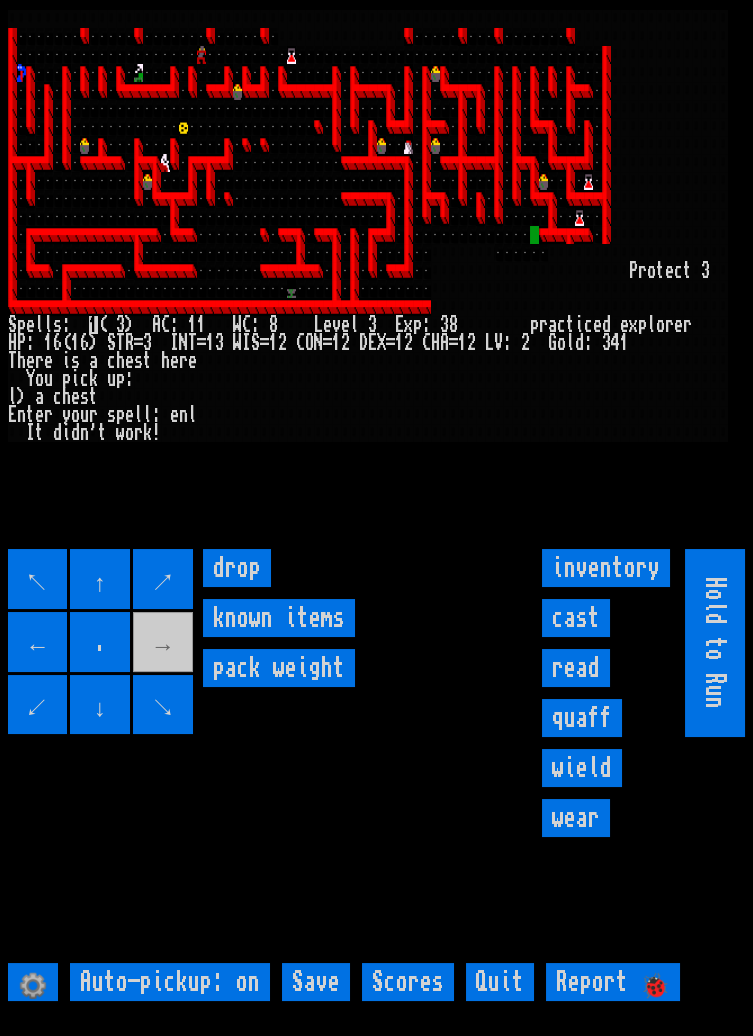 click on "cast" at bounding box center (576, 618) 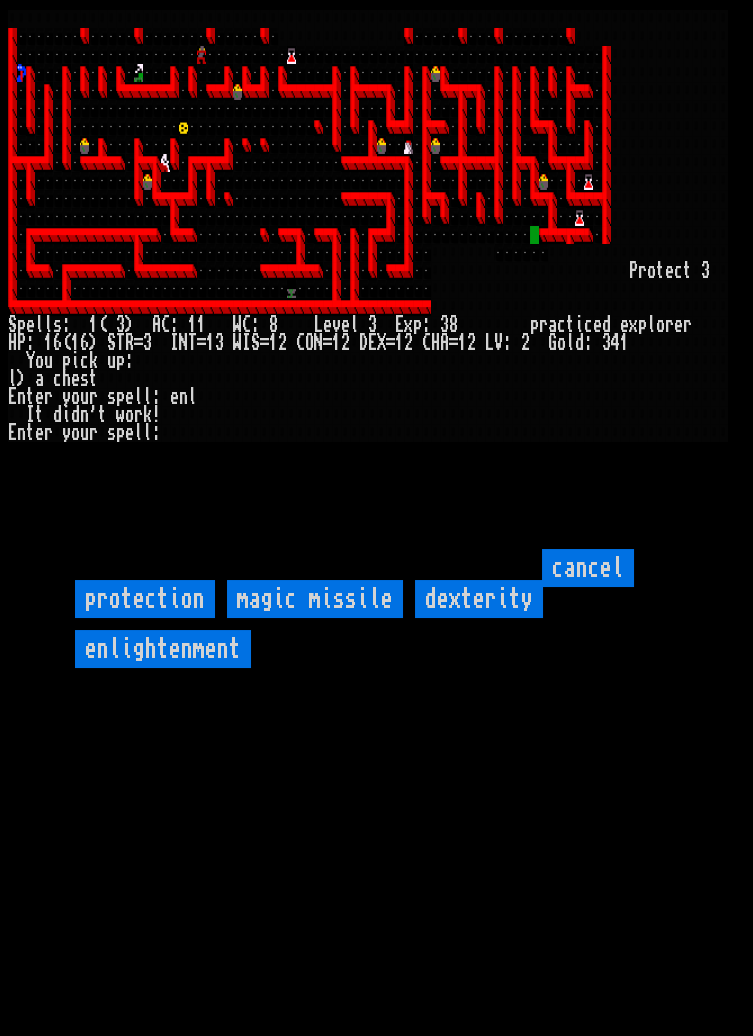 click on "enlightenment" at bounding box center (163, 649) 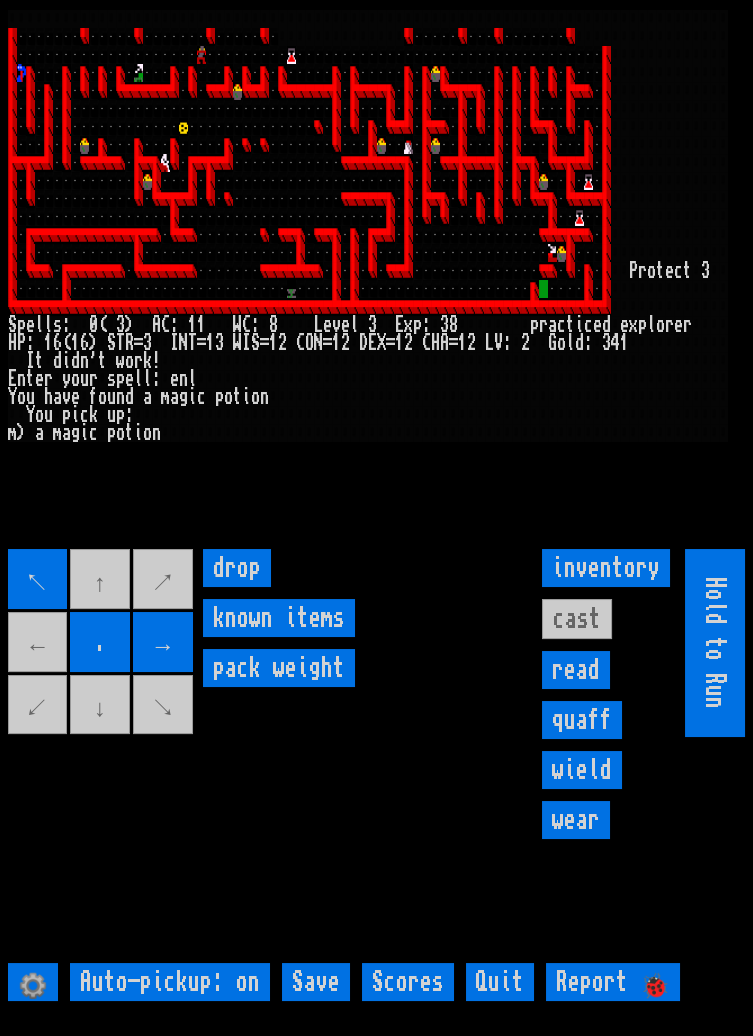 click on "↖ ↑ ↗ ← . → ↙ ↓ ↘" at bounding box center [102, 643] 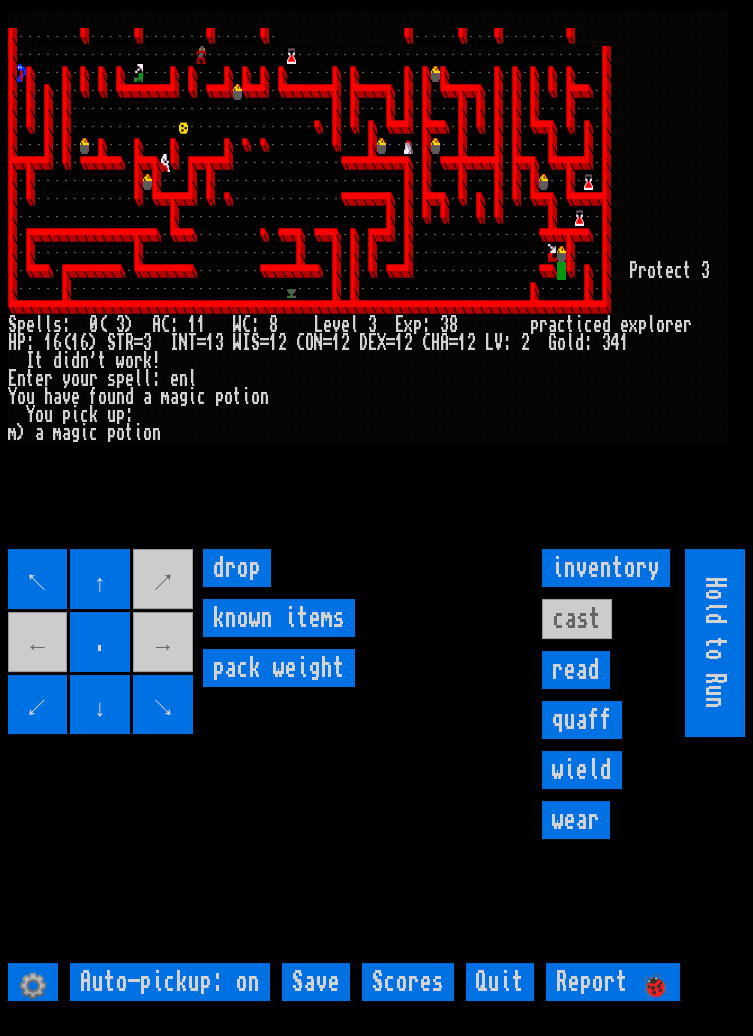 click on "↖ ↑ ↗ ← . → ↙ ↓ ↘" at bounding box center [102, 643] 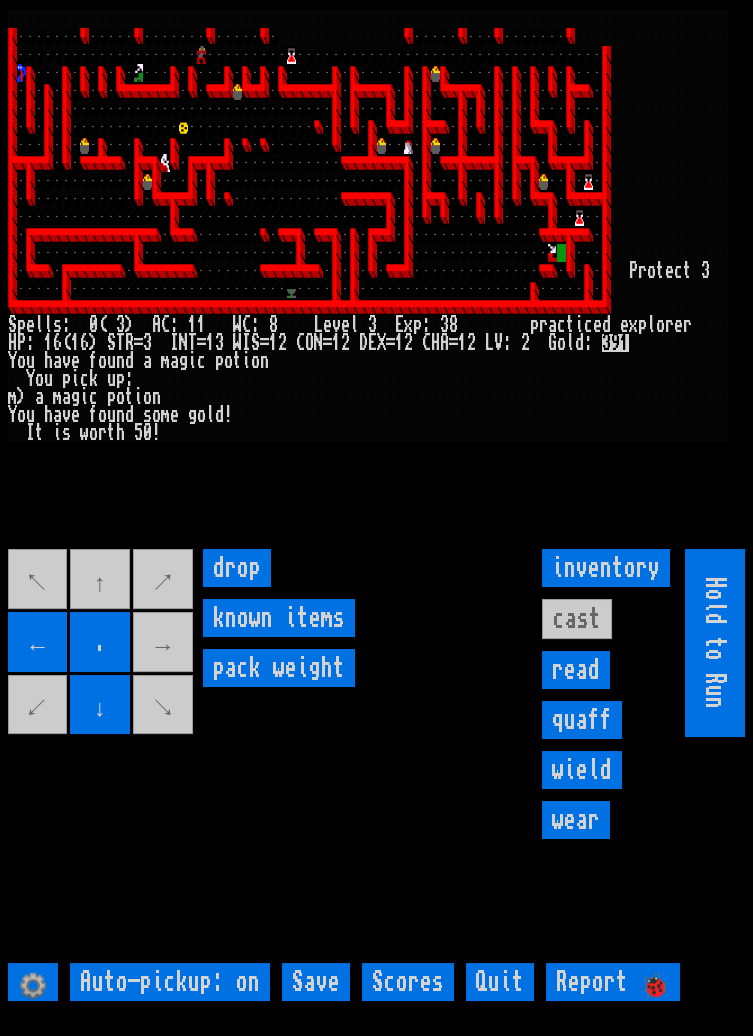 click on "↖ ↑ ↗ ← . → ↙ ↓ ↘" at bounding box center [102, 643] 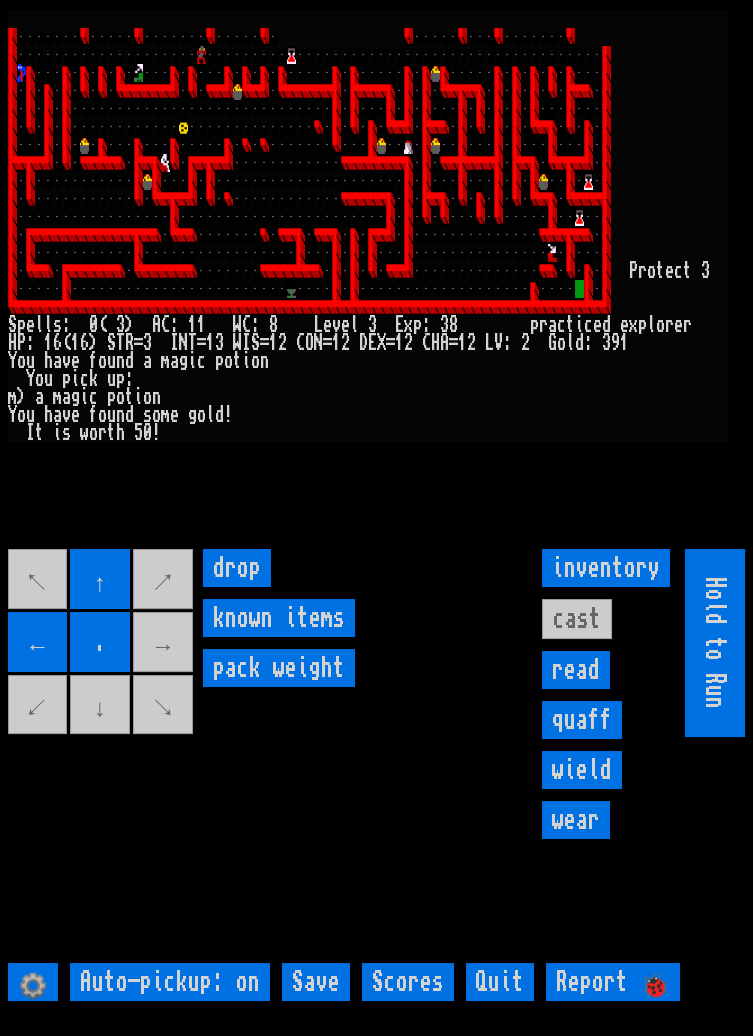 click on "↖ ↑ ↗ ← . → ↙ ↓ ↘" at bounding box center [102, 643] 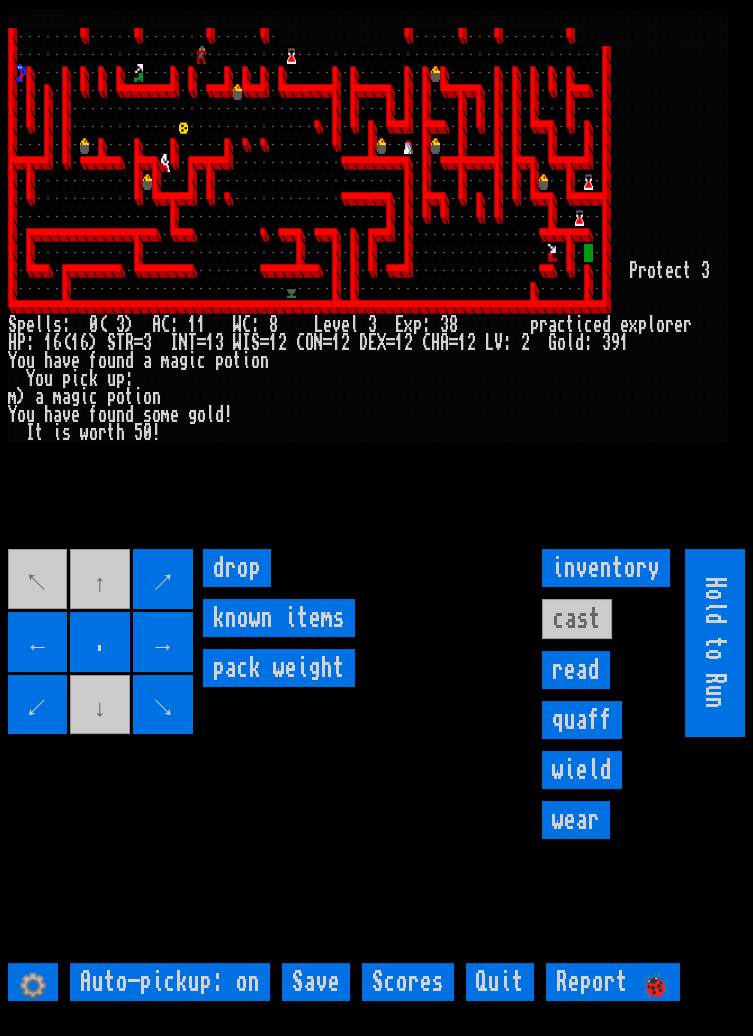click on "↖ ↑ ↗ ← . → ↙ ↓ ↘" at bounding box center [102, 643] 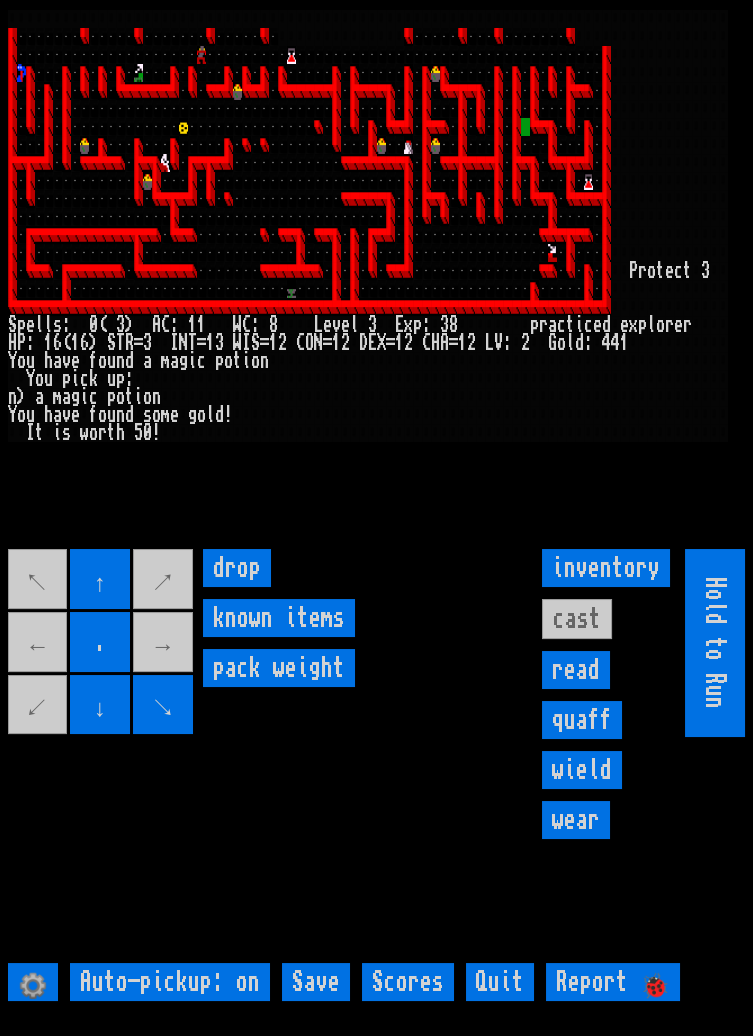 click on "↖ ↑ ↗ ← . → ↙ ↓ ↘" at bounding box center [102, 643] 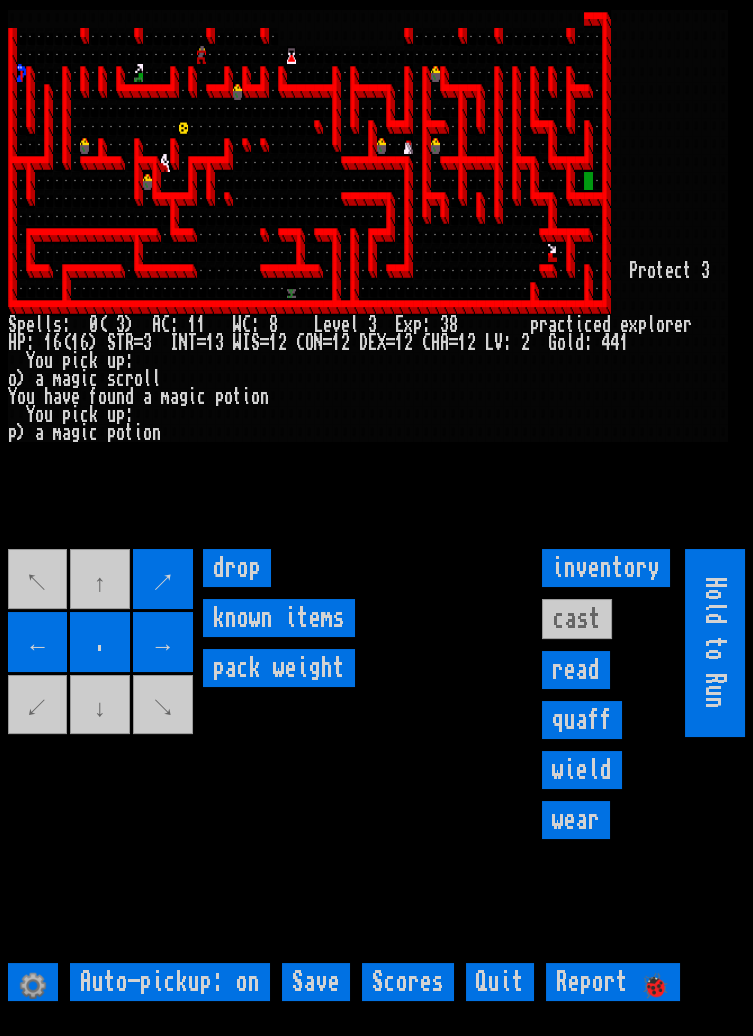 click on "inventory" at bounding box center [606, 568] 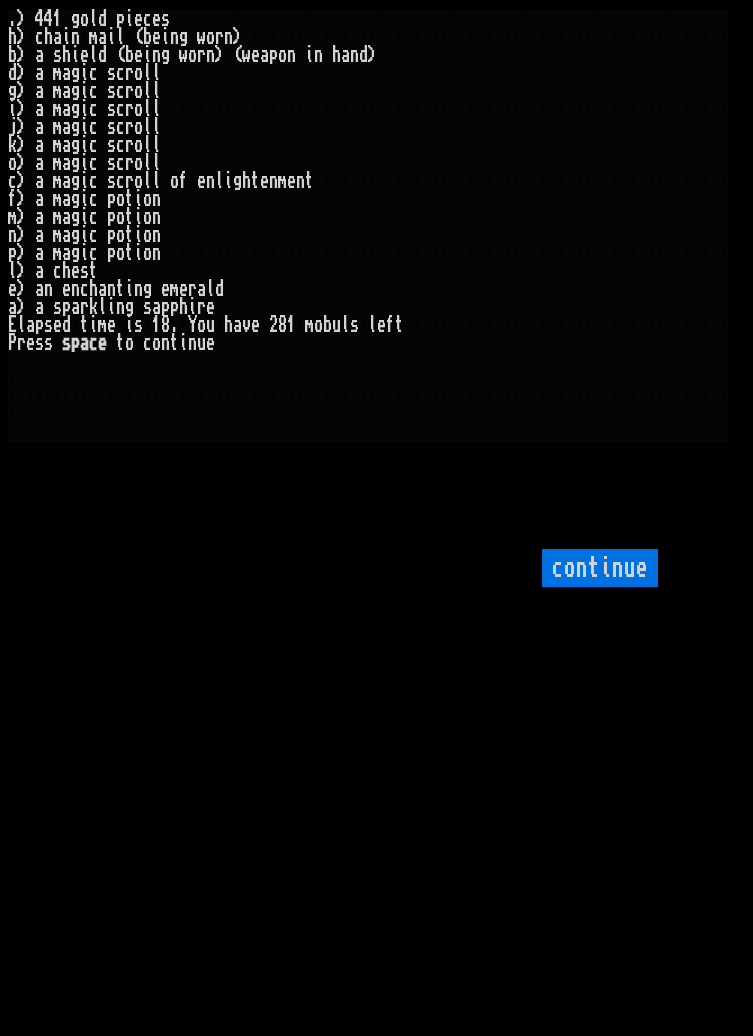 click on "continue" at bounding box center [600, 568] 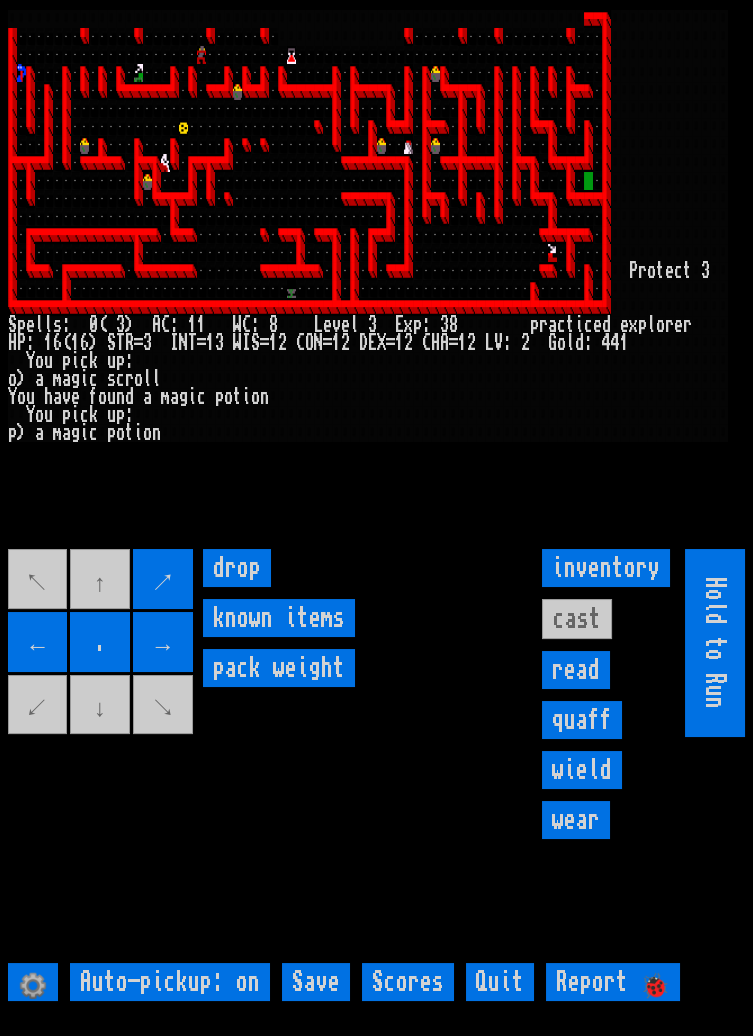 click on "↖ ↑ ↗ ← . → ↙ ↓ ↘" at bounding box center [102, 643] 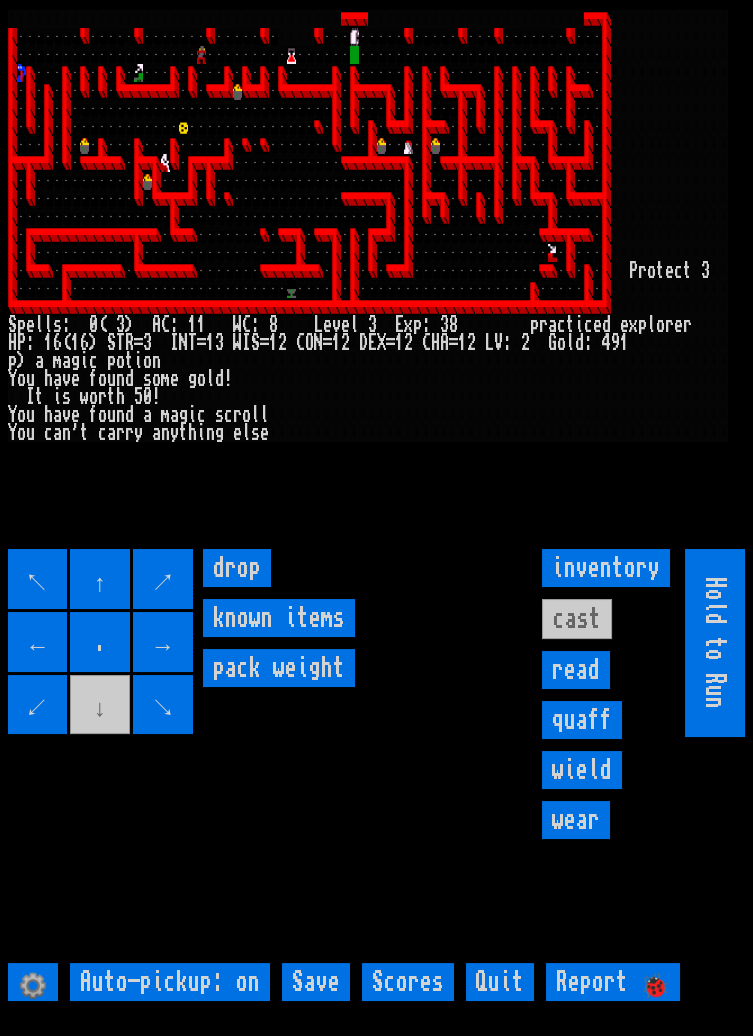 click on "drop" at bounding box center (237, 568) 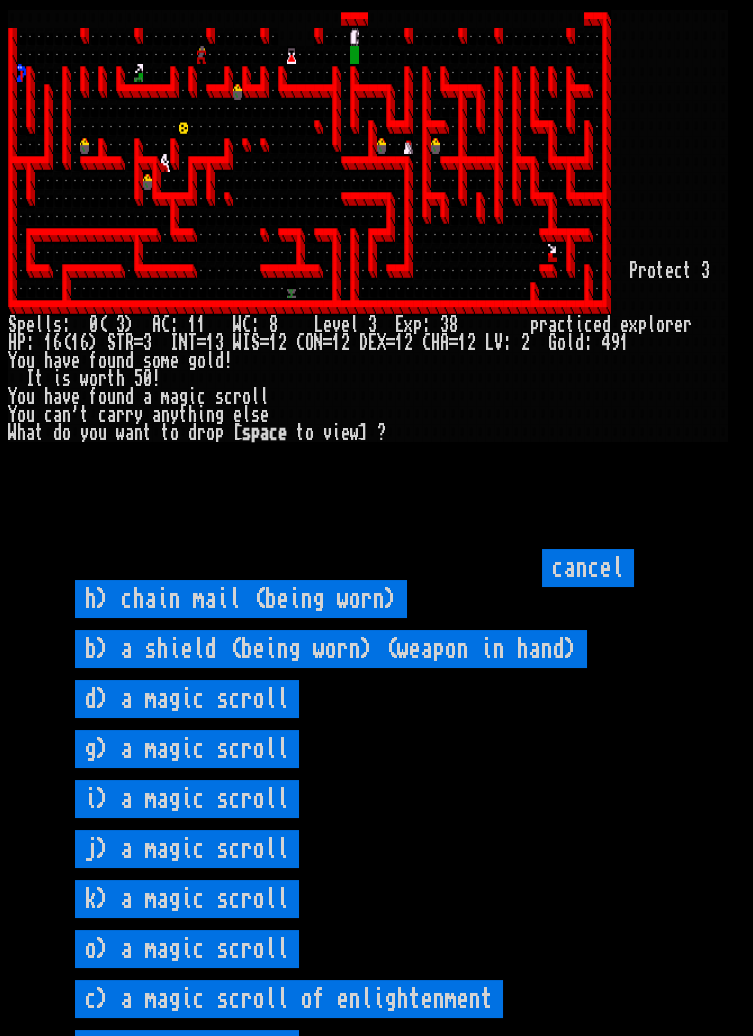click on "f) a magic potion" at bounding box center (187, 1049) 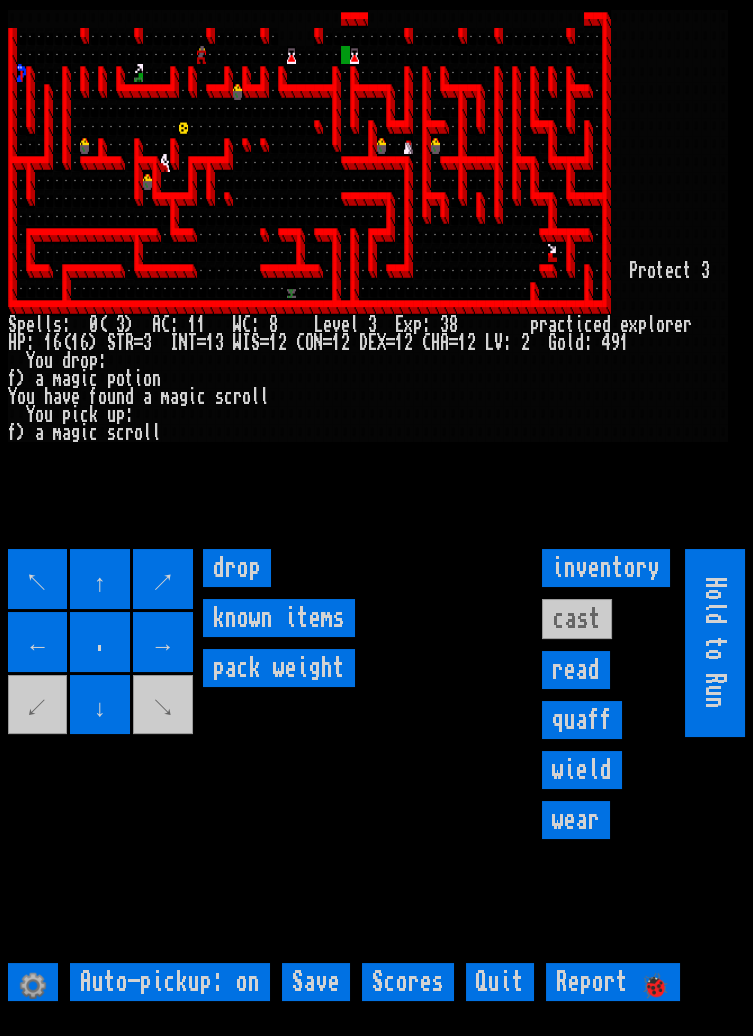 click on "inventory" at bounding box center (606, 568) 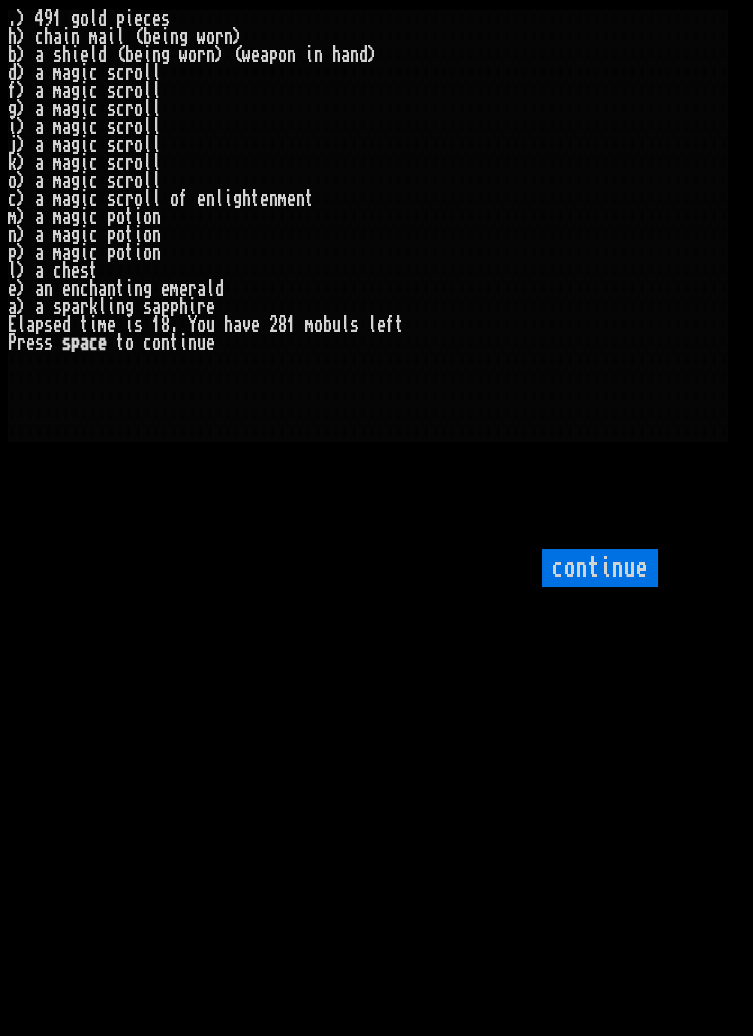 click on "continue" at bounding box center (600, 568) 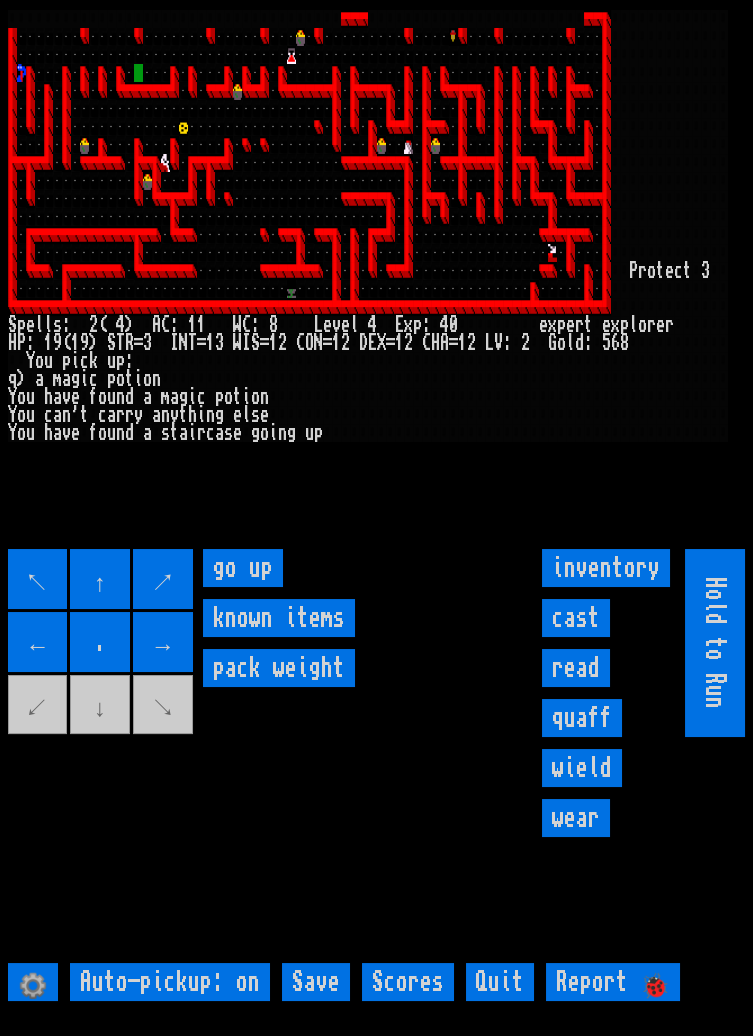click on "go up" at bounding box center [243, 568] 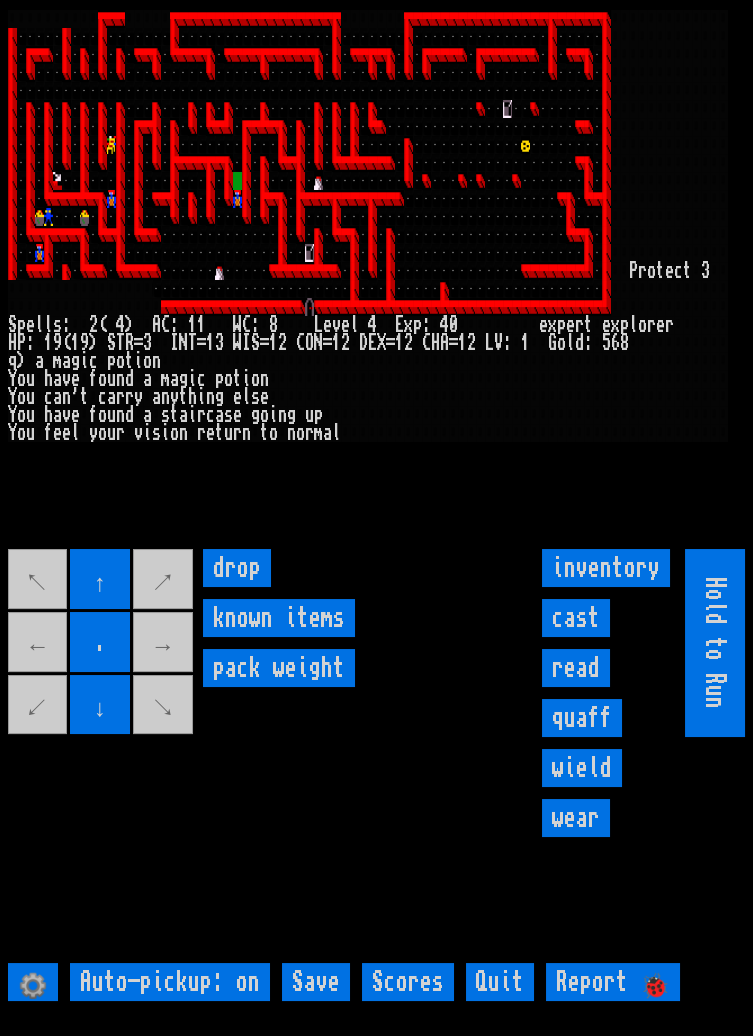 click on "cast" at bounding box center [576, 618] 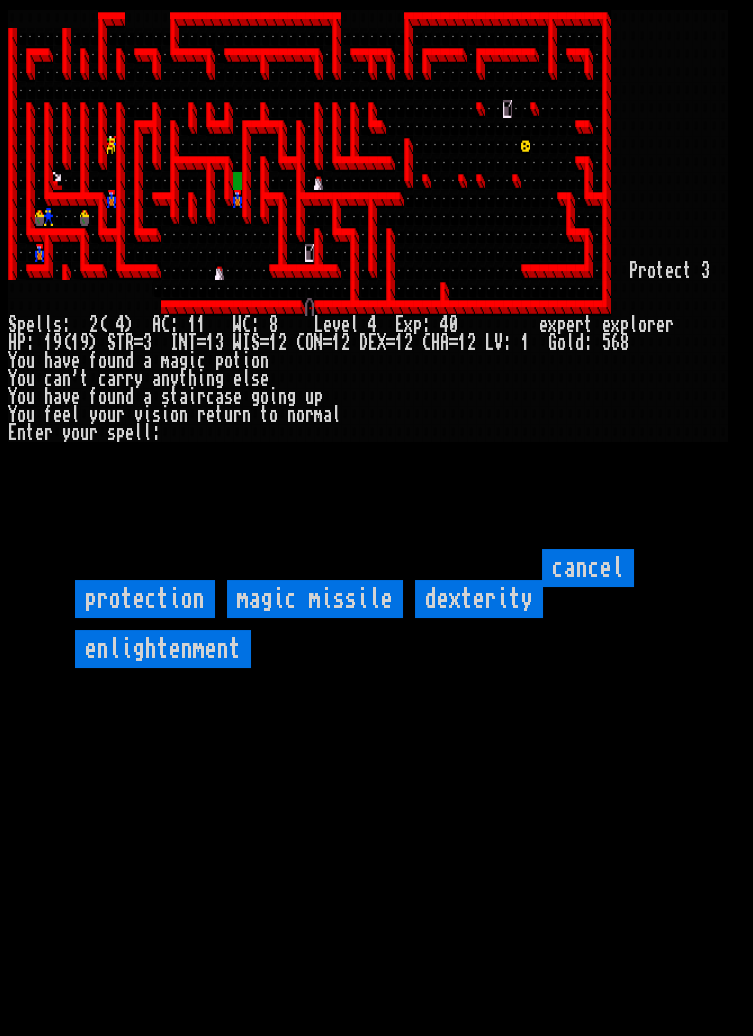 click on "magic missile" at bounding box center (315, 599) 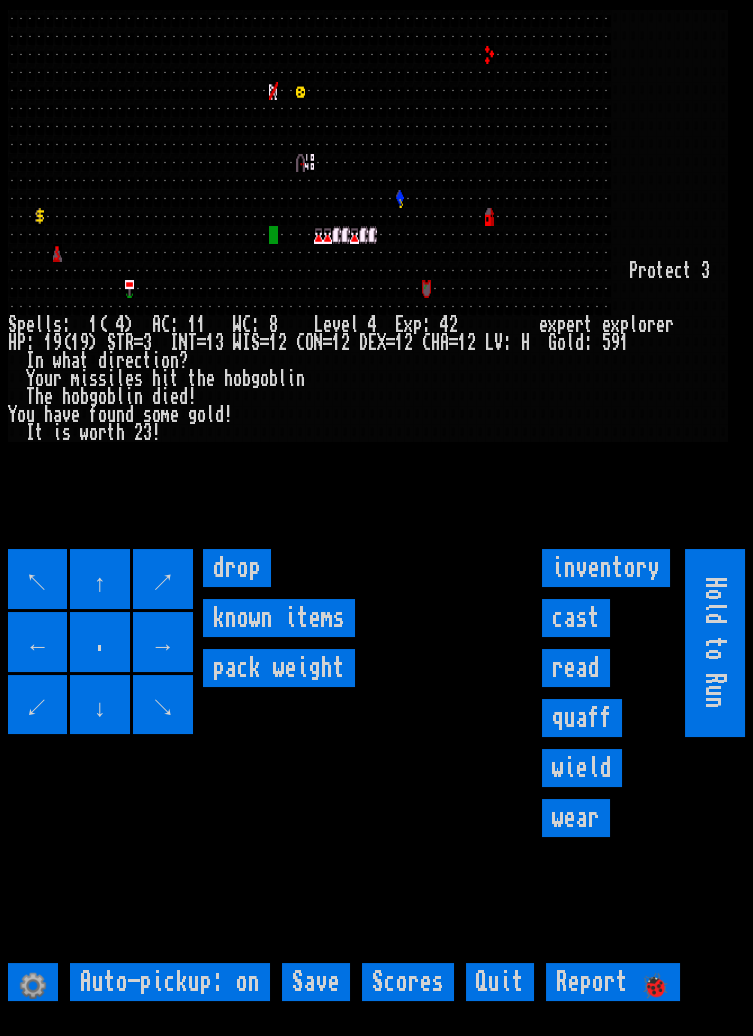 click on "Save" at bounding box center (316, 982) 